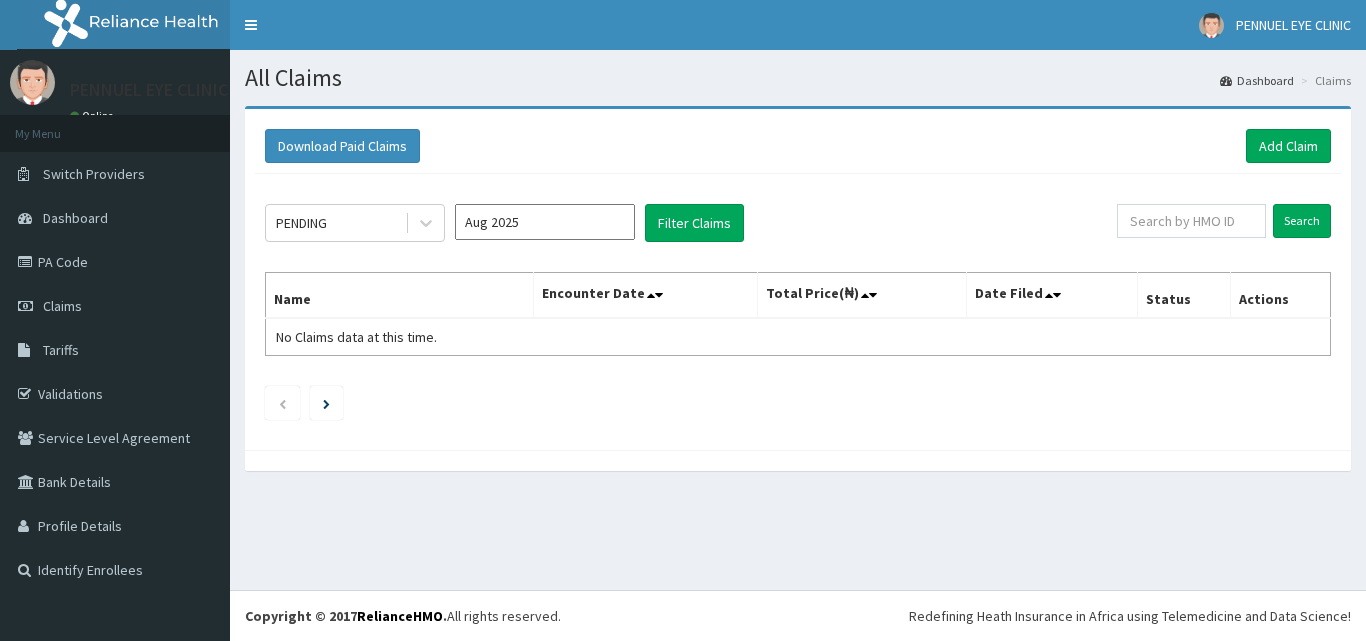 scroll, scrollTop: 0, scrollLeft: 0, axis: both 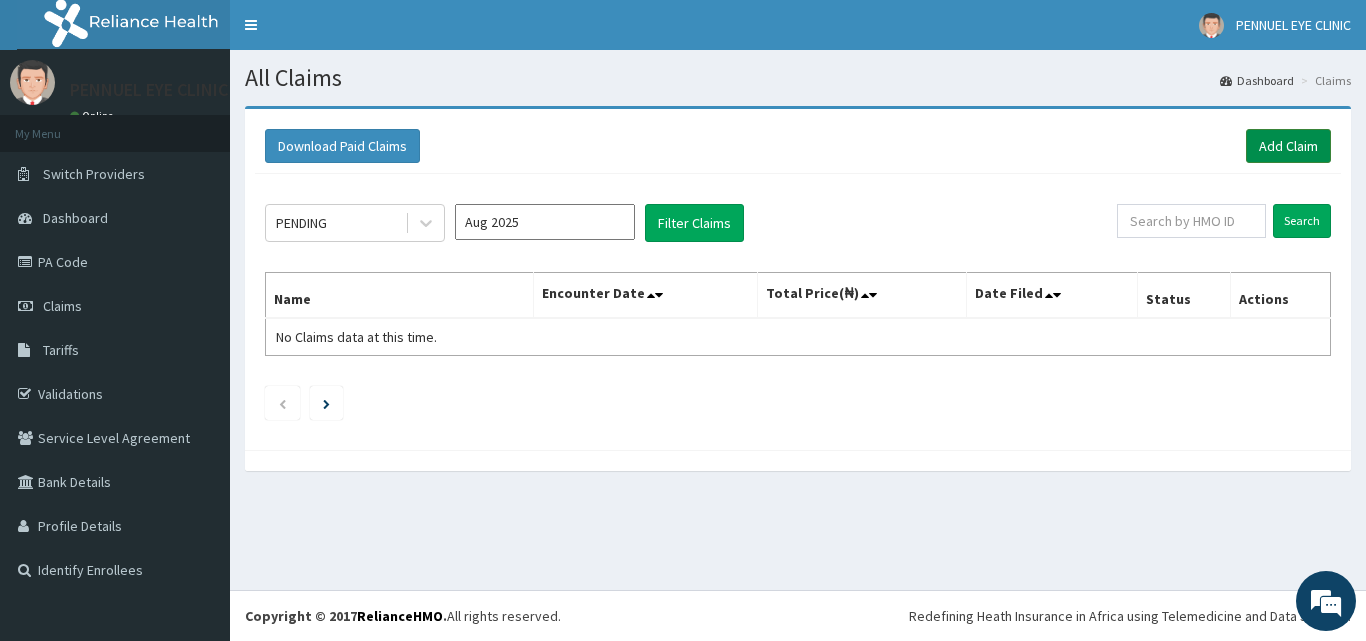 click on "Add Claim" at bounding box center (1288, 146) 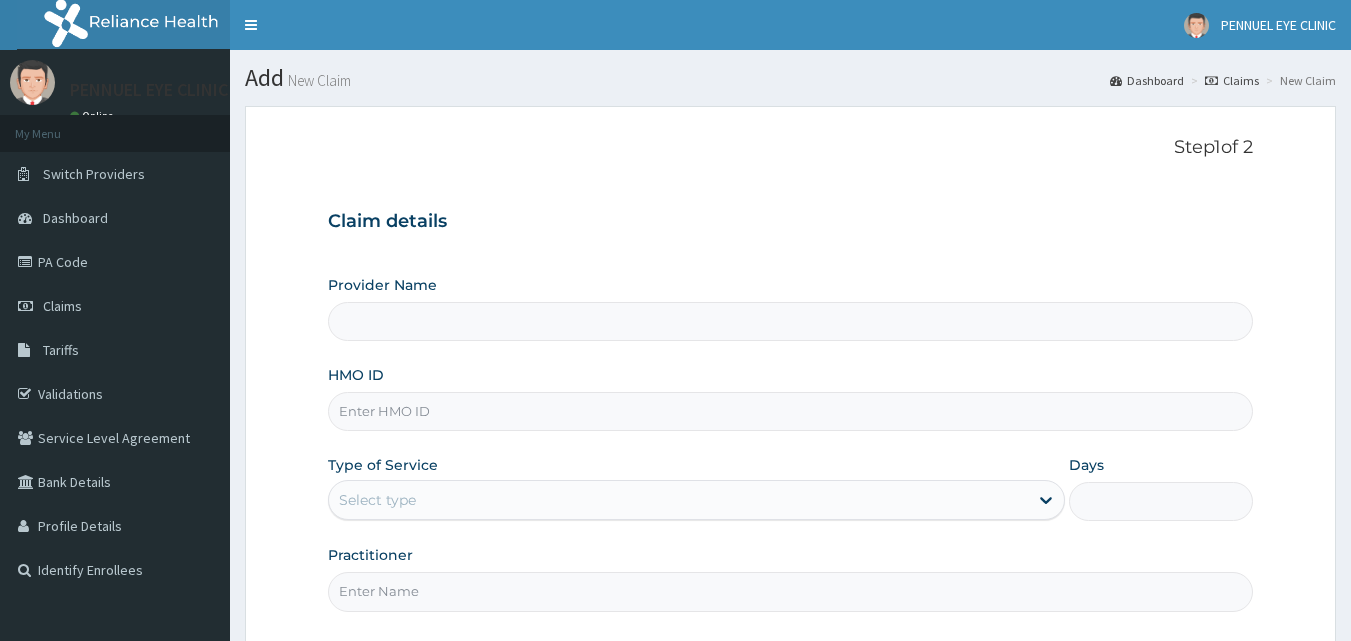 type on "PENNUEL EYE CLINIC" 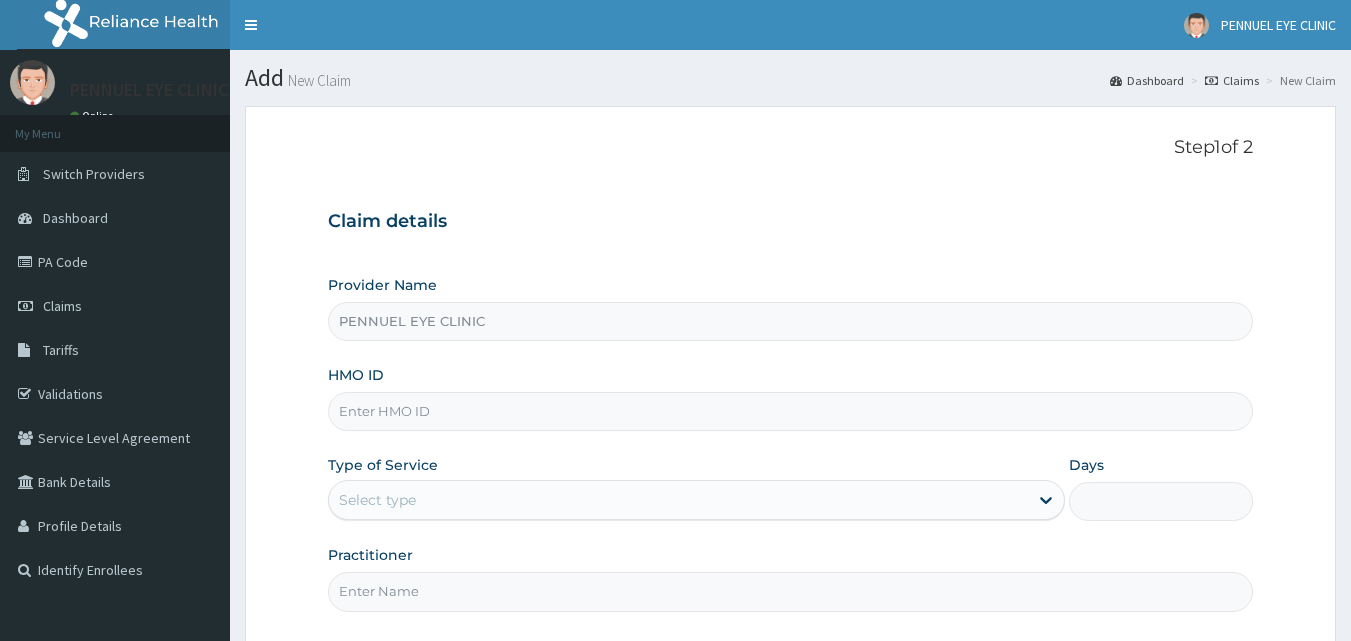 scroll, scrollTop: 0, scrollLeft: 0, axis: both 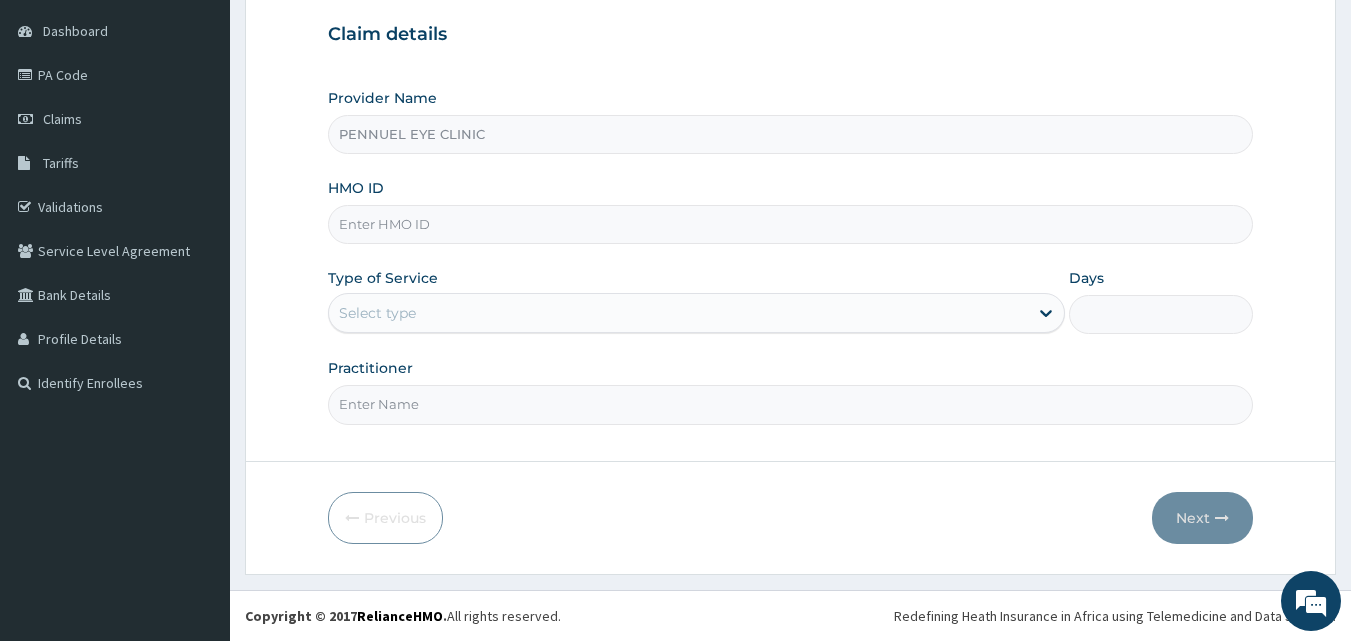 click on "HMO ID" at bounding box center [791, 224] 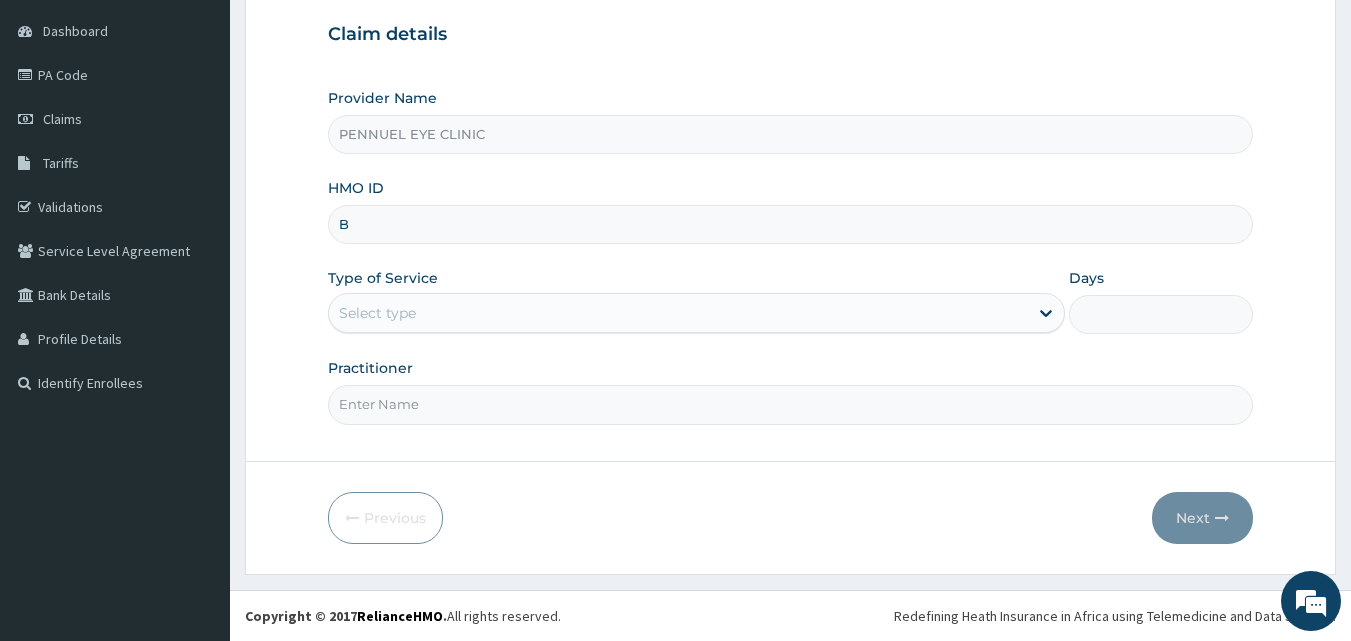 scroll, scrollTop: 0, scrollLeft: 0, axis: both 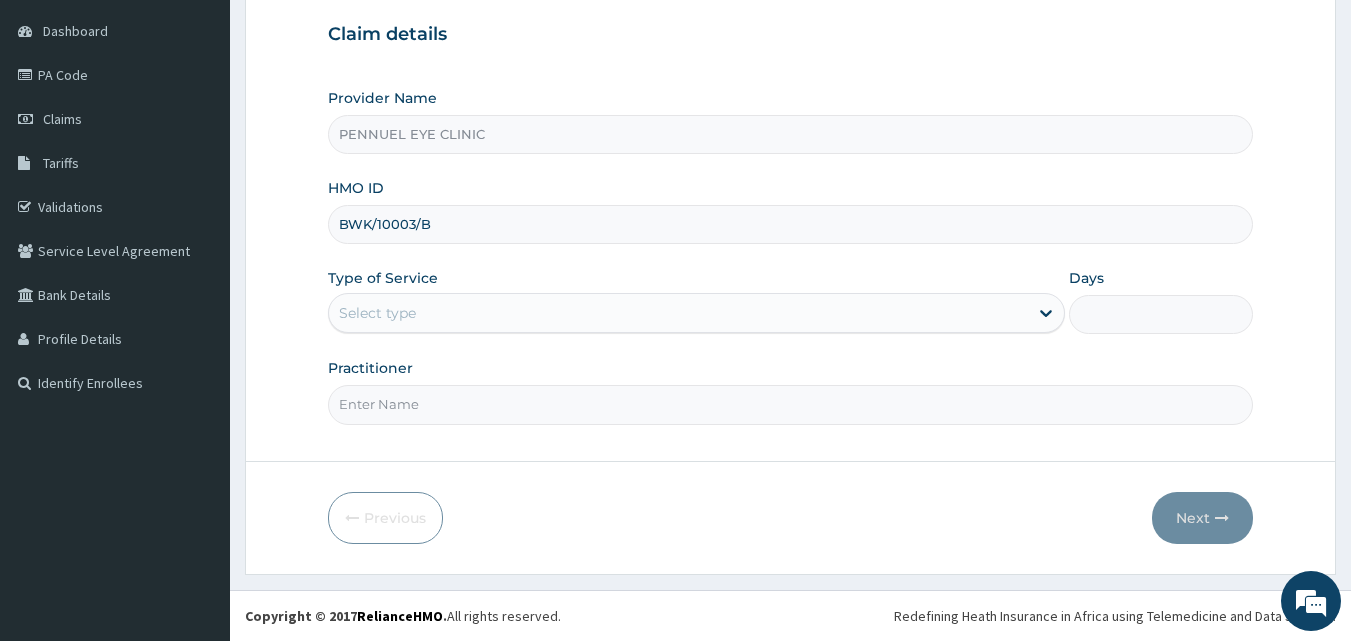 type on "BWK/10003/B" 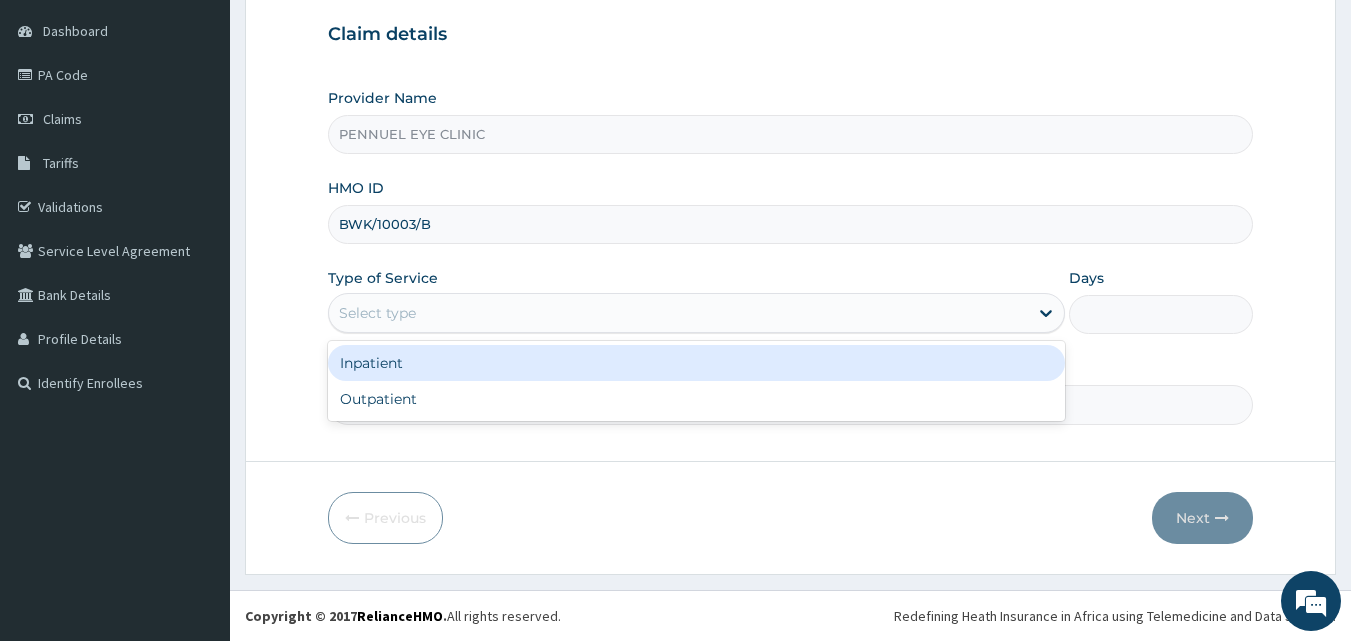 click on "Select type" at bounding box center [377, 313] 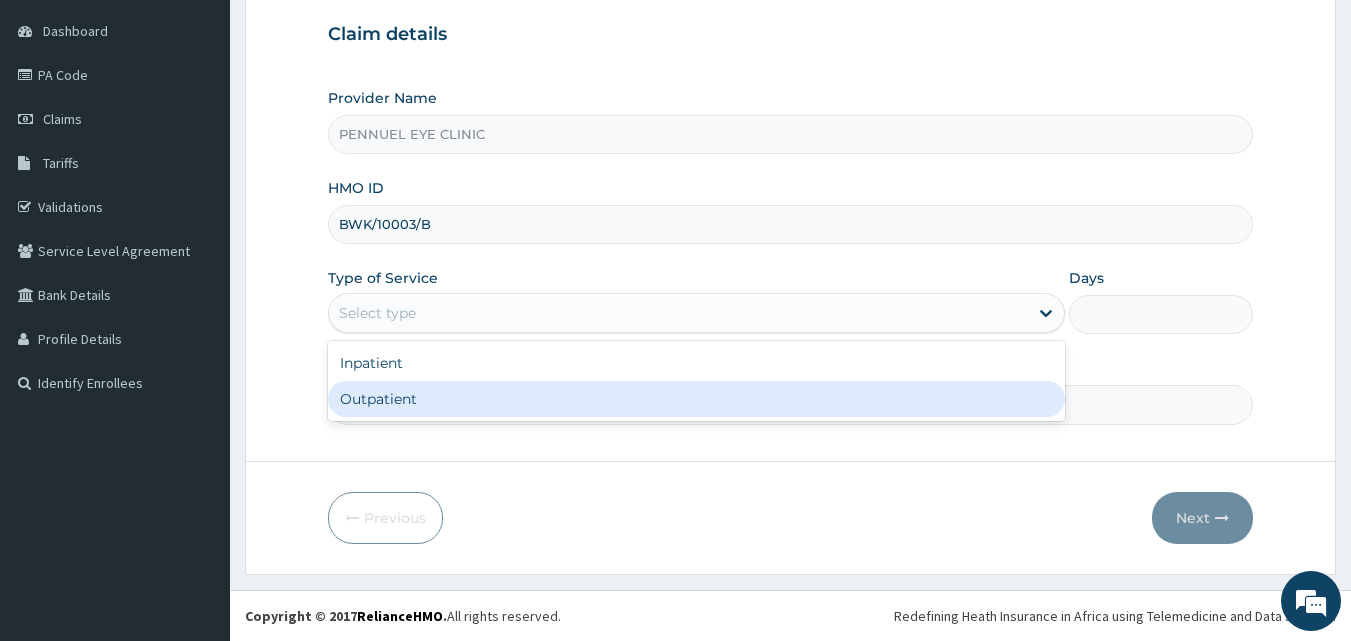 click on "Outpatient" at bounding box center (696, 399) 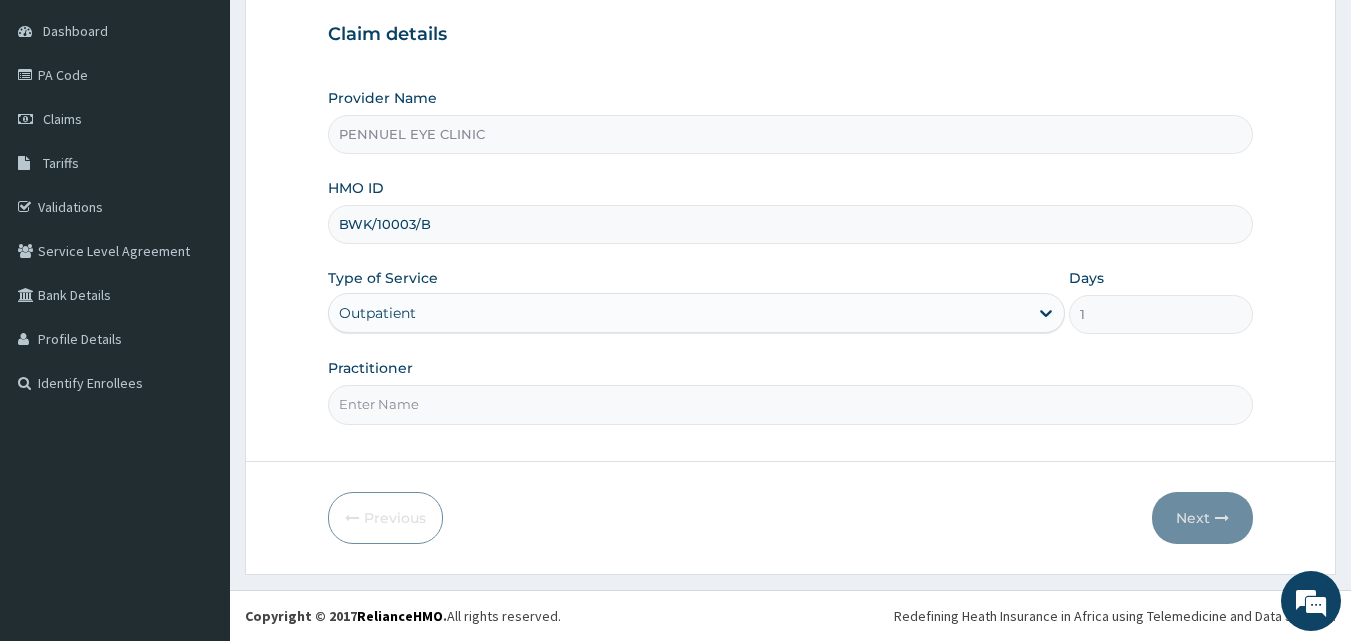 click on "Practitioner" at bounding box center (791, 404) 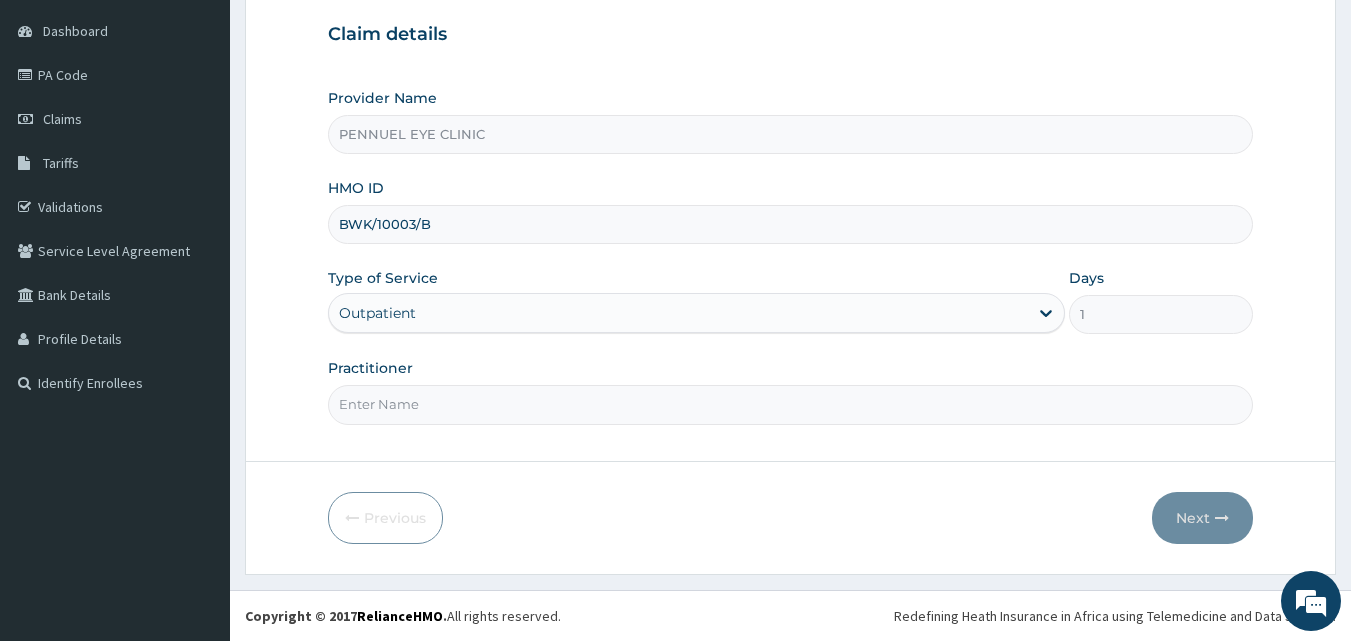 type on "DR NNENNA ONWUKA" 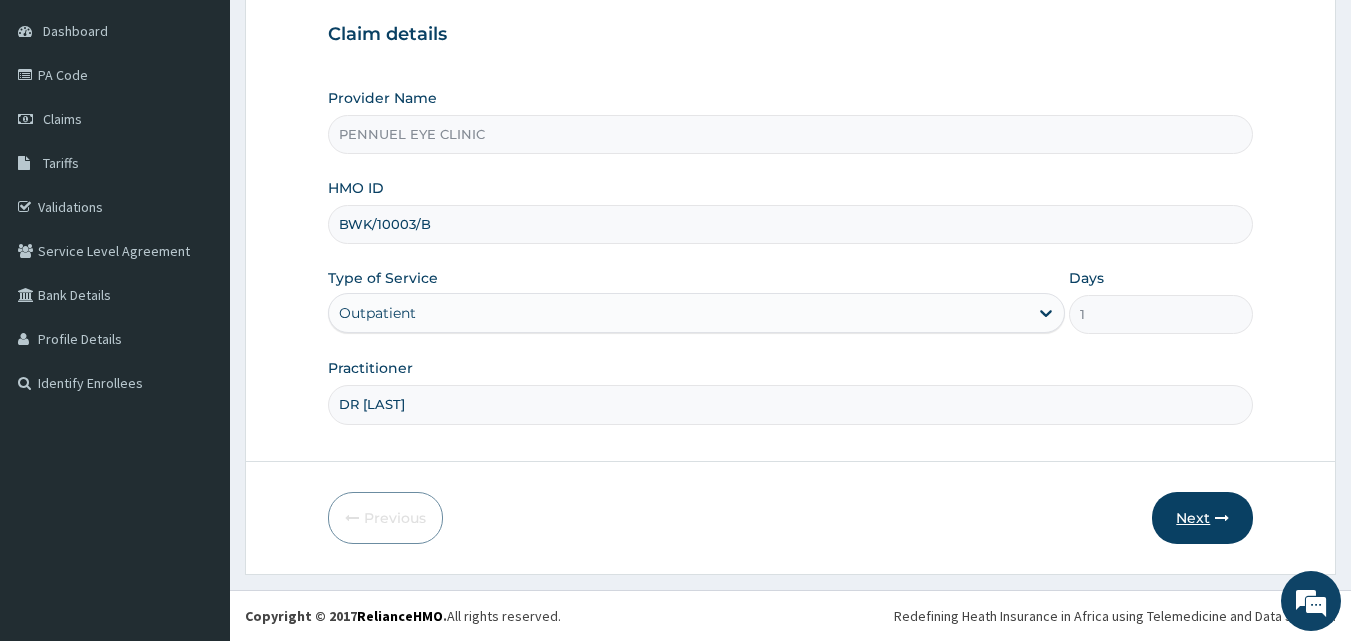 click on "Next" at bounding box center [1202, 518] 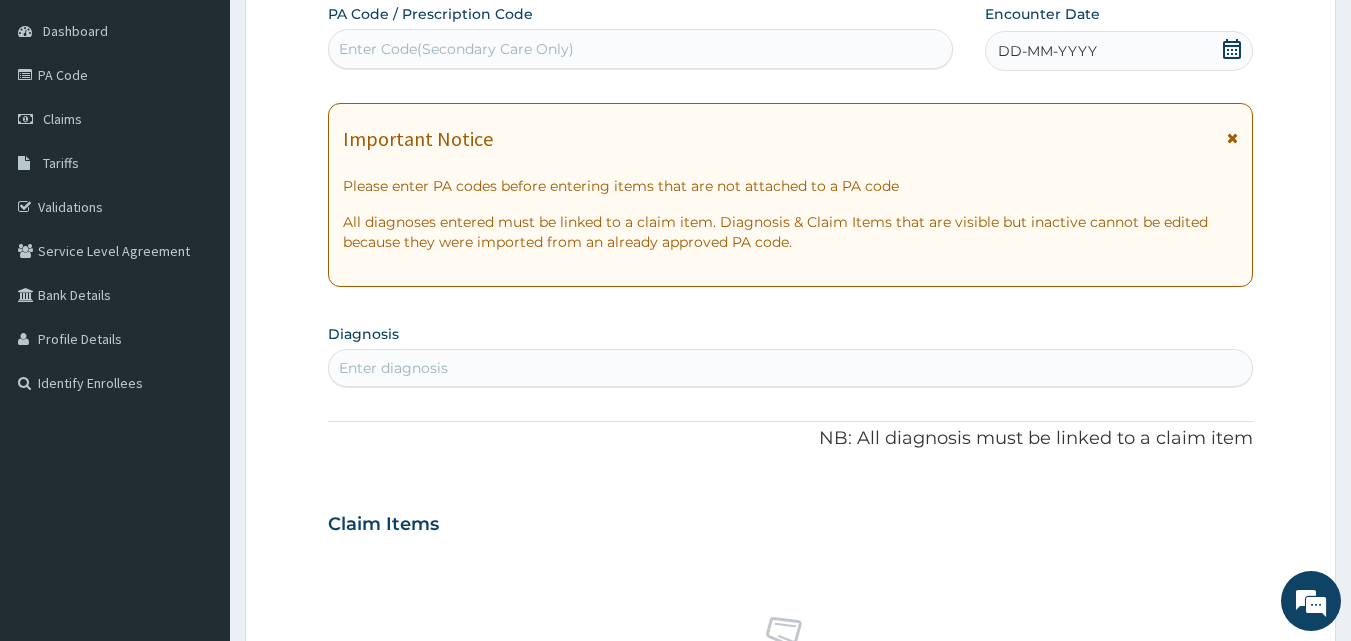 click on "Enter Code(Secondary Care Only)" at bounding box center (456, 49) 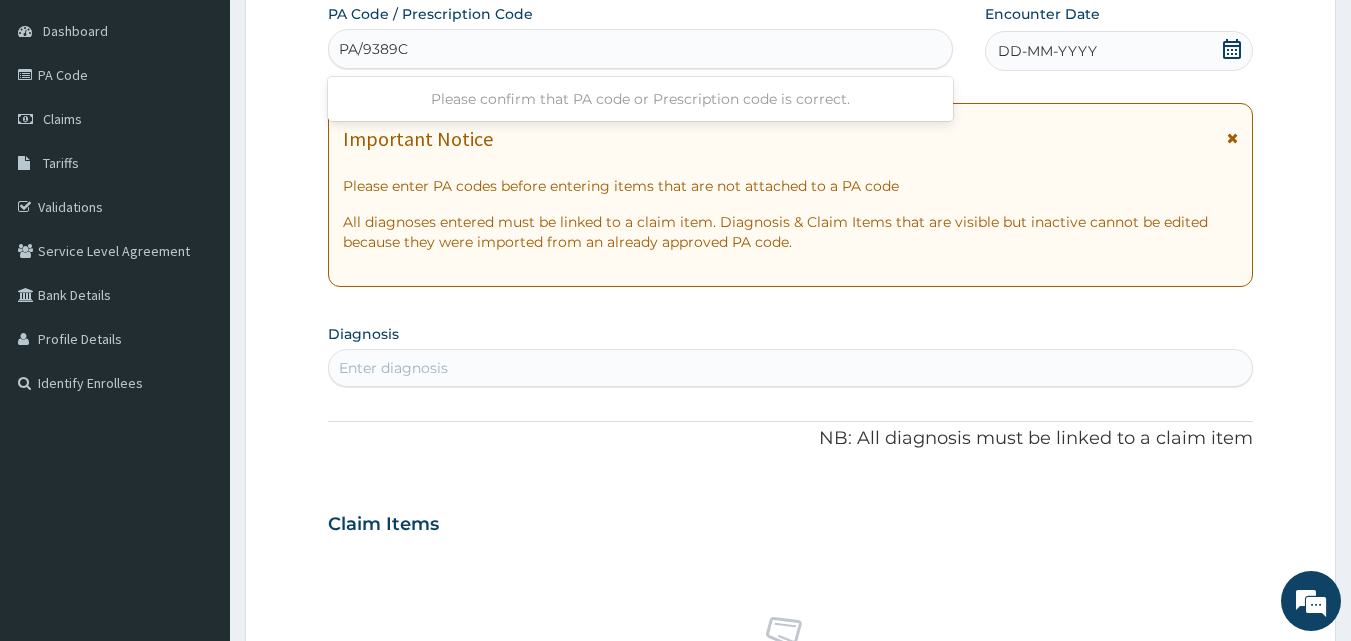 type on "PA/9389CO" 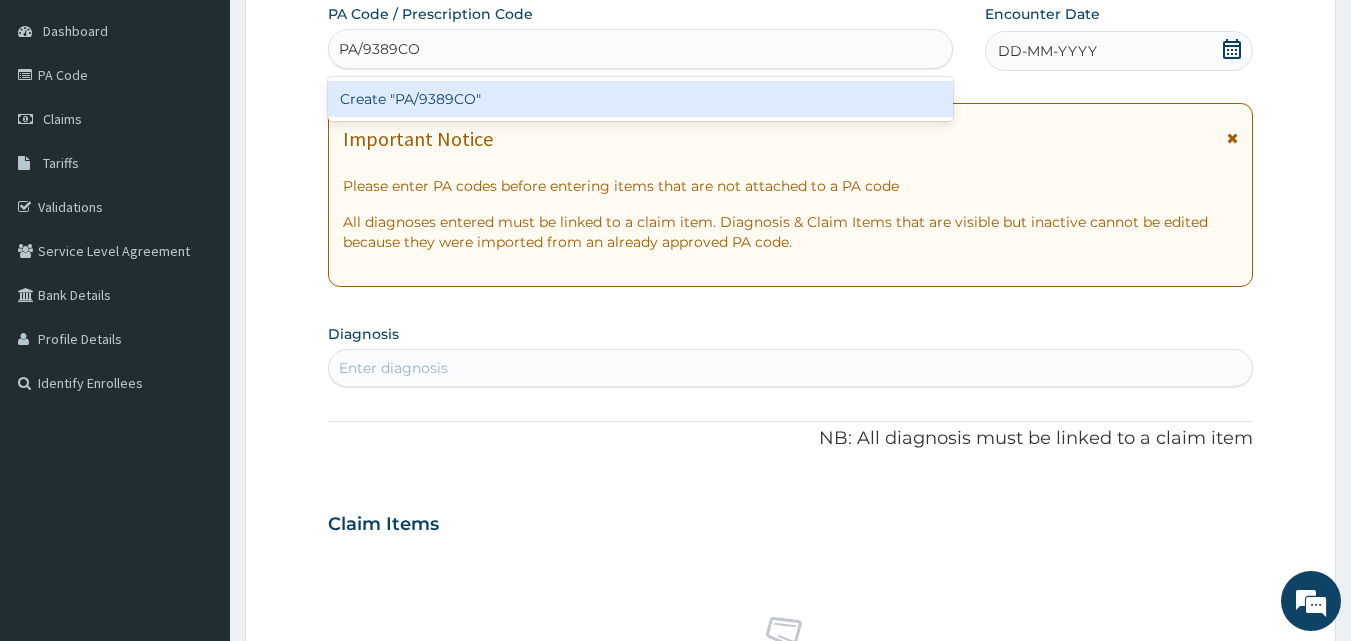 click on "Create "PA/9389CO"" at bounding box center [641, 99] 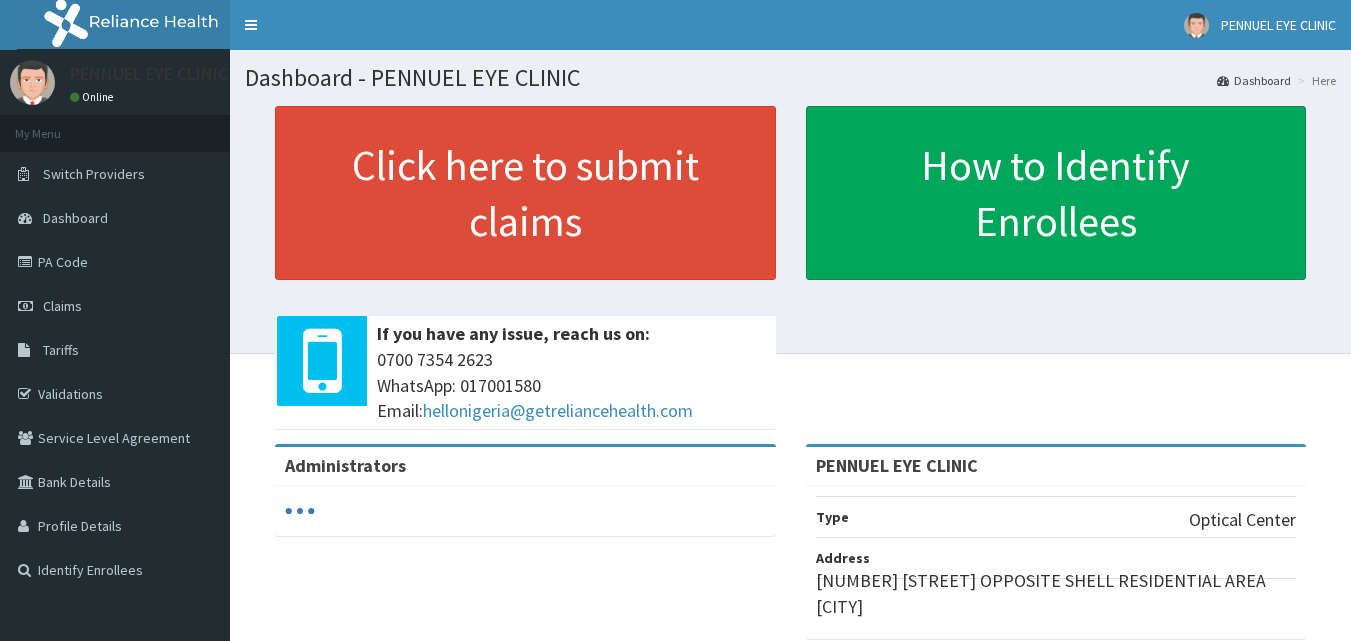 scroll, scrollTop: 0, scrollLeft: 0, axis: both 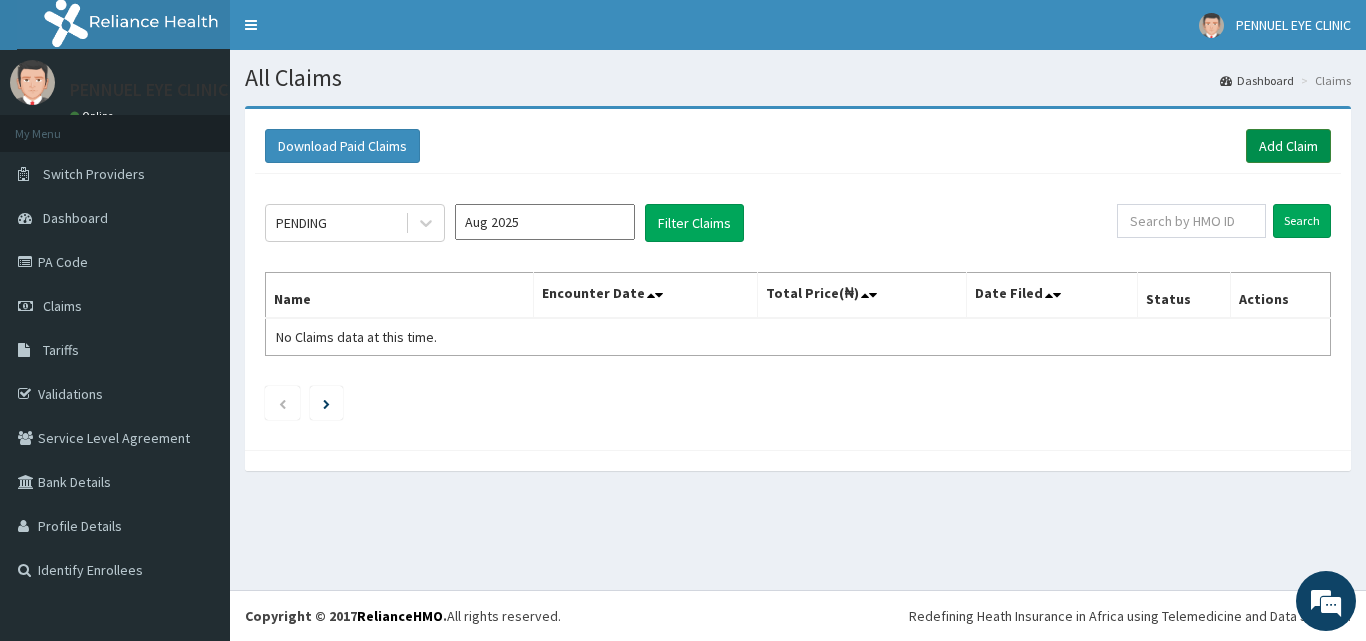 click on "Add Claim" at bounding box center (1288, 146) 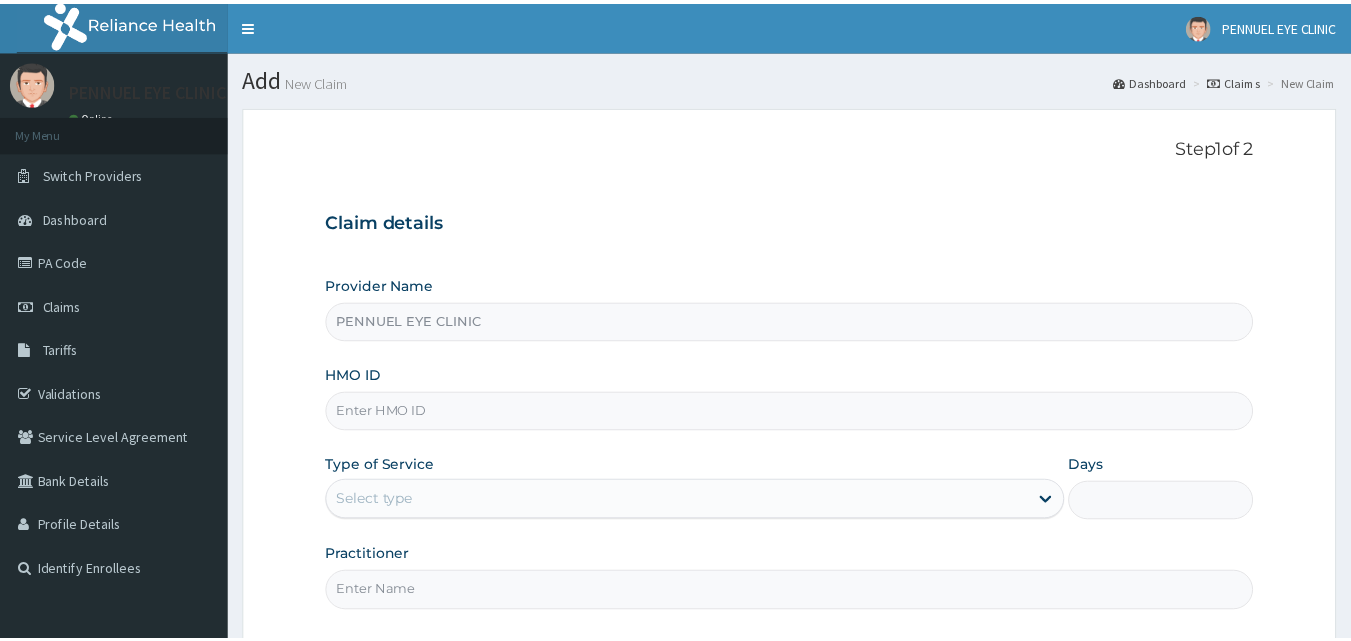 scroll, scrollTop: 0, scrollLeft: 0, axis: both 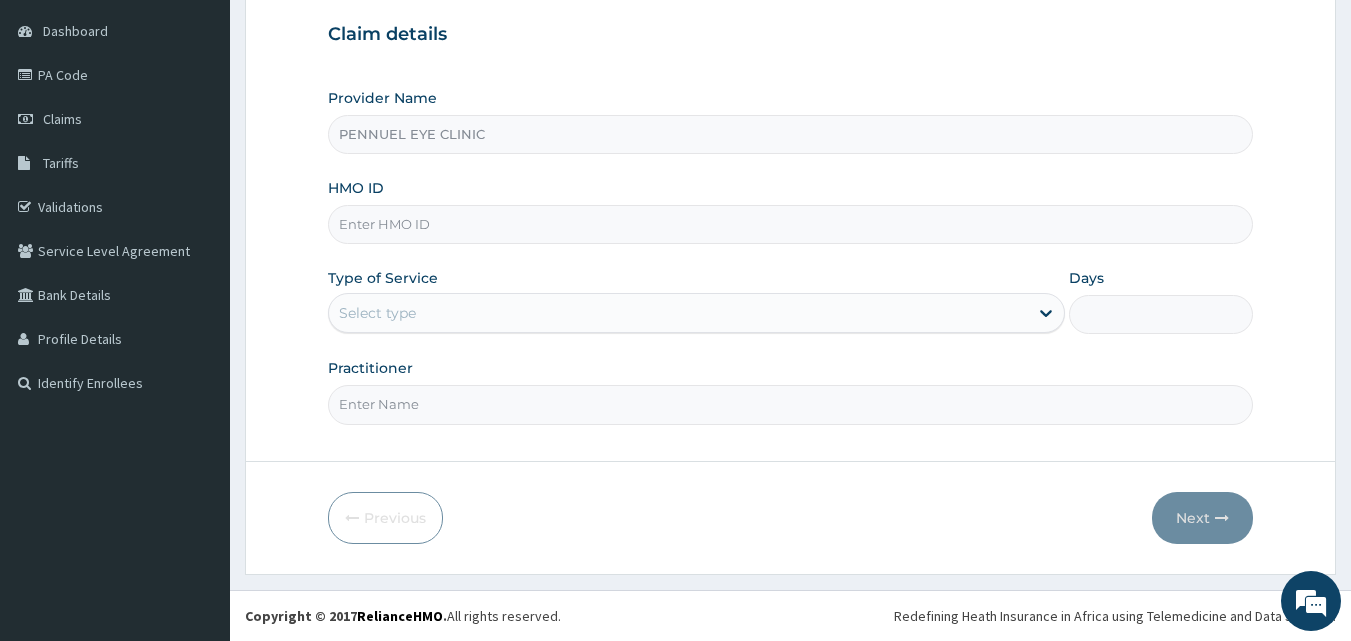 click on "HMO ID" at bounding box center (791, 224) 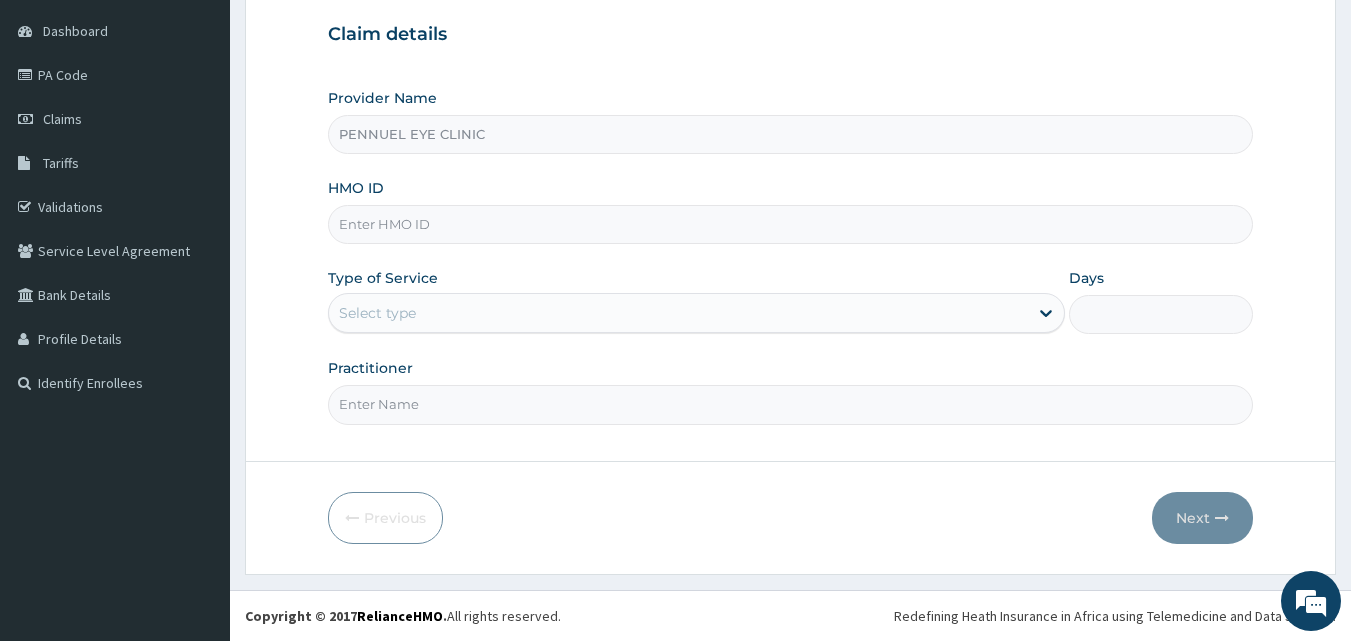 scroll, scrollTop: 0, scrollLeft: 0, axis: both 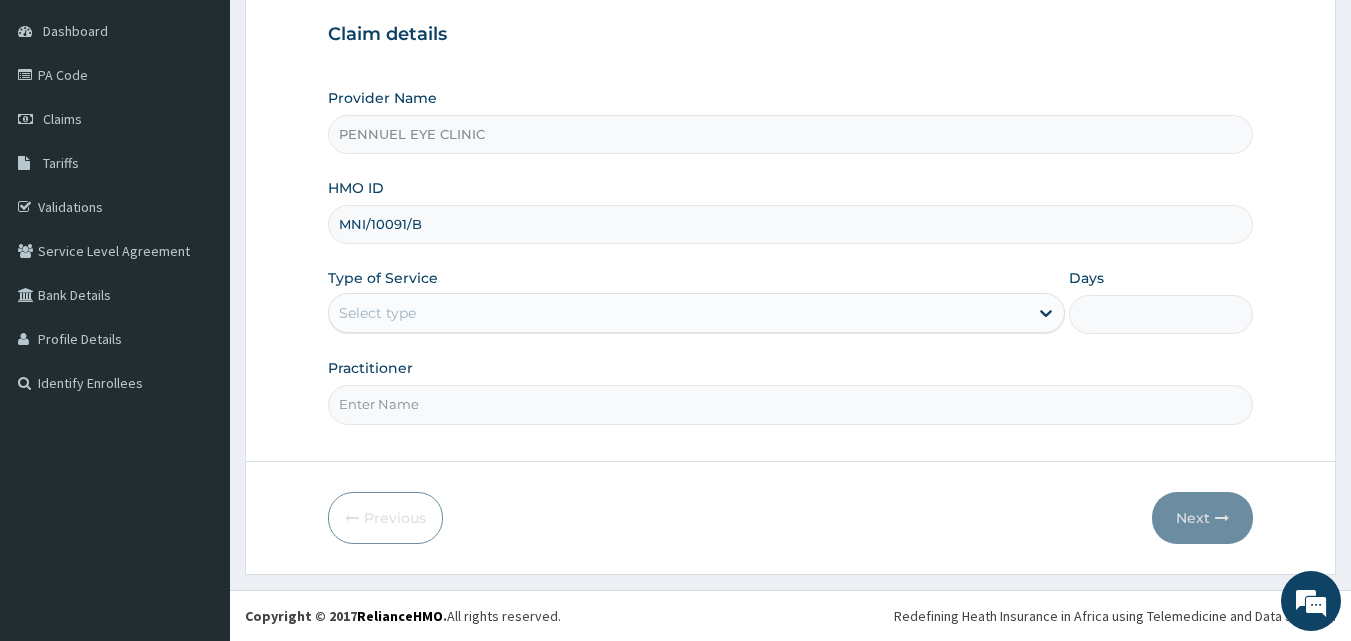 type on "MNI/10091/B" 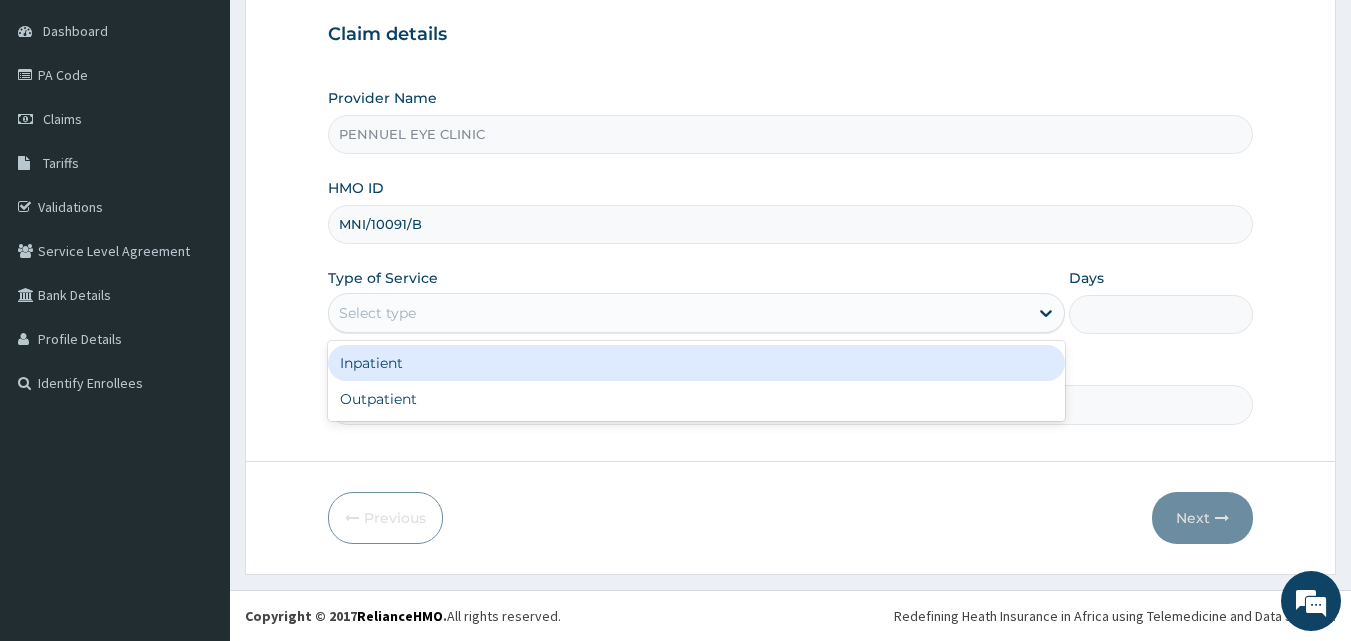click on "Select type" at bounding box center [678, 313] 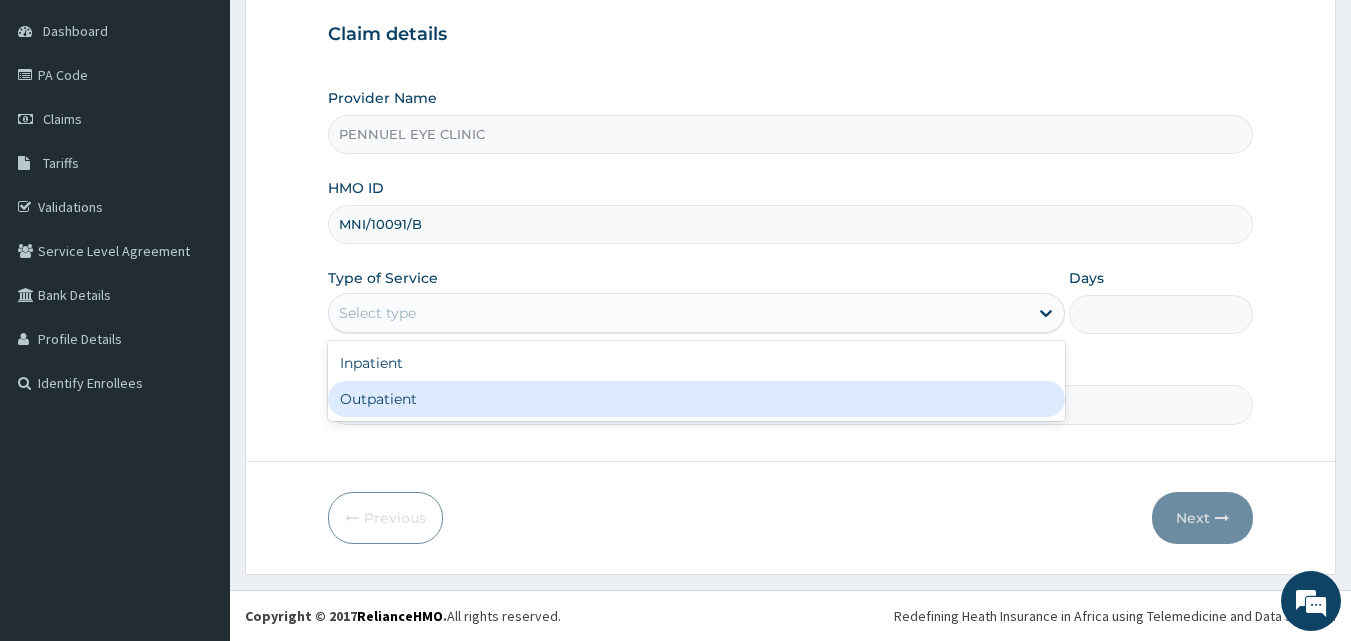 click on "Outpatient" at bounding box center (696, 399) 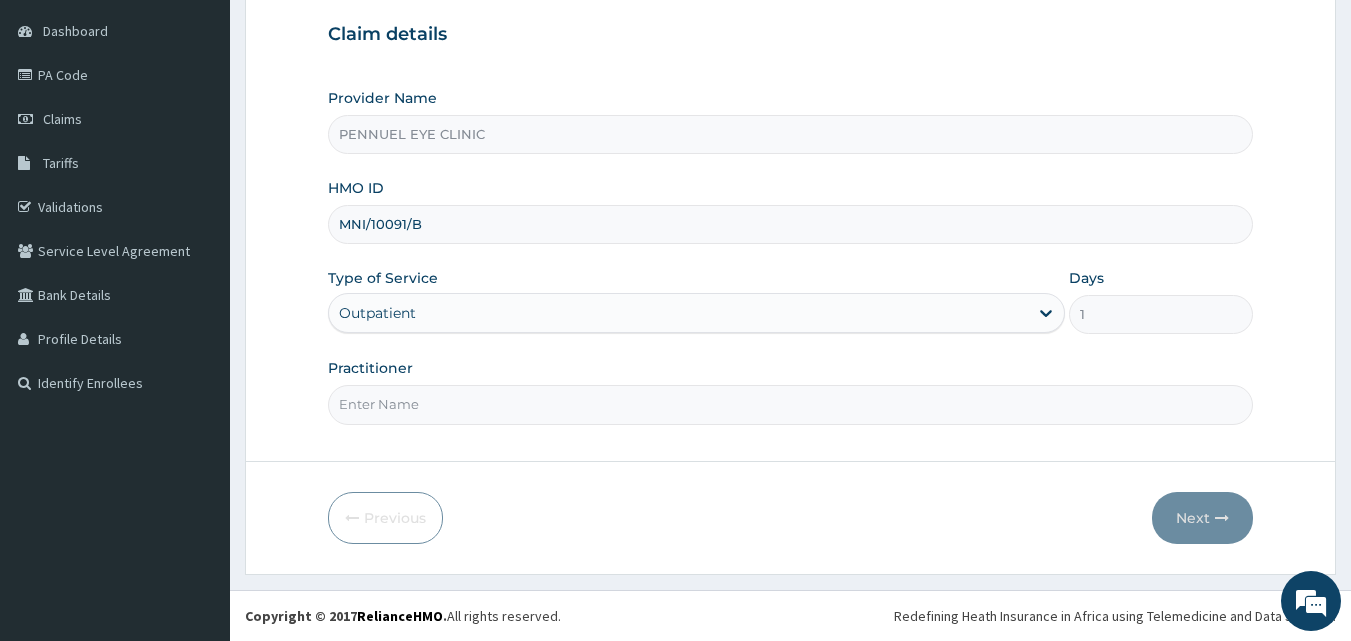click on "Practitioner" at bounding box center [791, 404] 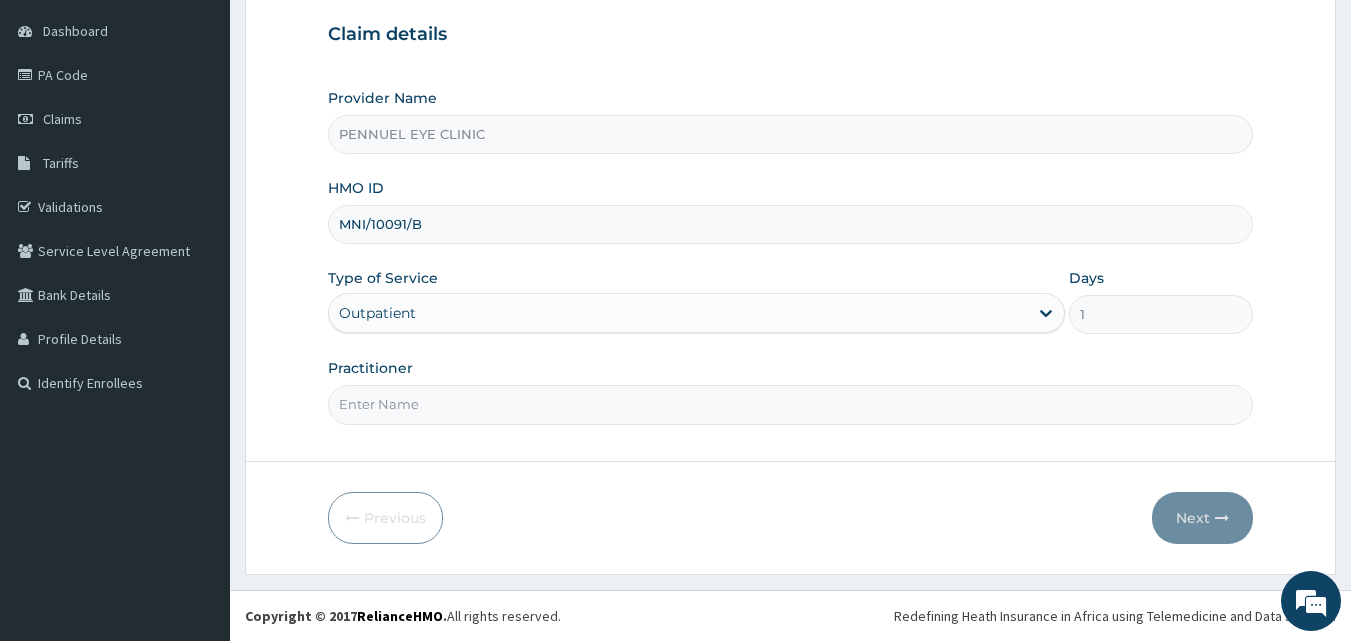 type on "DR NNENNA ONWUKA" 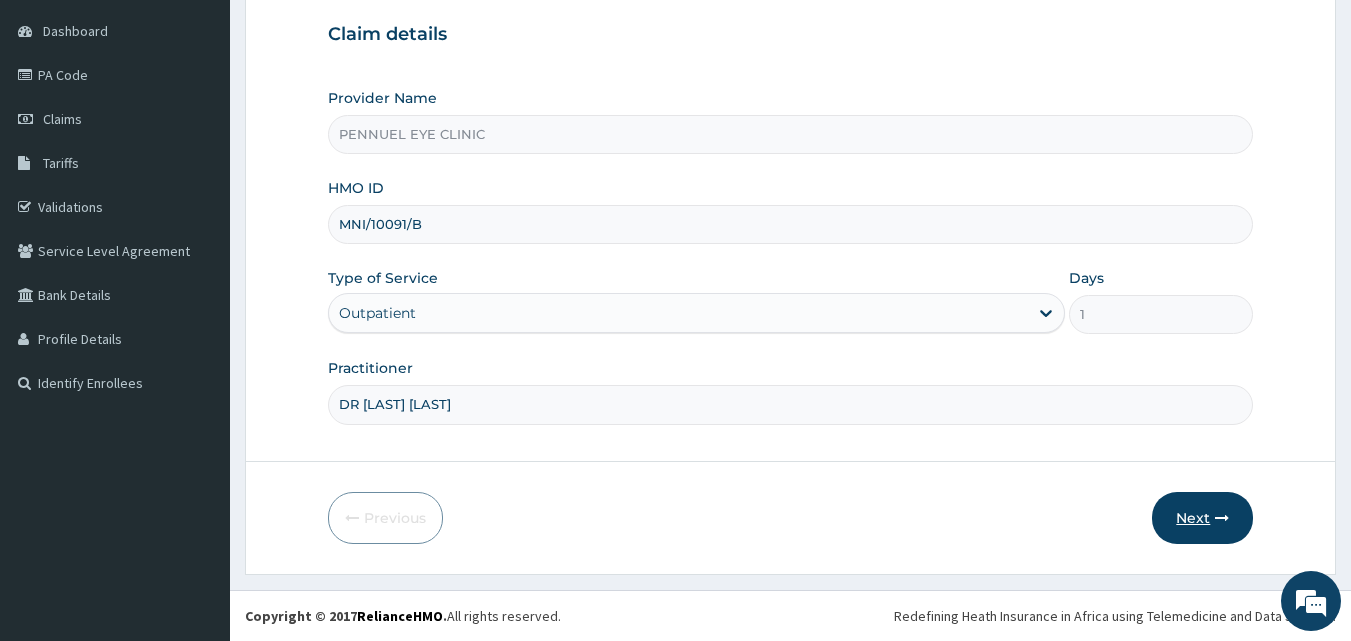 click on "Next" at bounding box center (1202, 518) 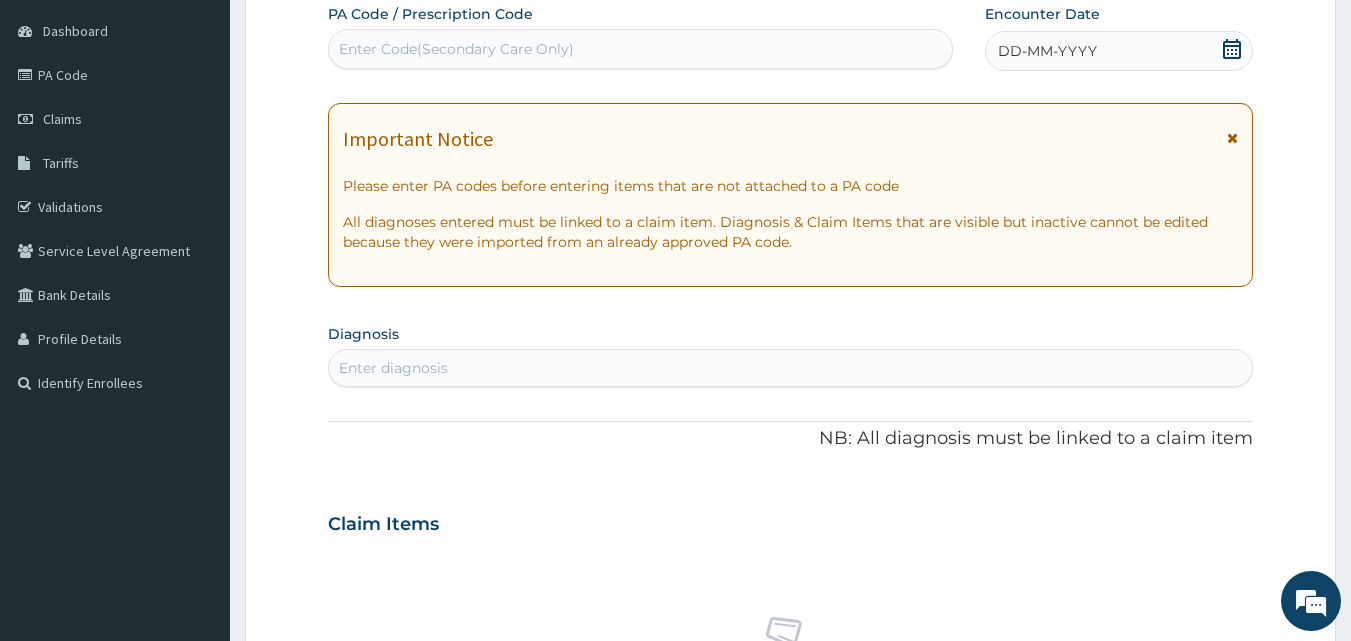 click on "Enter Code(Secondary Care Only)" at bounding box center (456, 49) 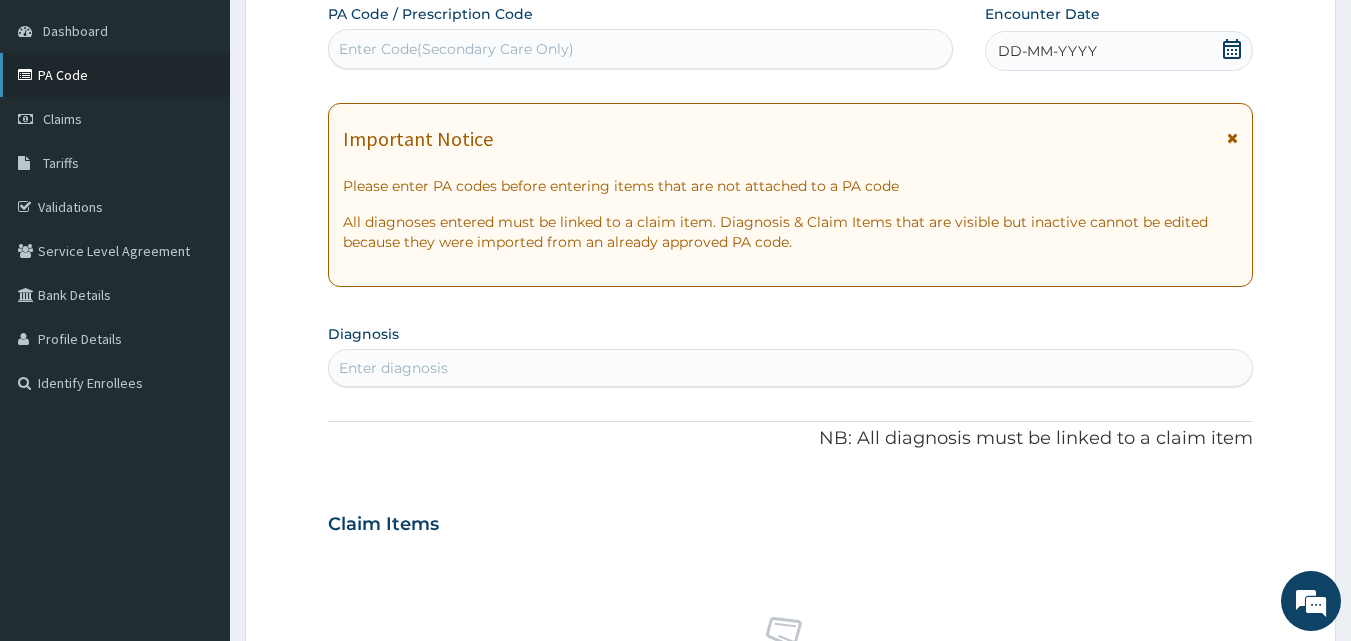 click on "PA Code" at bounding box center [115, 75] 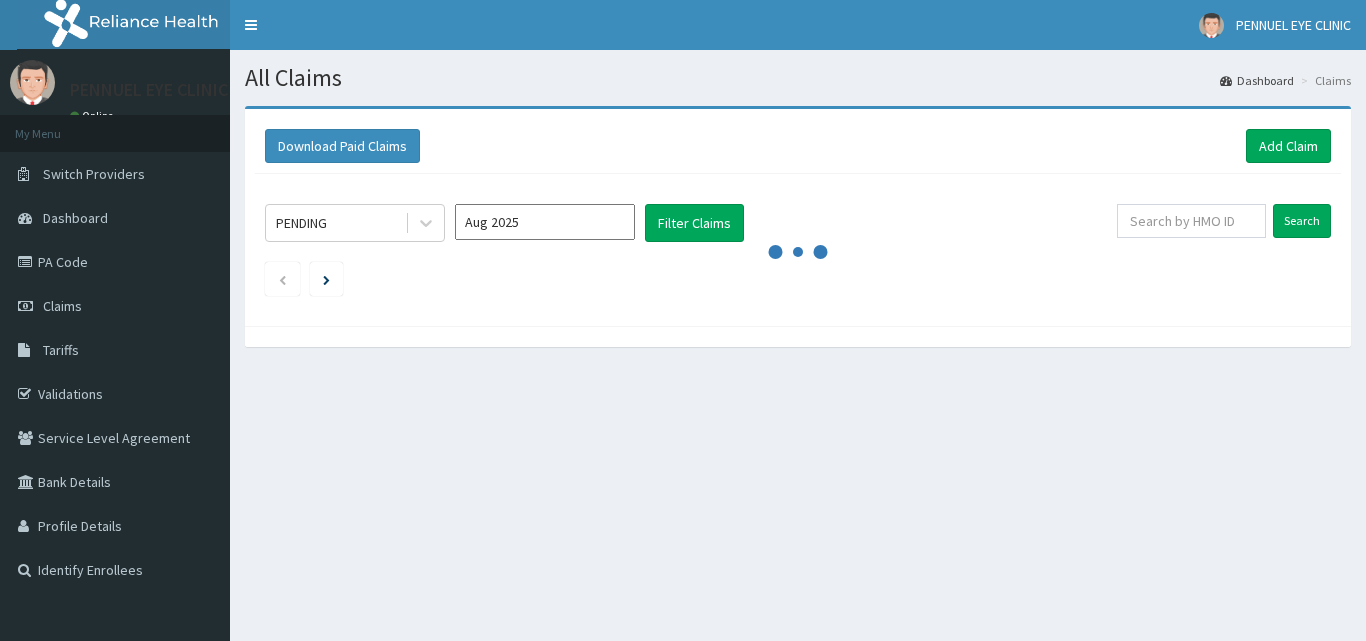 scroll, scrollTop: 0, scrollLeft: 0, axis: both 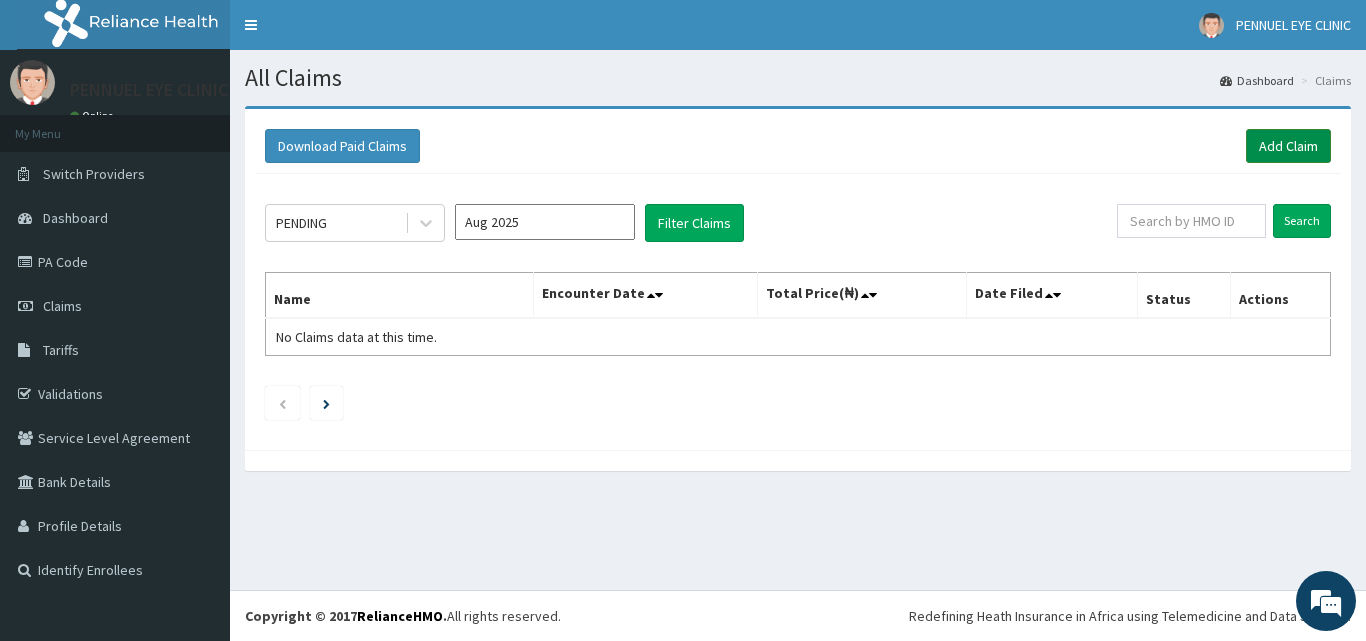 click on "Add Claim" at bounding box center (1288, 146) 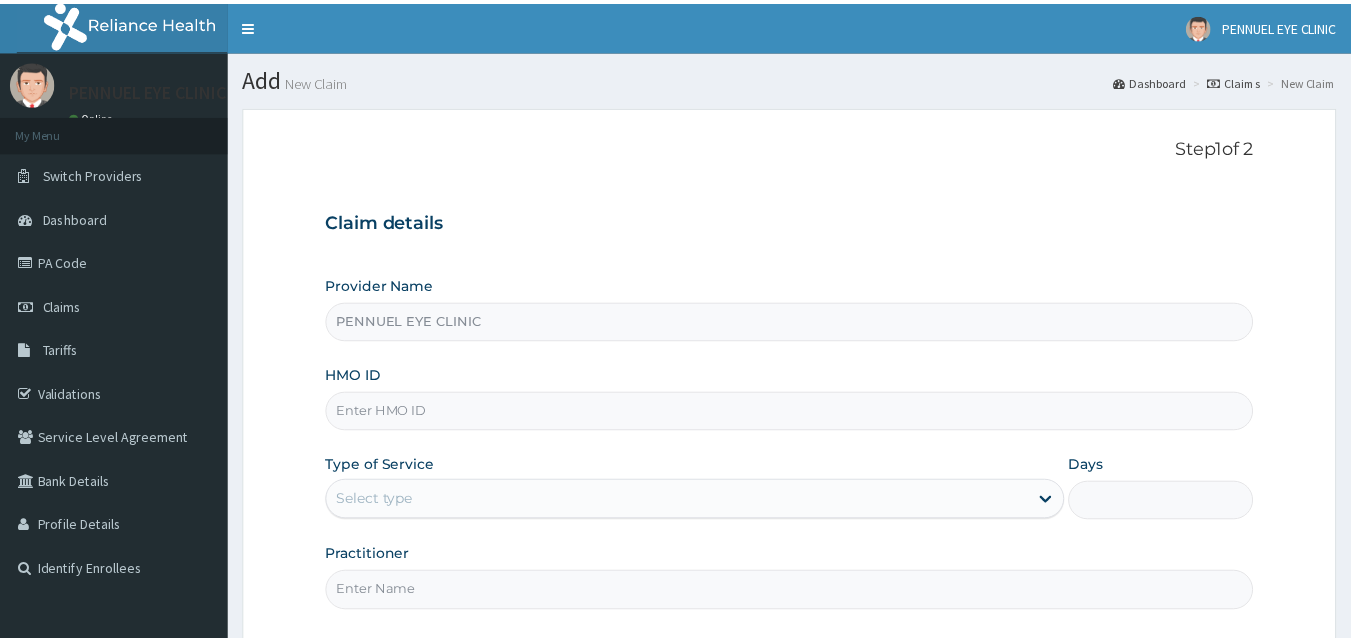 scroll, scrollTop: 0, scrollLeft: 0, axis: both 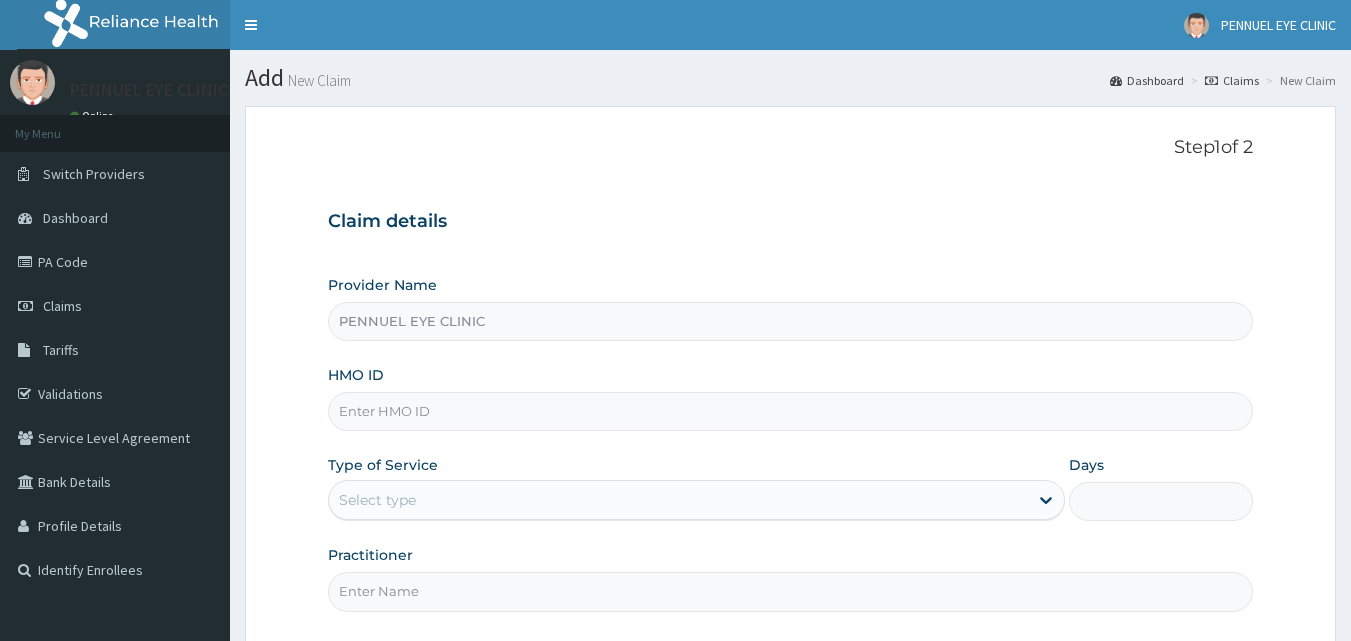 type on "PENNUEL EYE CLINIC" 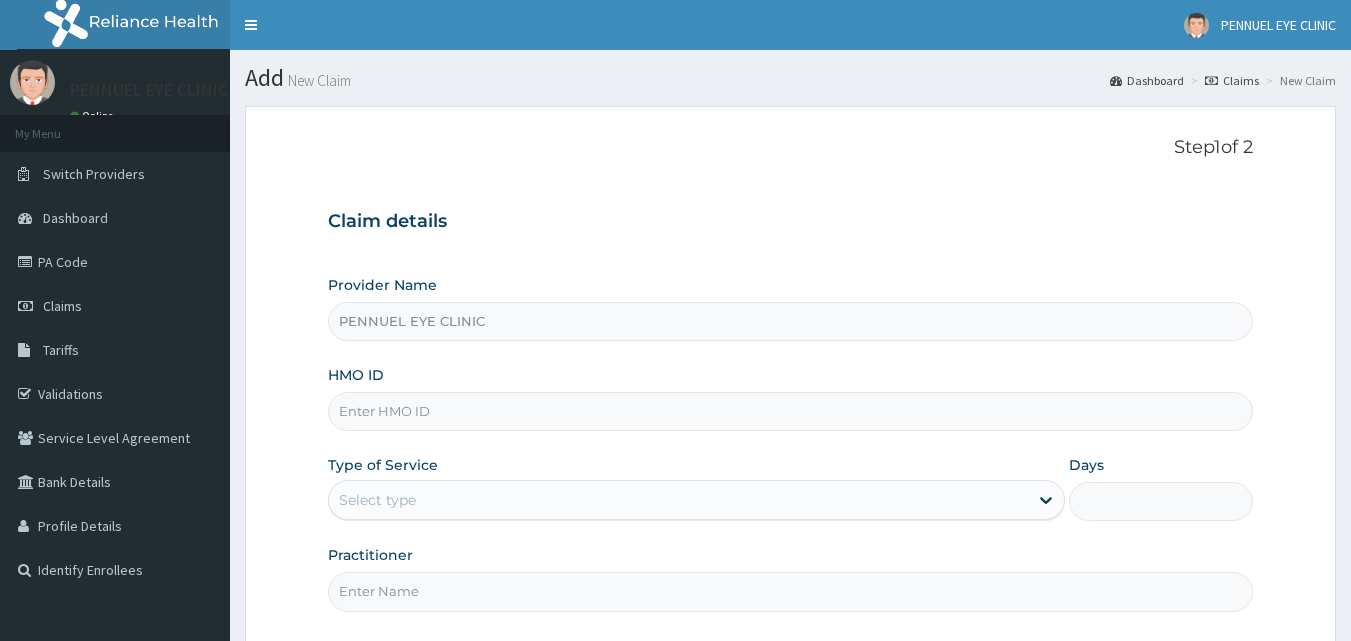 scroll, scrollTop: 0, scrollLeft: 0, axis: both 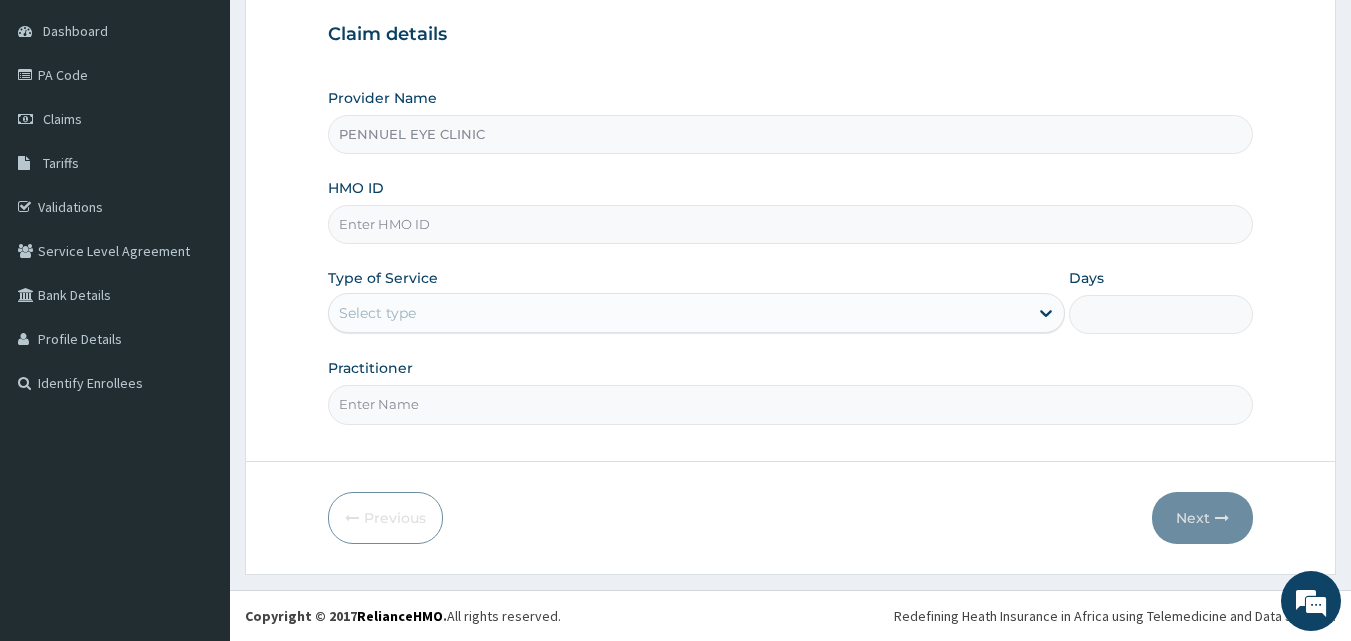 click on "HMO ID" at bounding box center (791, 224) 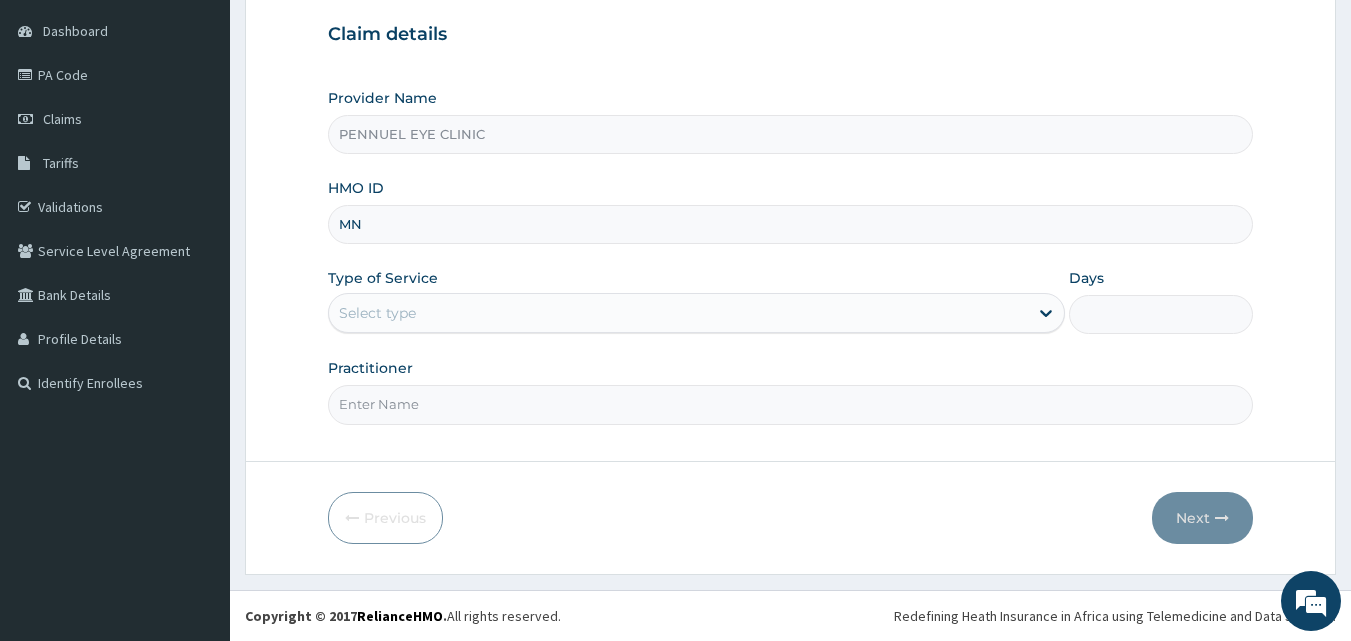 scroll, scrollTop: 0, scrollLeft: 0, axis: both 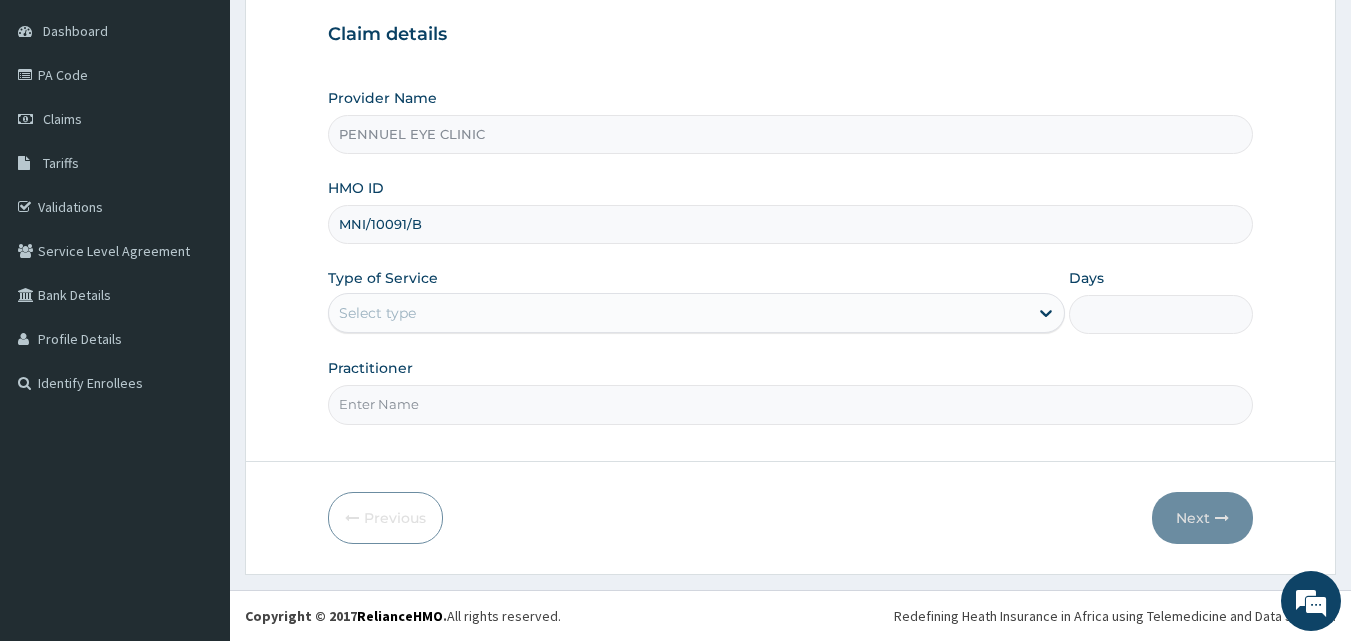 type on "MNI/10091/B" 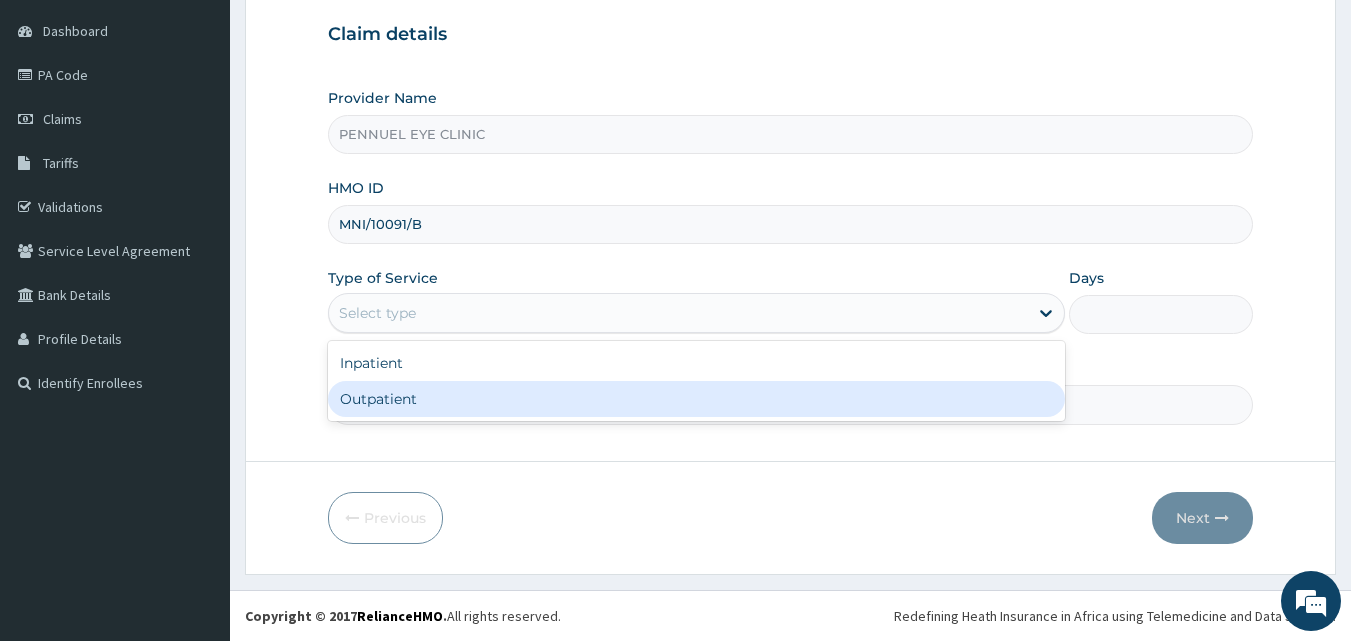 click on "Outpatient" at bounding box center (696, 399) 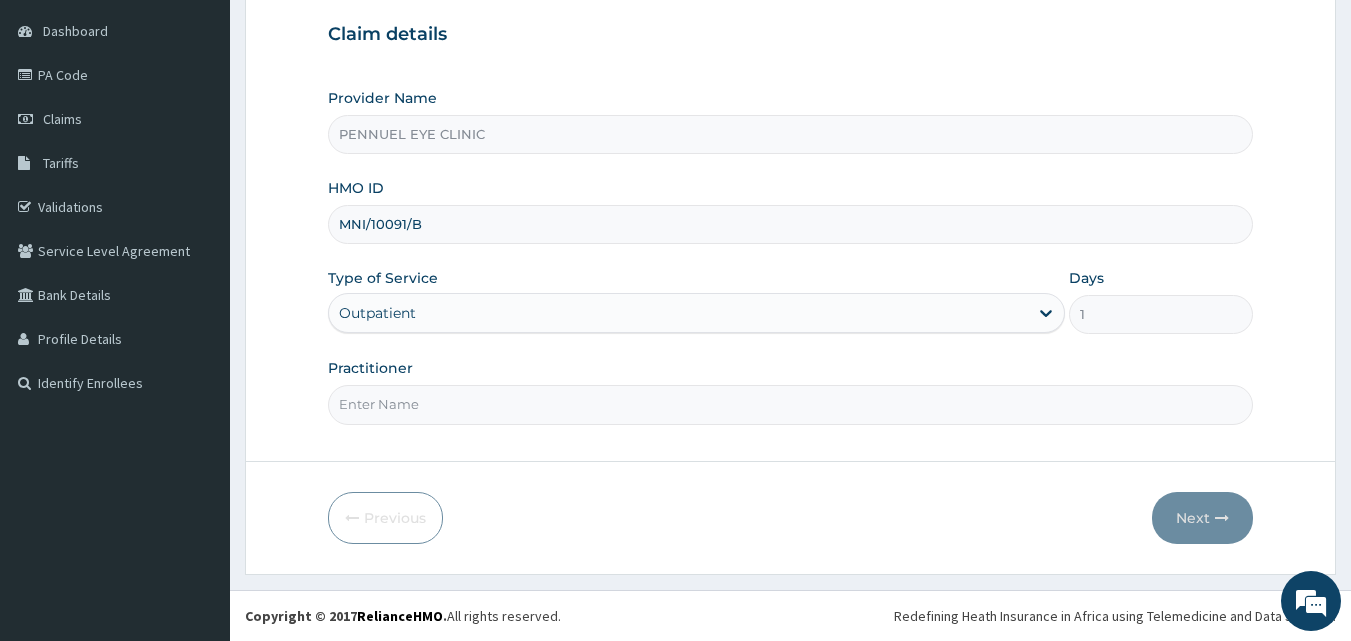 click on "Practitioner" at bounding box center (791, 404) 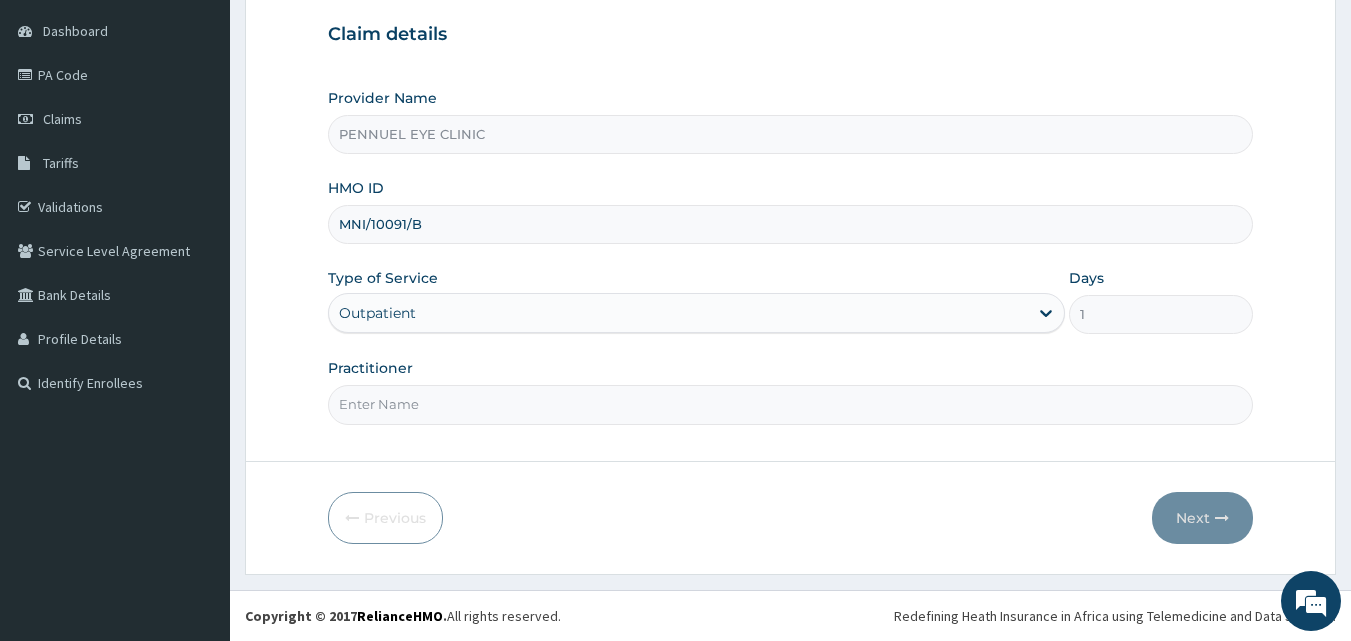 type on "DR NNENNA ONWUKA" 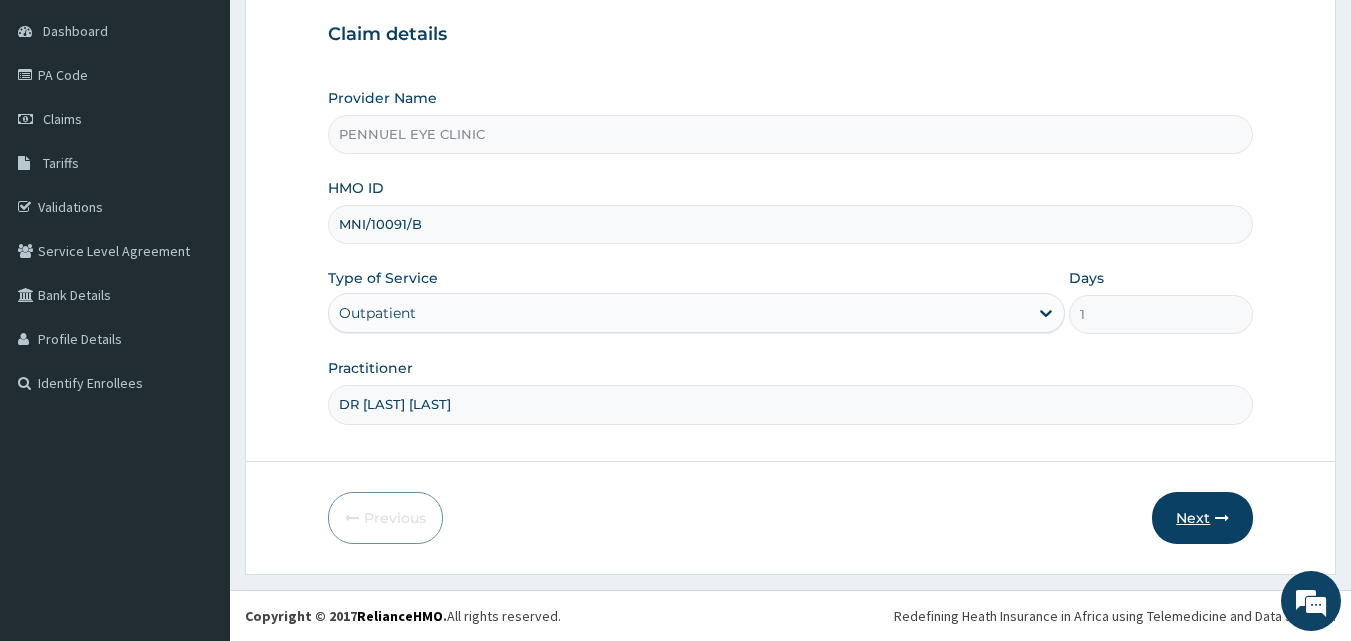 click on "Next" at bounding box center [1202, 518] 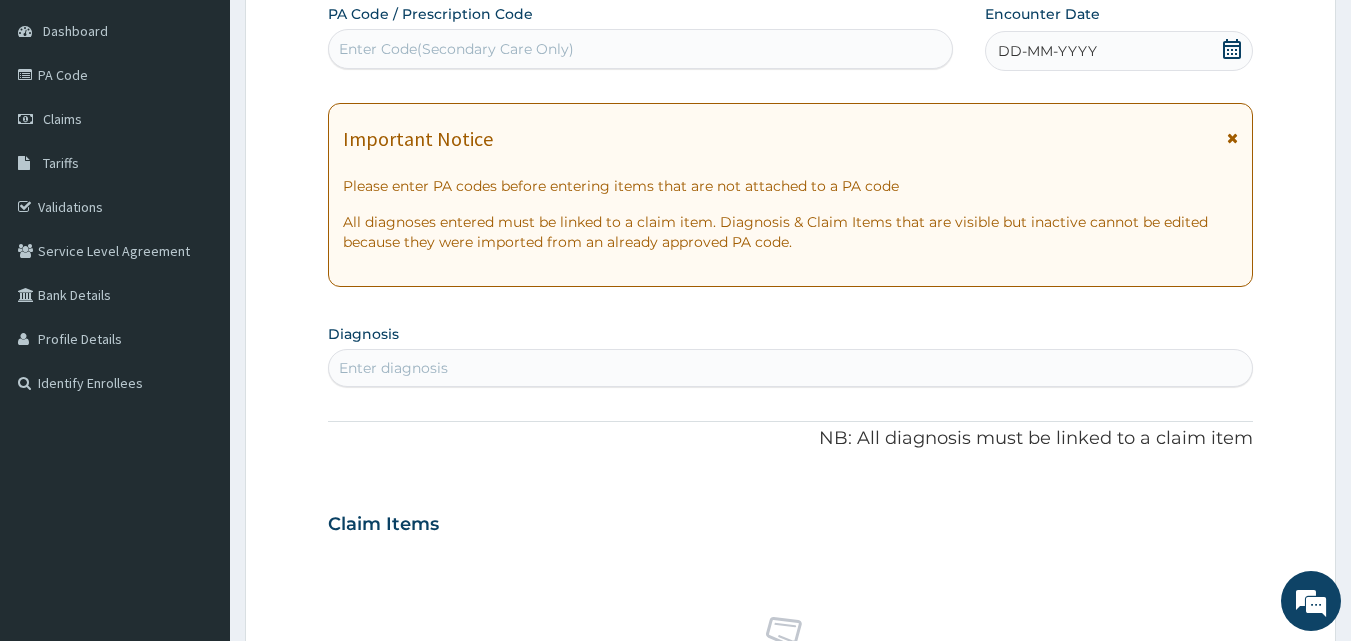 click on "Enter Code(Secondary Care Only)" at bounding box center [456, 49] 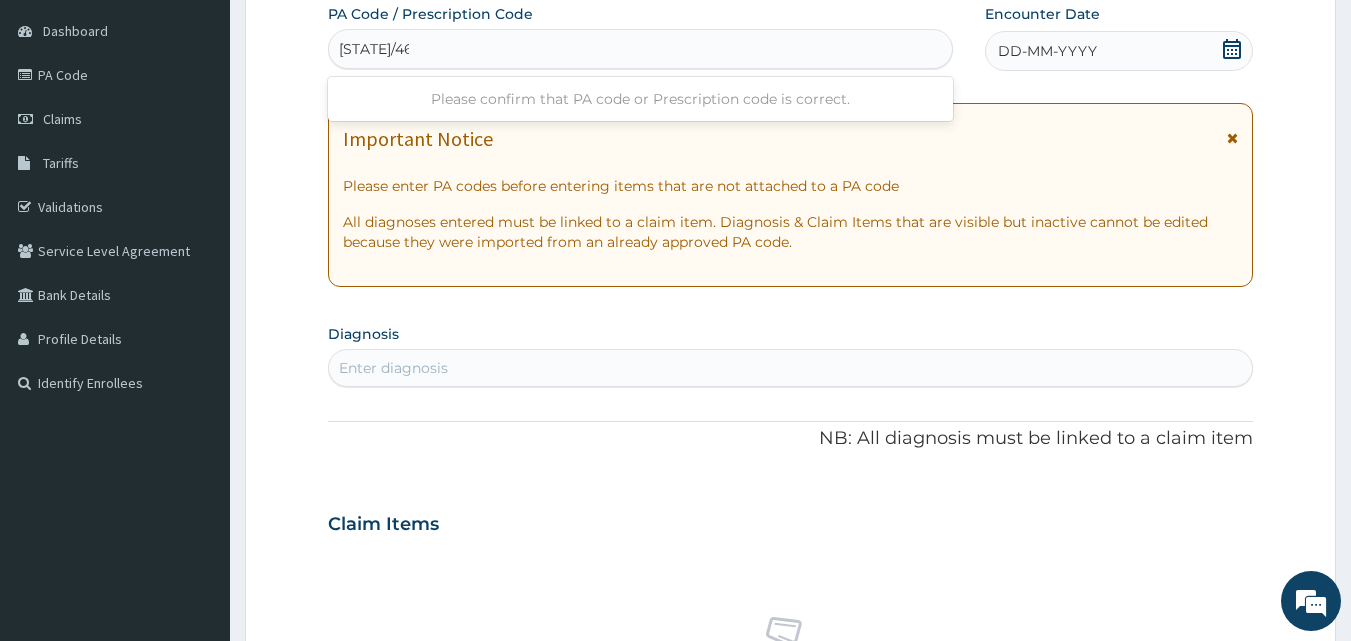 type on "PA/465FA6" 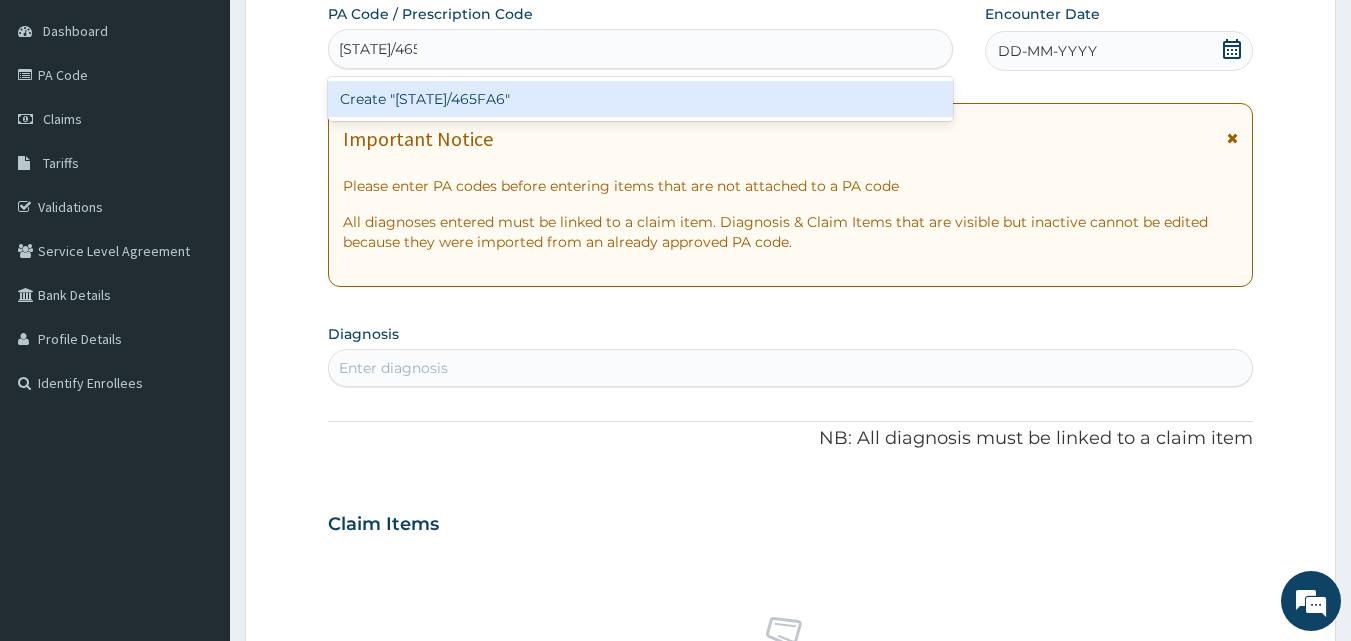 click on "Create "PA/465FA6"" at bounding box center (641, 99) 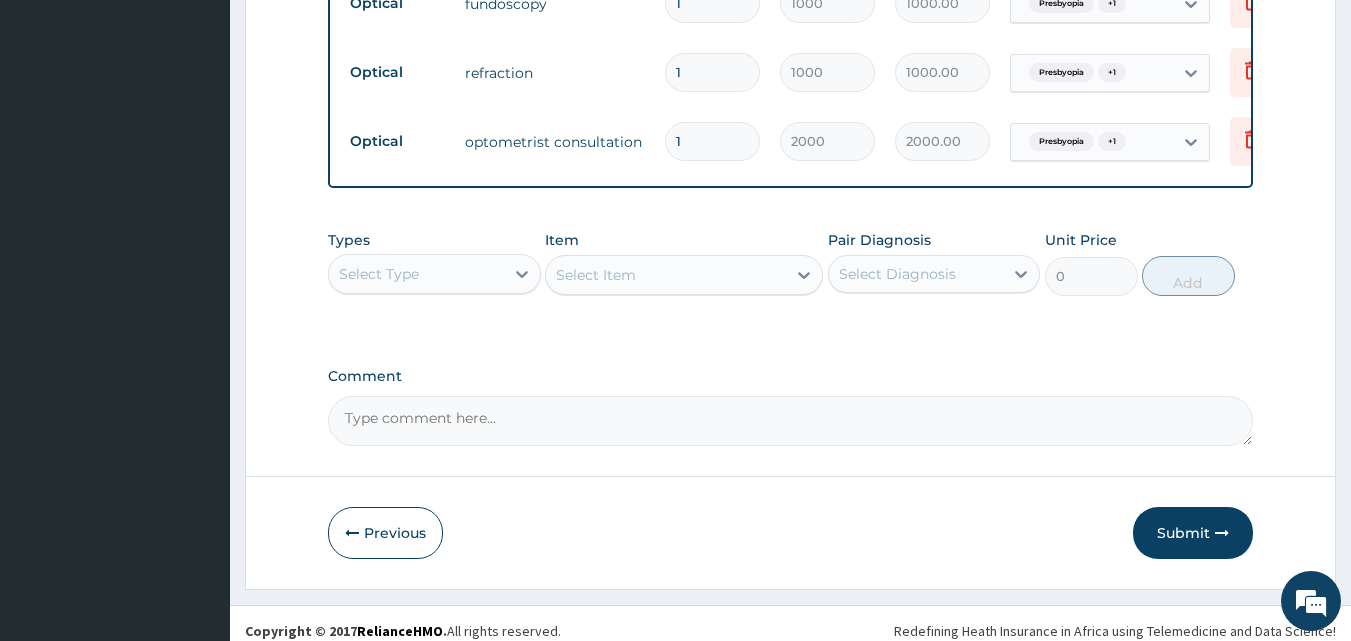 scroll, scrollTop: 1164, scrollLeft: 0, axis: vertical 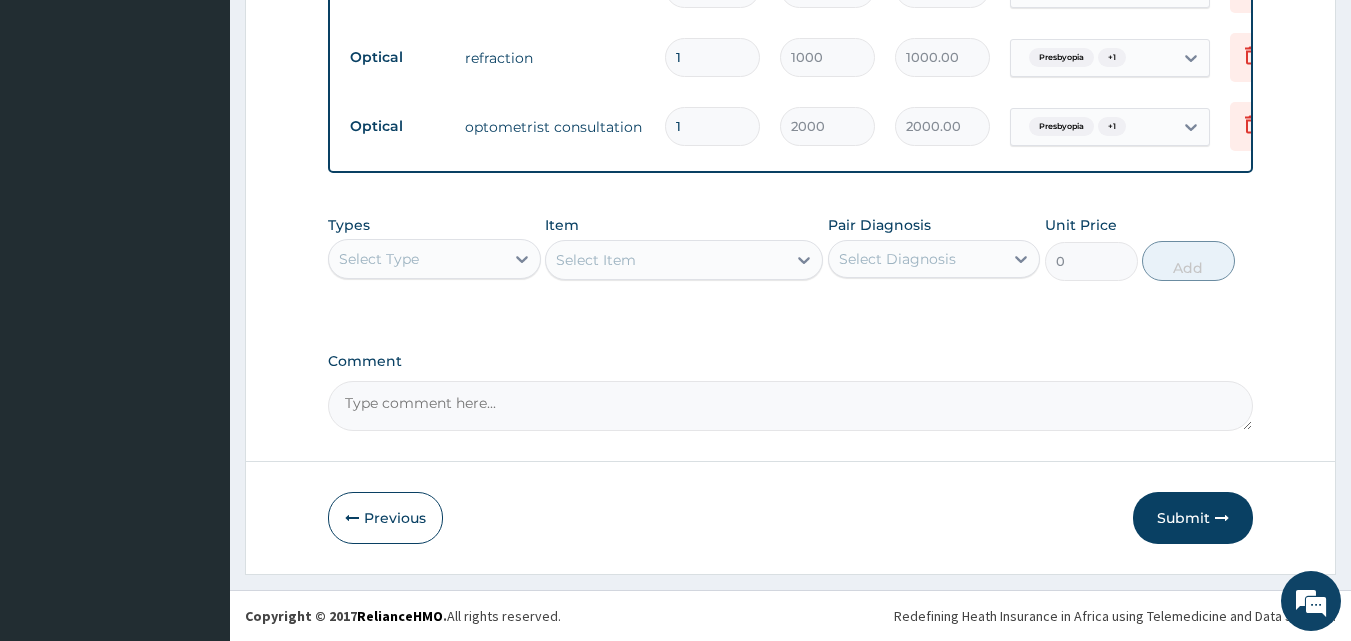 click on "Comment" at bounding box center [791, 406] 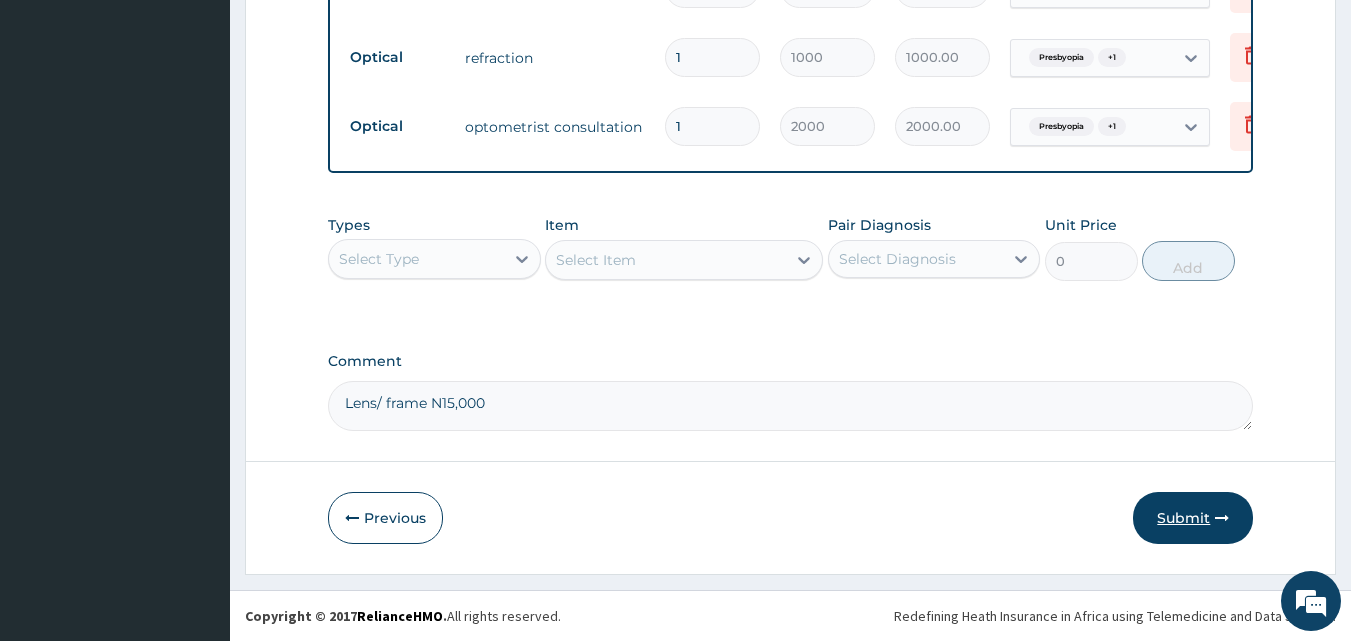 type on "Lens/ frame N15,000" 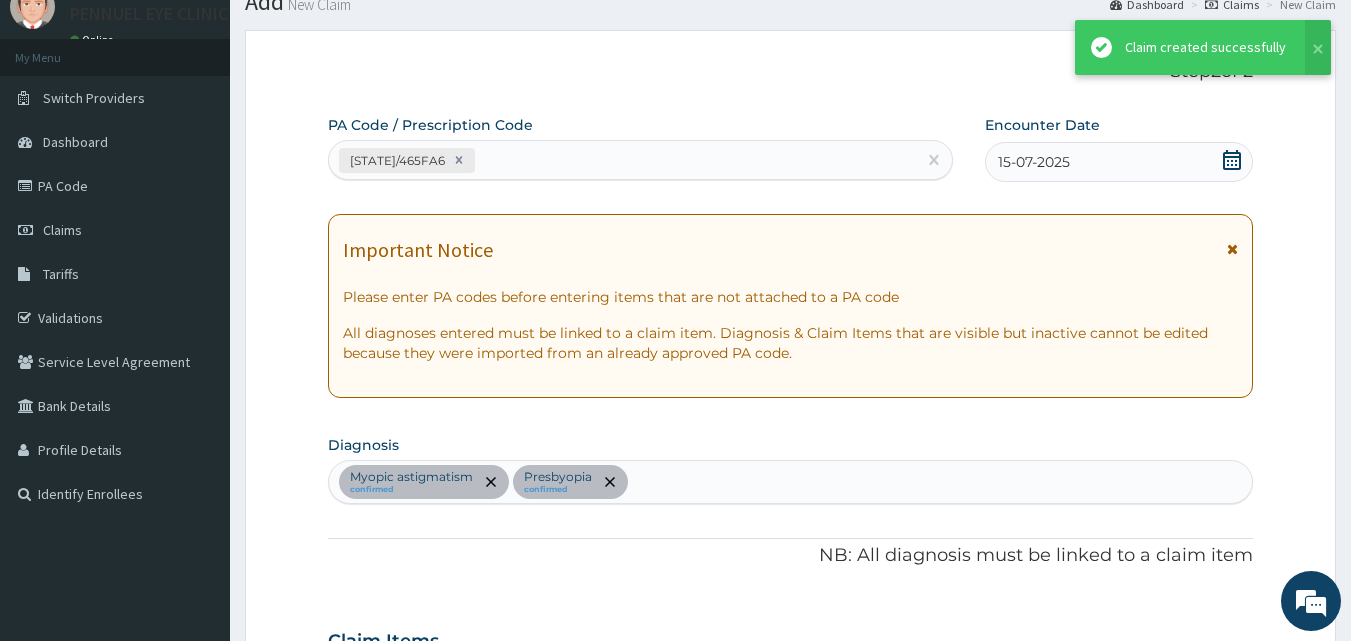 scroll, scrollTop: 1164, scrollLeft: 0, axis: vertical 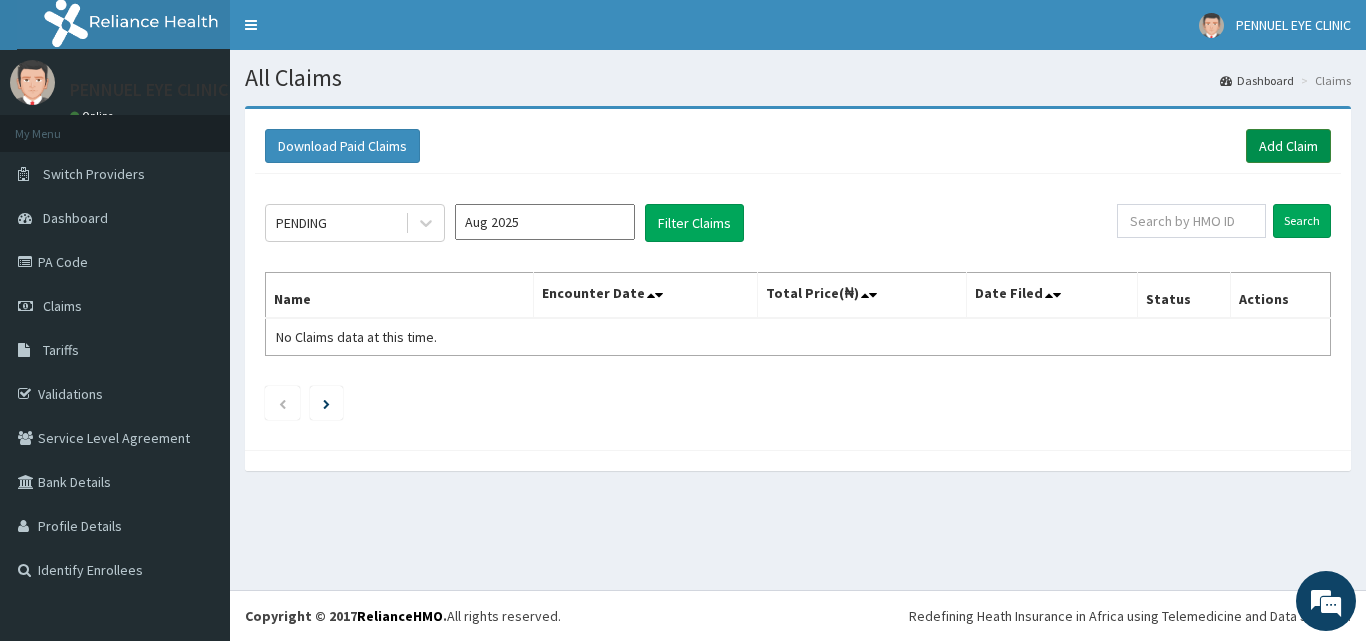 click on "Add Claim" at bounding box center [1288, 146] 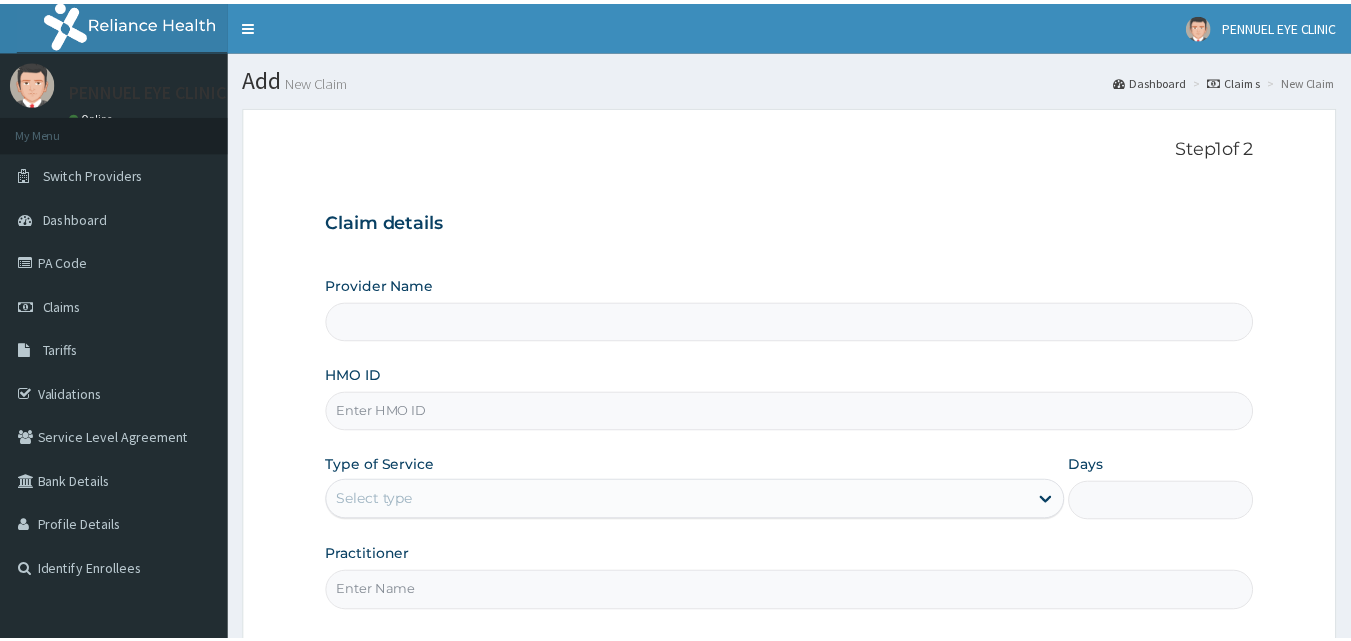 scroll, scrollTop: 0, scrollLeft: 0, axis: both 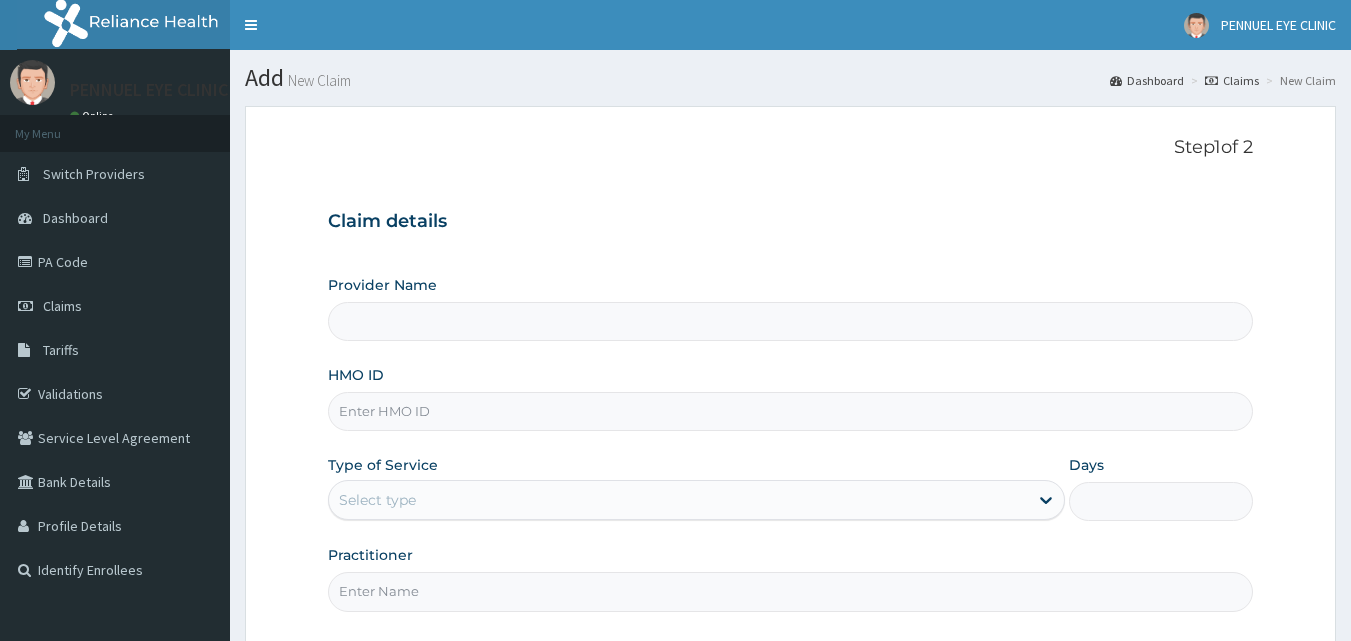 type on "PENNUEL EYE CLINIC" 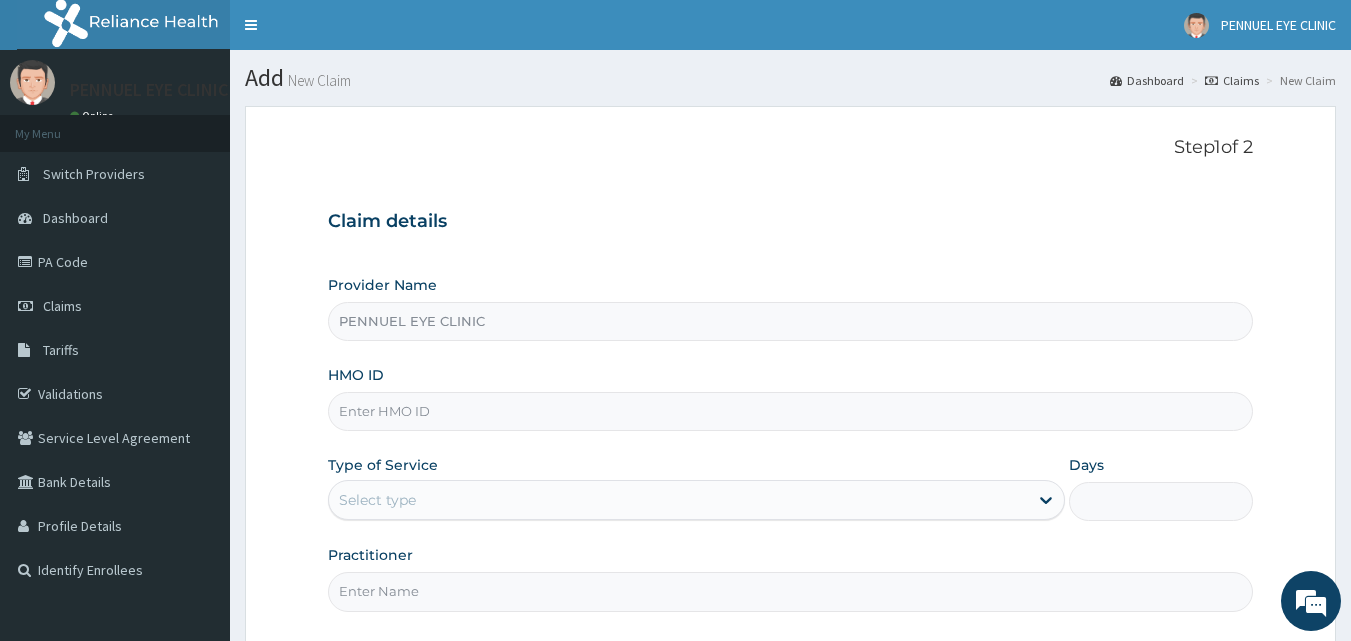 scroll, scrollTop: 0, scrollLeft: 0, axis: both 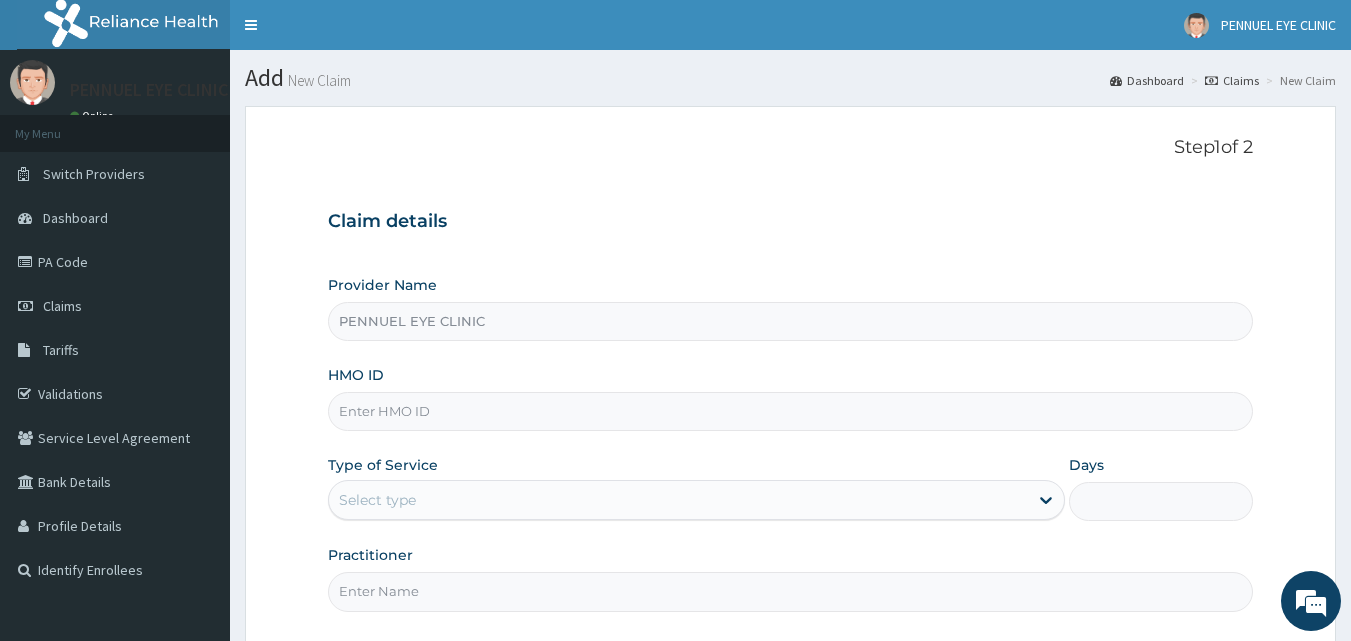 click on "HMO ID" at bounding box center (791, 411) 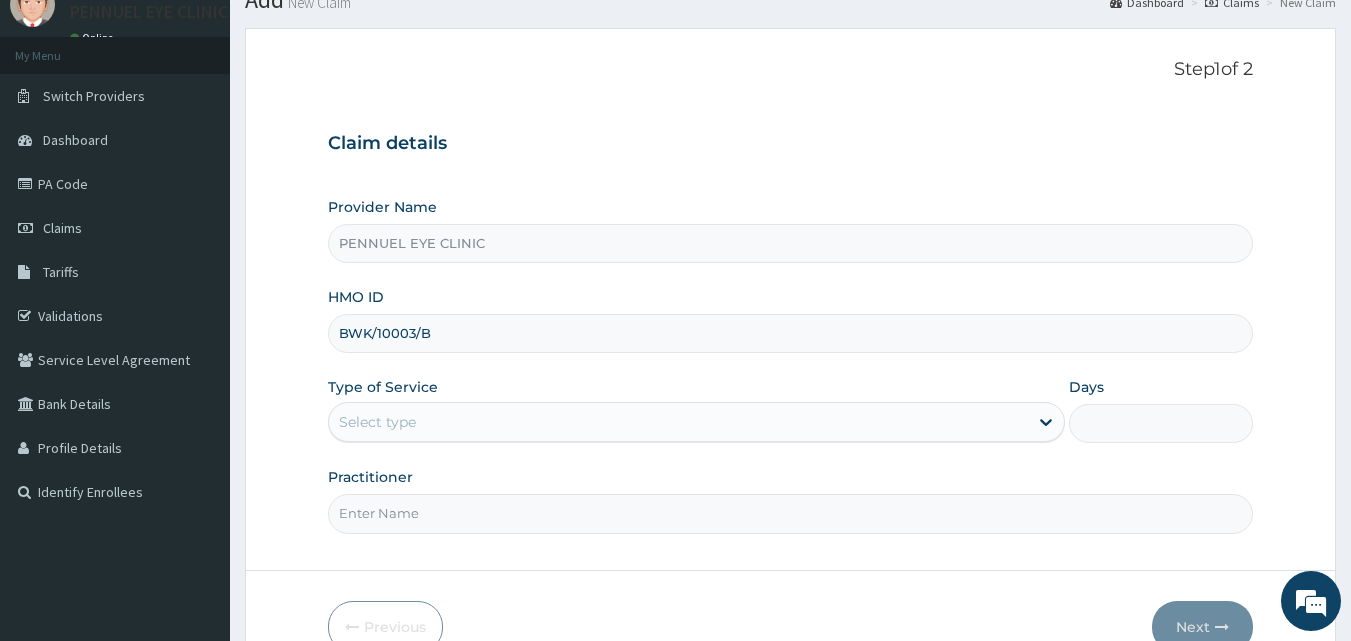scroll, scrollTop: 100, scrollLeft: 0, axis: vertical 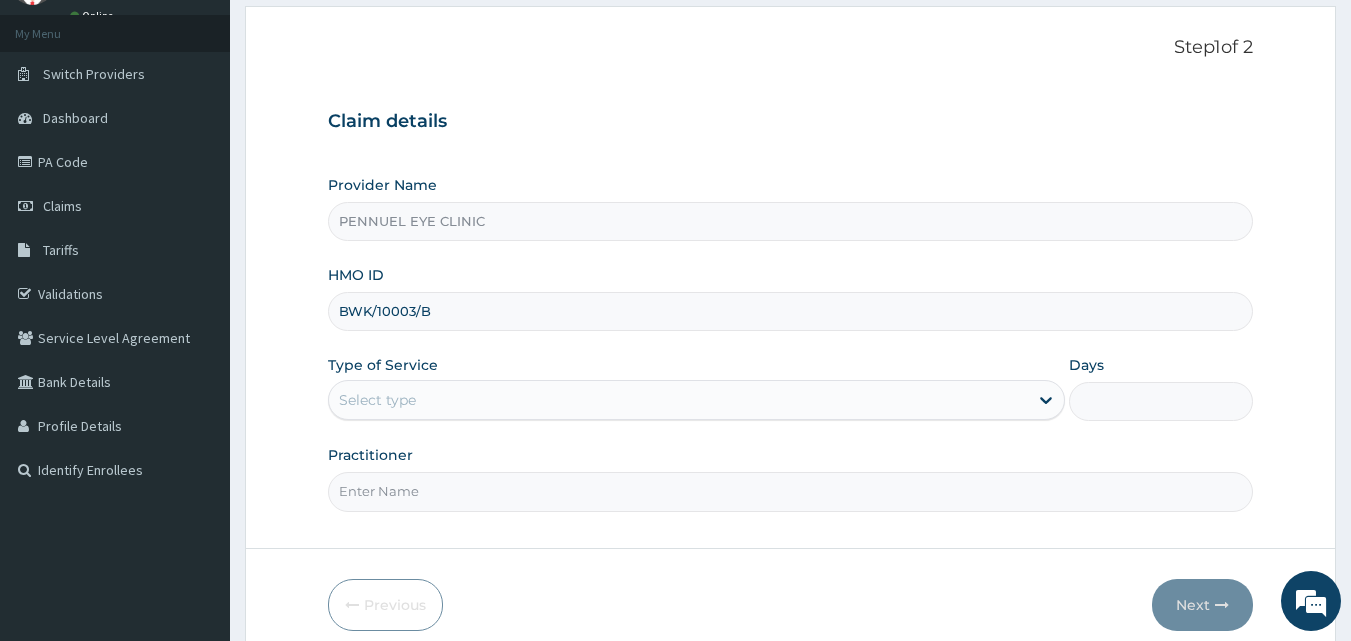 type on "BWK/10003/B" 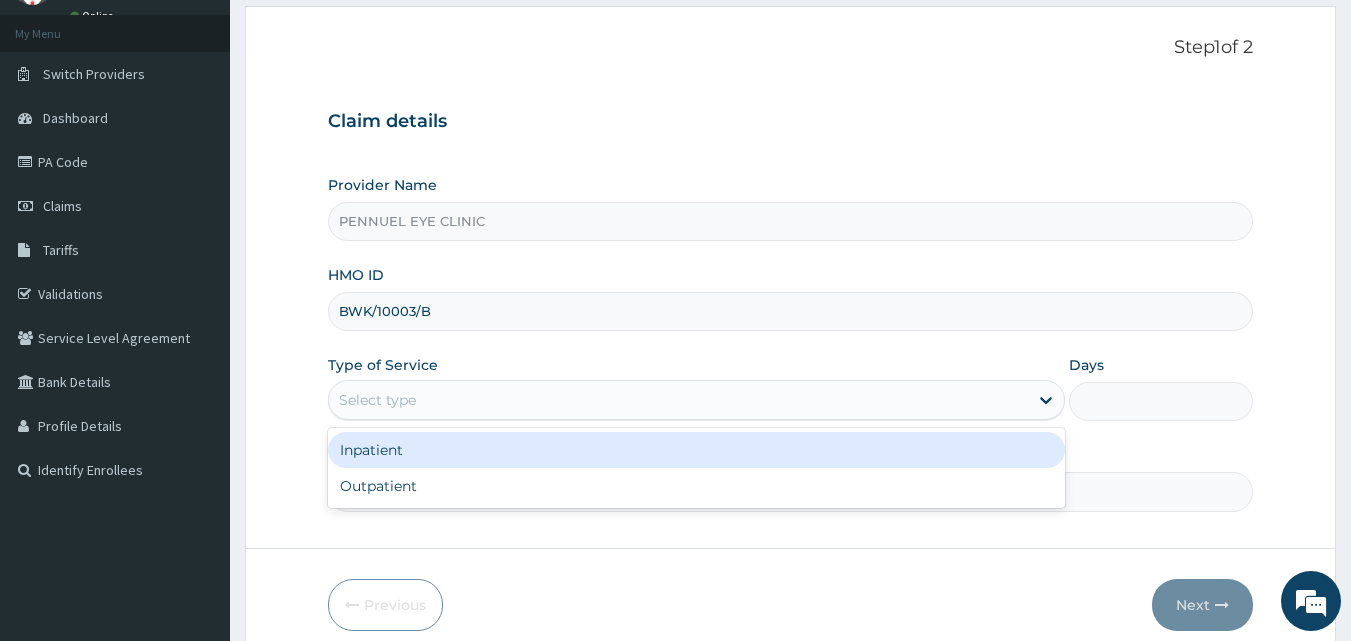 click on "Select type" at bounding box center (678, 400) 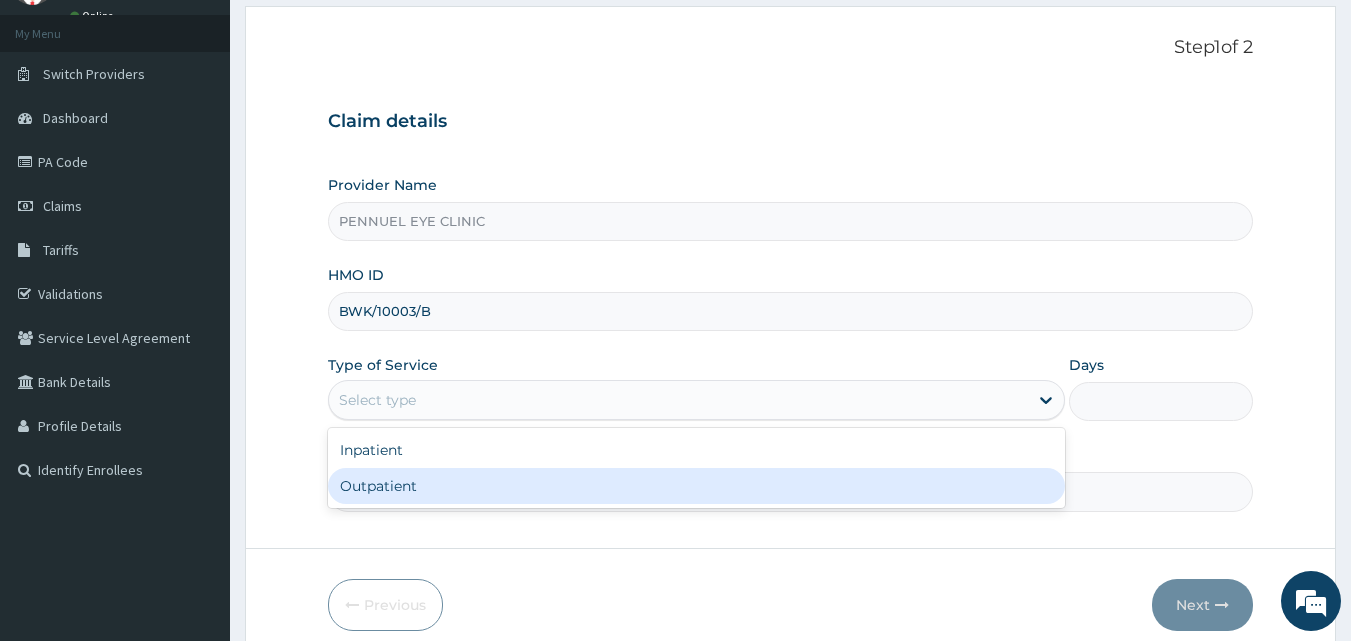 click on "Outpatient" at bounding box center (696, 486) 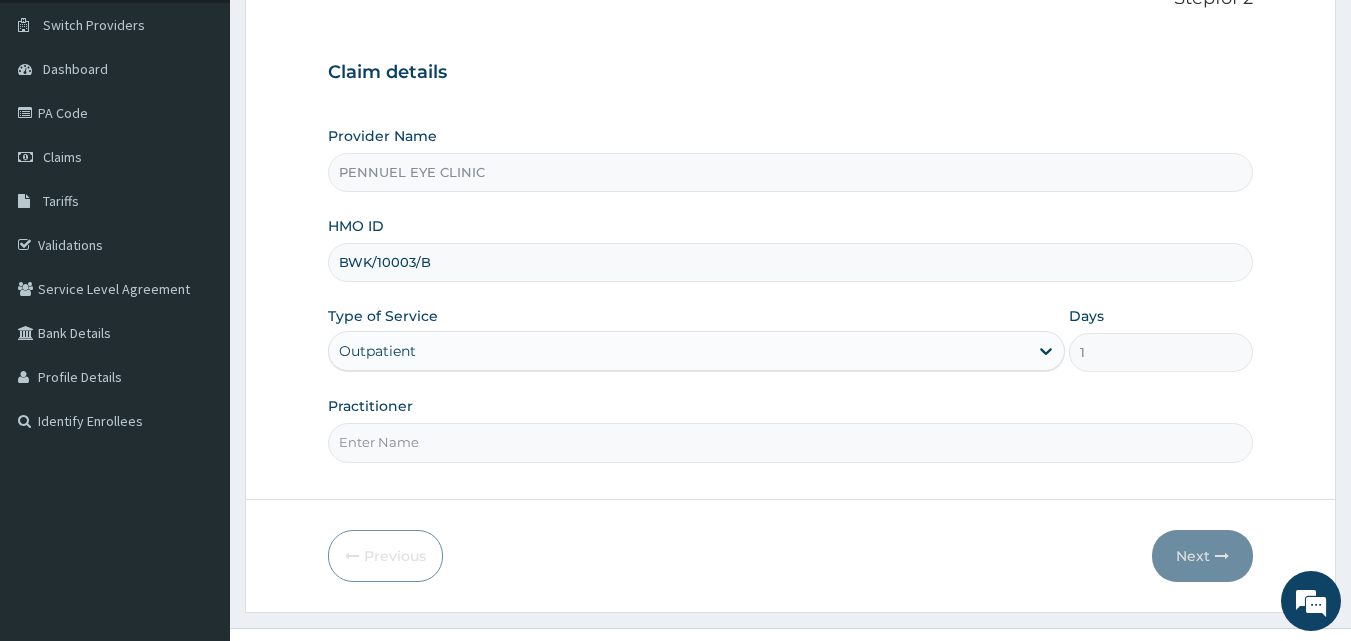 scroll, scrollTop: 187, scrollLeft: 0, axis: vertical 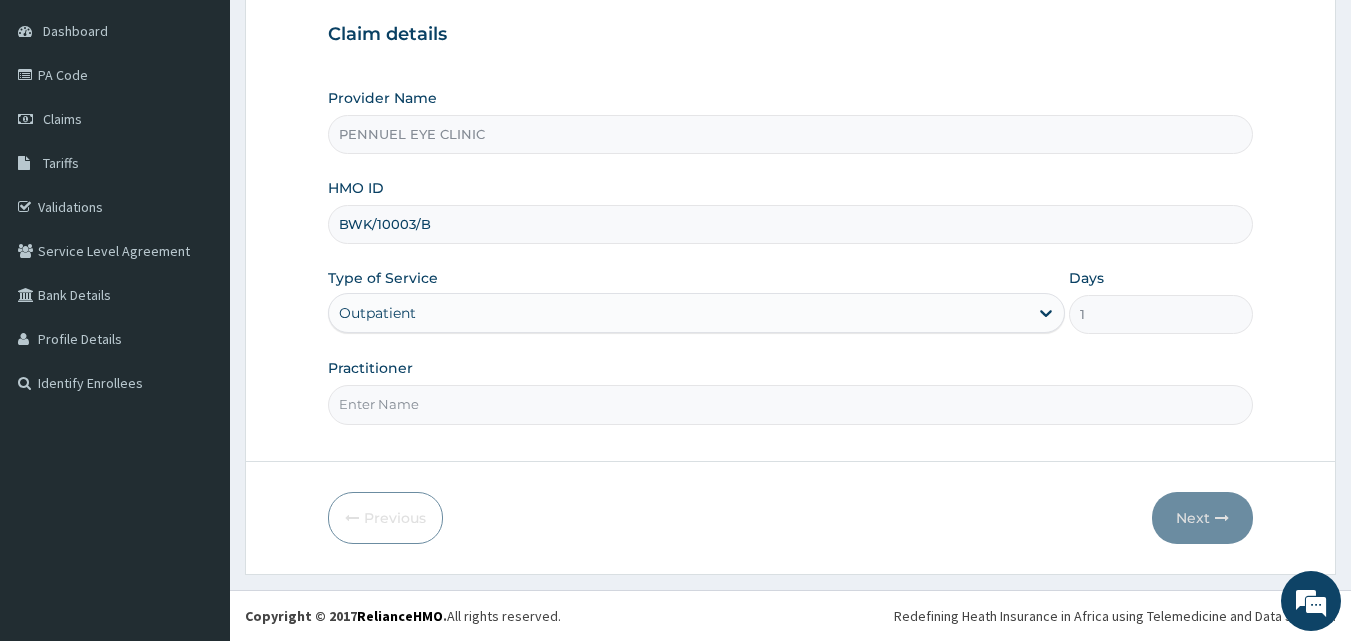 click on "Practitioner" at bounding box center [791, 404] 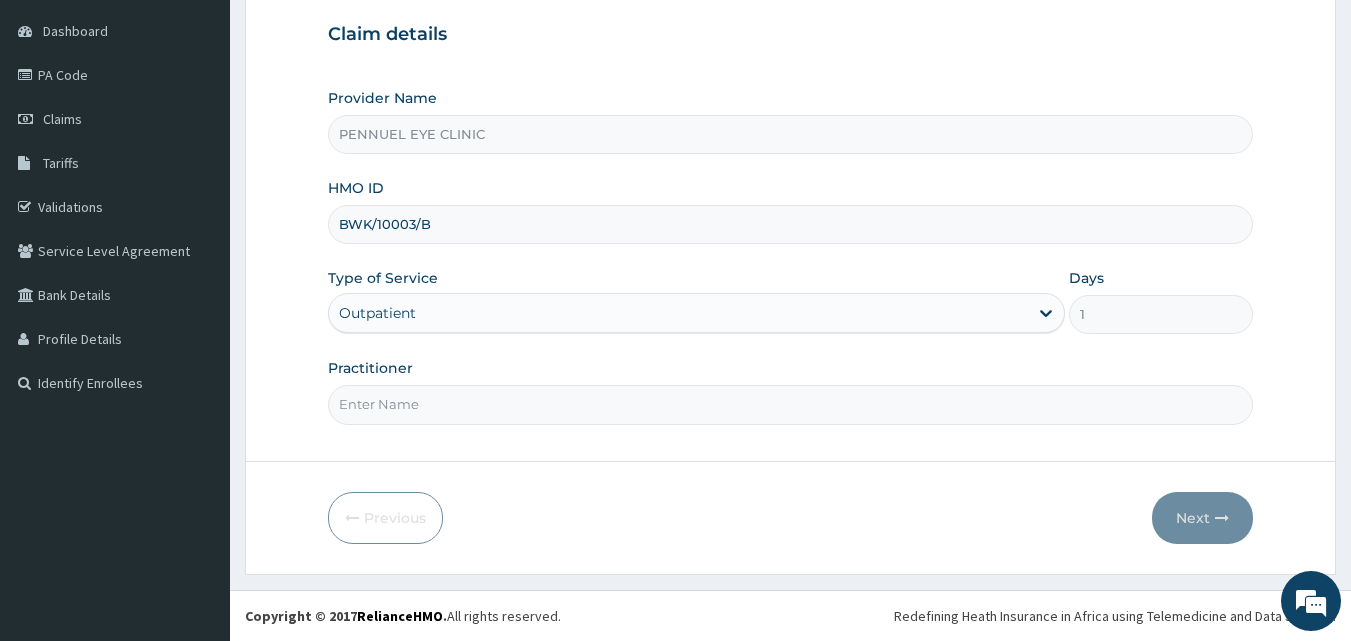 type on "DR NNENNA ONWUKA" 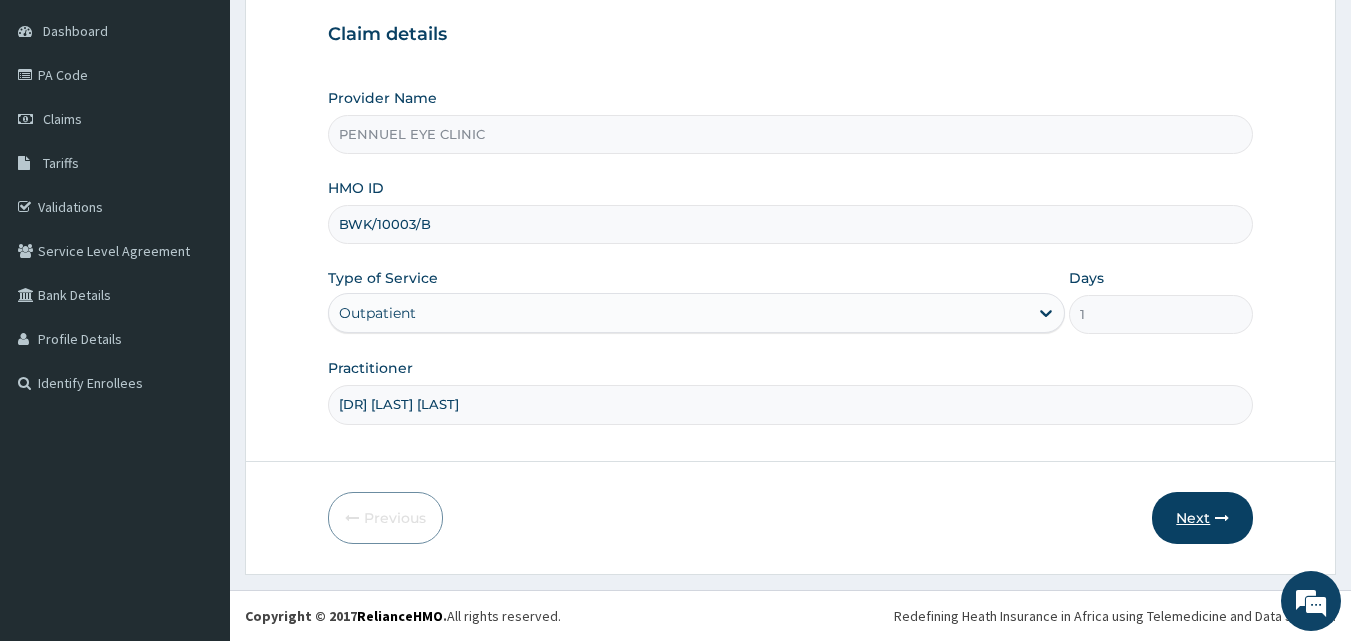 click on "Next" at bounding box center [1202, 518] 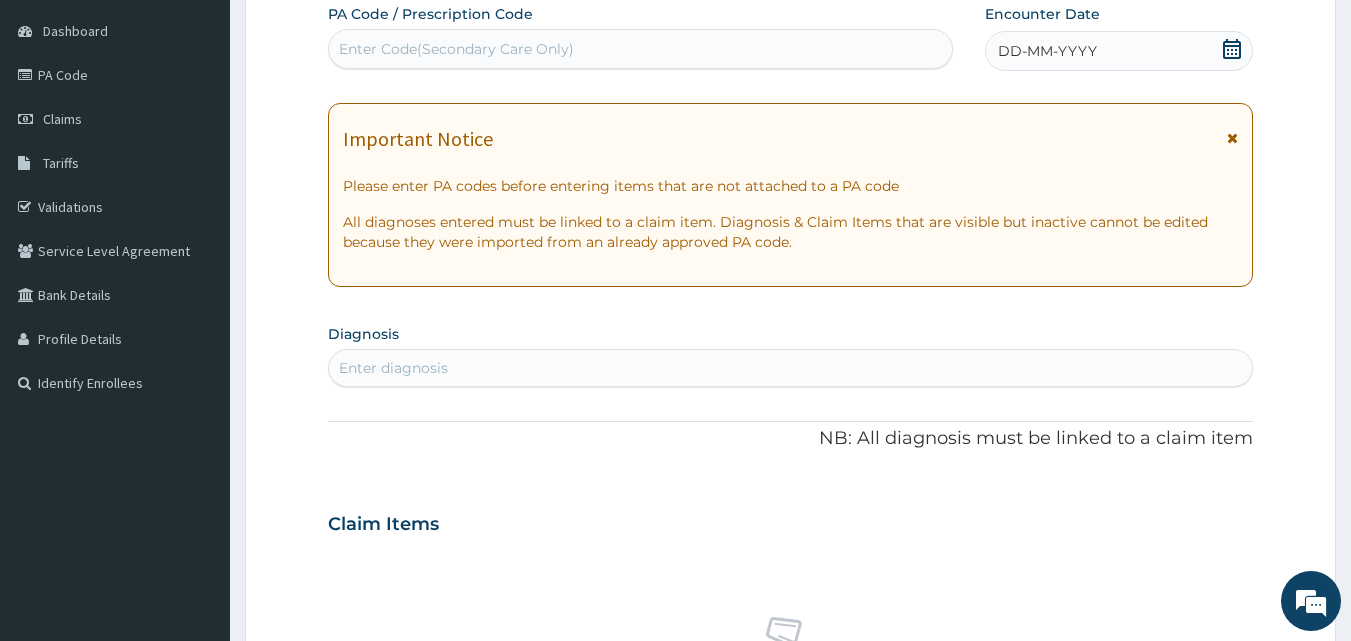 click on "Enter Code(Secondary Care Only)" at bounding box center (456, 49) 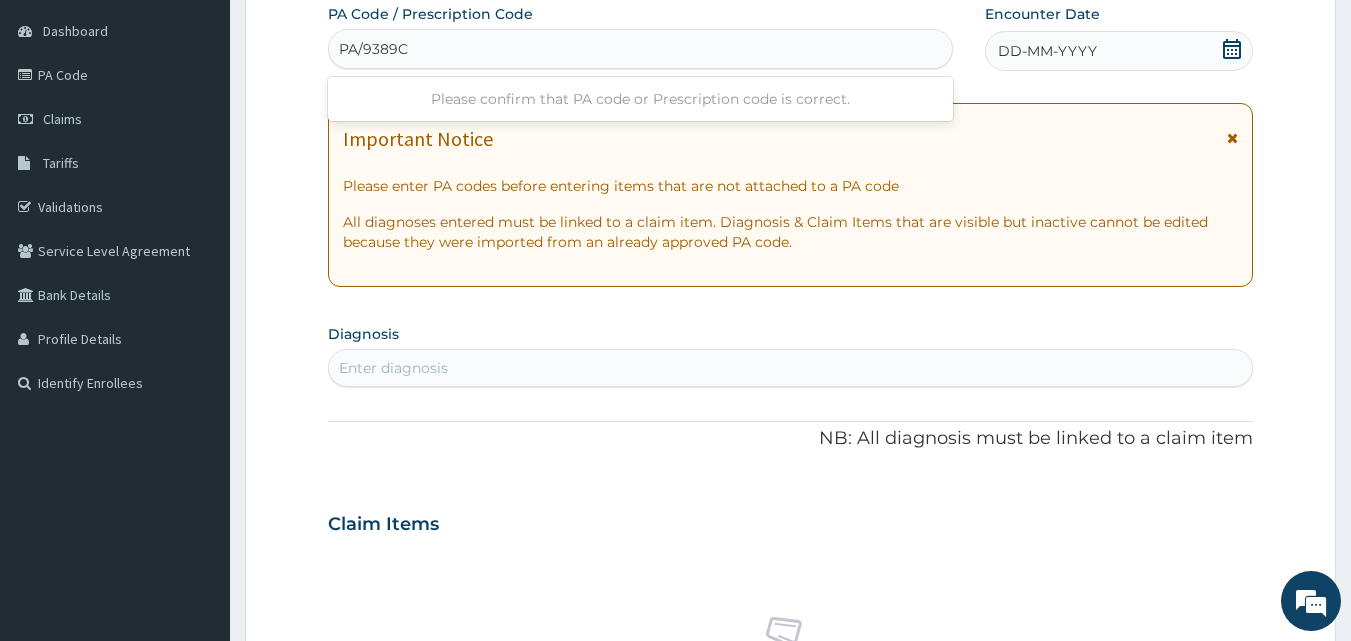 type on "PA/9389C0" 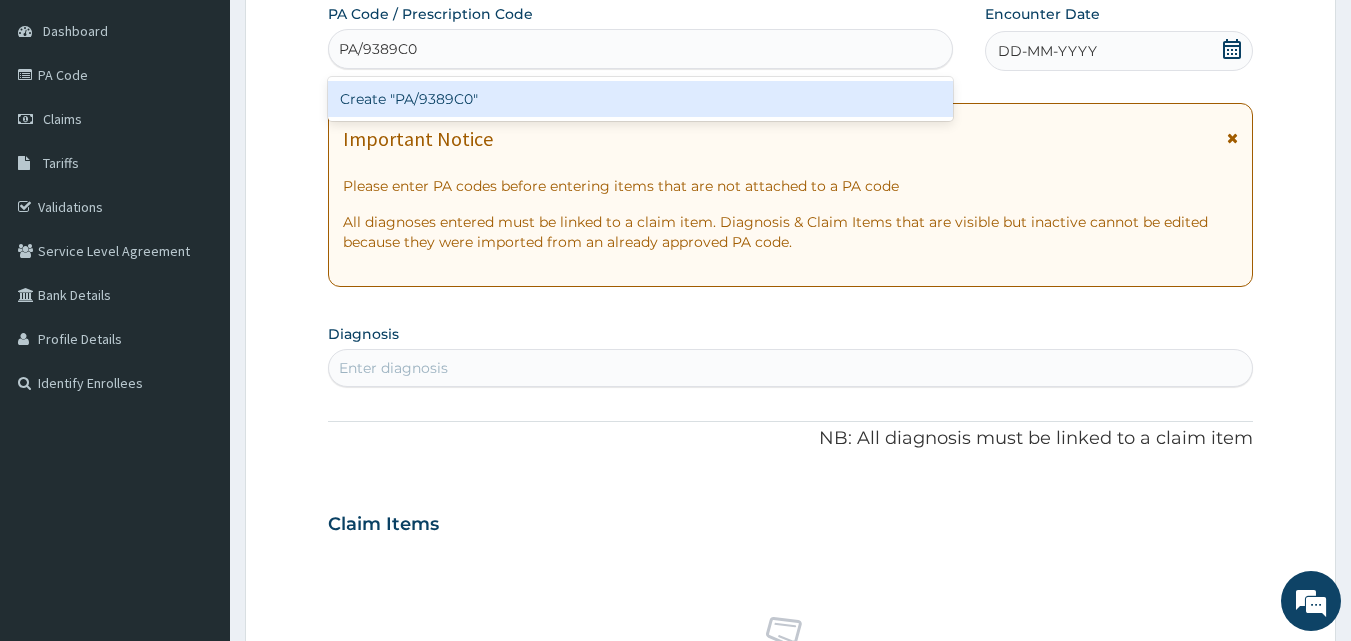 click on "Create "PA/9389C0"" at bounding box center [641, 99] 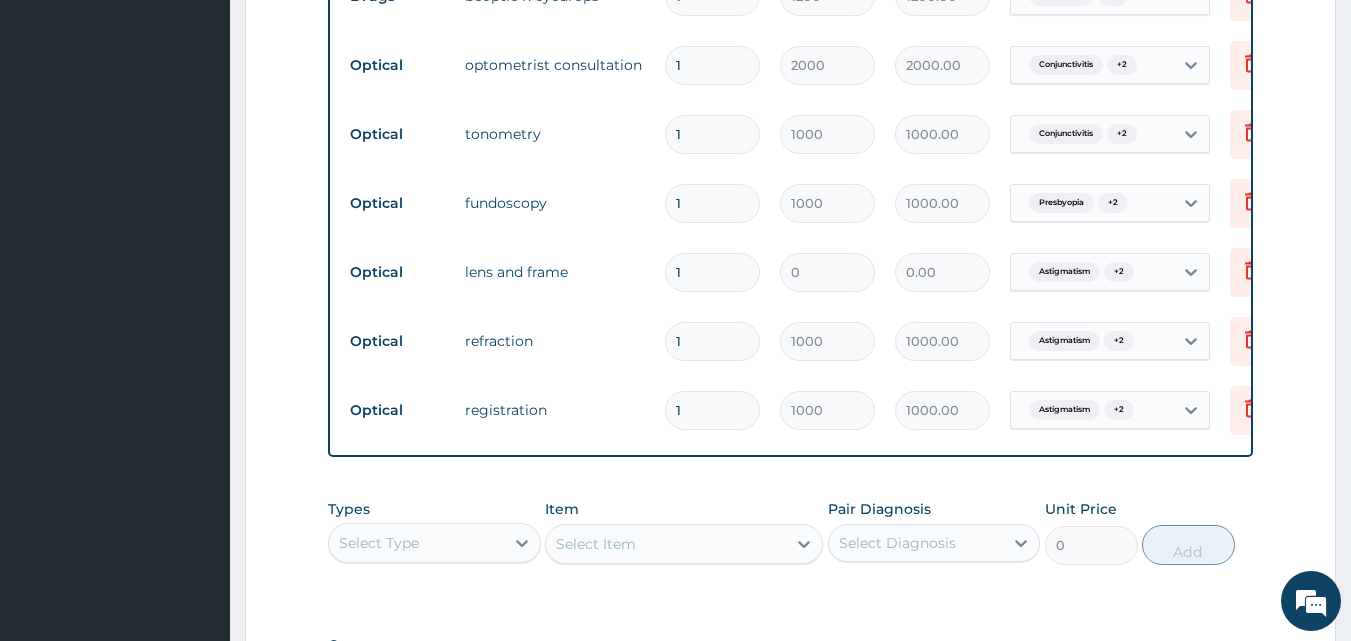 scroll, scrollTop: 1225, scrollLeft: 0, axis: vertical 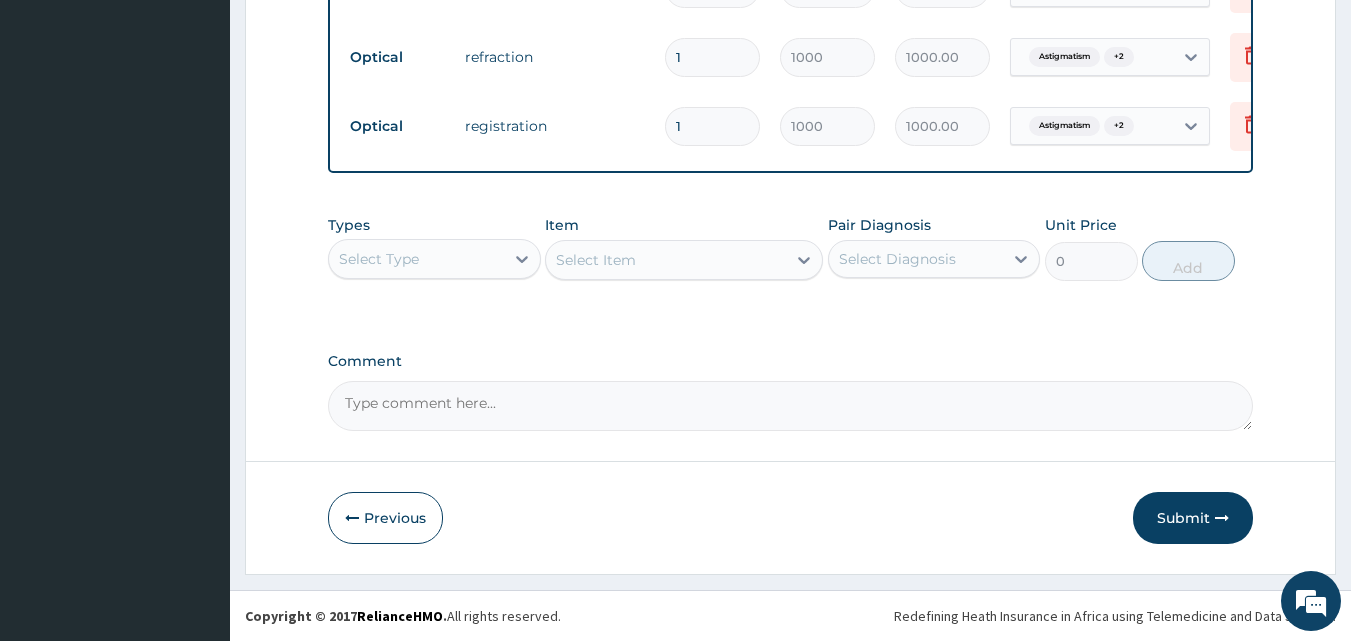 click on "Comment" at bounding box center [791, 406] 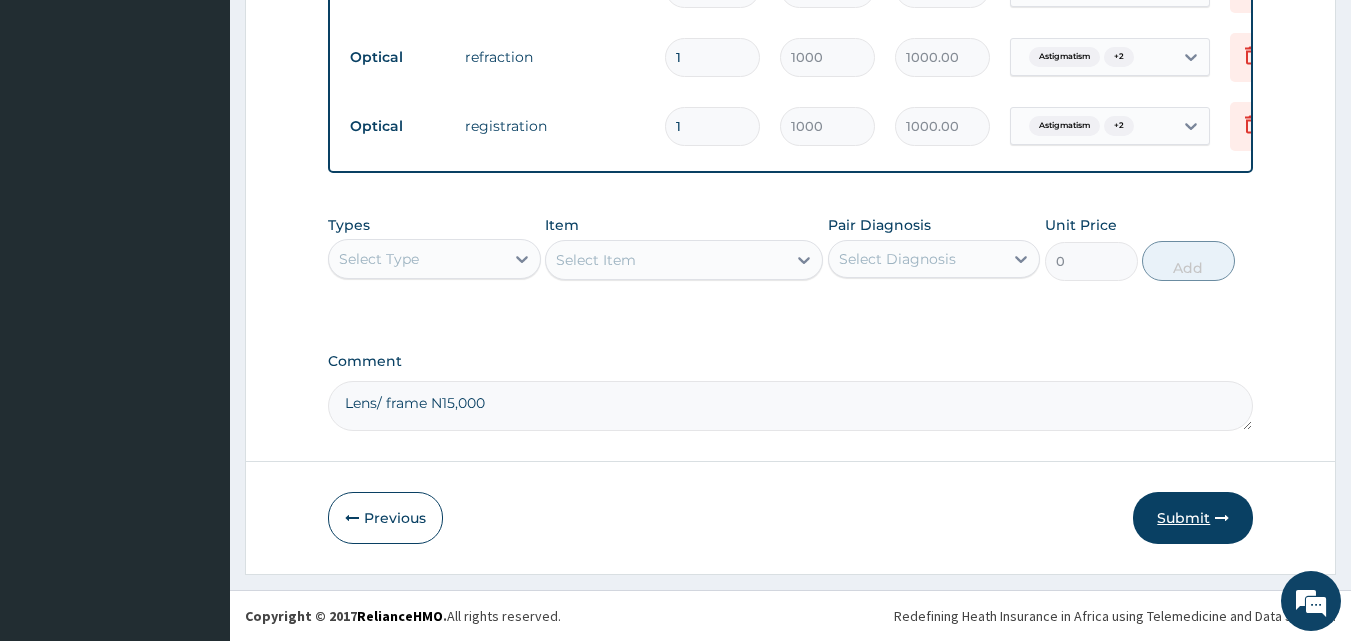 type on "Lens/ frame N15,000" 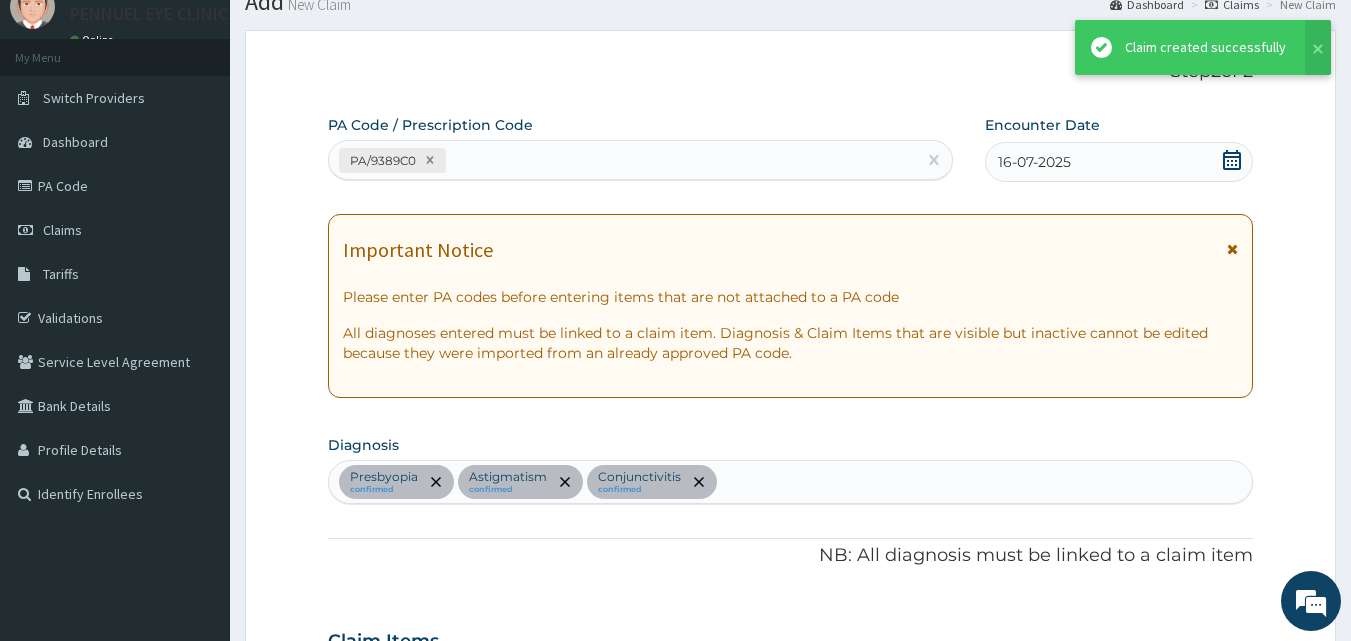 scroll, scrollTop: 1225, scrollLeft: 0, axis: vertical 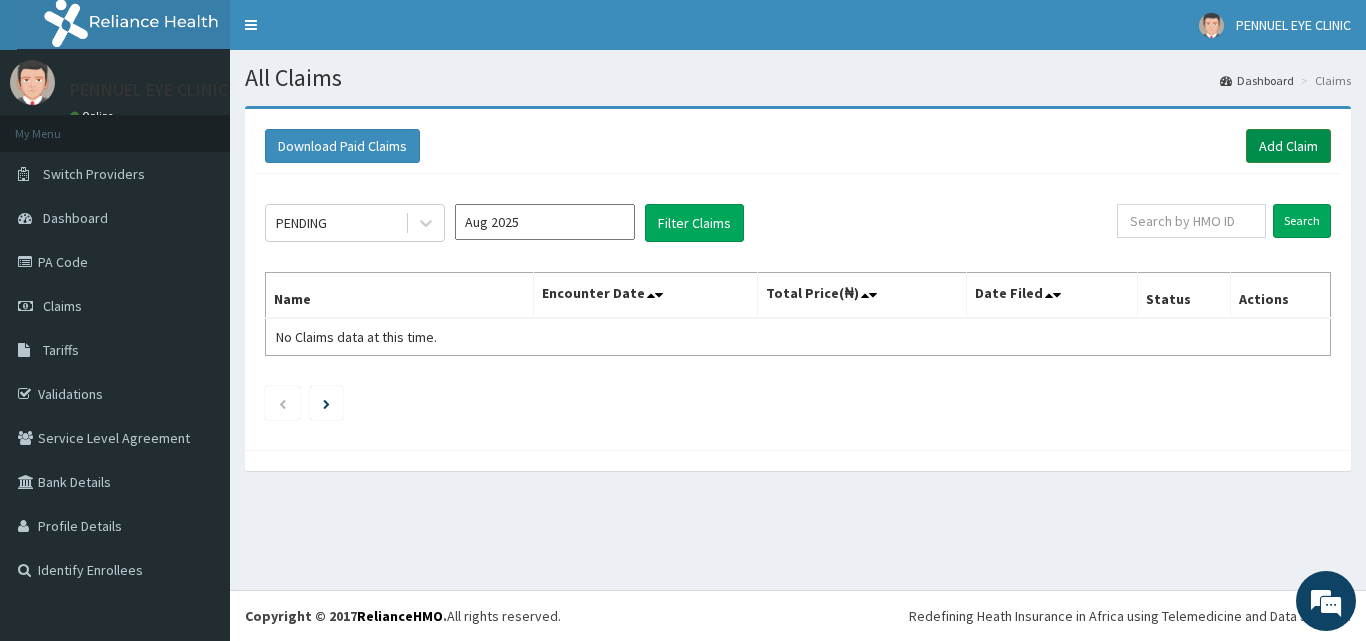 click on "Add Claim" at bounding box center (1288, 146) 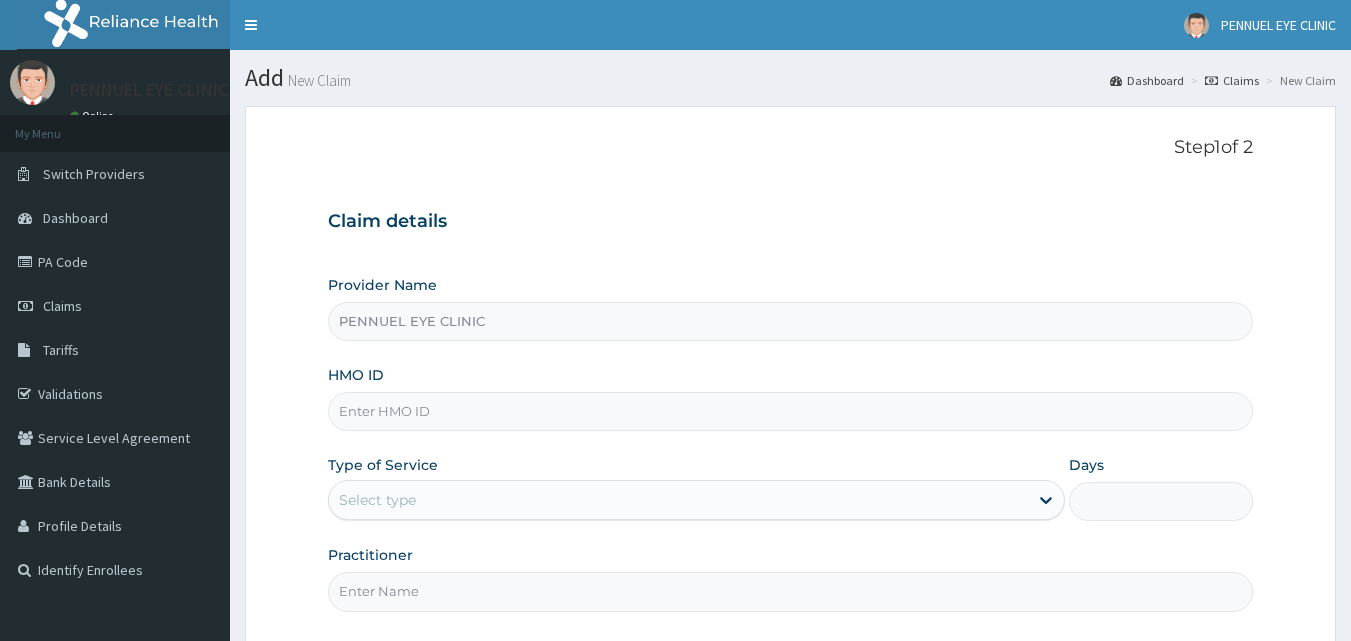 scroll, scrollTop: 0, scrollLeft: 0, axis: both 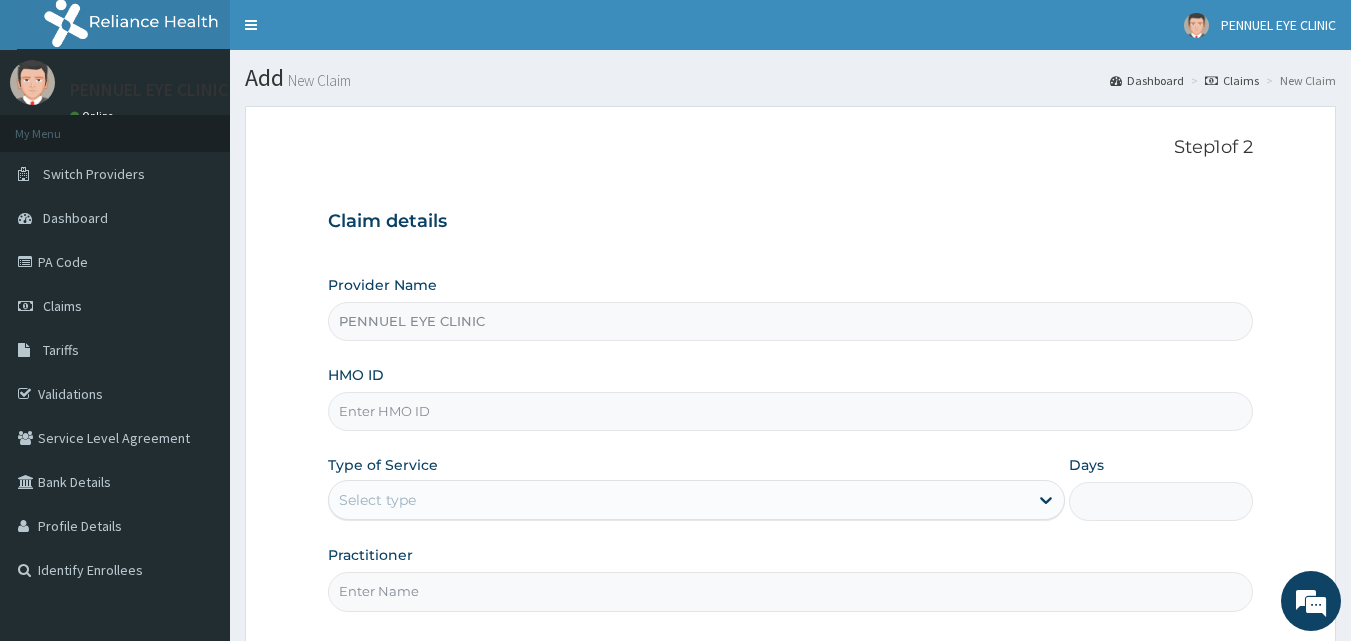 click on "HMO ID" at bounding box center [791, 411] 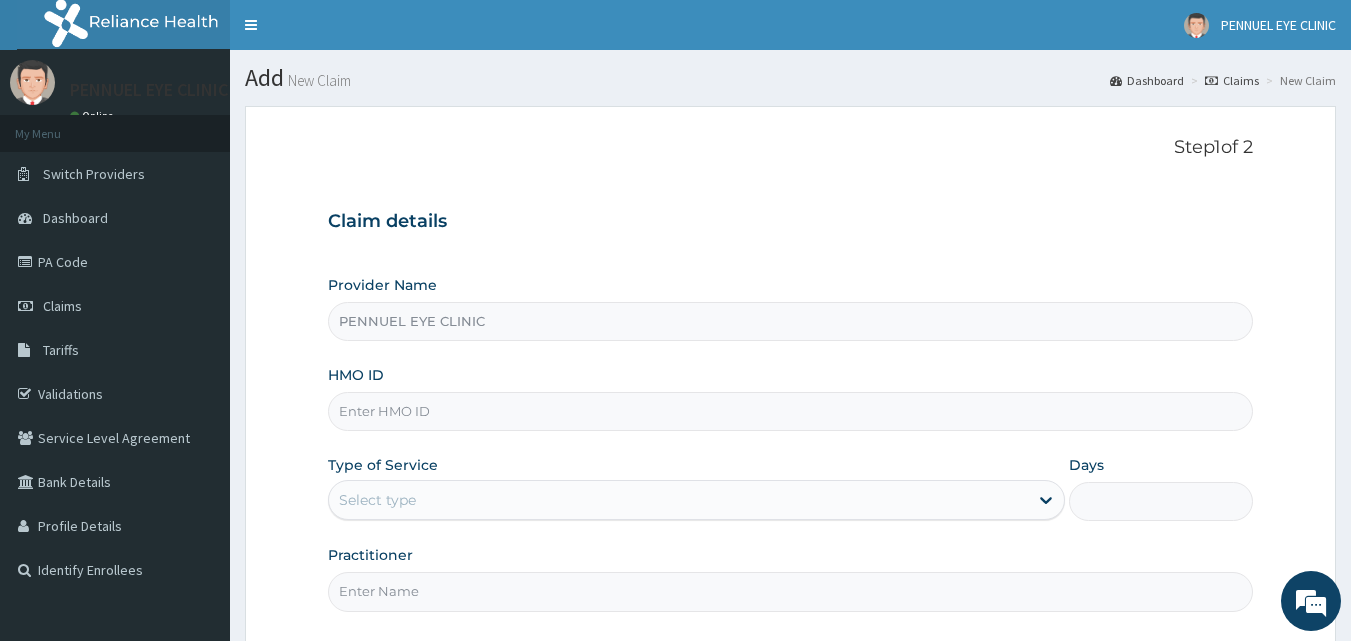 scroll, scrollTop: 0, scrollLeft: 0, axis: both 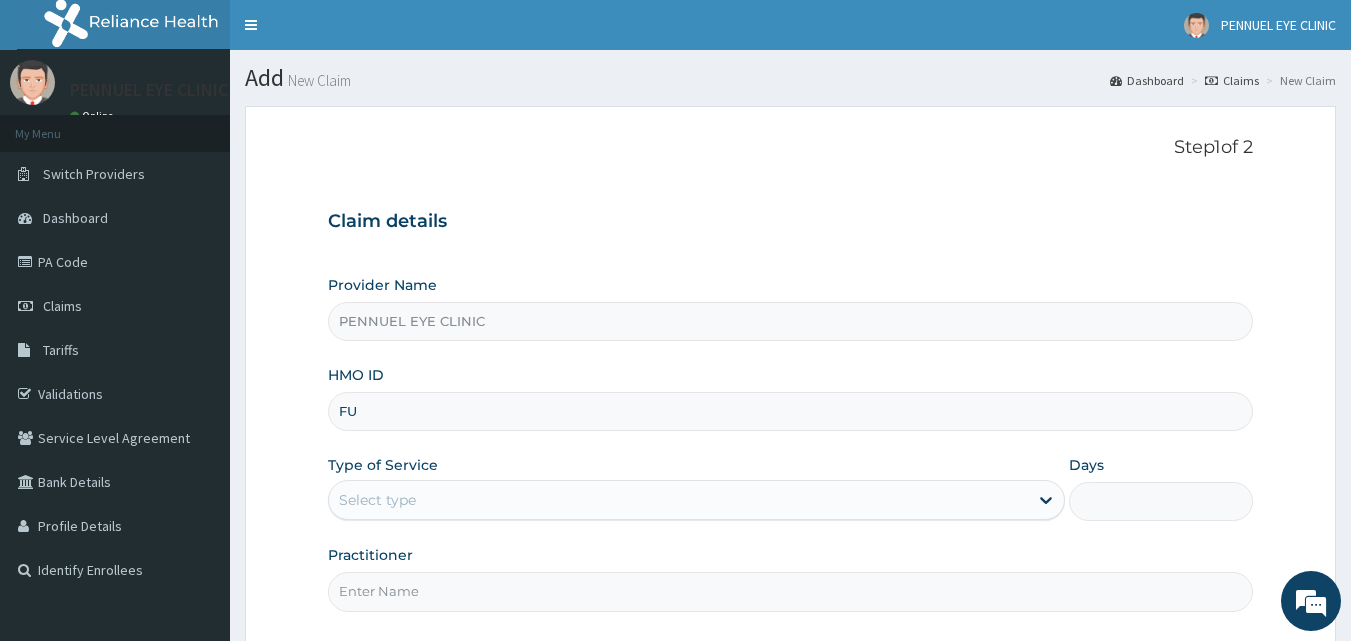 type on "FUP/10028/C" 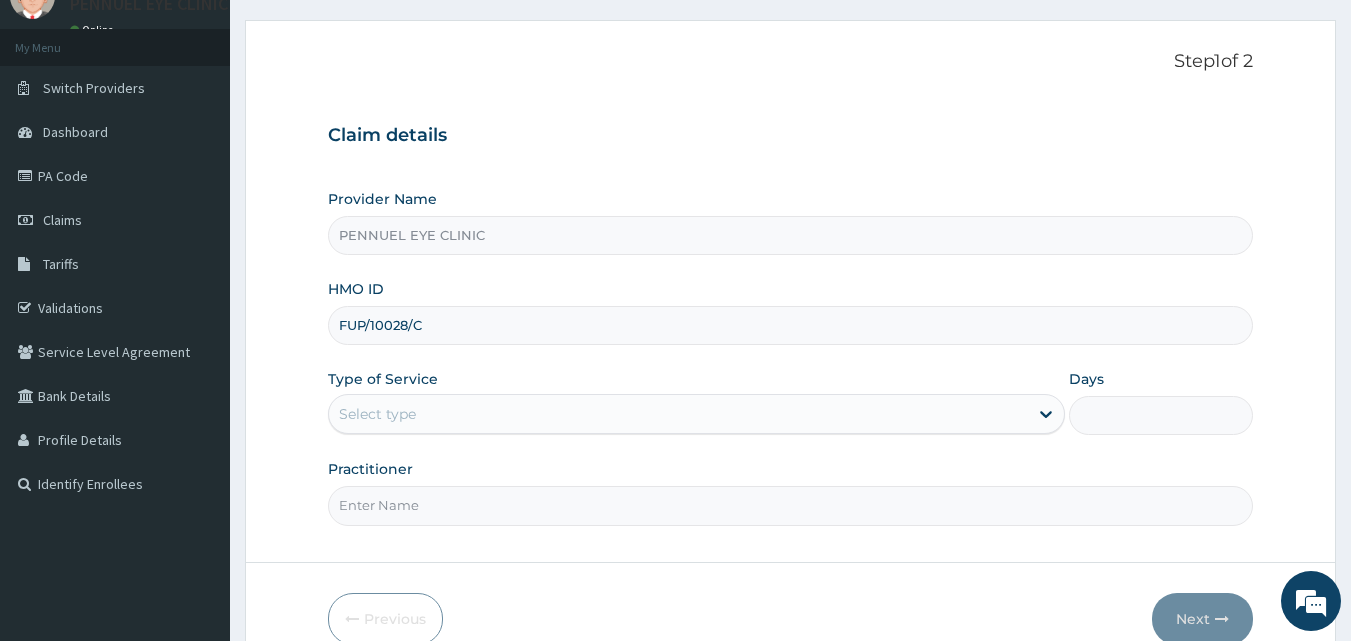 scroll, scrollTop: 187, scrollLeft: 0, axis: vertical 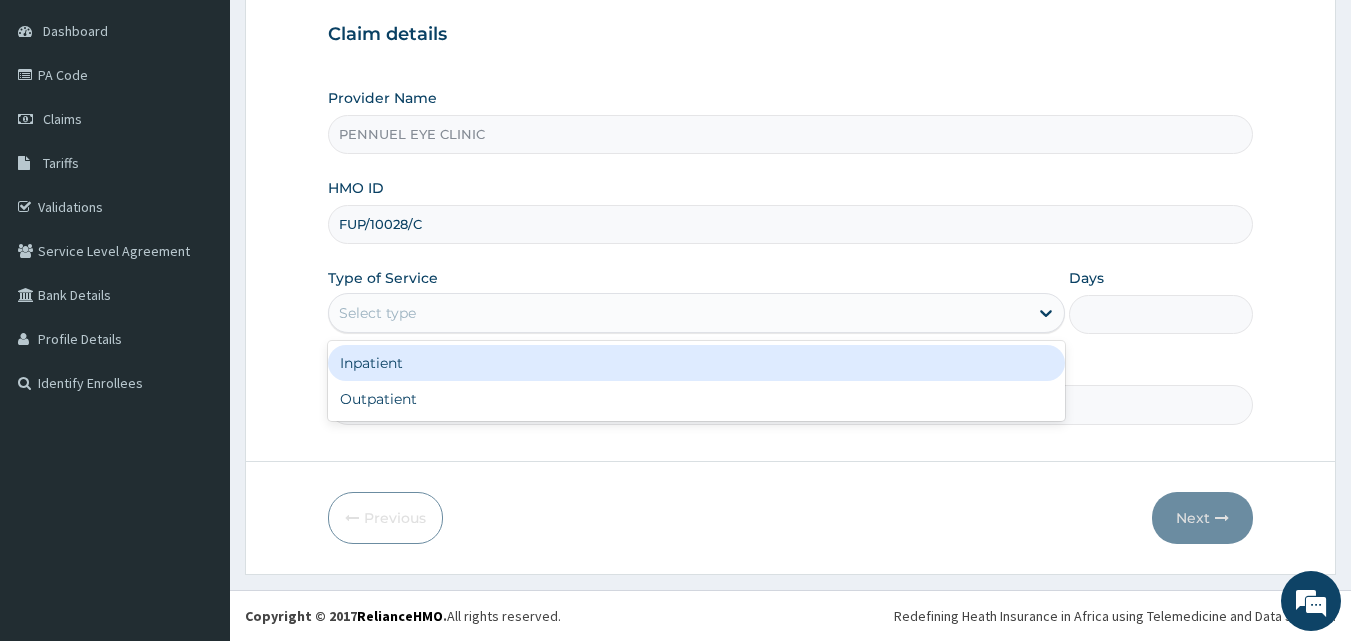 click on "Select type" at bounding box center [678, 313] 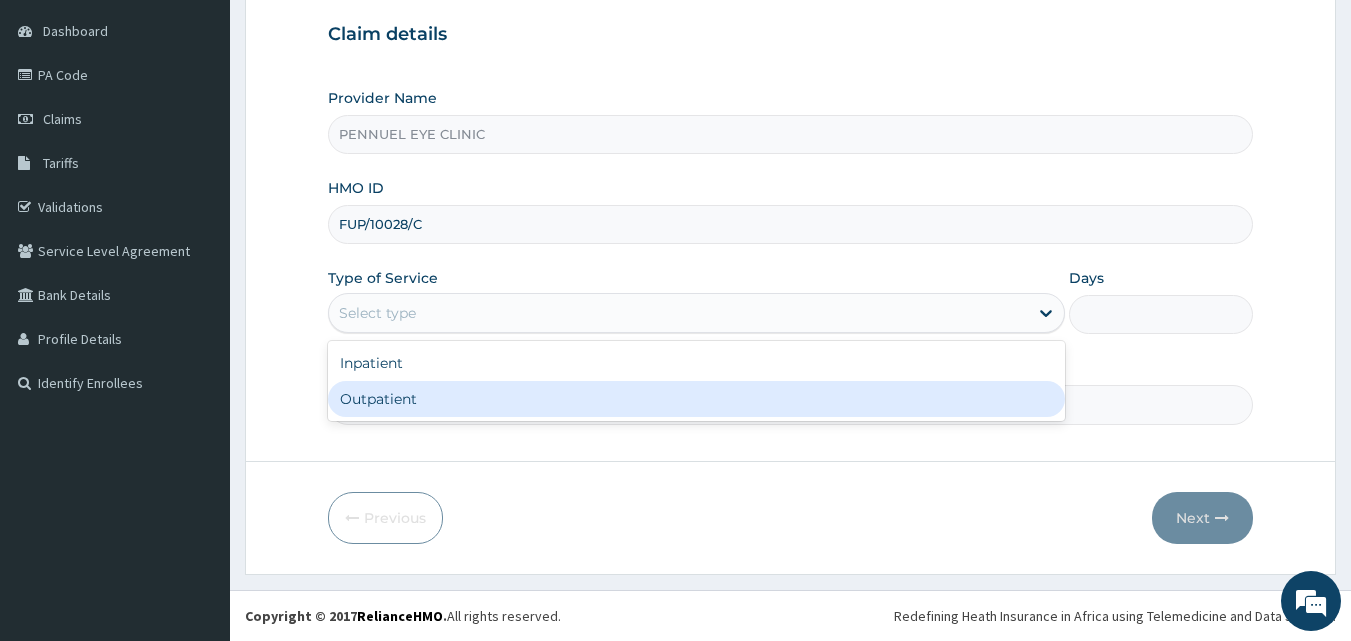click on "Outpatient" at bounding box center (696, 399) 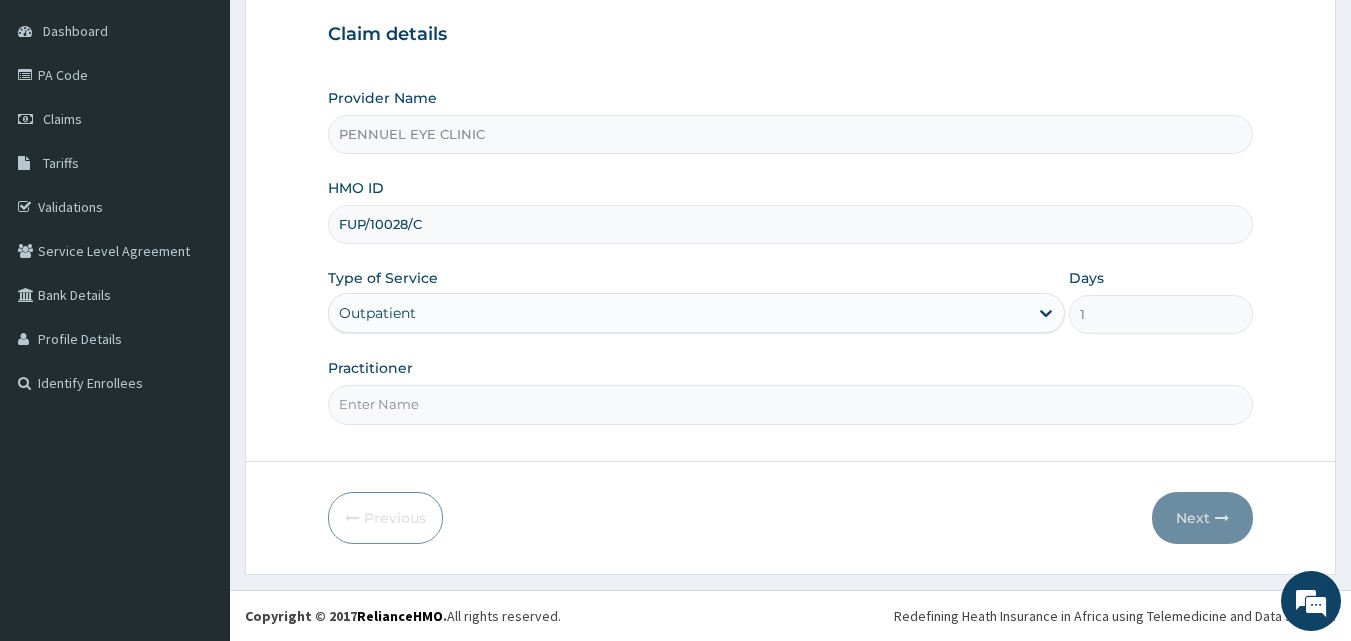 click on "Practitioner" at bounding box center [791, 404] 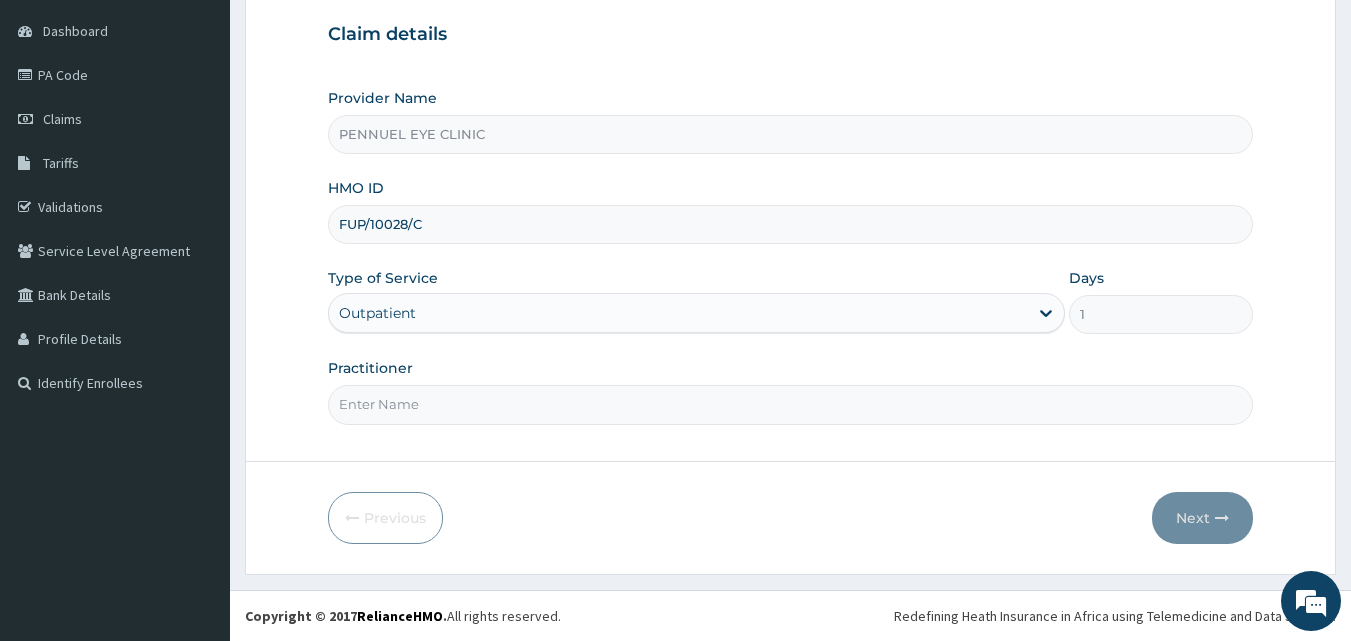 type on "DR [LAST]" 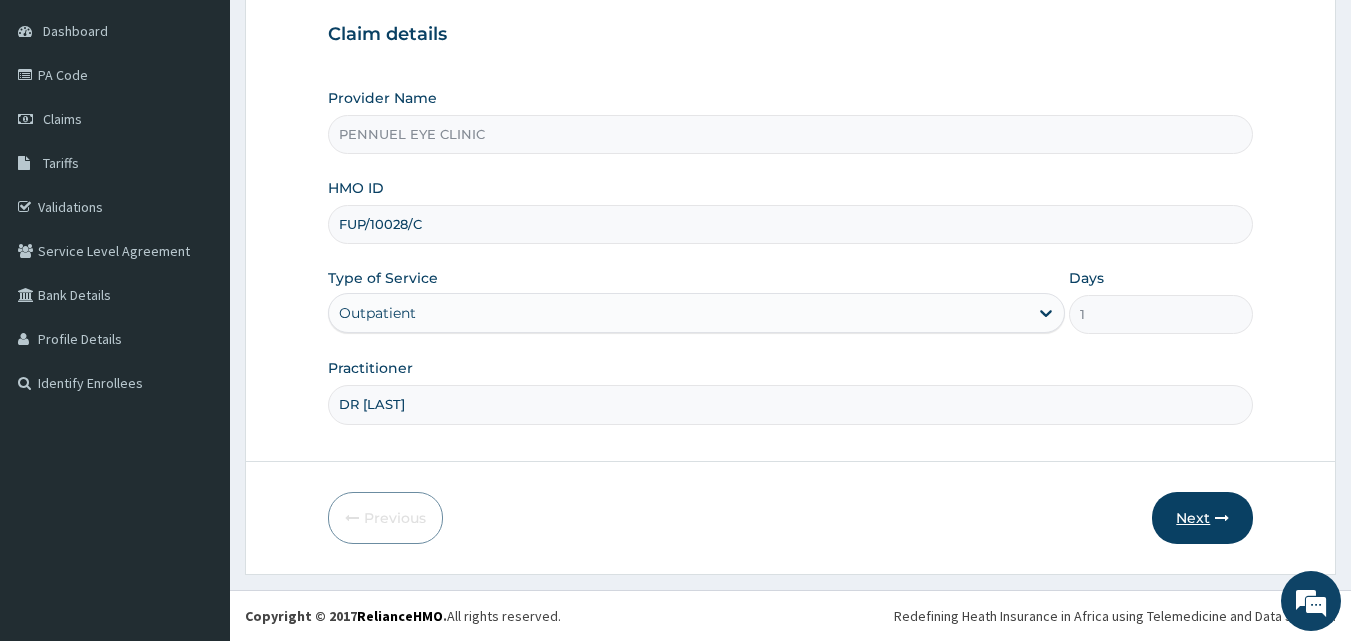 click on "Next" at bounding box center (1202, 518) 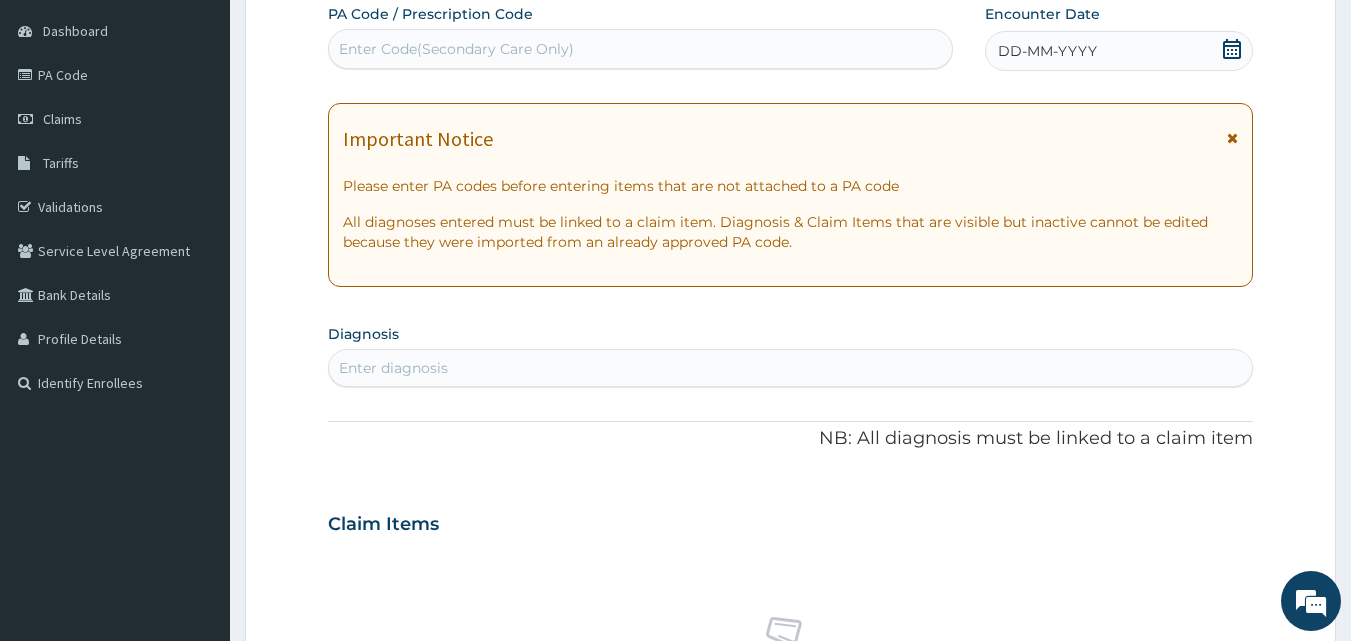 click on "Enter Code(Secondary Care Only)" at bounding box center [456, 49] 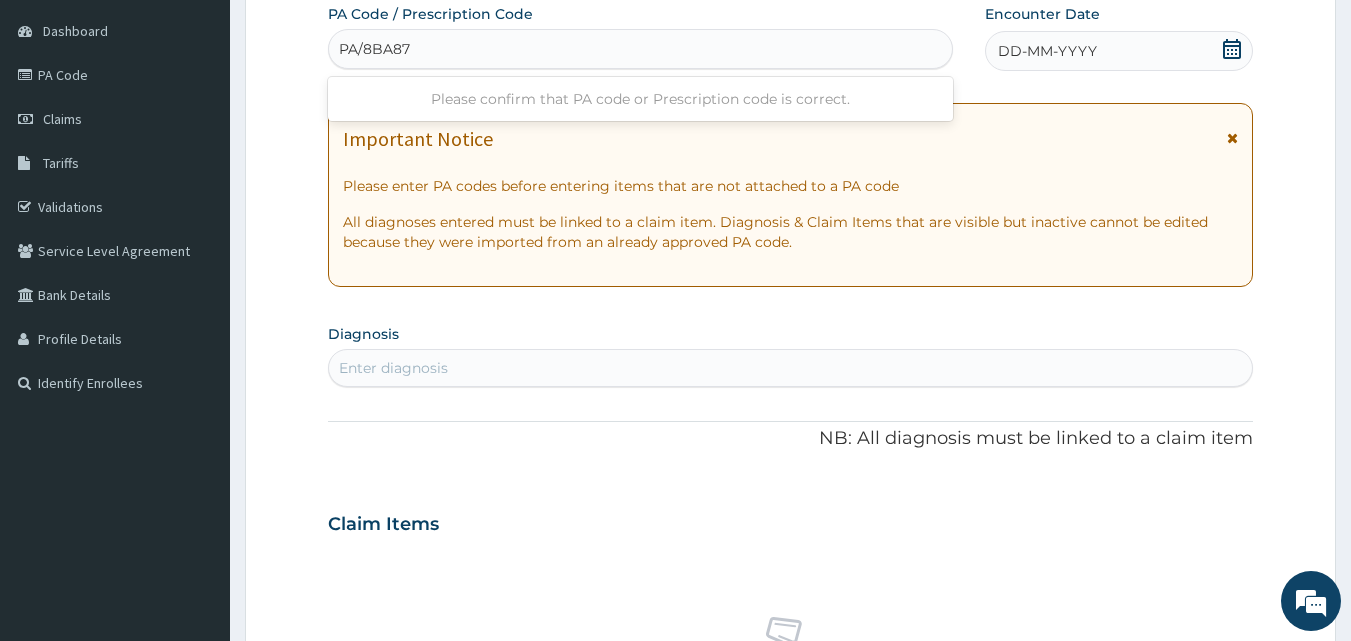 type on "PA/8BA877" 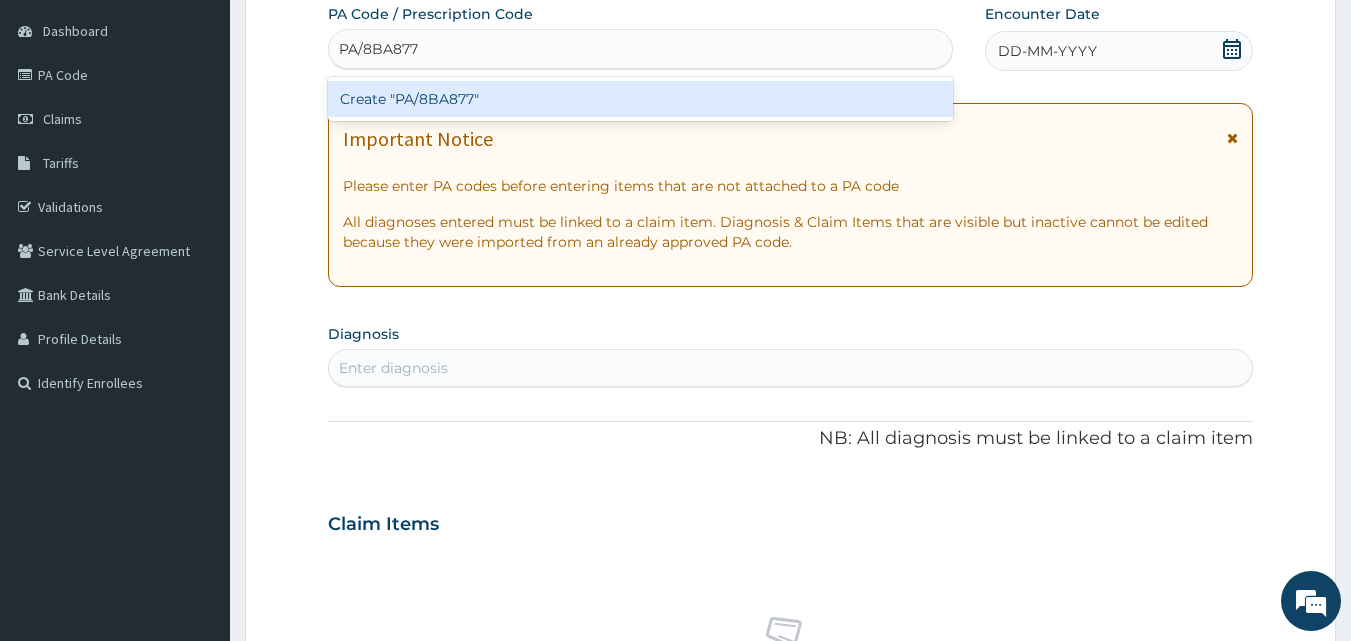 click on "Create "PA/8BA877"" at bounding box center [641, 99] 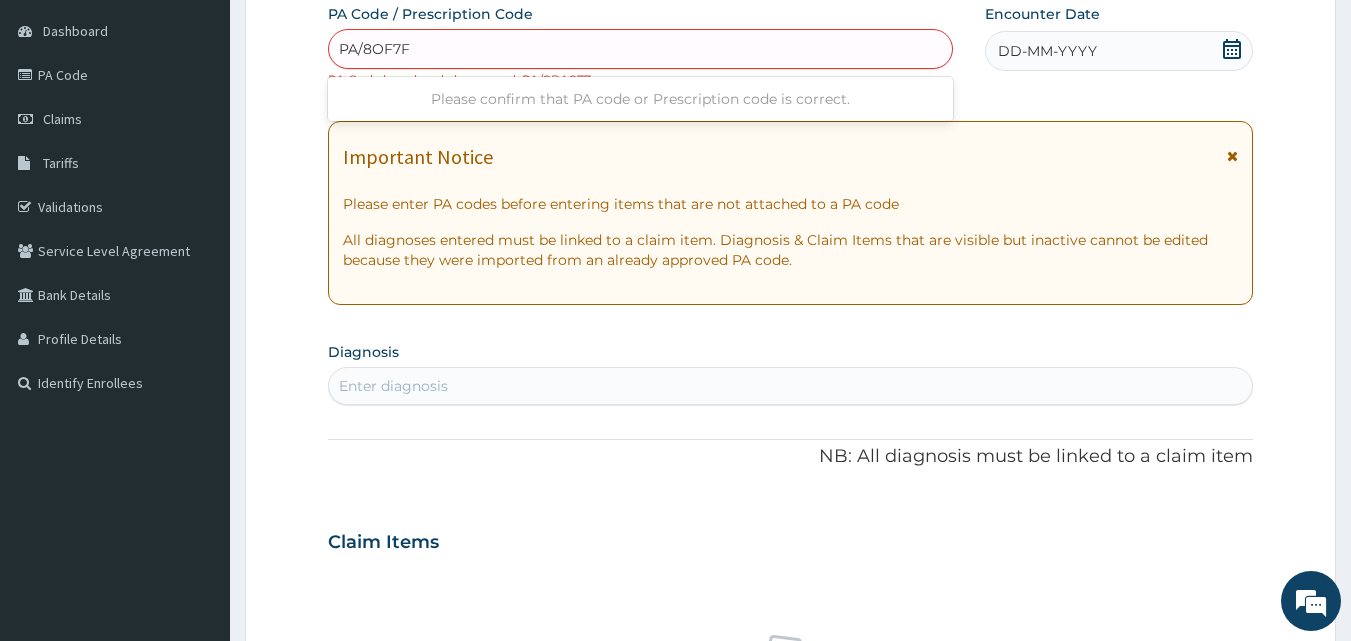 type on "PA/8OF7FB" 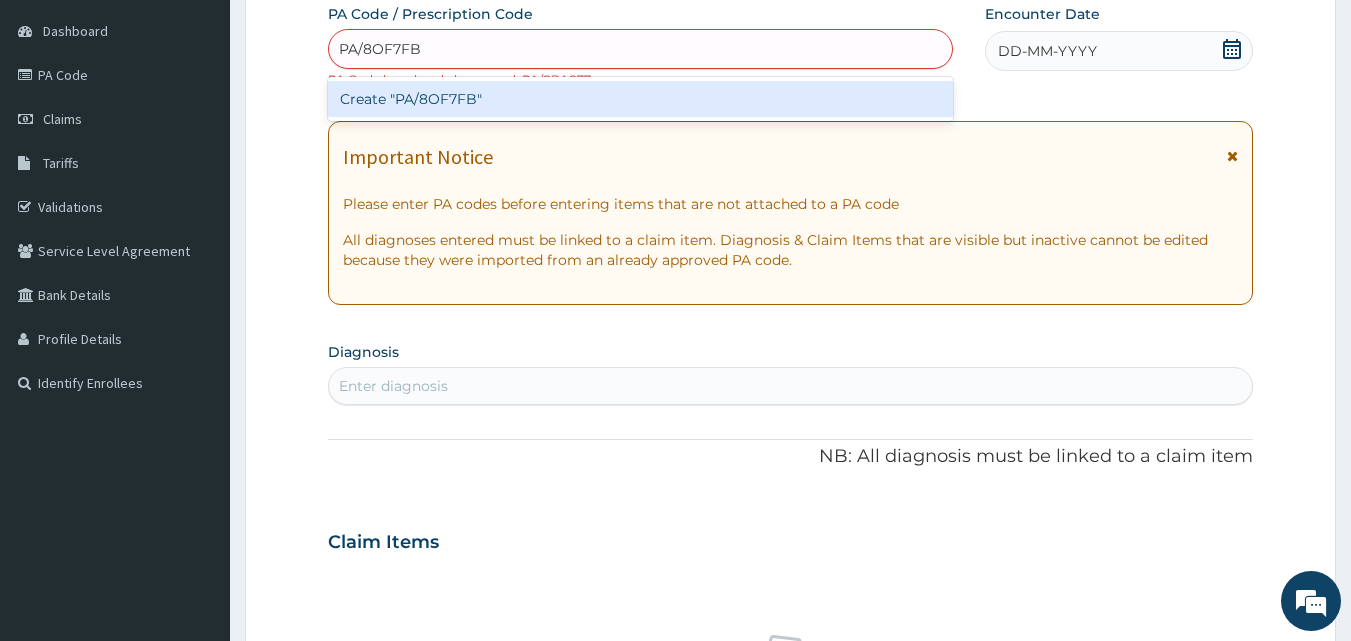 click on "Create "PA/8OF7FB"" at bounding box center [641, 99] 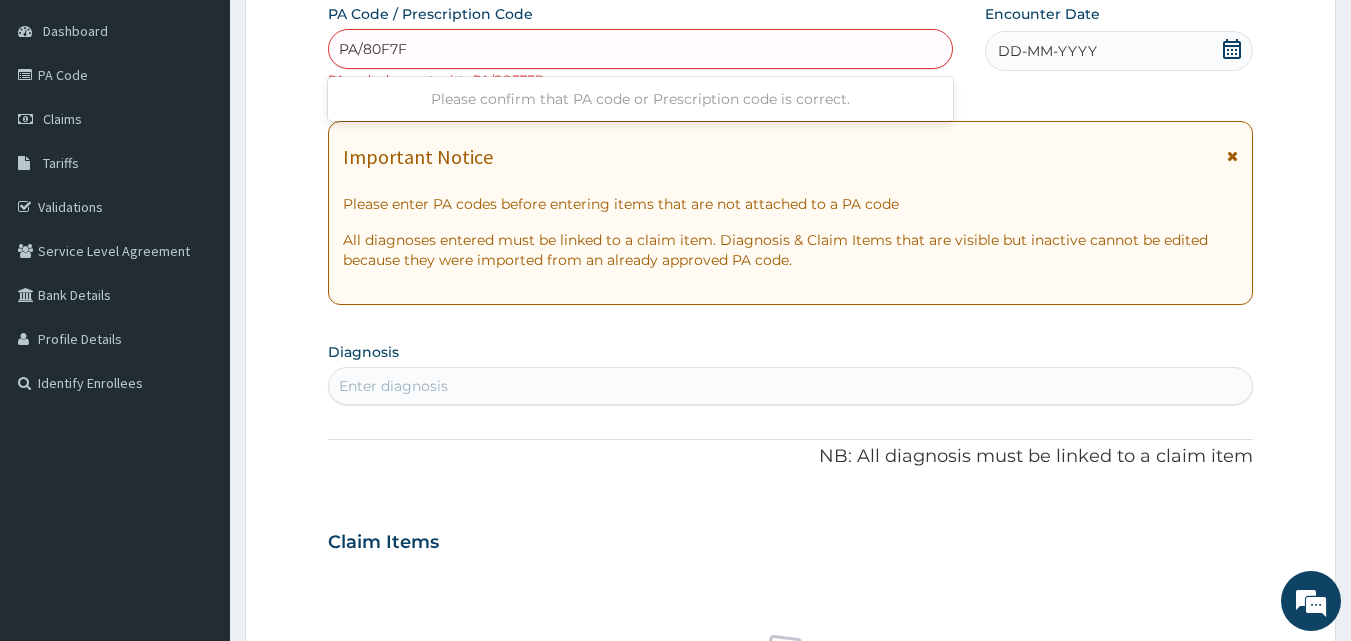 type on "PA/80F7FB" 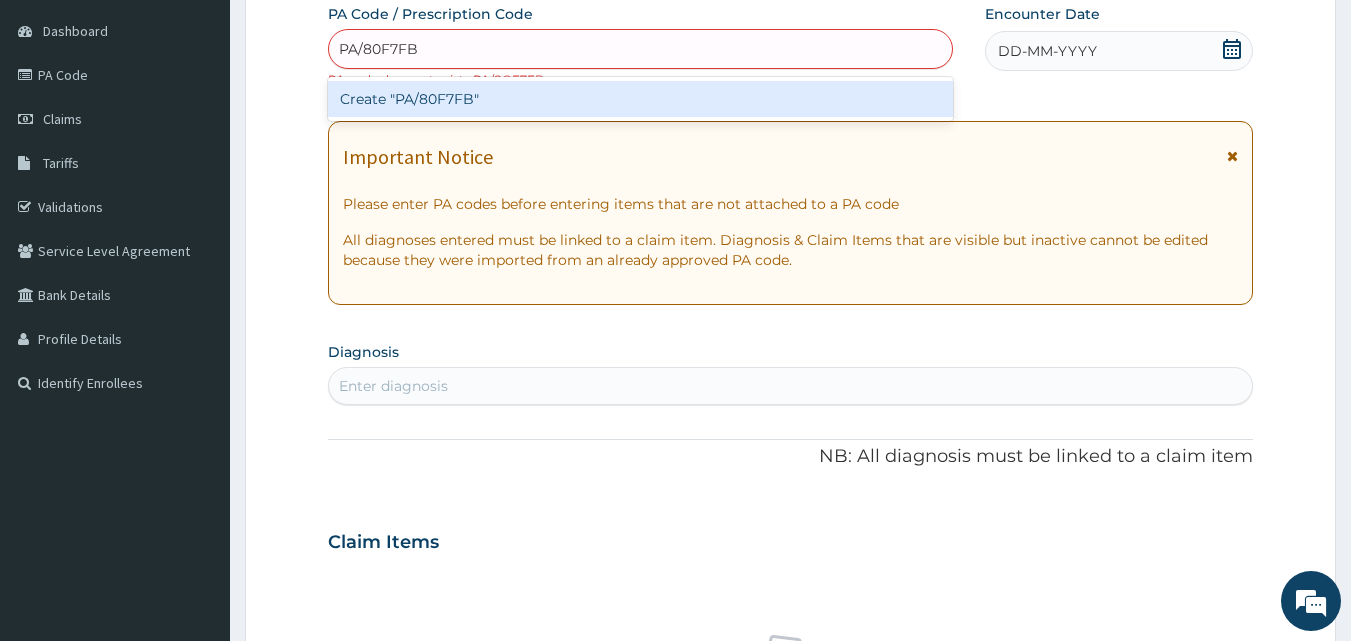 click on "Create "PA/80F7FB"" at bounding box center (641, 99) 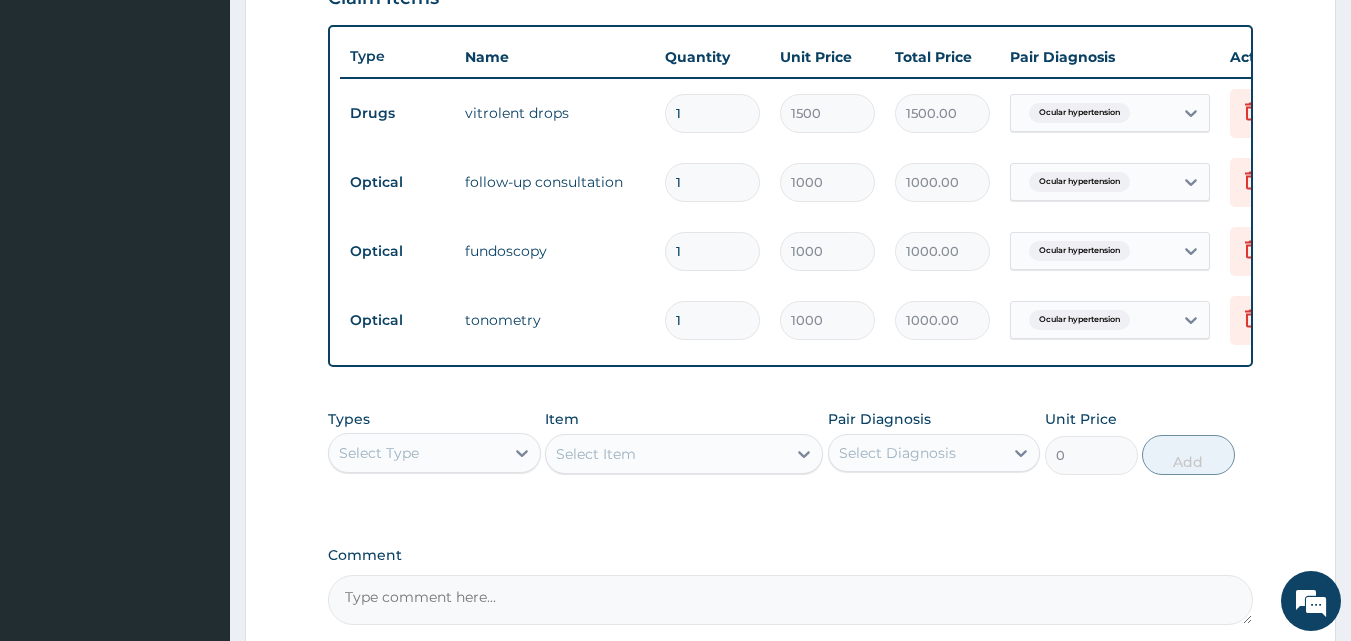 scroll, scrollTop: 928, scrollLeft: 0, axis: vertical 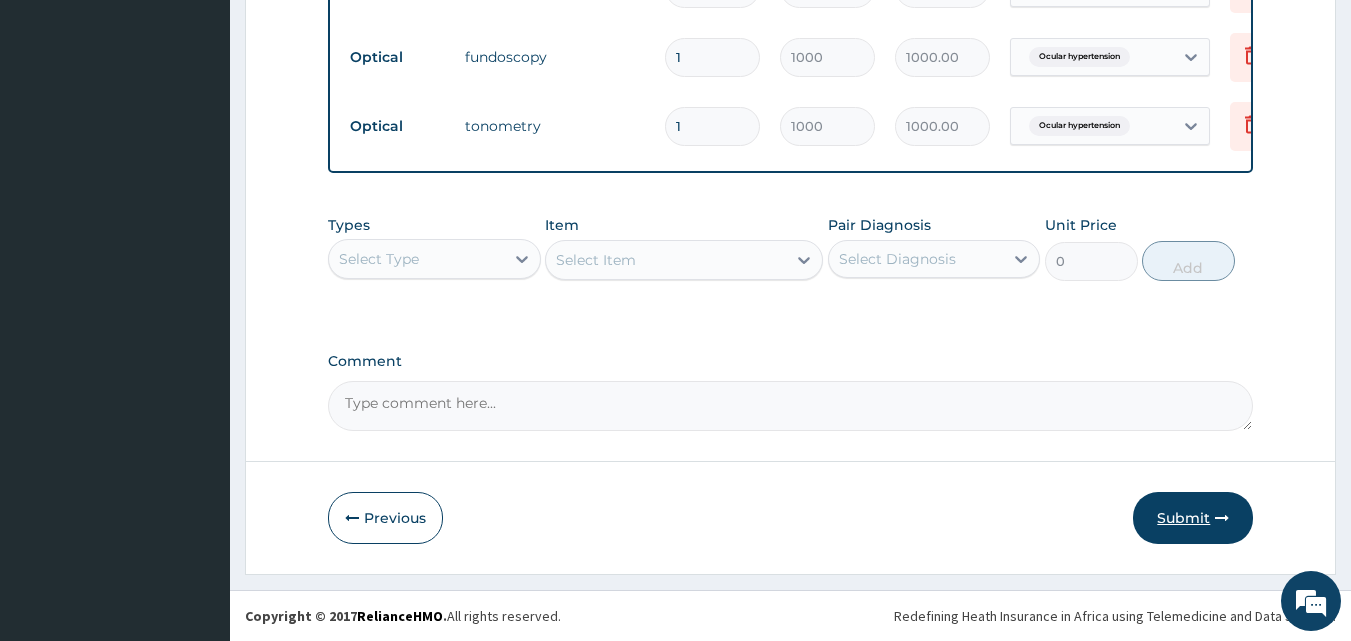 click on "Submit" at bounding box center (1193, 518) 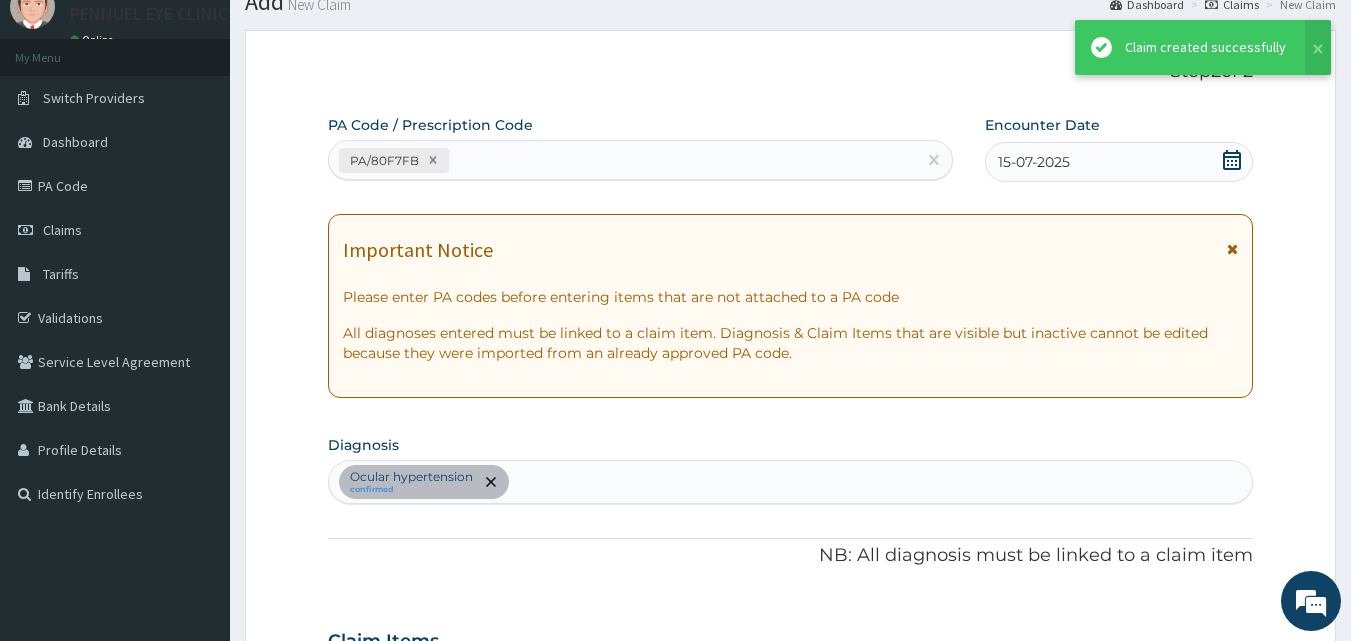 scroll, scrollTop: 928, scrollLeft: 0, axis: vertical 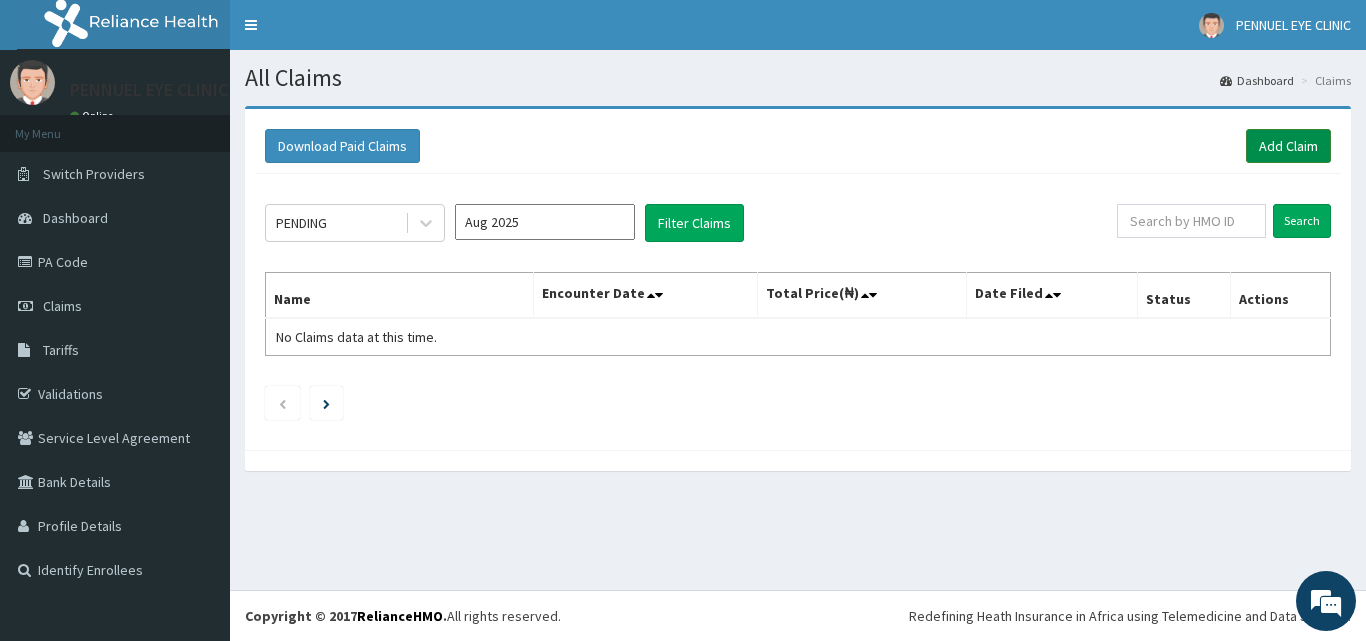 click on "Add Claim" at bounding box center [1288, 146] 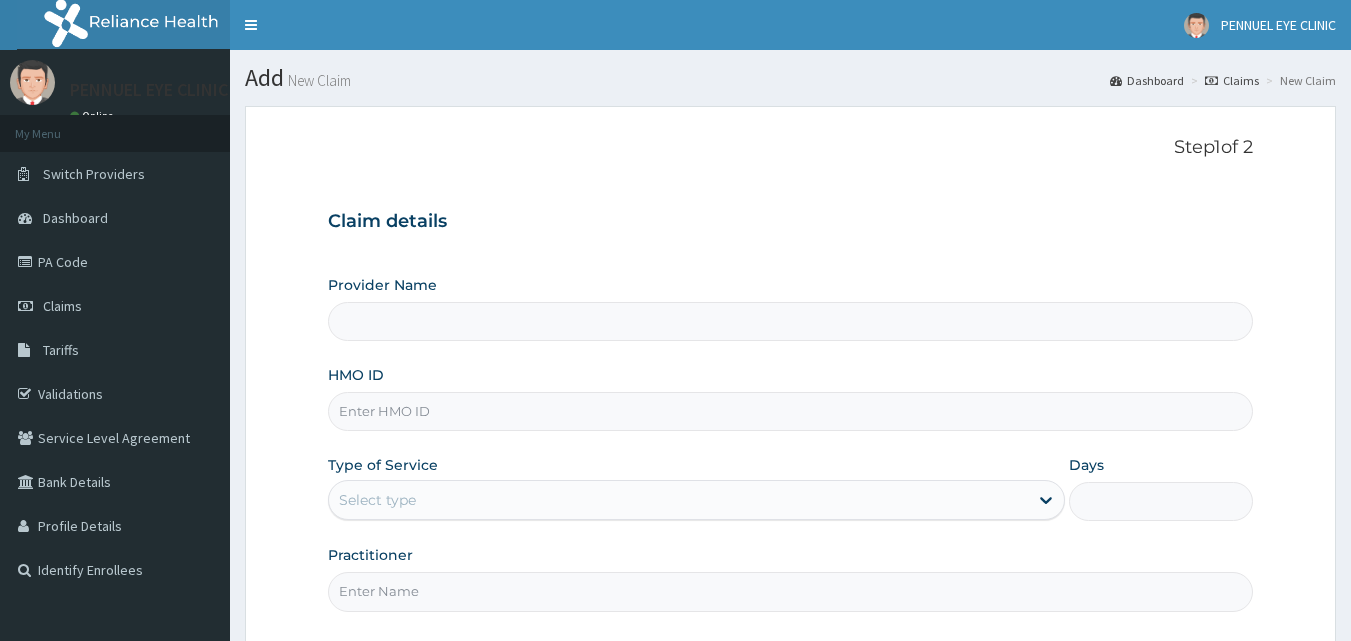 scroll, scrollTop: 0, scrollLeft: 0, axis: both 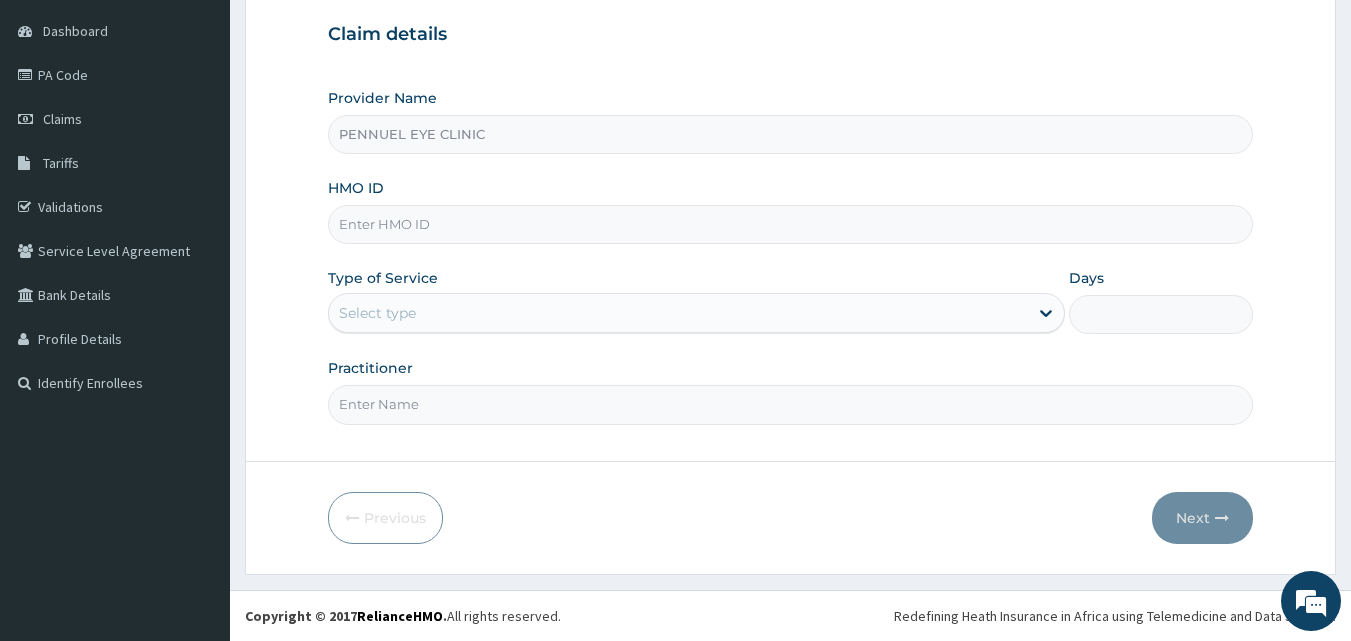 click on "HMO ID" at bounding box center (791, 224) 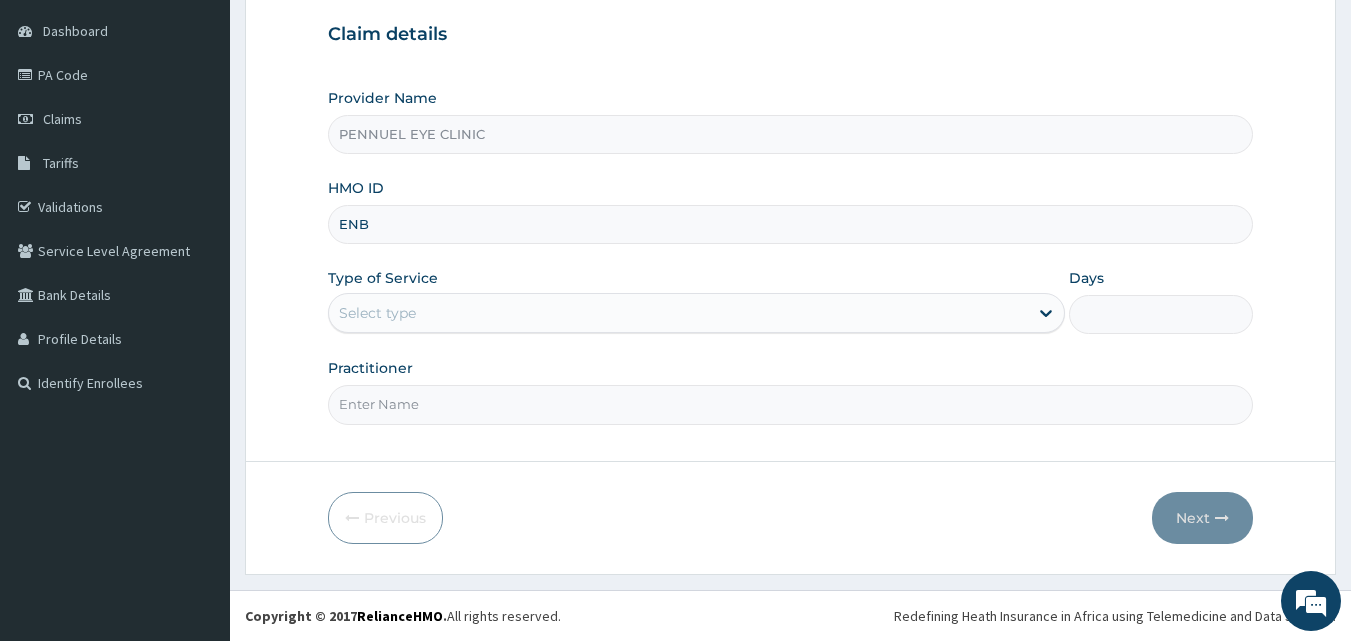 scroll, scrollTop: 0, scrollLeft: 0, axis: both 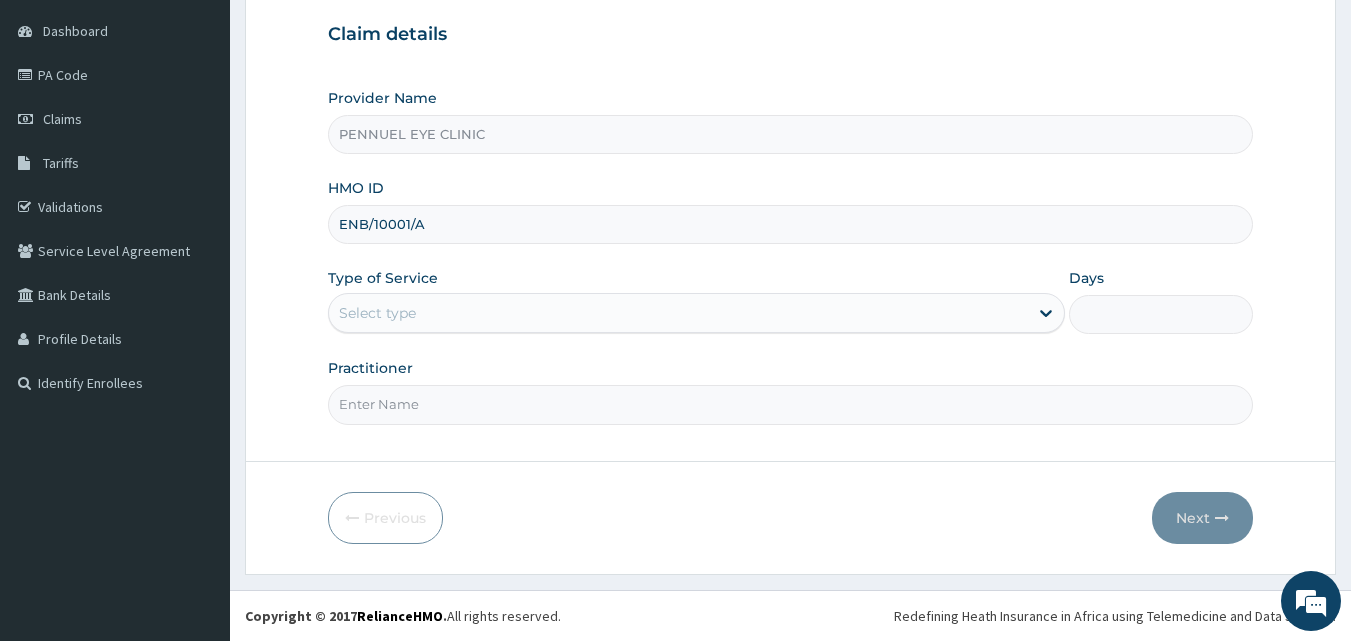 type on "ENB/10001/A" 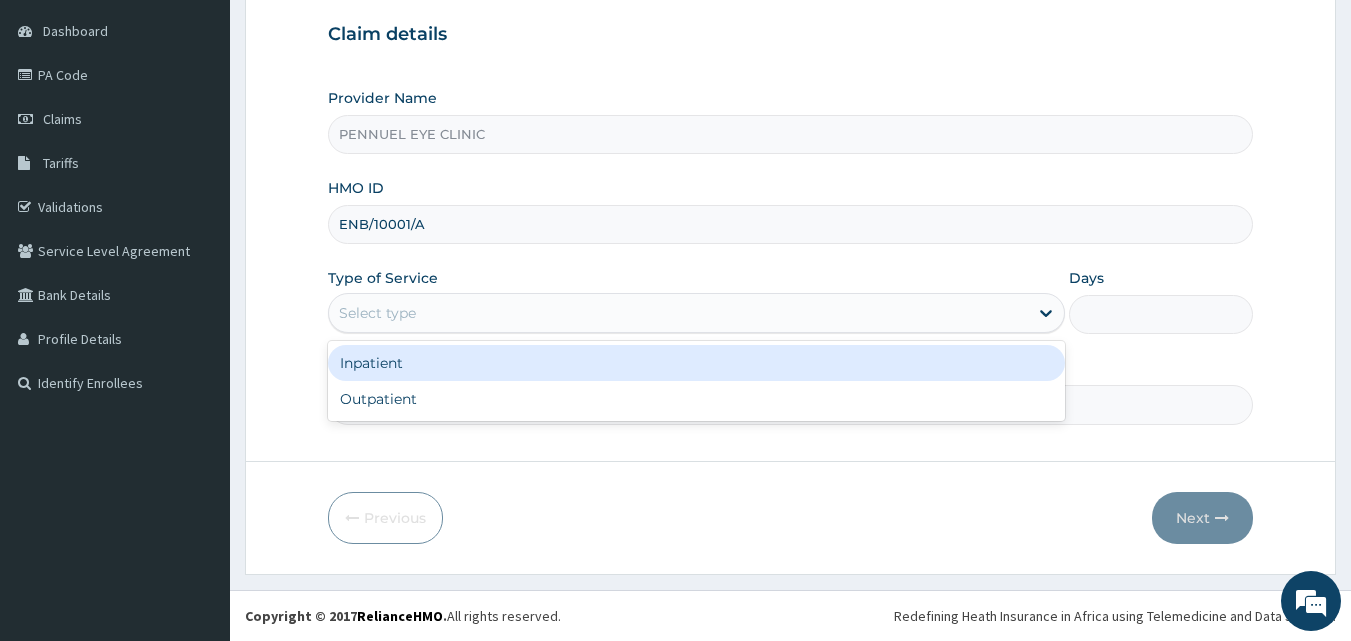 click on "Select type" at bounding box center [377, 313] 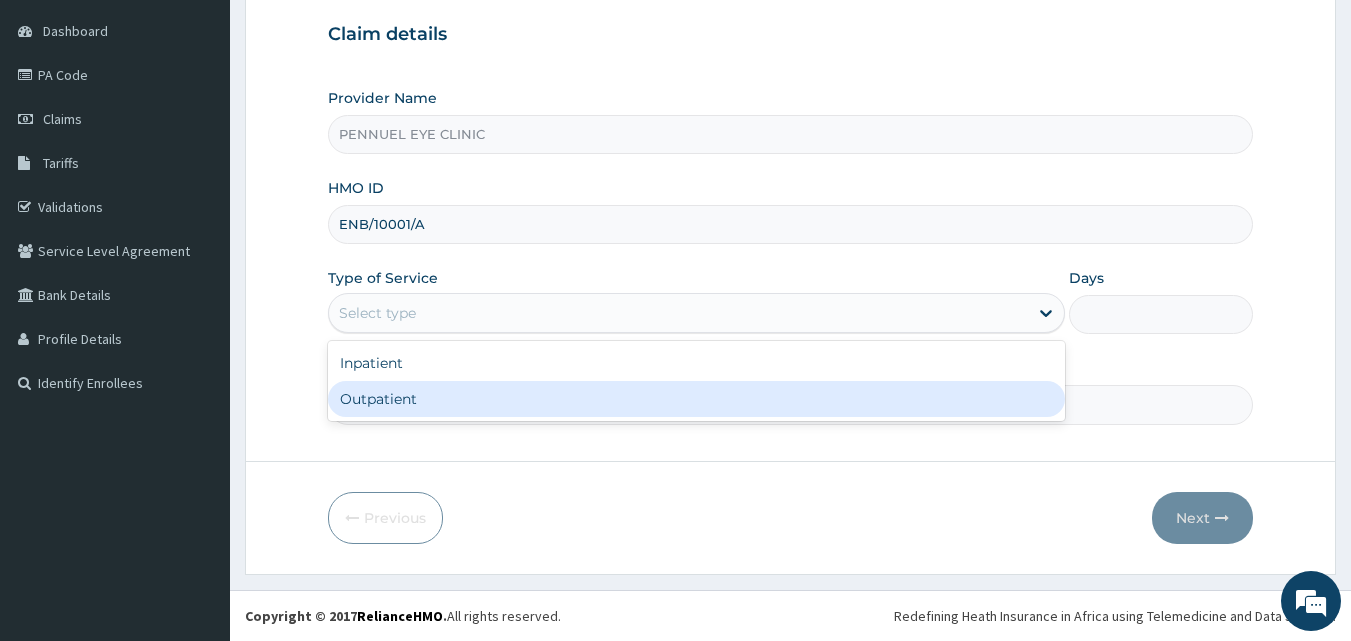 click on "Outpatient" at bounding box center (696, 399) 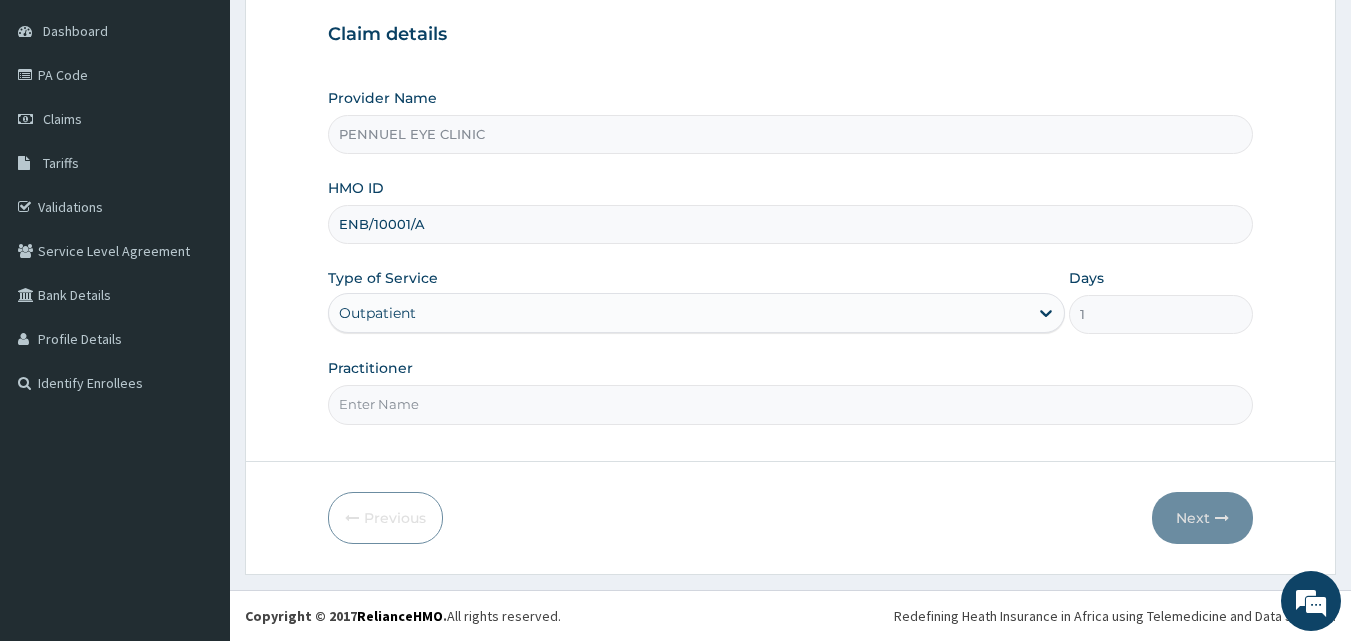click on "Practitioner" at bounding box center [791, 404] 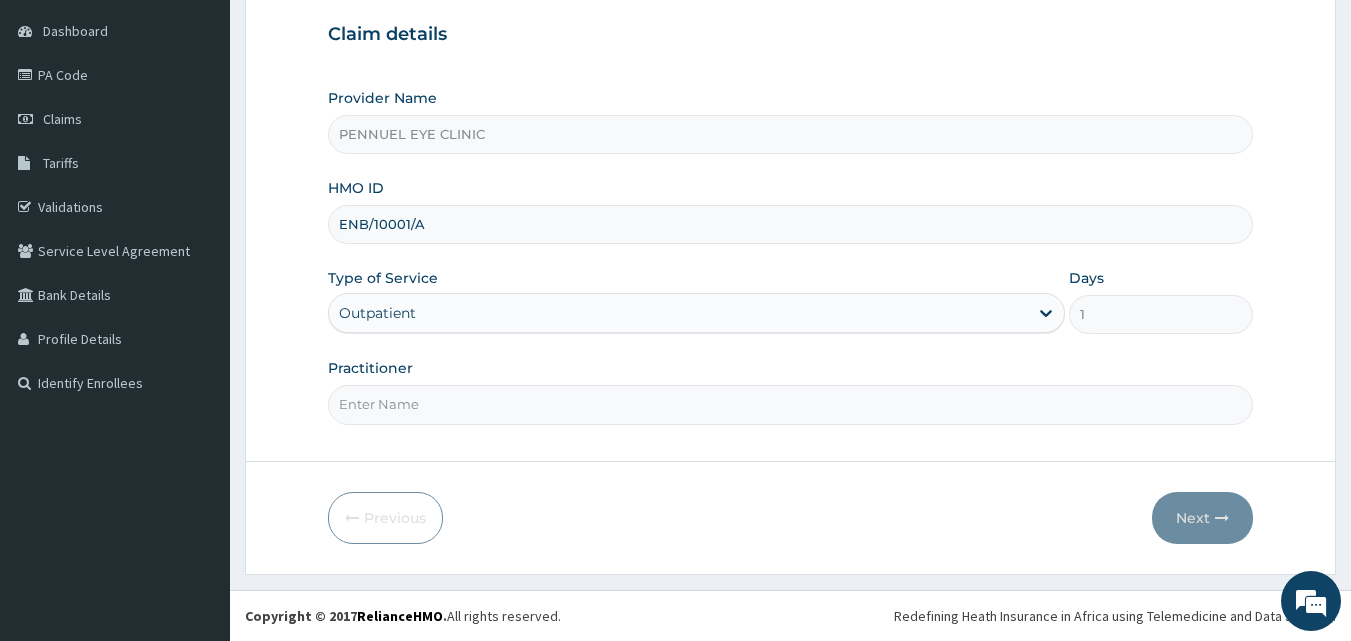 type on "DR [LAST]" 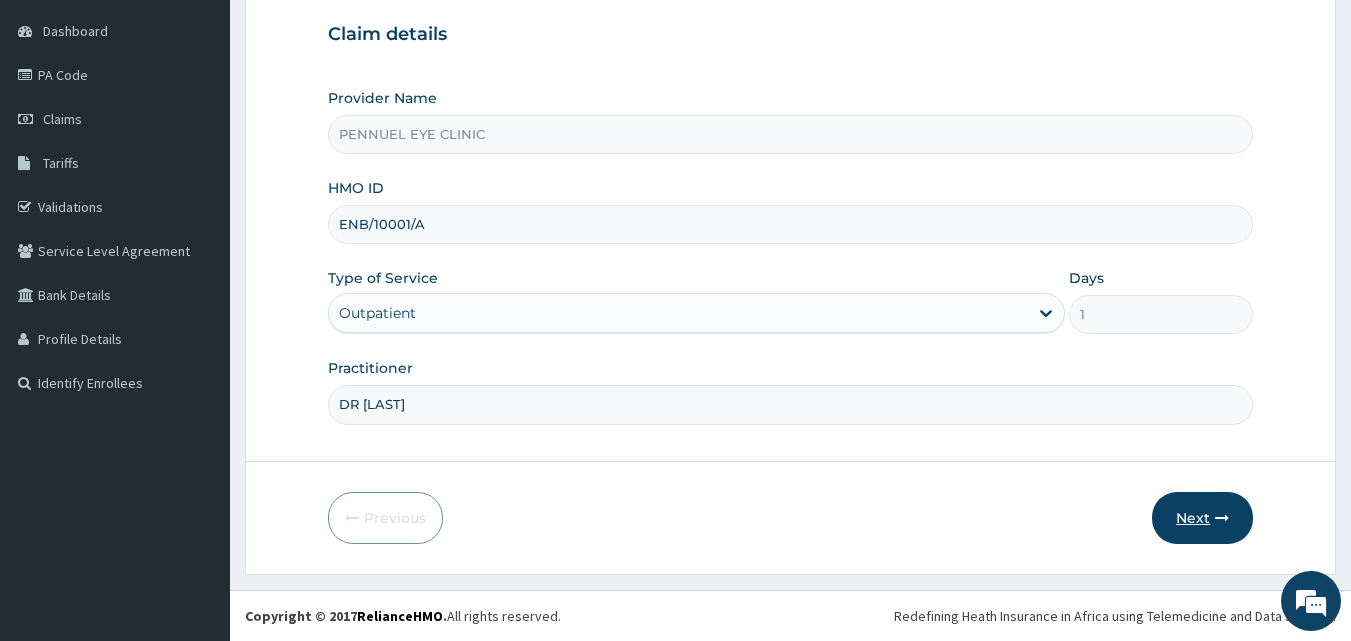click on "Next" at bounding box center [1202, 518] 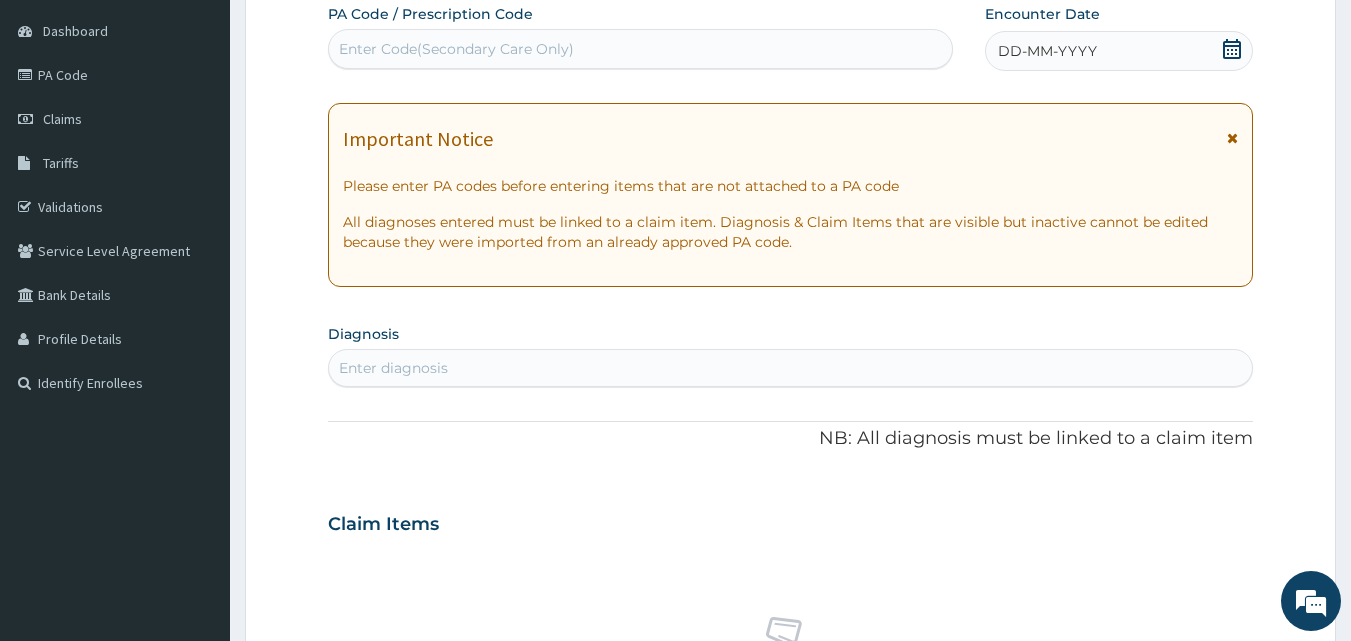 click on "Enter Code(Secondary Care Only)" at bounding box center [456, 49] 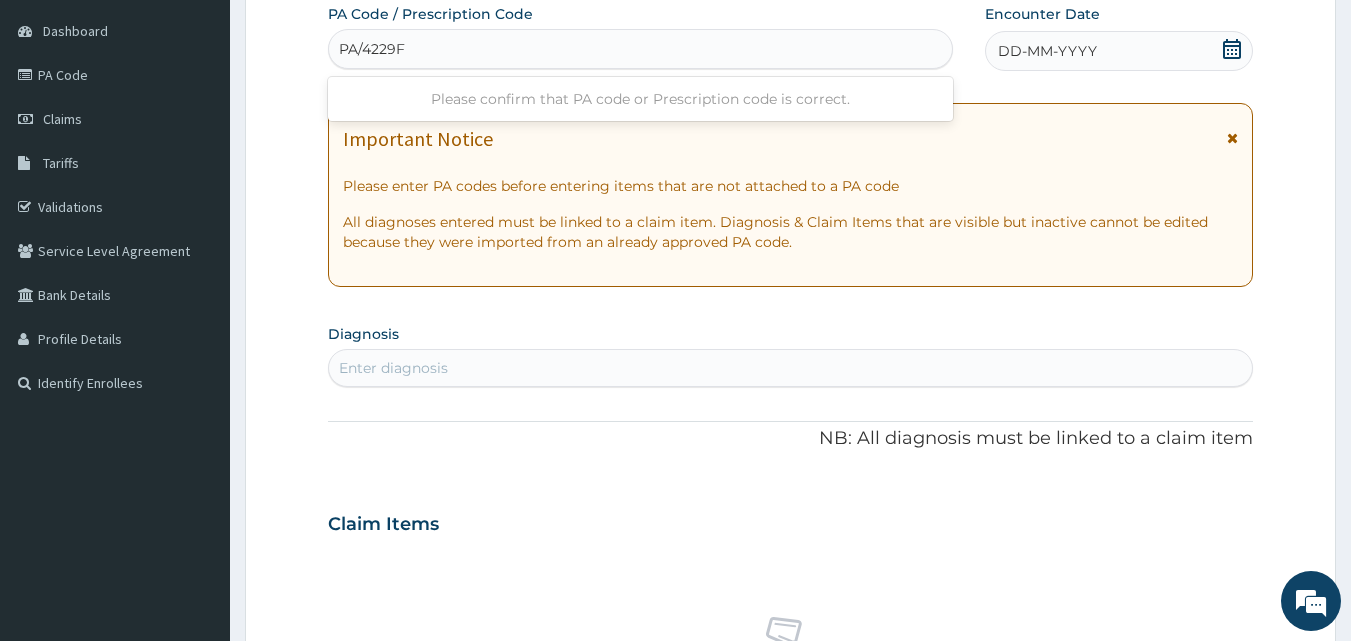 type on "PA/4229F4" 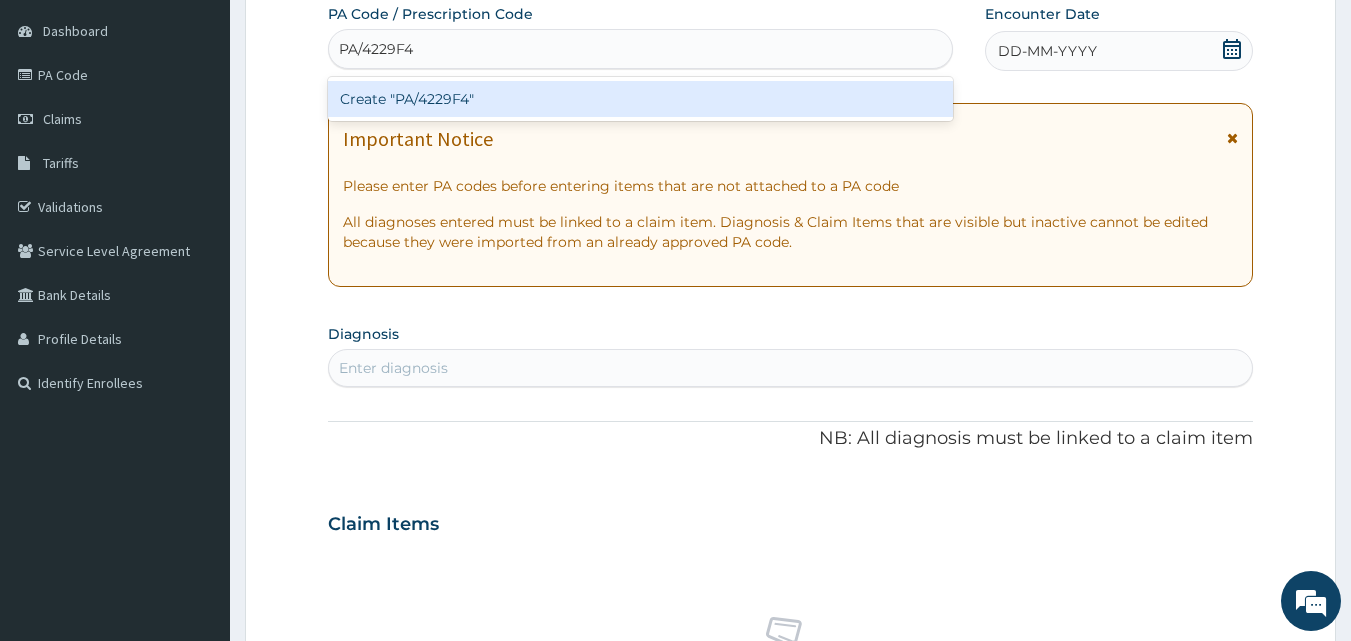 click on "Create "PA/4229F4"" at bounding box center [641, 99] 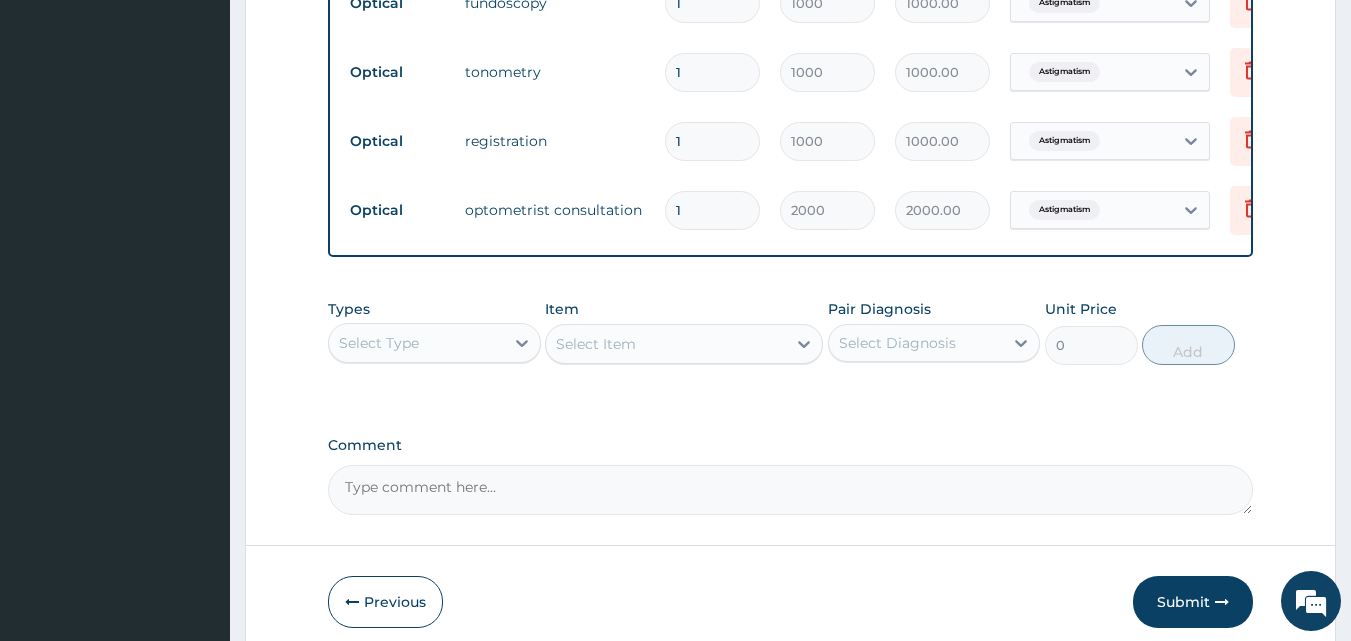 scroll, scrollTop: 1156, scrollLeft: 0, axis: vertical 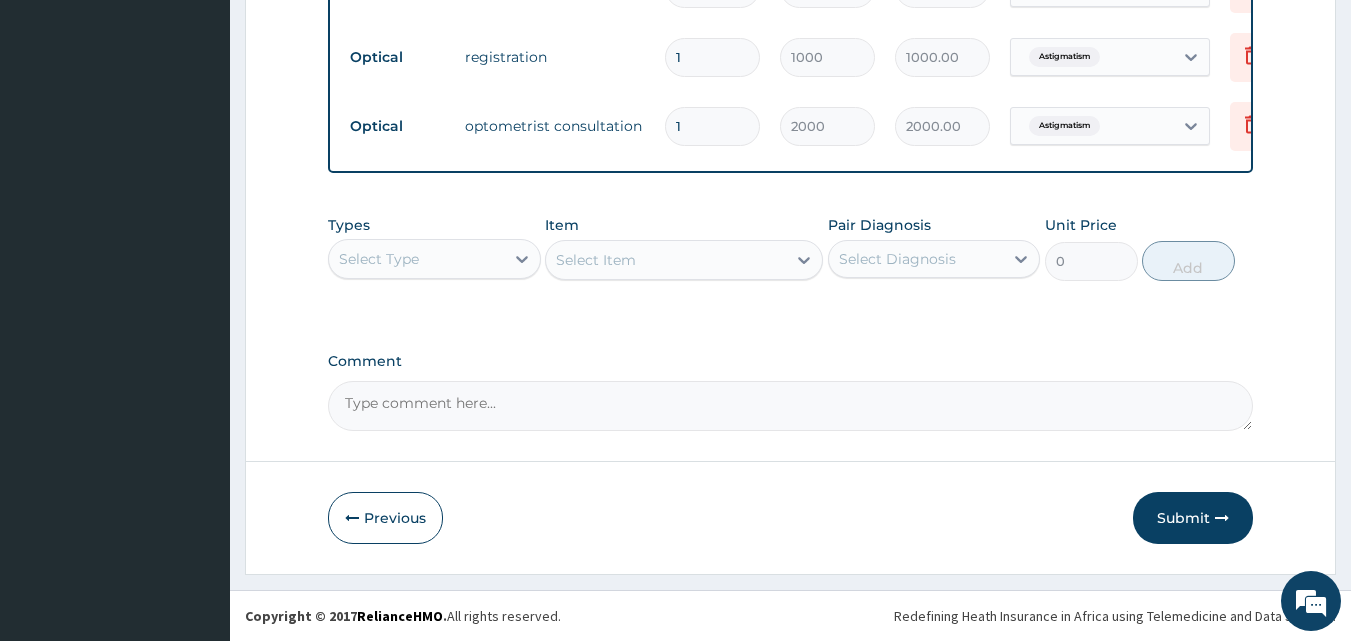 click on "Comment" at bounding box center [791, 406] 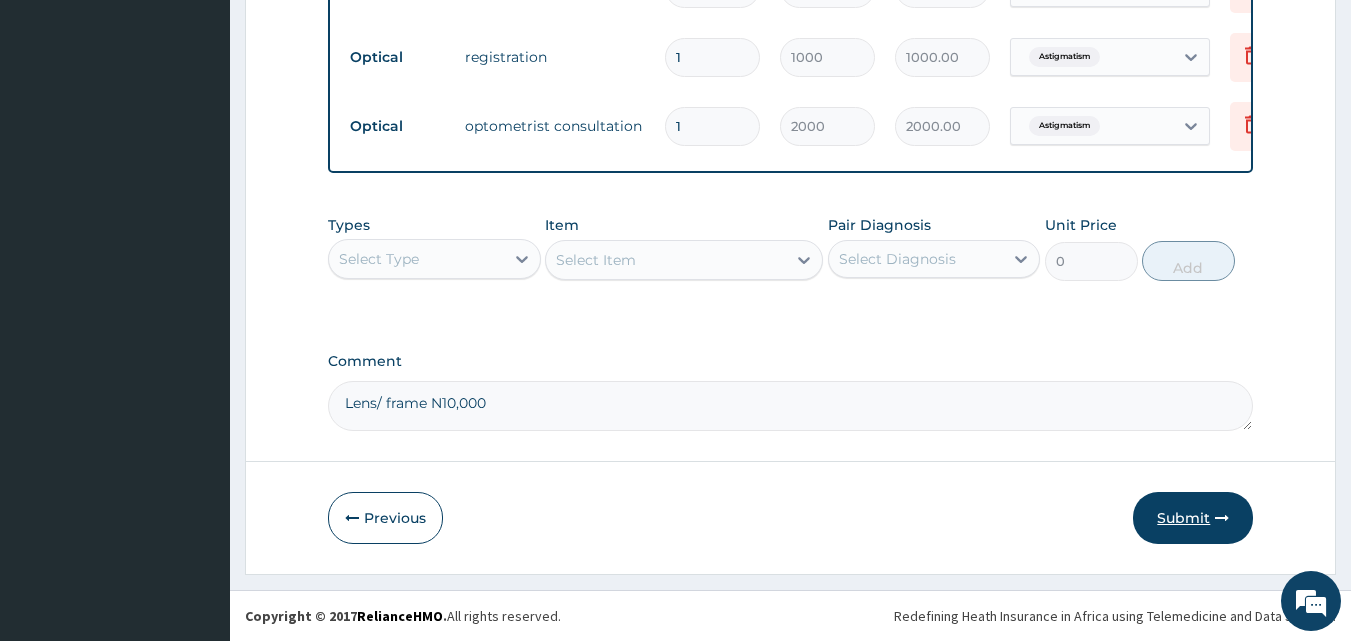type on "Lens/ frame N10,000" 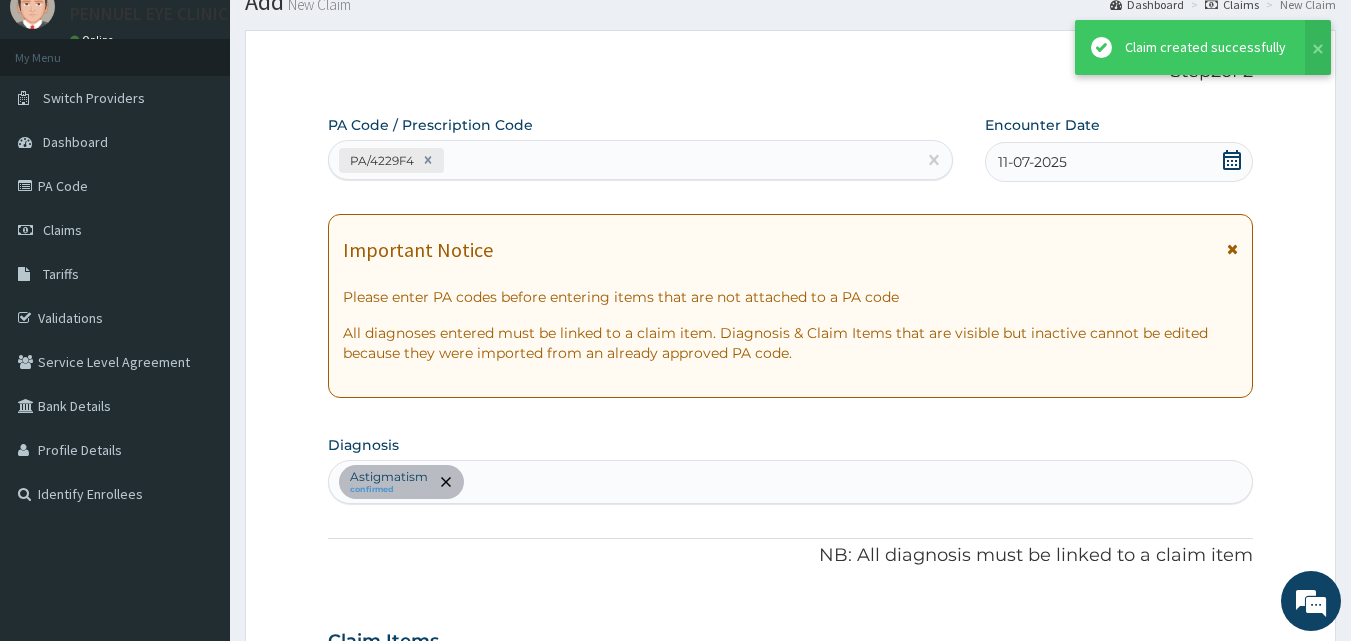 scroll, scrollTop: 1156, scrollLeft: 0, axis: vertical 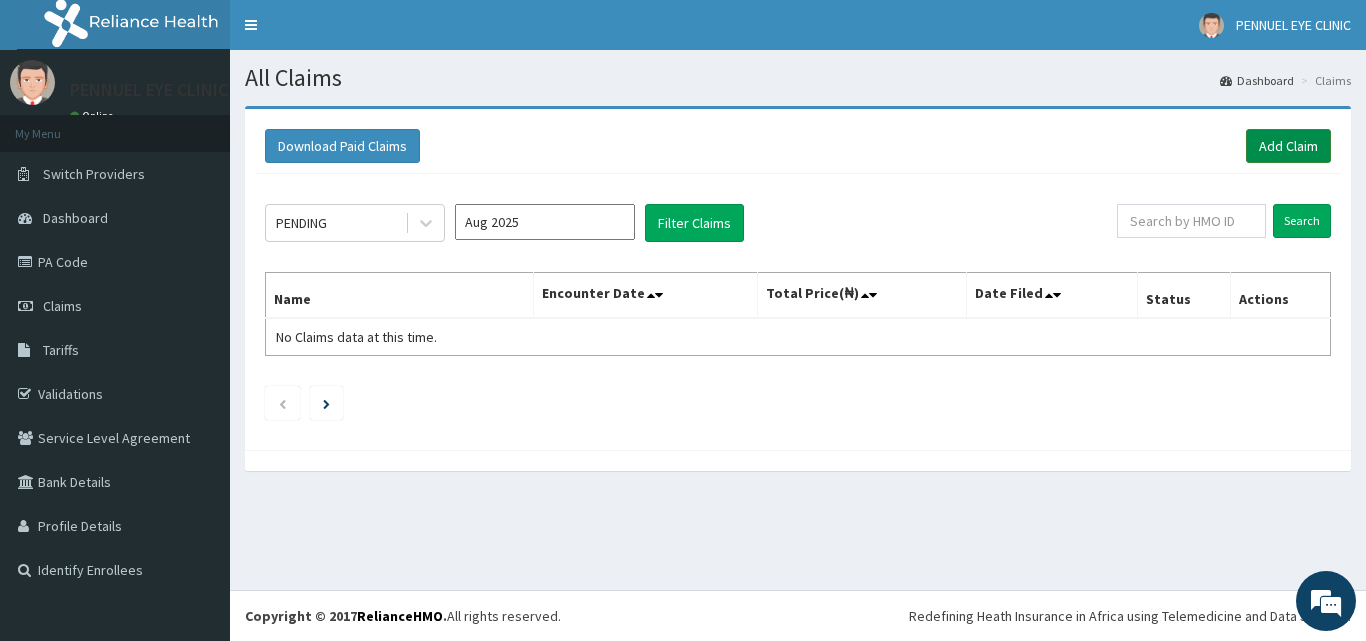 click on "Add Claim" at bounding box center [1288, 146] 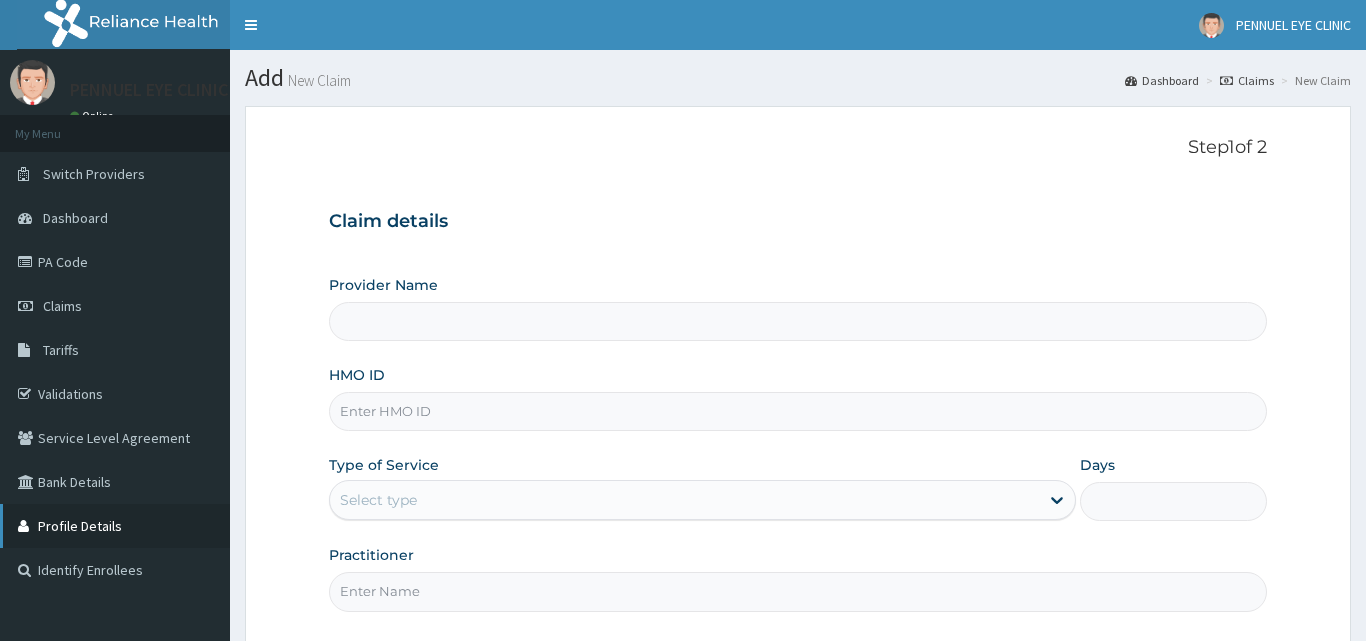 type on "PENNUEL EYE CLINIC" 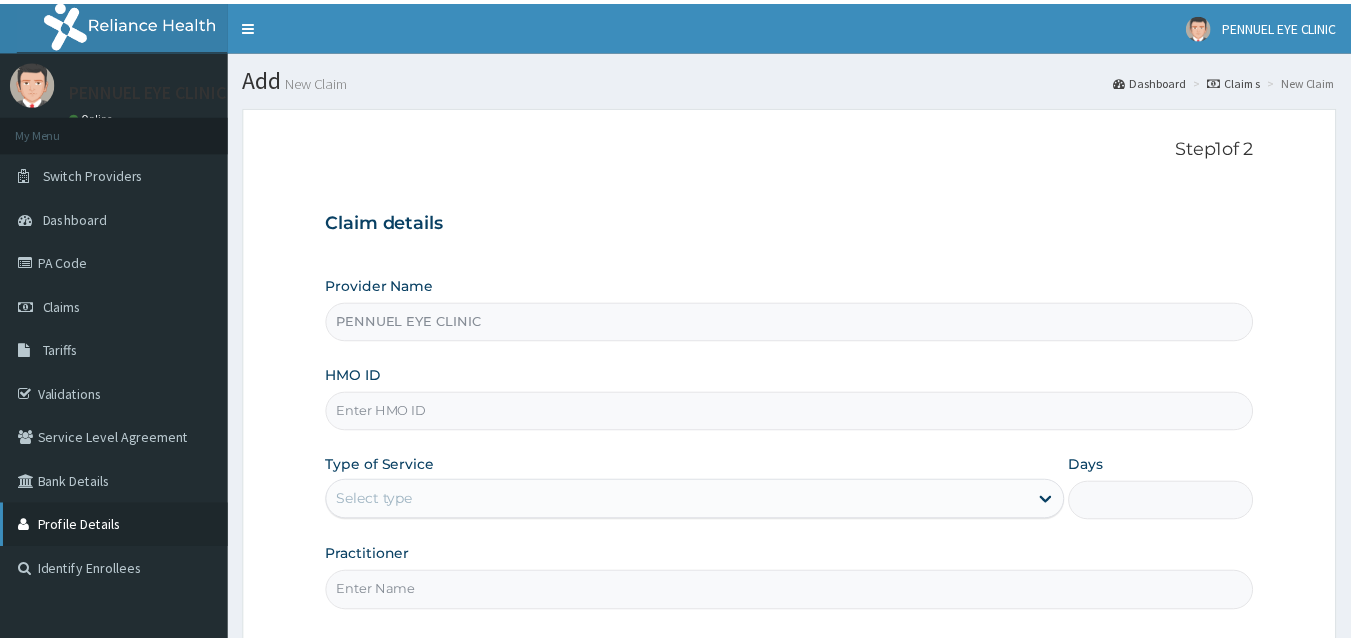 scroll, scrollTop: 0, scrollLeft: 0, axis: both 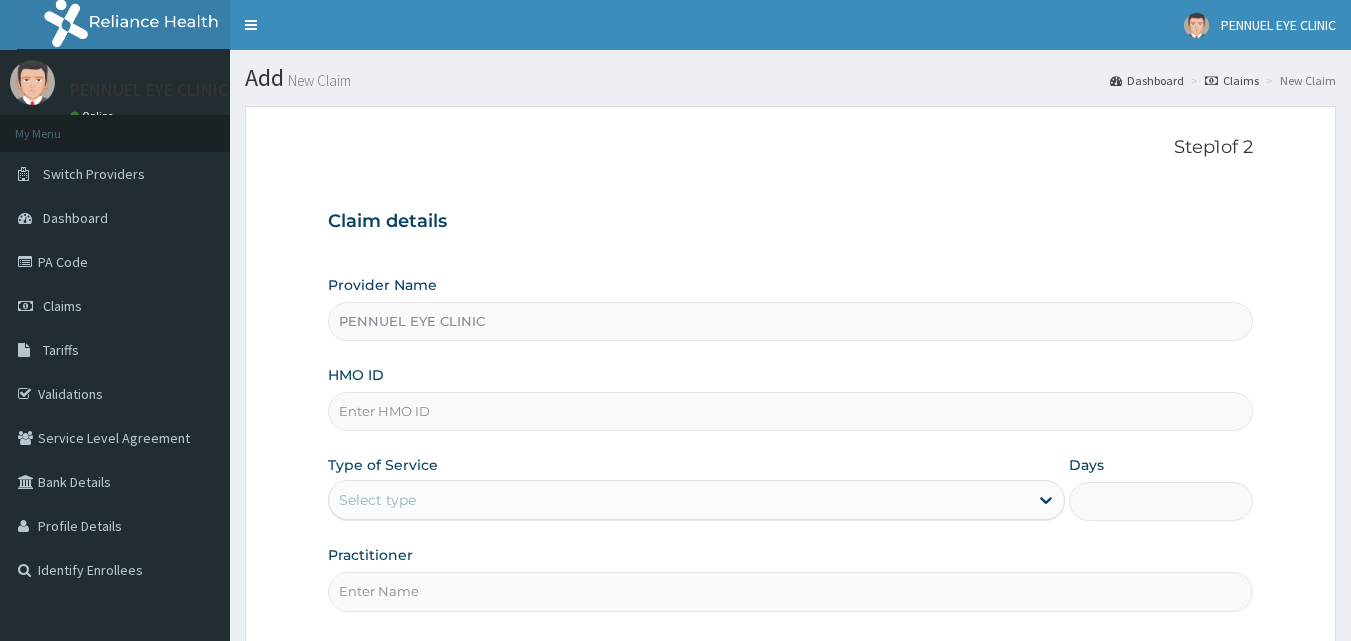 click on "HMO ID" at bounding box center [791, 411] 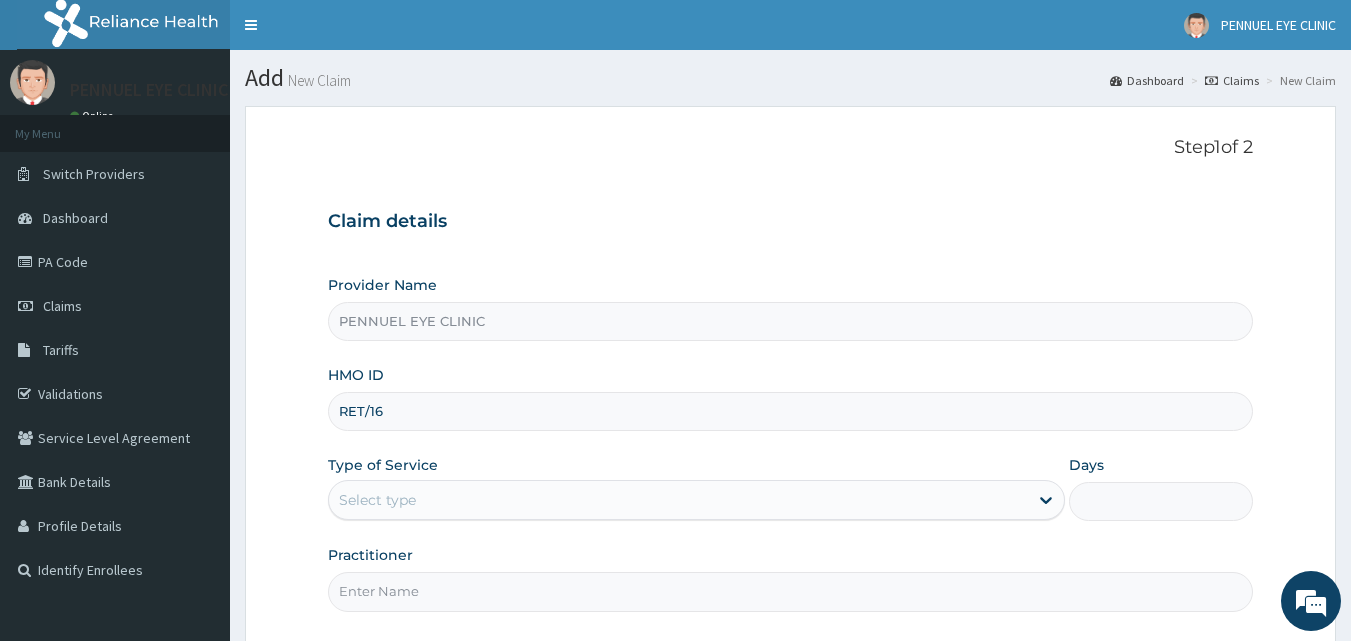 scroll, scrollTop: 0, scrollLeft: 0, axis: both 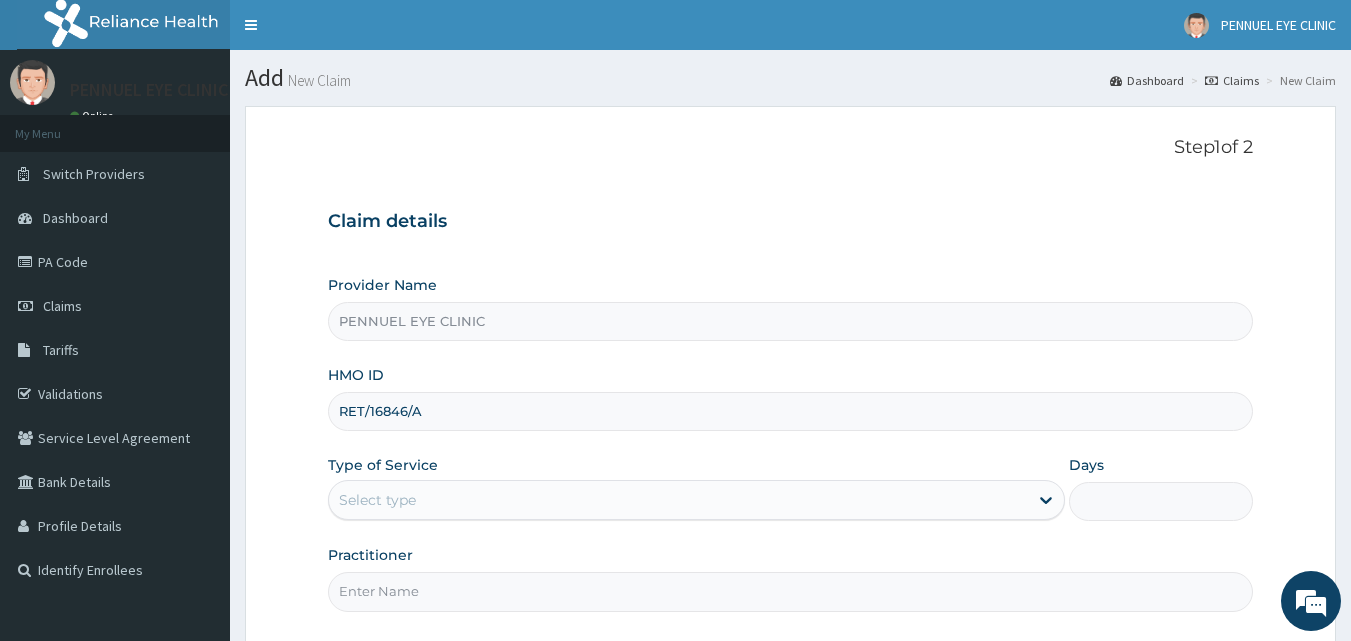 type on "RET/16846/A" 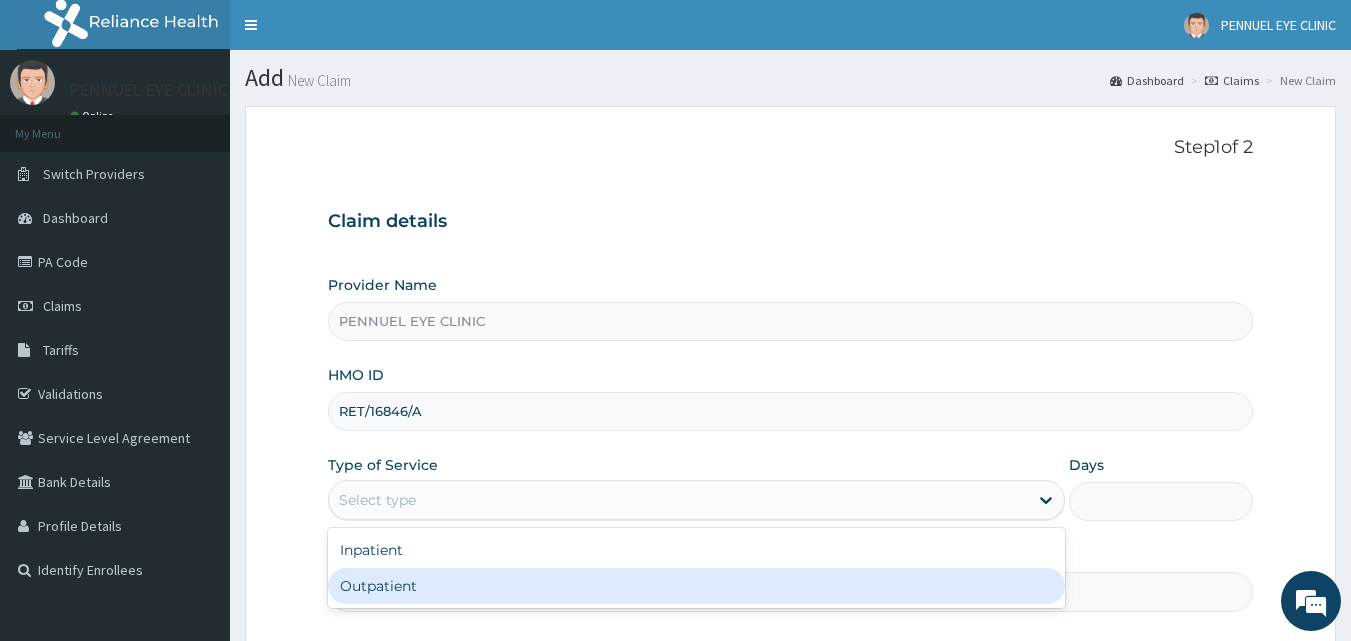 click on "Outpatient" at bounding box center (696, 586) 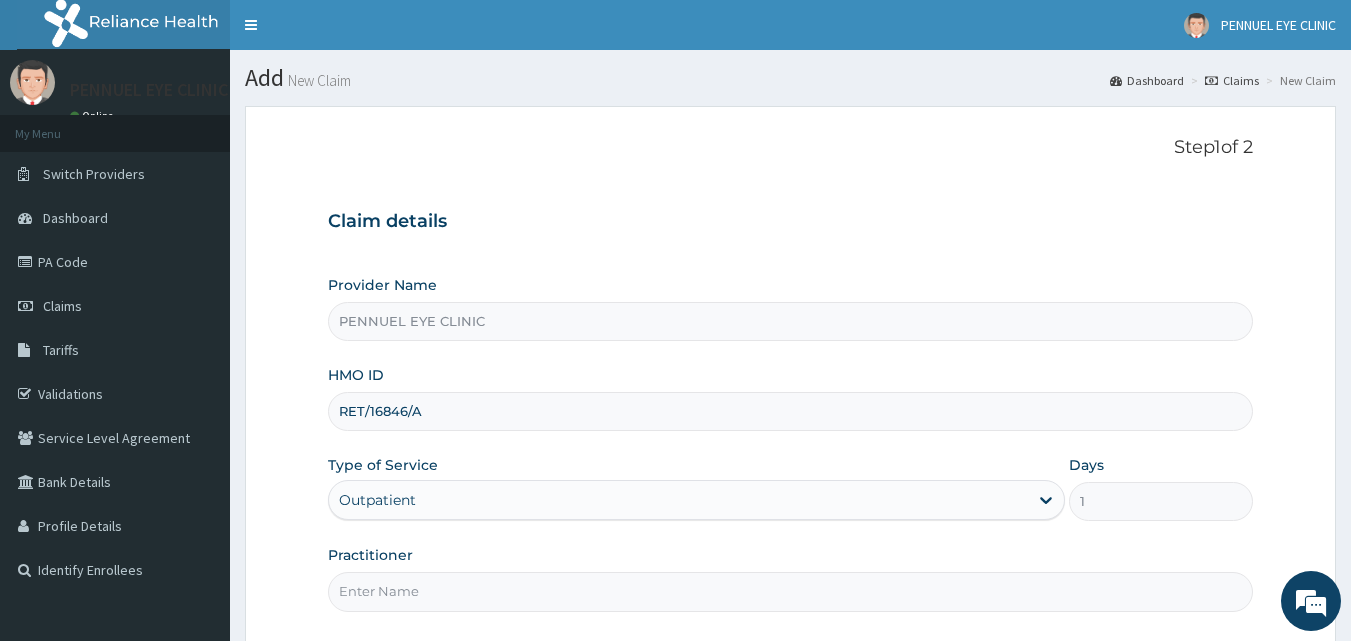 scroll, scrollTop: 187, scrollLeft: 0, axis: vertical 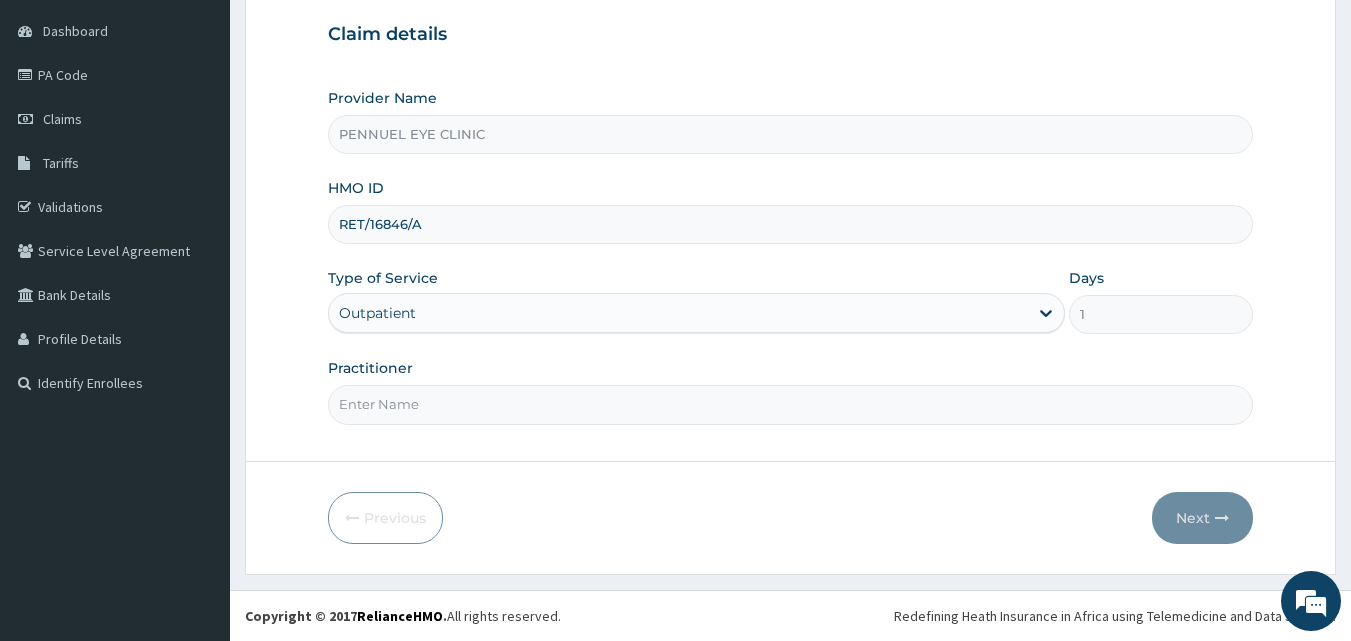 click on "Practitioner" at bounding box center (791, 404) 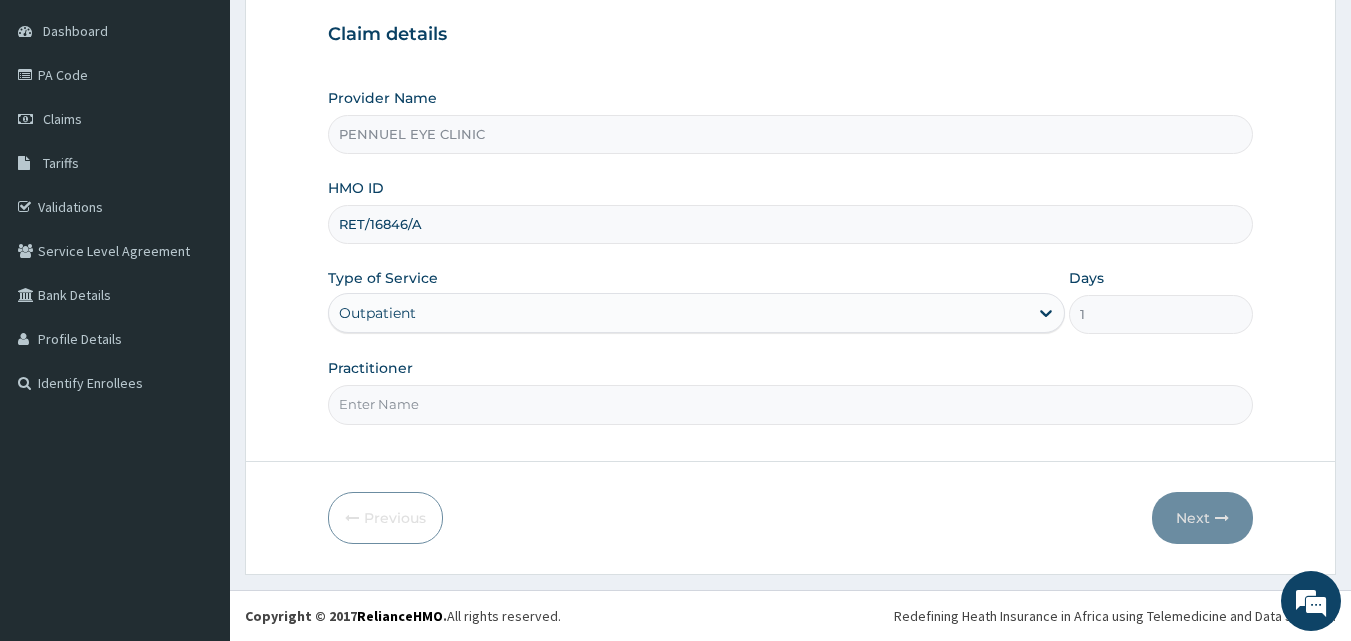 type on "DR NNENNA ONWUKA" 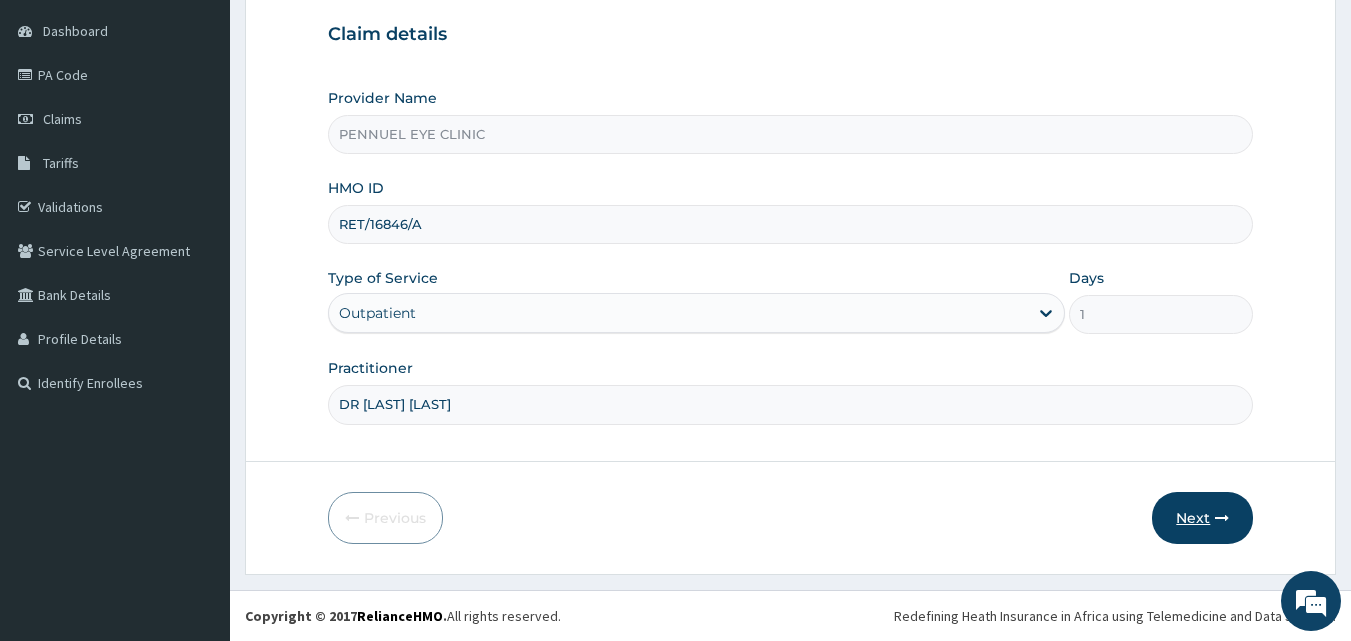 click on "Next" at bounding box center (1202, 518) 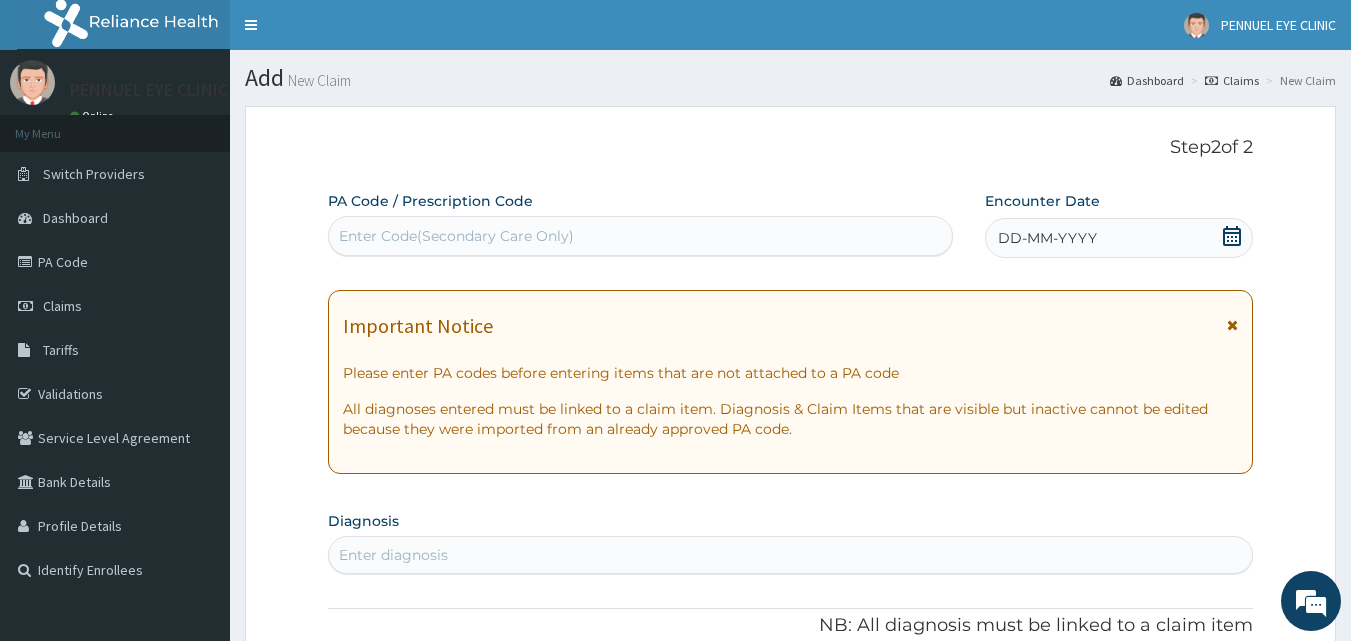 scroll, scrollTop: 100, scrollLeft: 0, axis: vertical 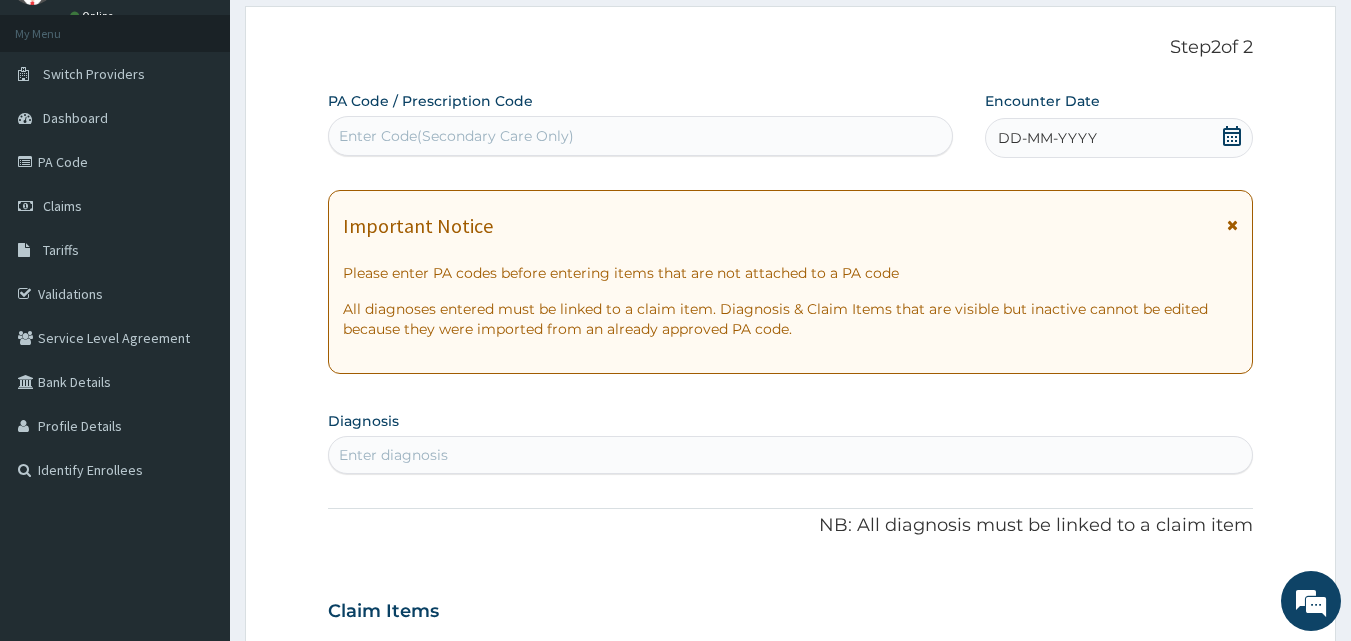 click on "Enter Code(Secondary Care Only)" at bounding box center [456, 136] 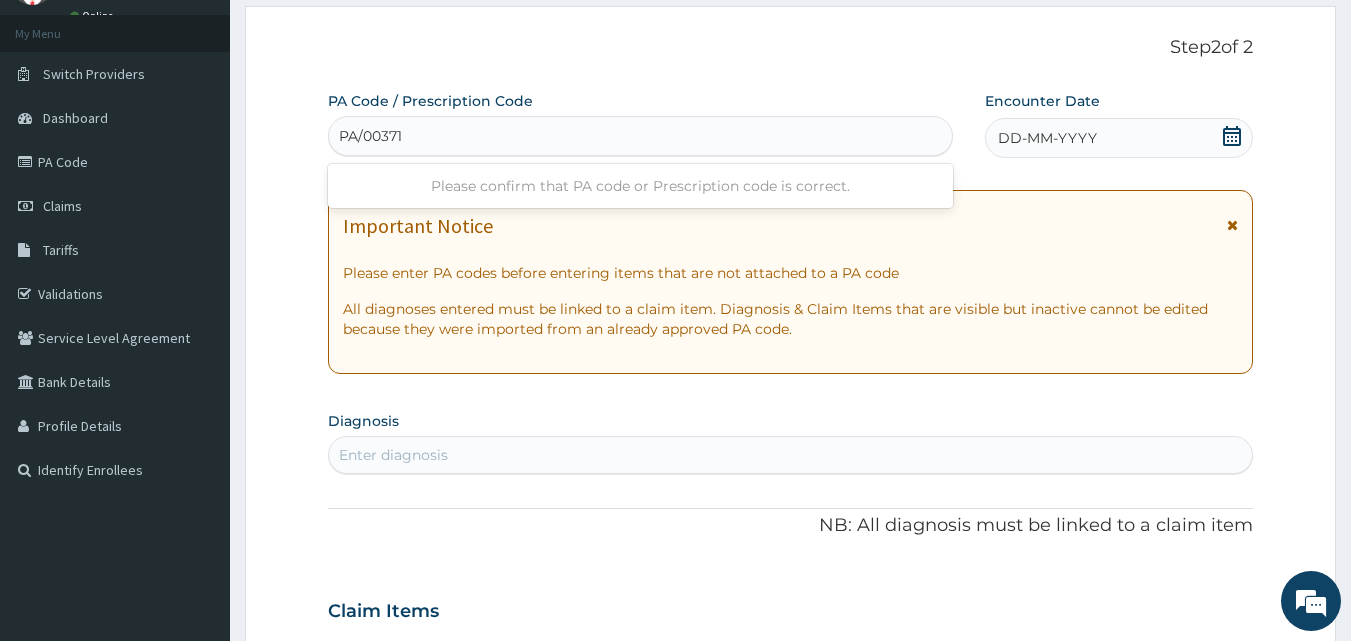 type on "PA/003714" 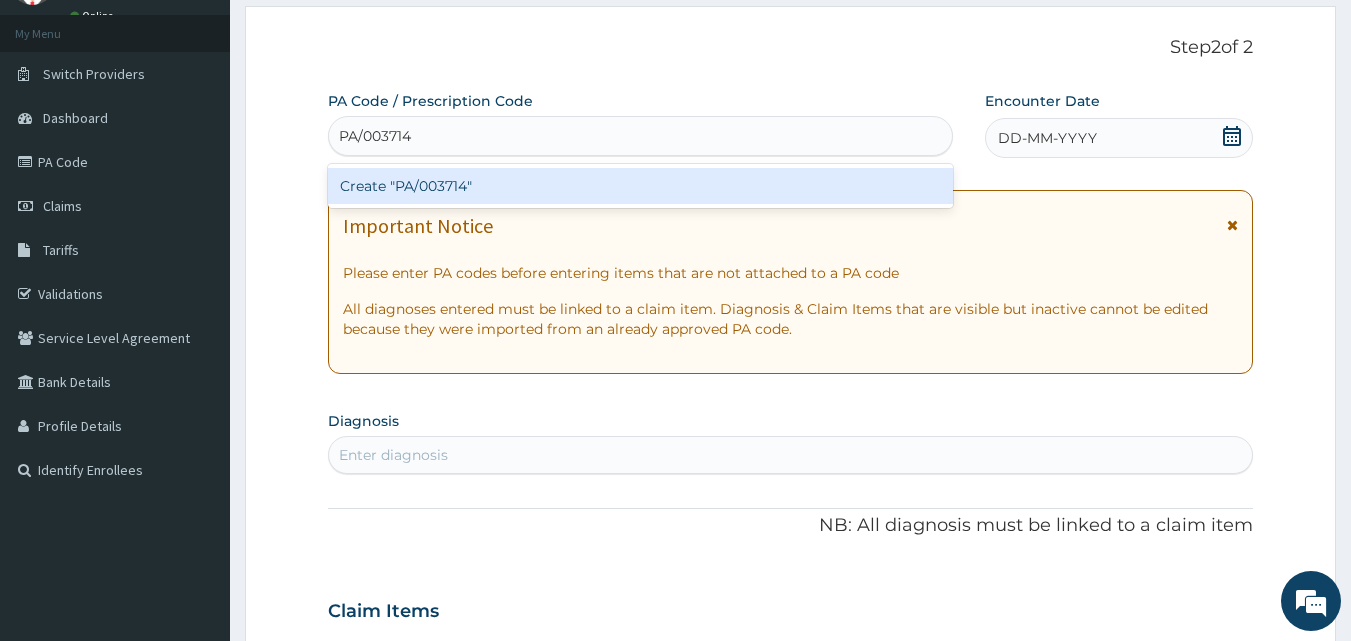 click on "Create "PA/003714"" at bounding box center (641, 186) 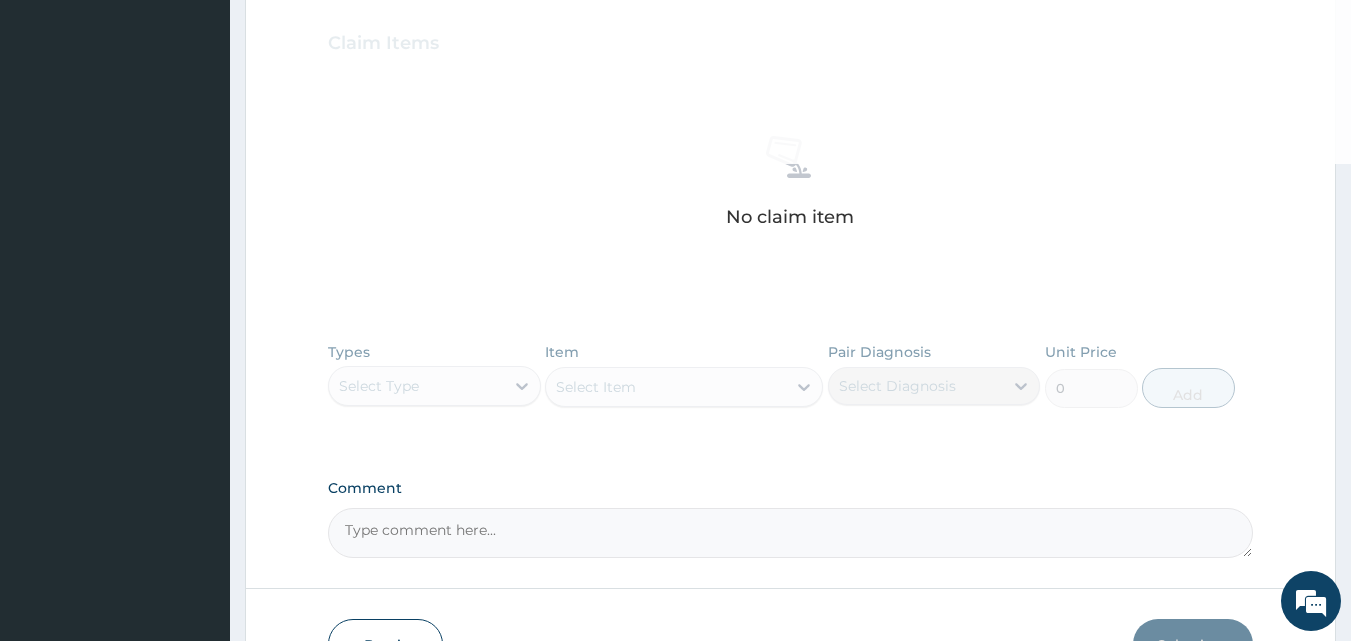 scroll, scrollTop: 795, scrollLeft: 0, axis: vertical 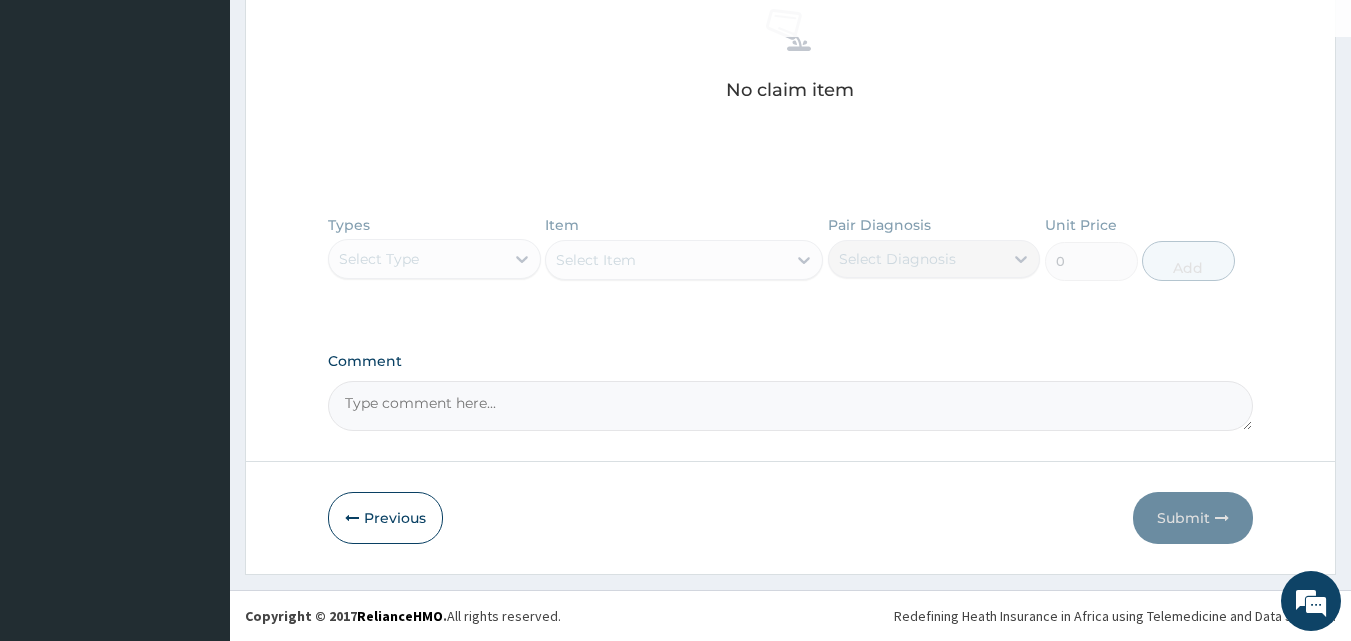 click on "Step  2  of 2 Fetching Claims Details from PA Code..... PA Code / Prescription Code PA/003714 Encounter Date DD-MM-YYYY Important Notice Please enter PA codes before entering items that are not attached to a PA code   All diagnoses entered must be linked to a claim item. Diagnosis & Claim Items that are visible but inactive cannot be edited because they were imported from an already approved PA code. Diagnosis Enter diagnosis NB: All diagnosis must be linked to a claim item Claim Items No claim item Types Select Type Item Select Item Pair Diagnosis Select Diagnosis Unit Price 0 Add Comment     Previous   Submit" at bounding box center (790, -57) 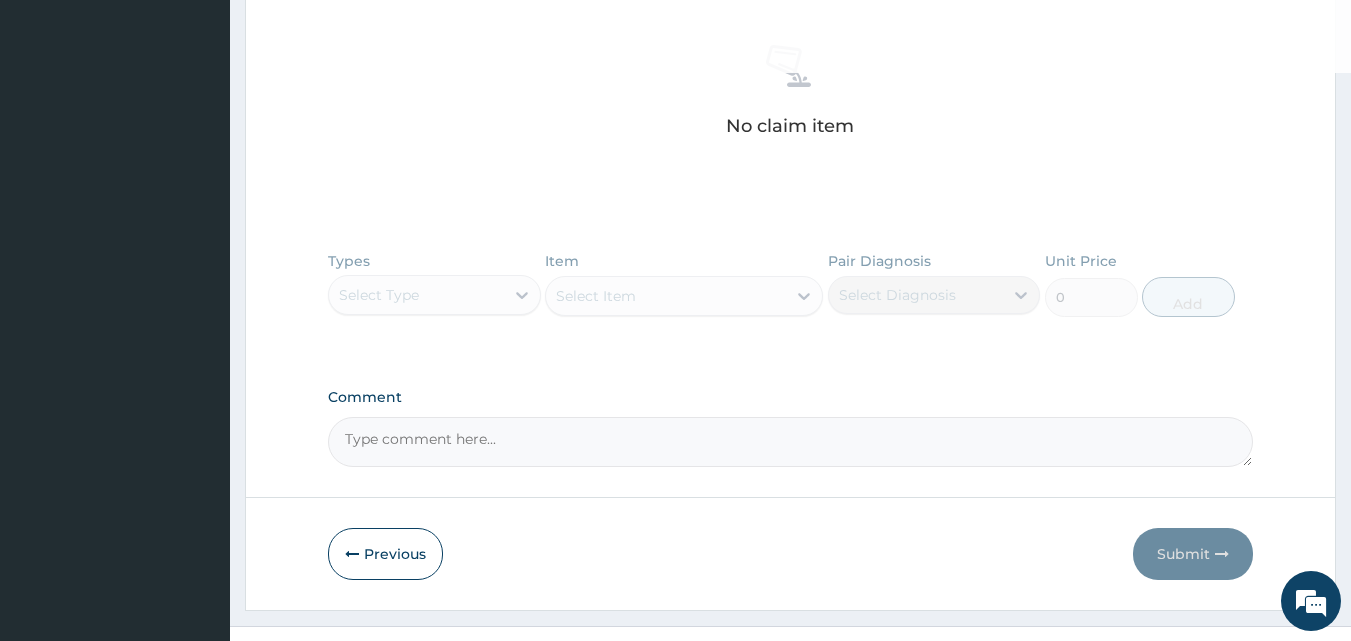 scroll, scrollTop: 795, scrollLeft: 0, axis: vertical 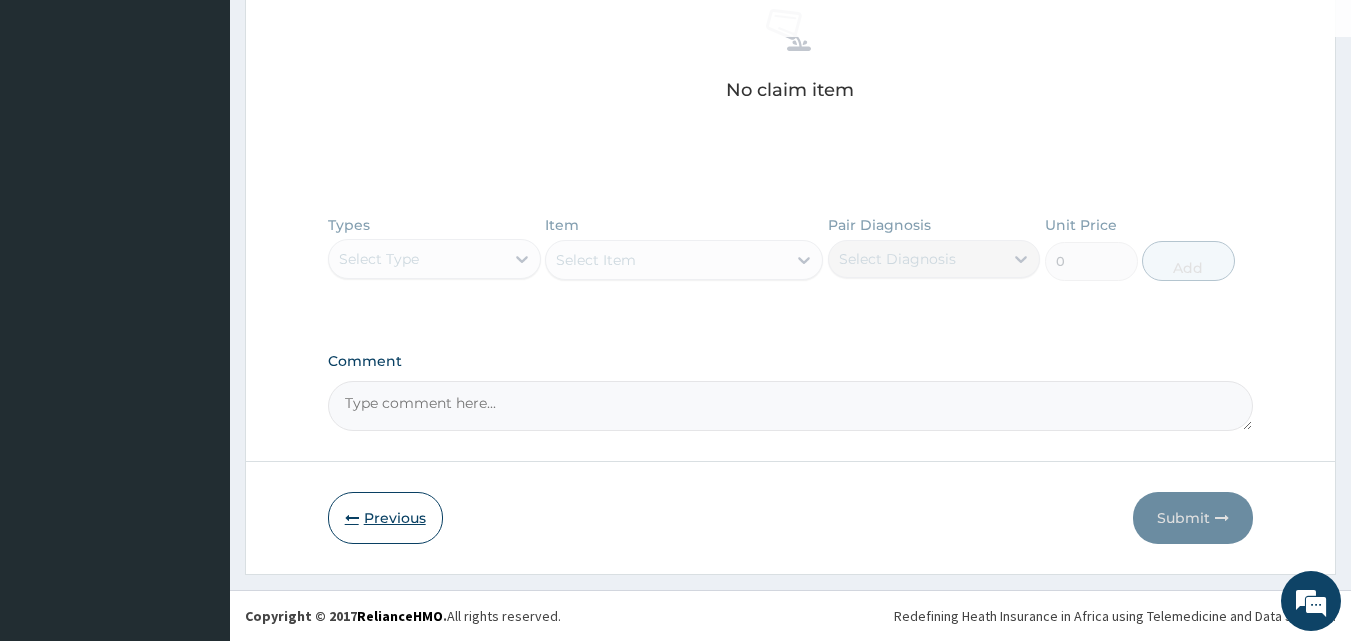 click at bounding box center (352, 518) 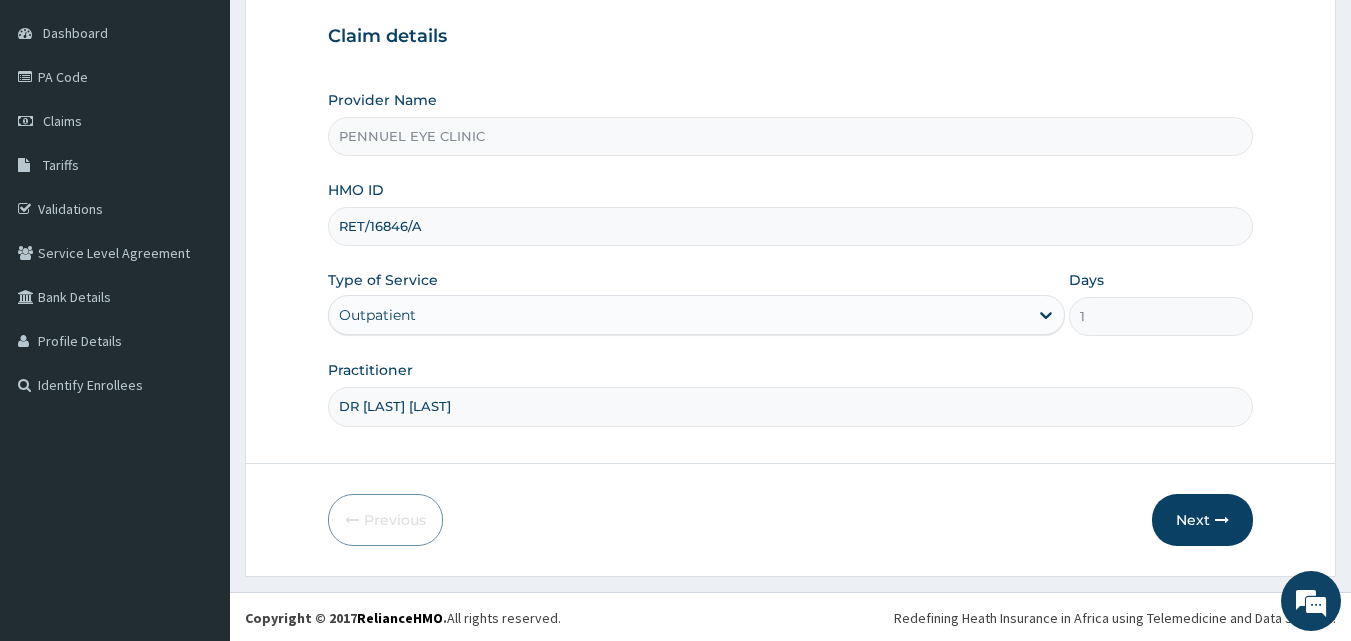 scroll, scrollTop: 187, scrollLeft: 0, axis: vertical 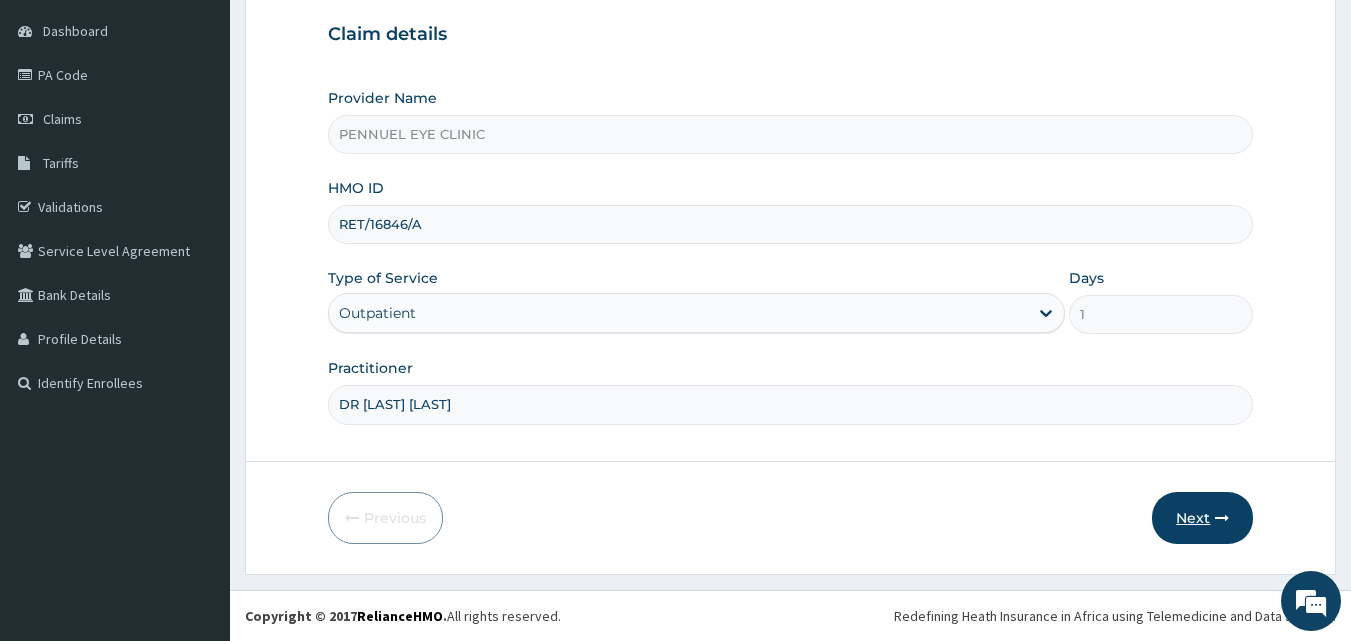 click on "Next" at bounding box center [1202, 518] 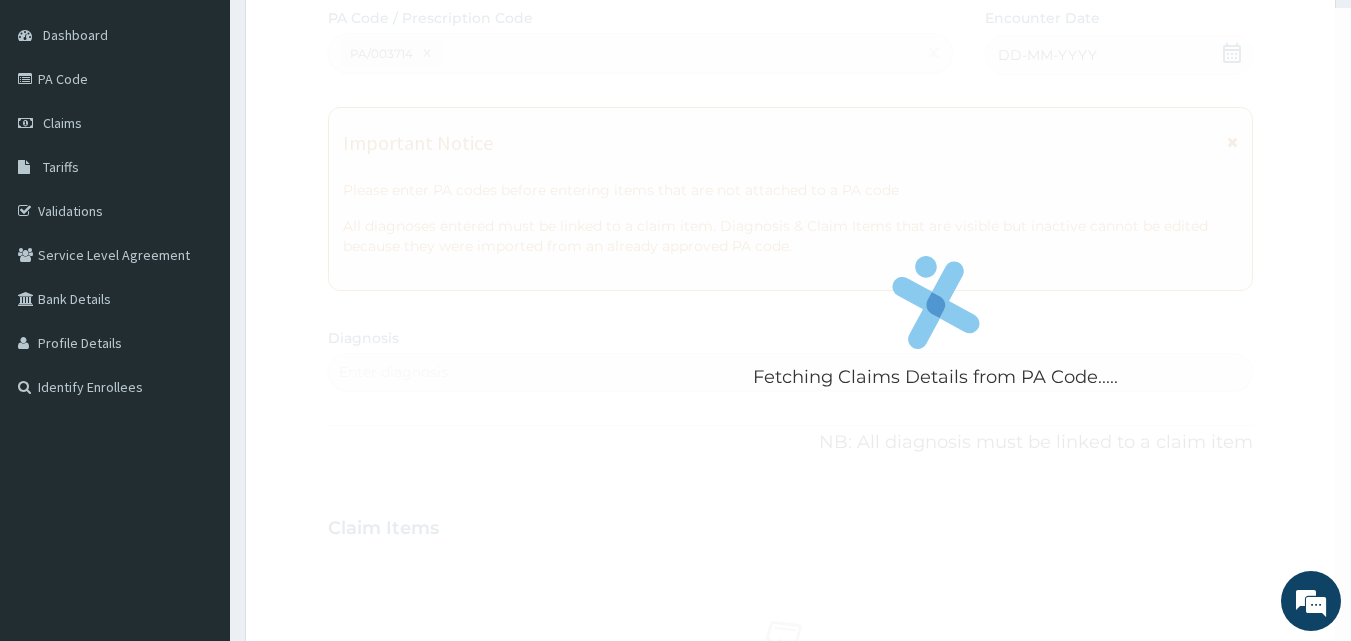 scroll, scrollTop: 0, scrollLeft: 0, axis: both 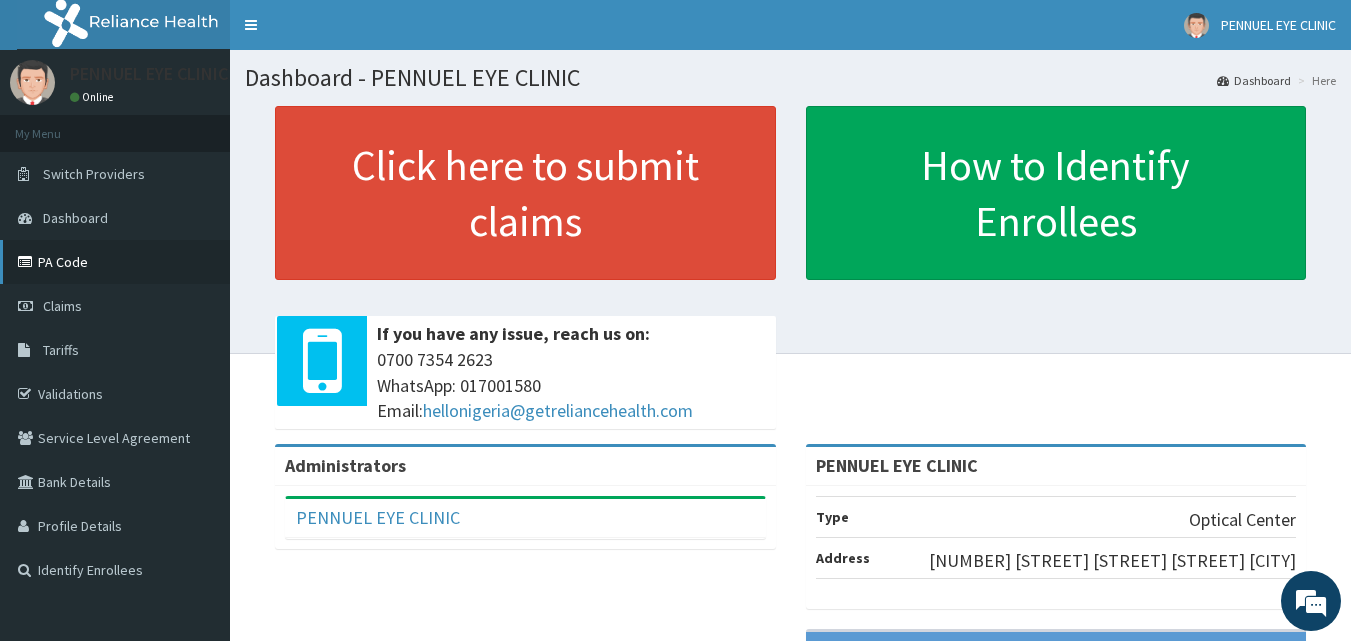 click on "PA Code" at bounding box center [115, 262] 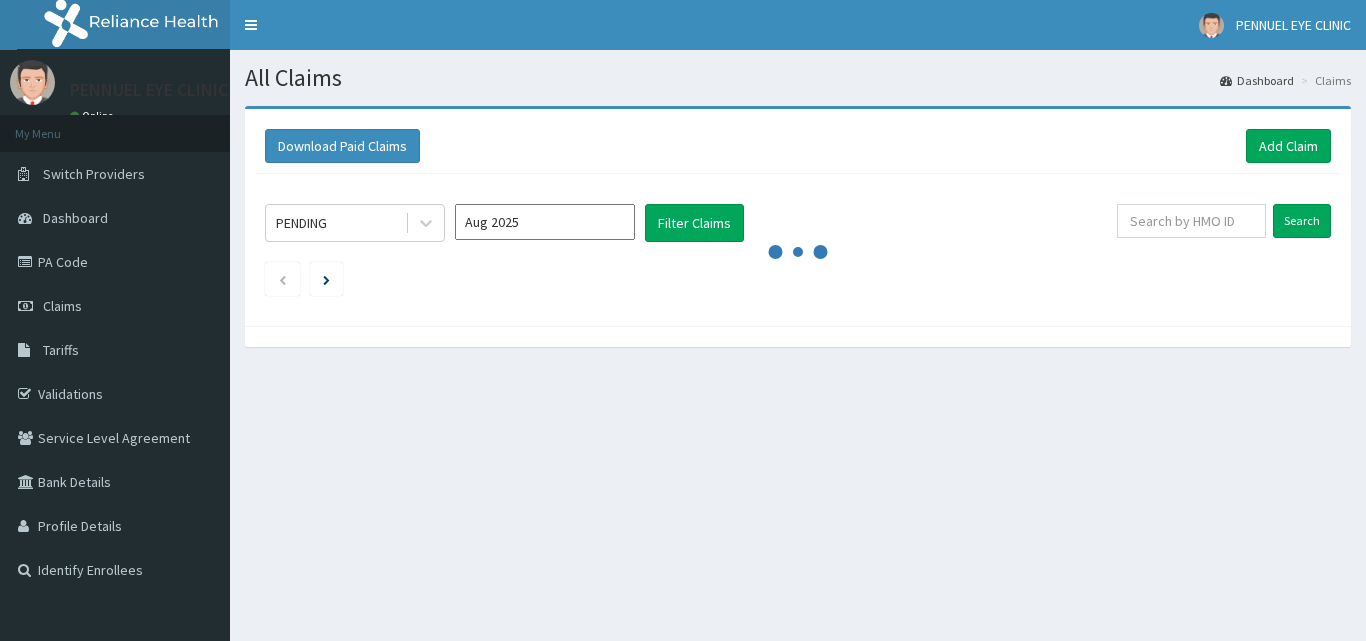 scroll, scrollTop: 0, scrollLeft: 0, axis: both 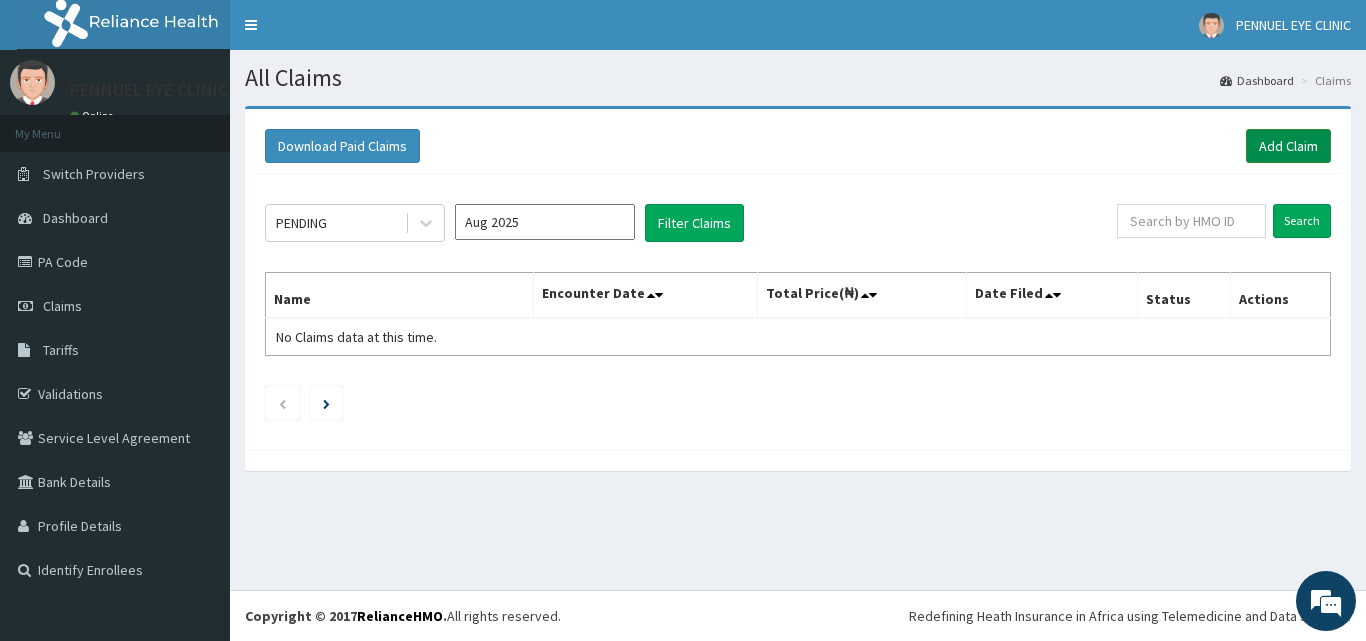 click on "Add Claim" at bounding box center (1288, 146) 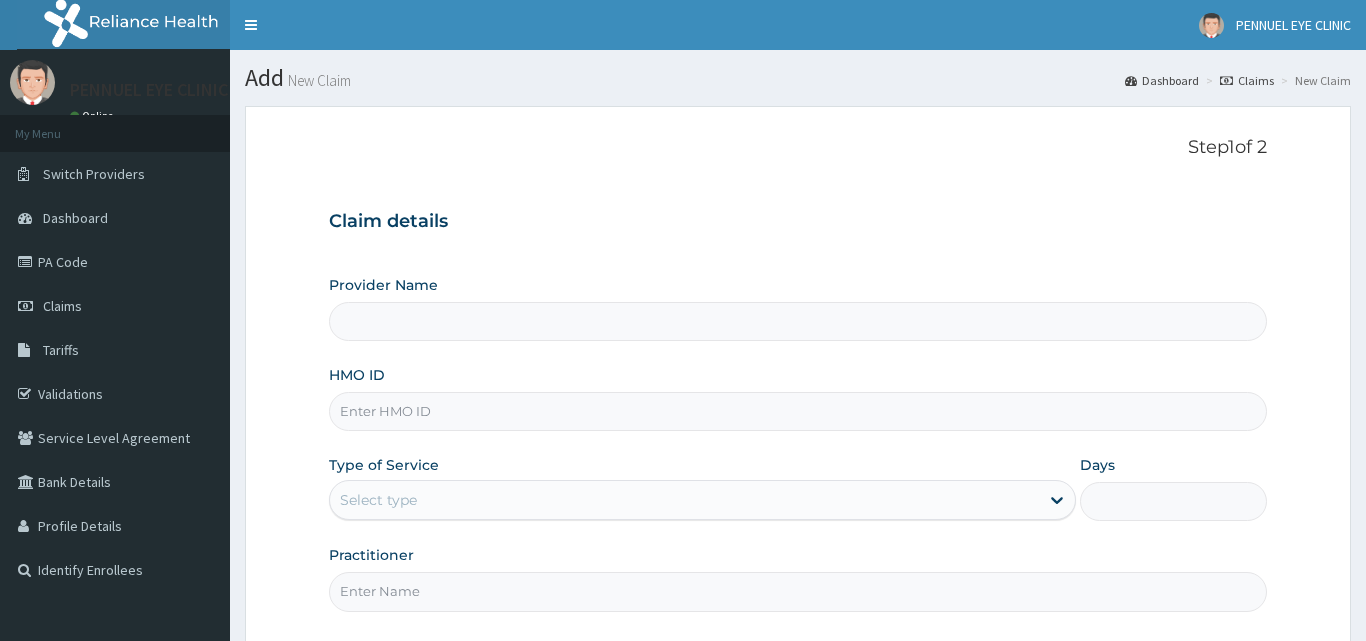 type on "PENNUEL EYE CLINIC" 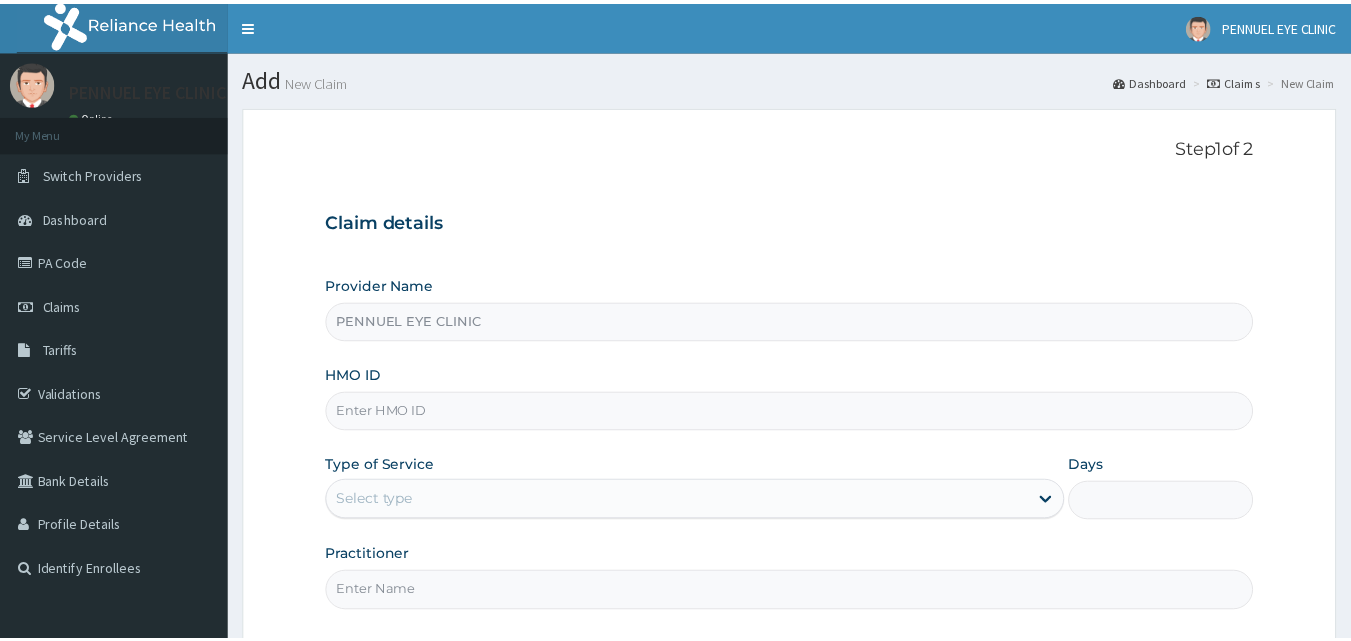 scroll, scrollTop: 0, scrollLeft: 0, axis: both 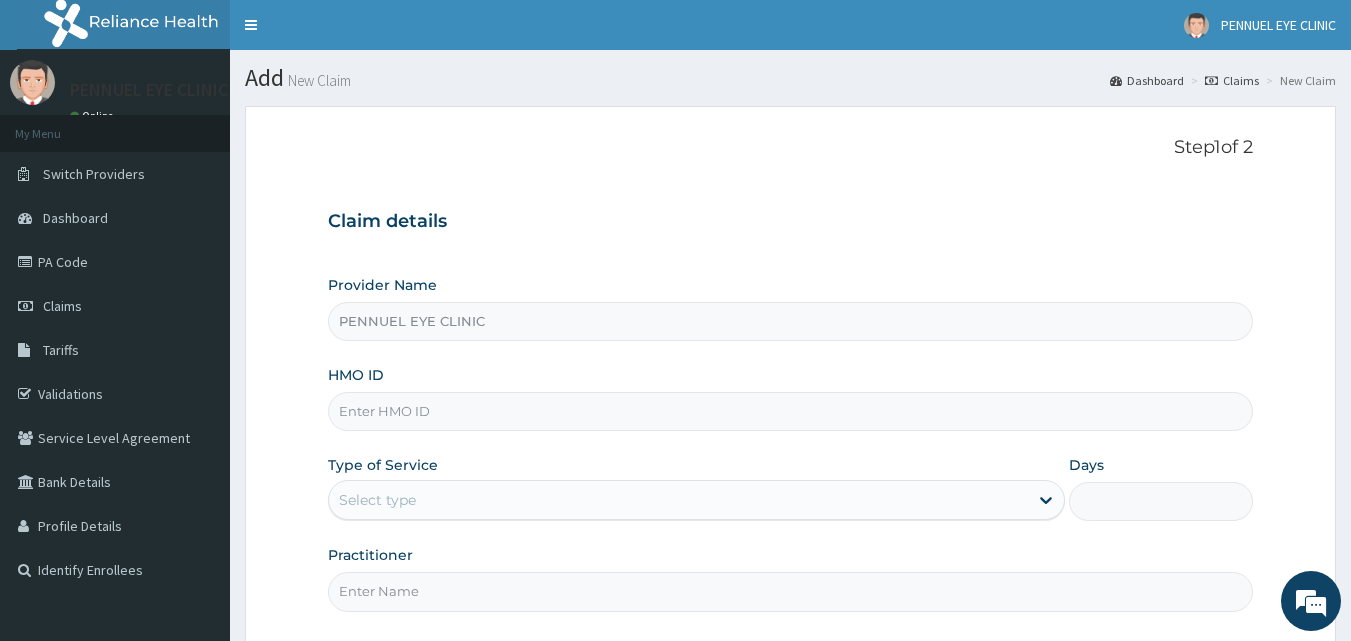 click on "HMO ID" at bounding box center [791, 411] 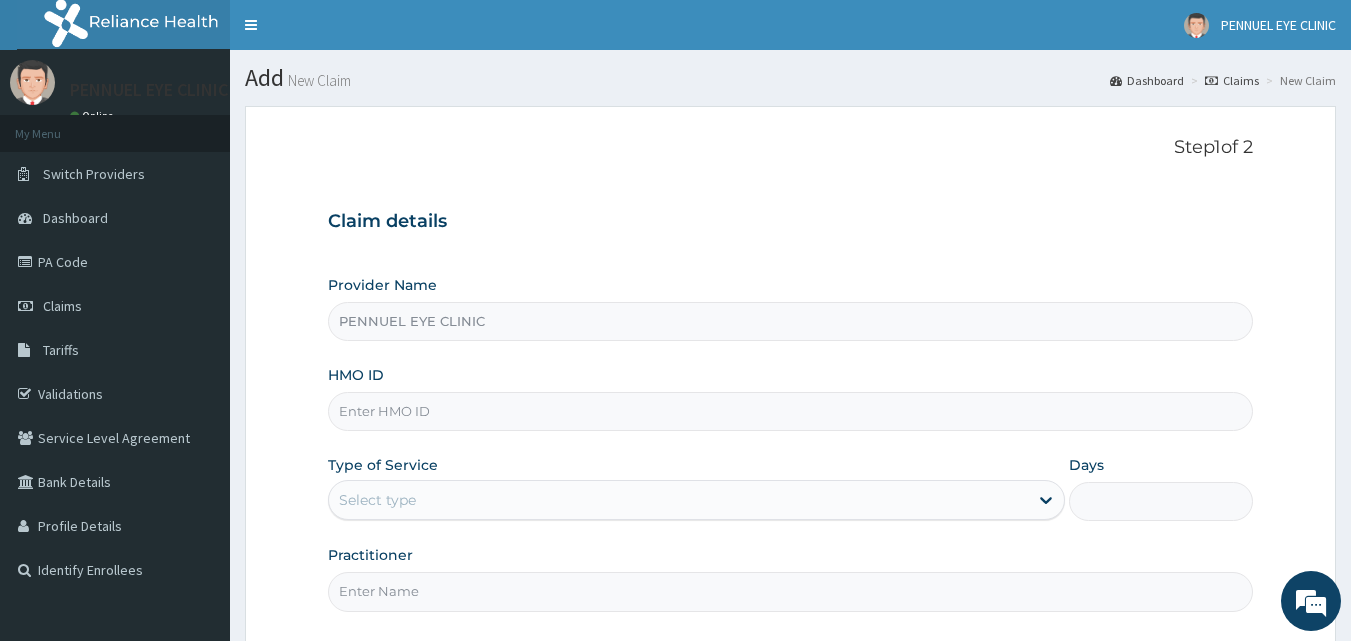 scroll, scrollTop: 0, scrollLeft: 0, axis: both 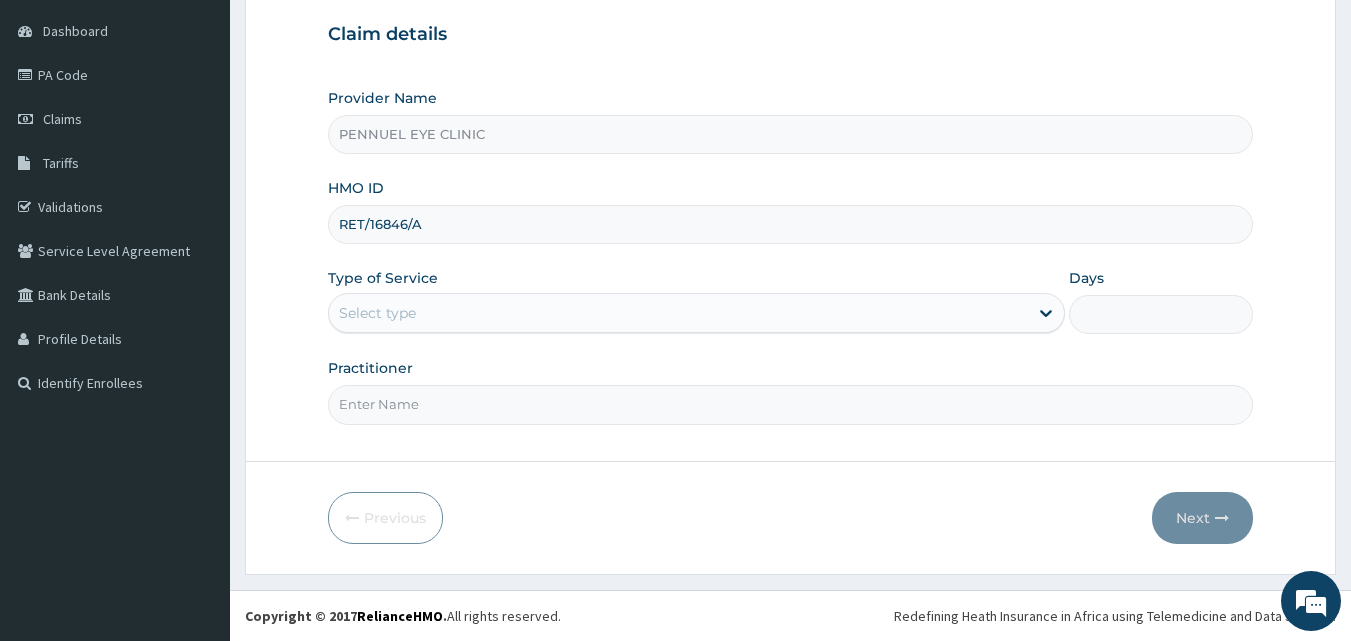 type on "RET/16846/A" 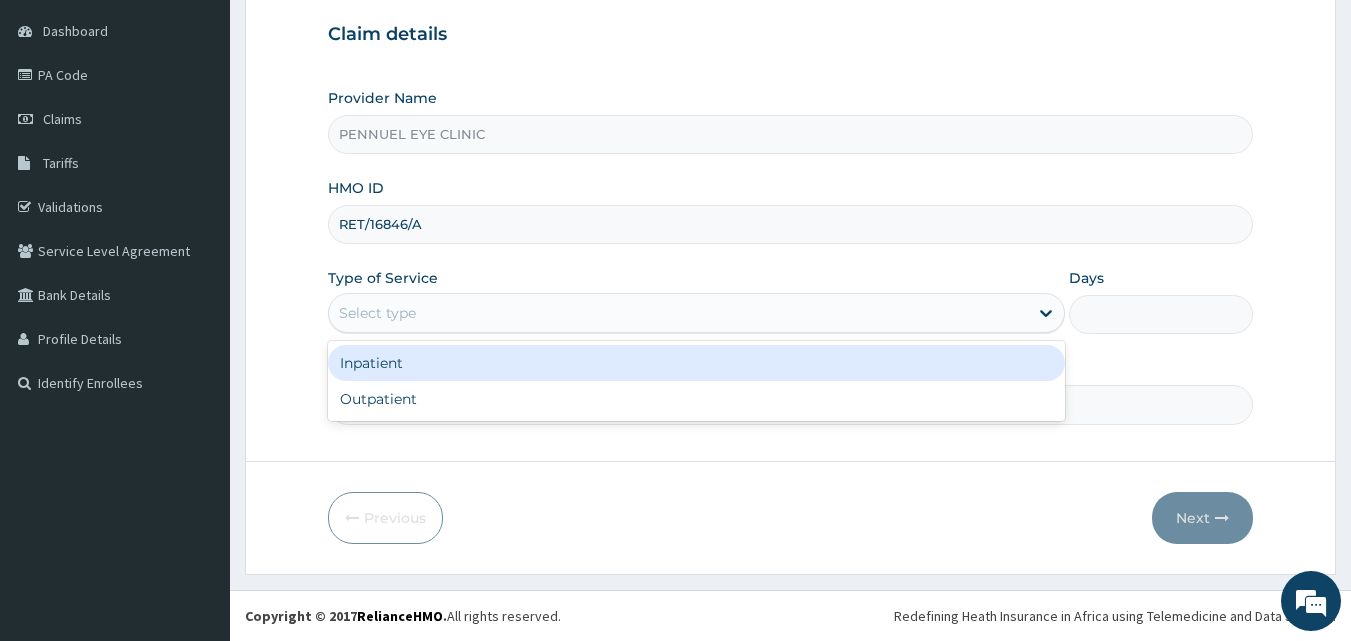 click on "Select type" at bounding box center [377, 313] 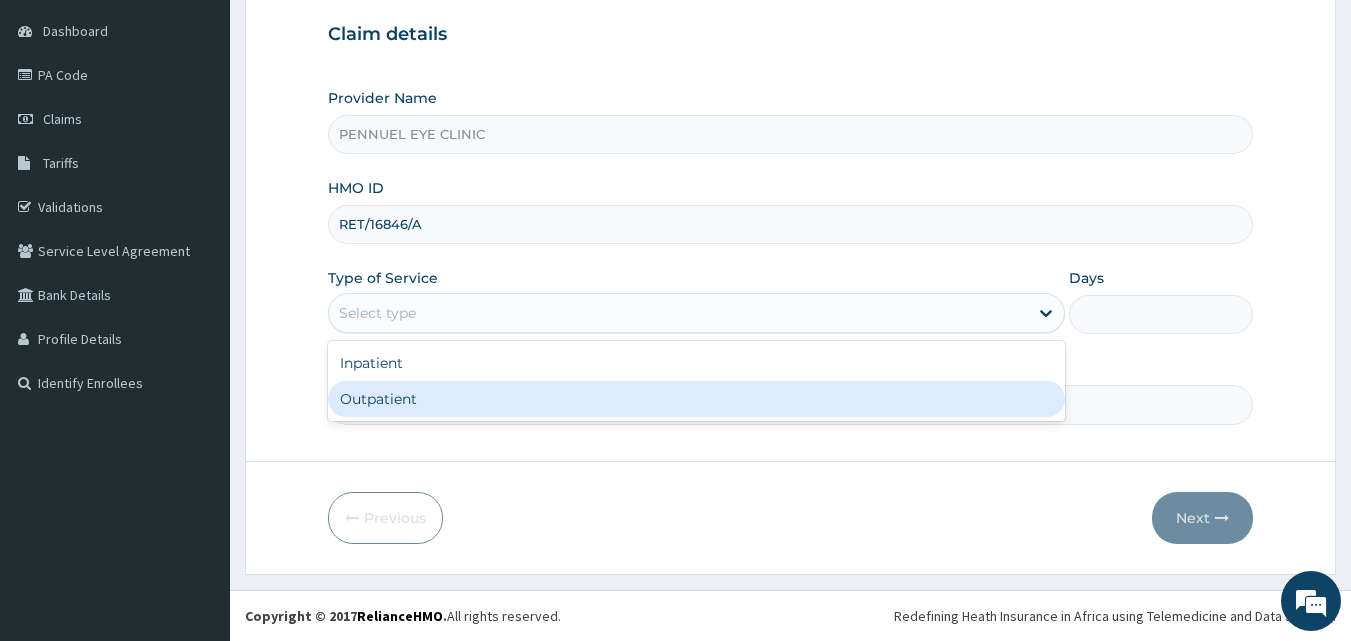 click on "Outpatient" at bounding box center [696, 399] 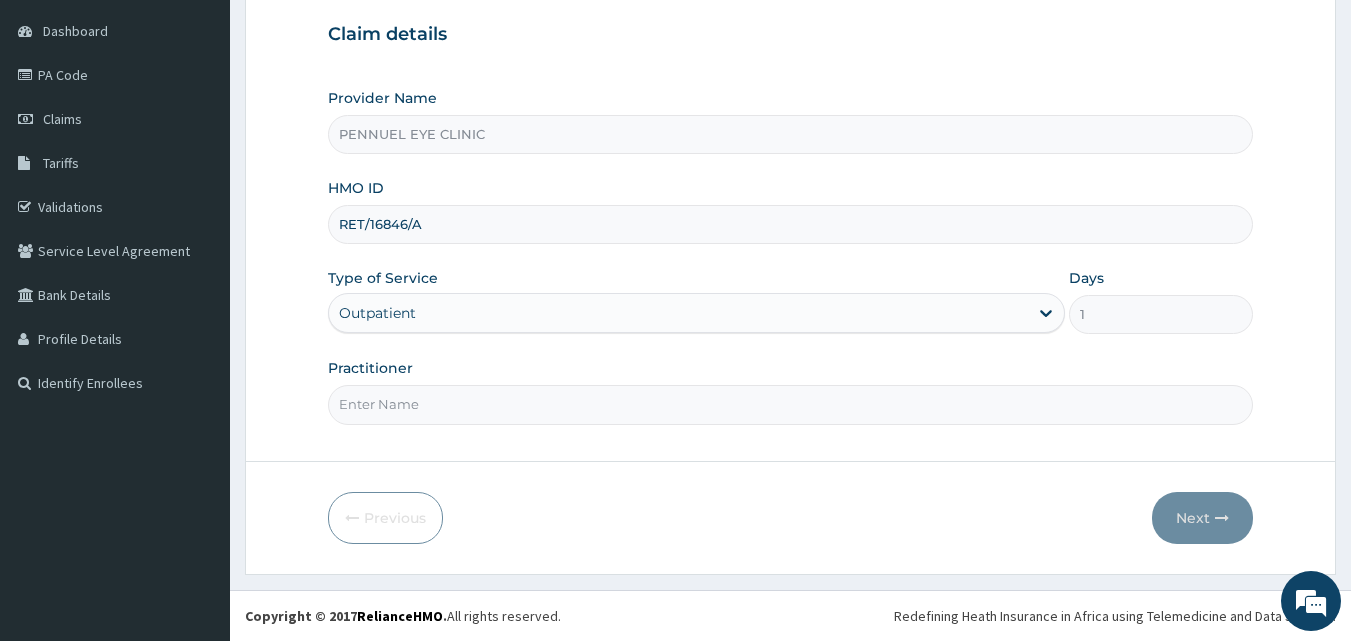 click on "Practitioner" at bounding box center (791, 404) 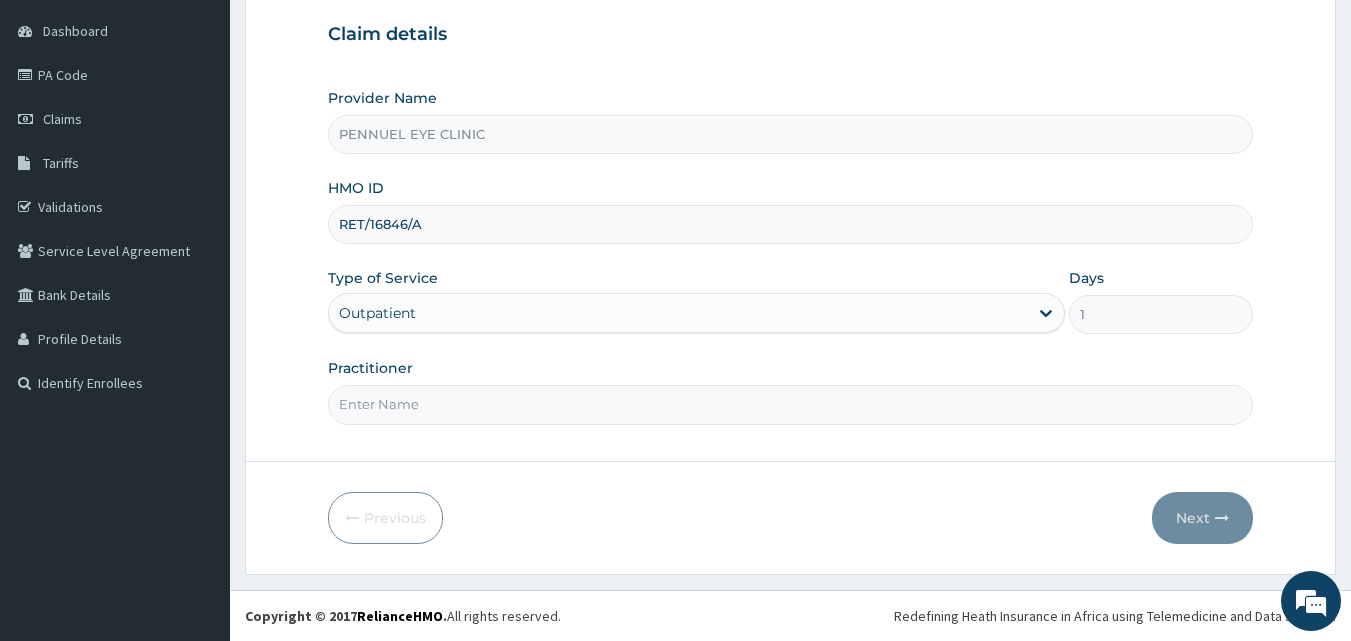 type on "DR [NAME]" 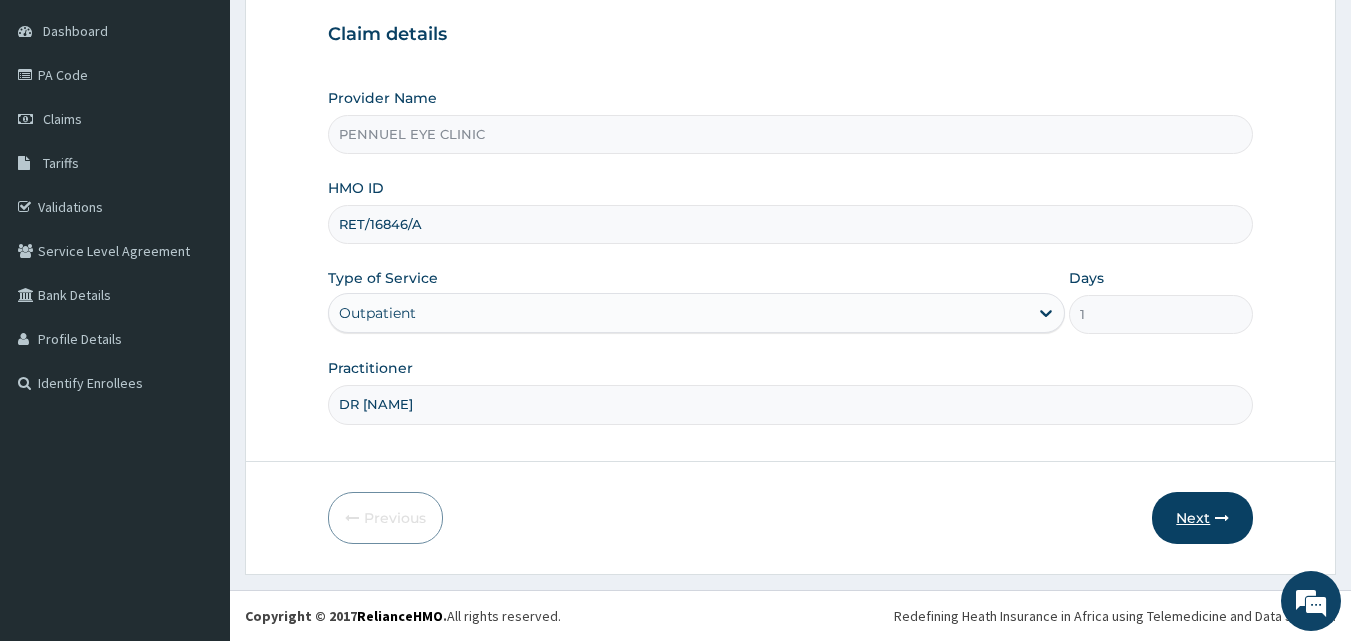 click on "Next" at bounding box center (1202, 518) 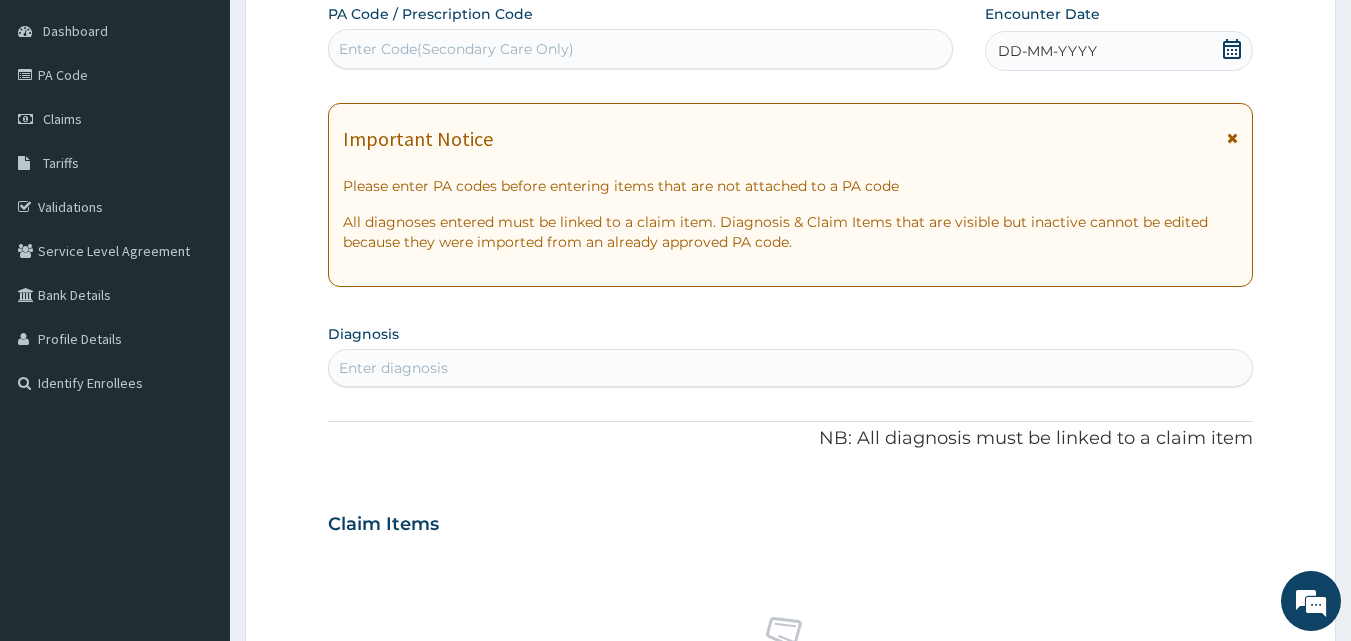 click on "Enter Code(Secondary Care Only)" at bounding box center (456, 49) 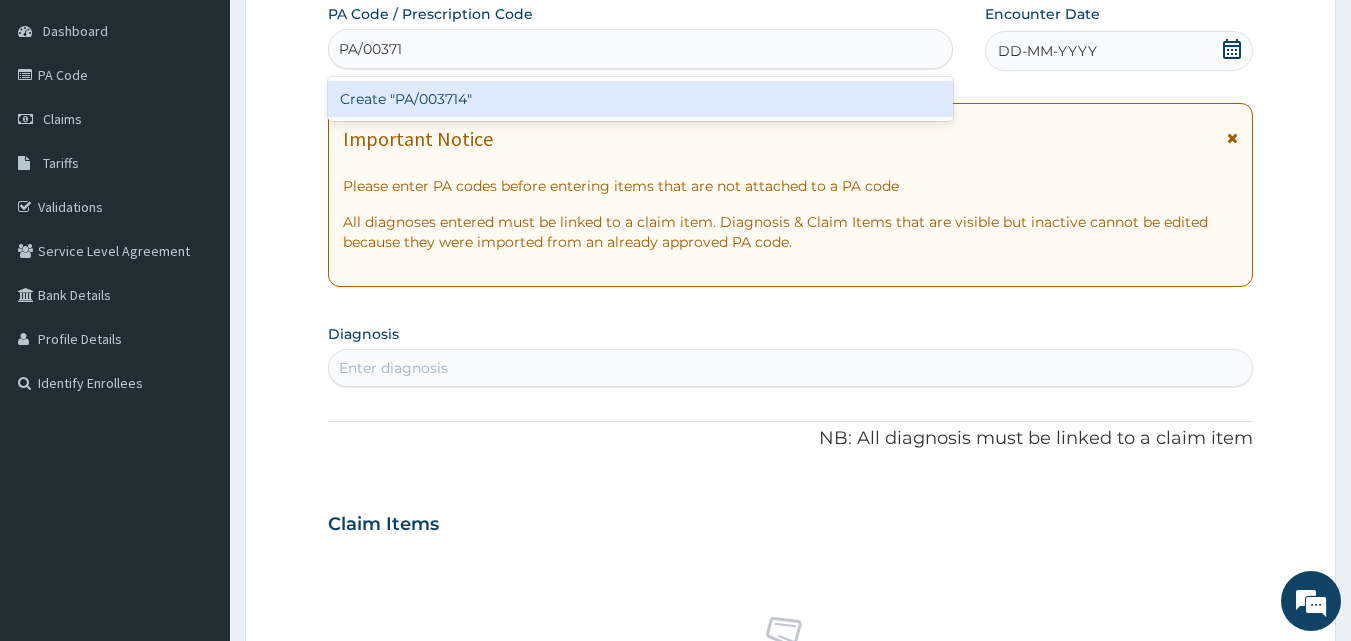 type on "PA/003714" 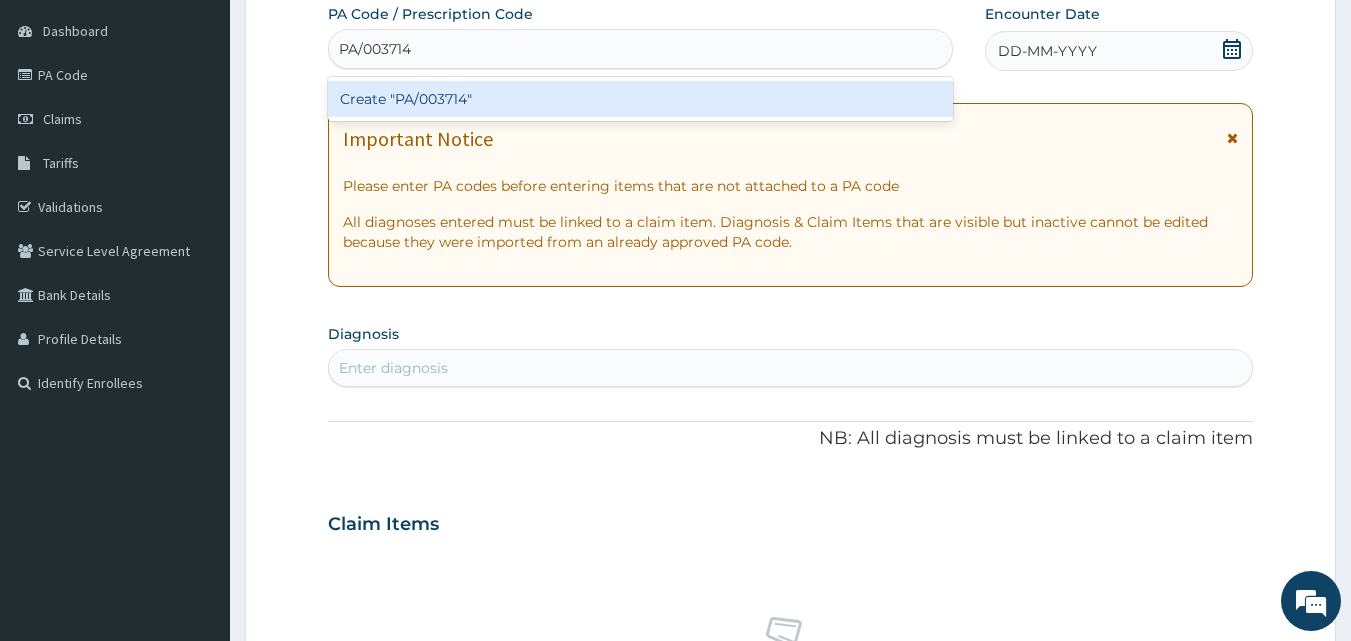 click on "Create "PA/003714"" at bounding box center (641, 99) 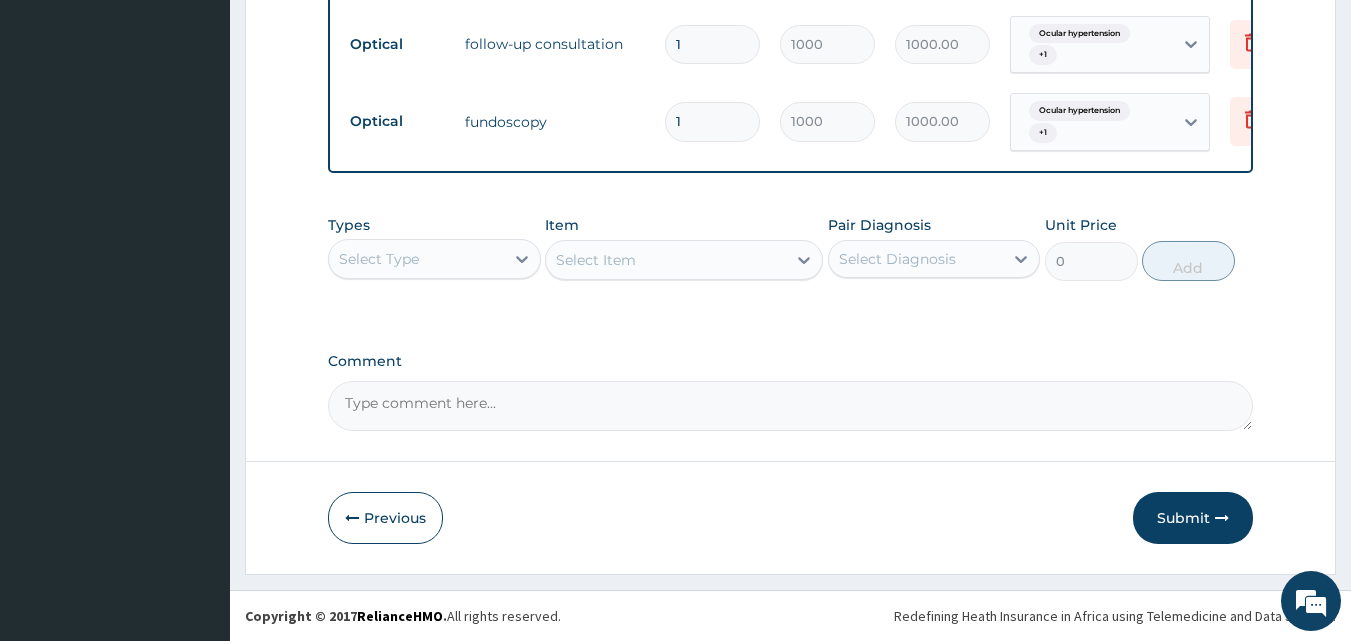 scroll, scrollTop: 1031, scrollLeft: 0, axis: vertical 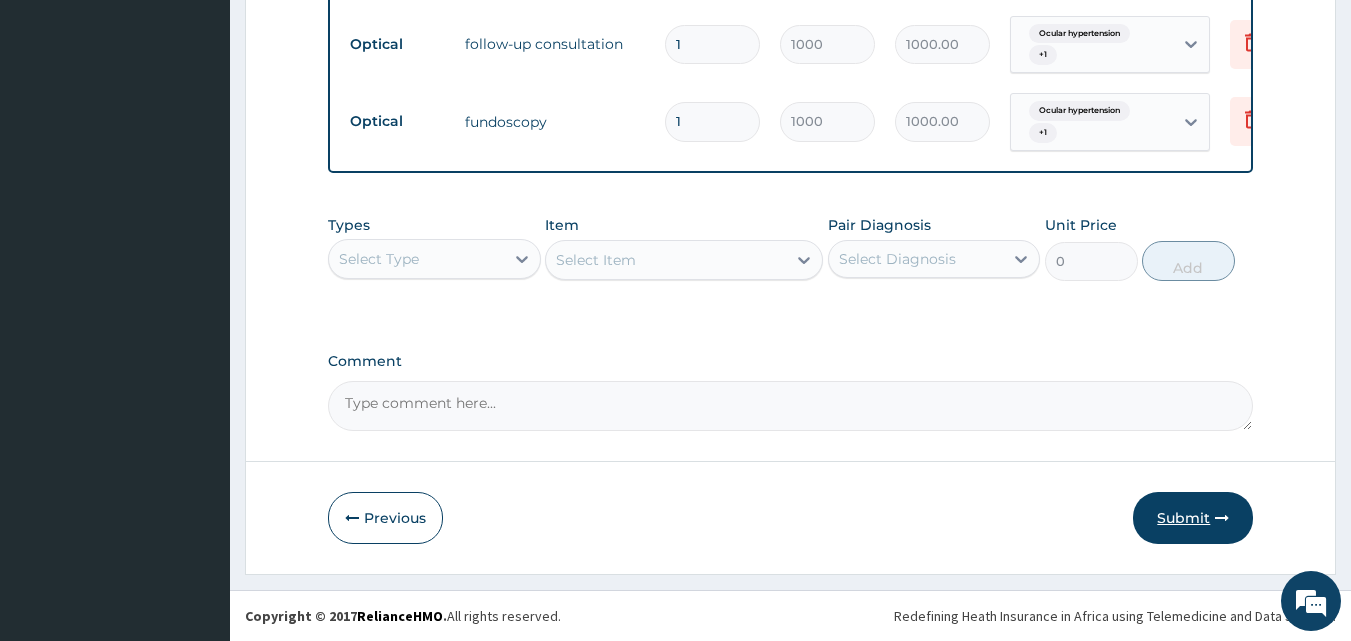 click on "Submit" at bounding box center (1193, 518) 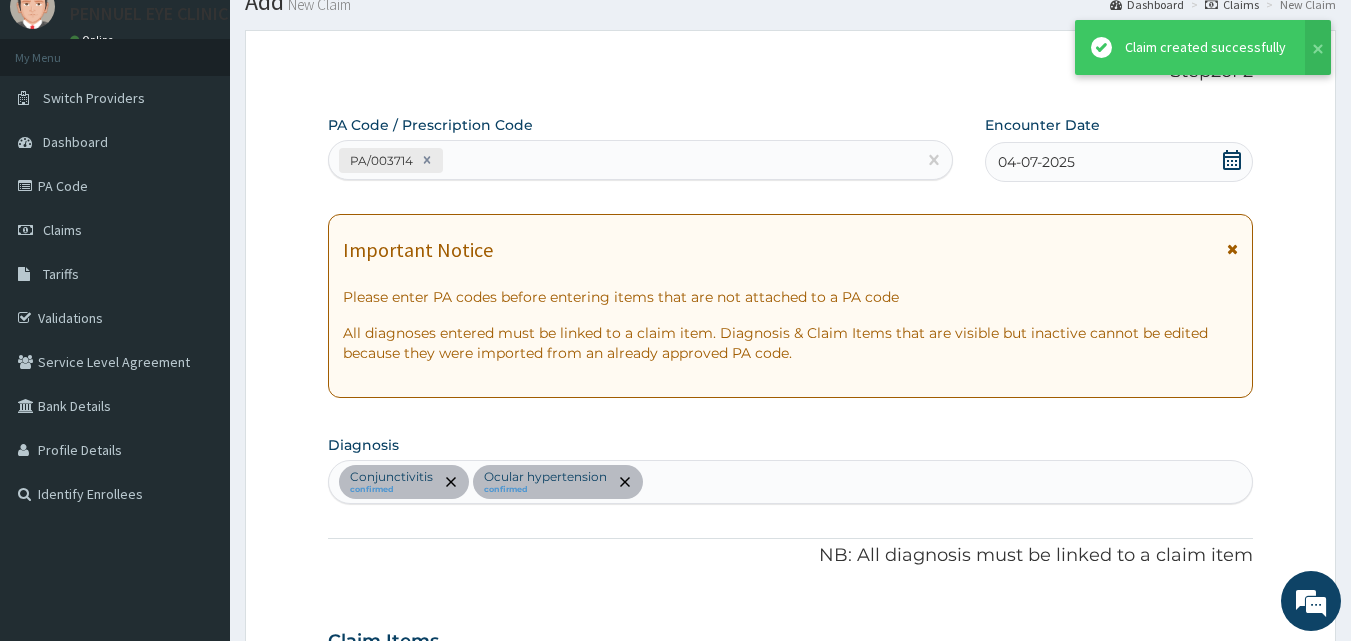scroll, scrollTop: 1031, scrollLeft: 0, axis: vertical 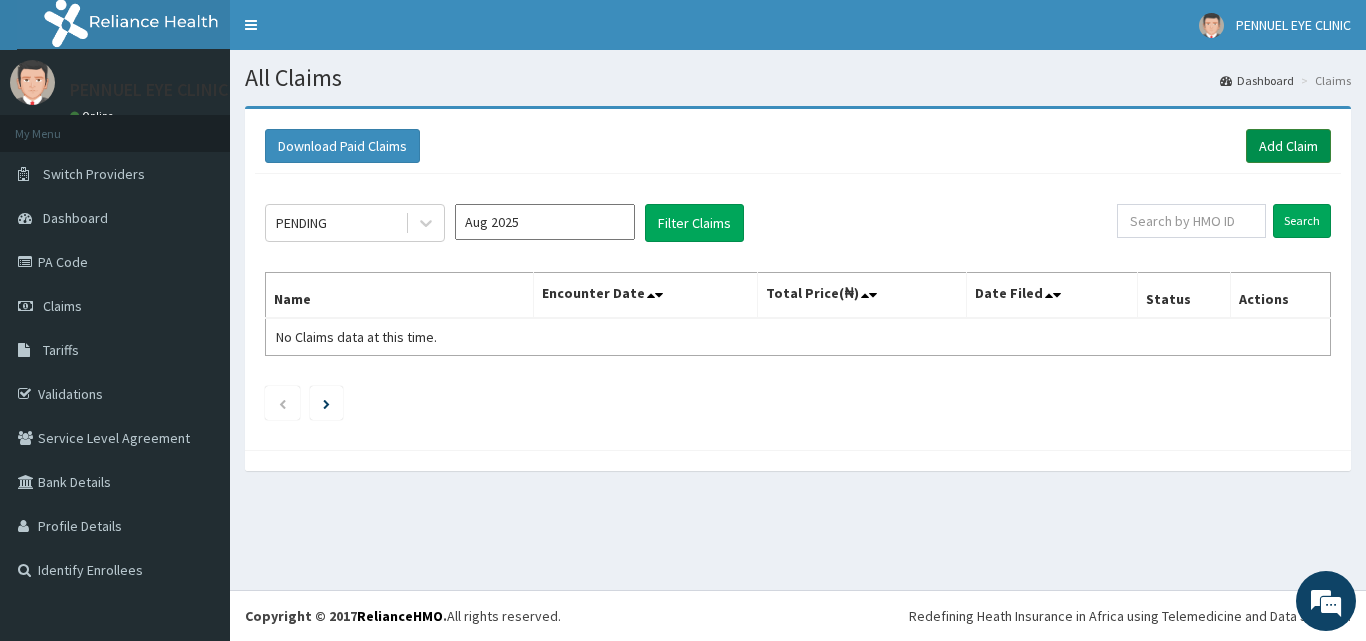click on "Add Claim" at bounding box center [1288, 146] 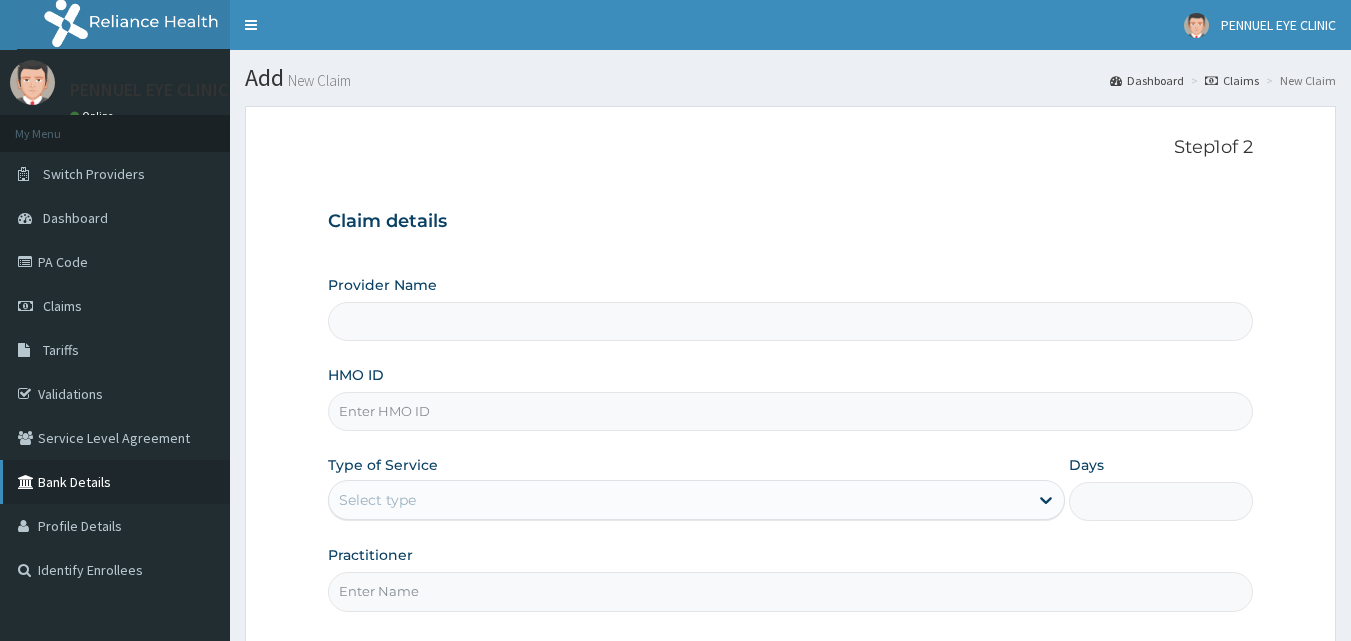 scroll, scrollTop: 0, scrollLeft: 0, axis: both 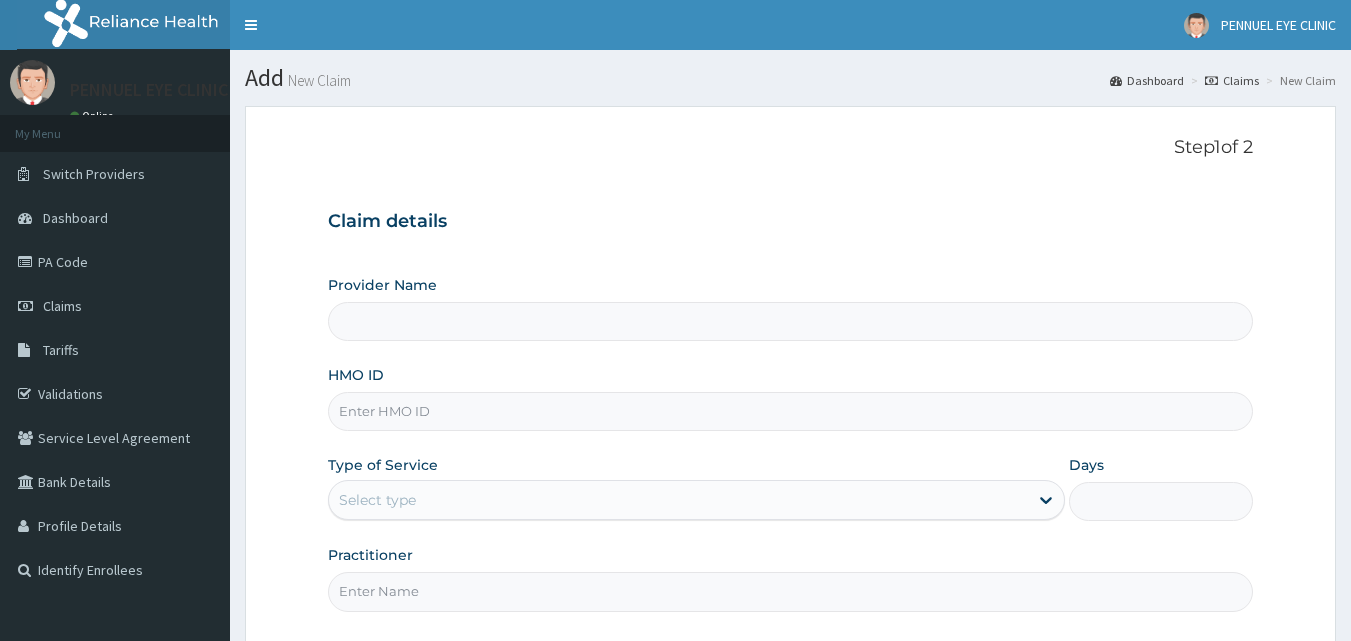 type on "PENNUEL EYE CLINIC" 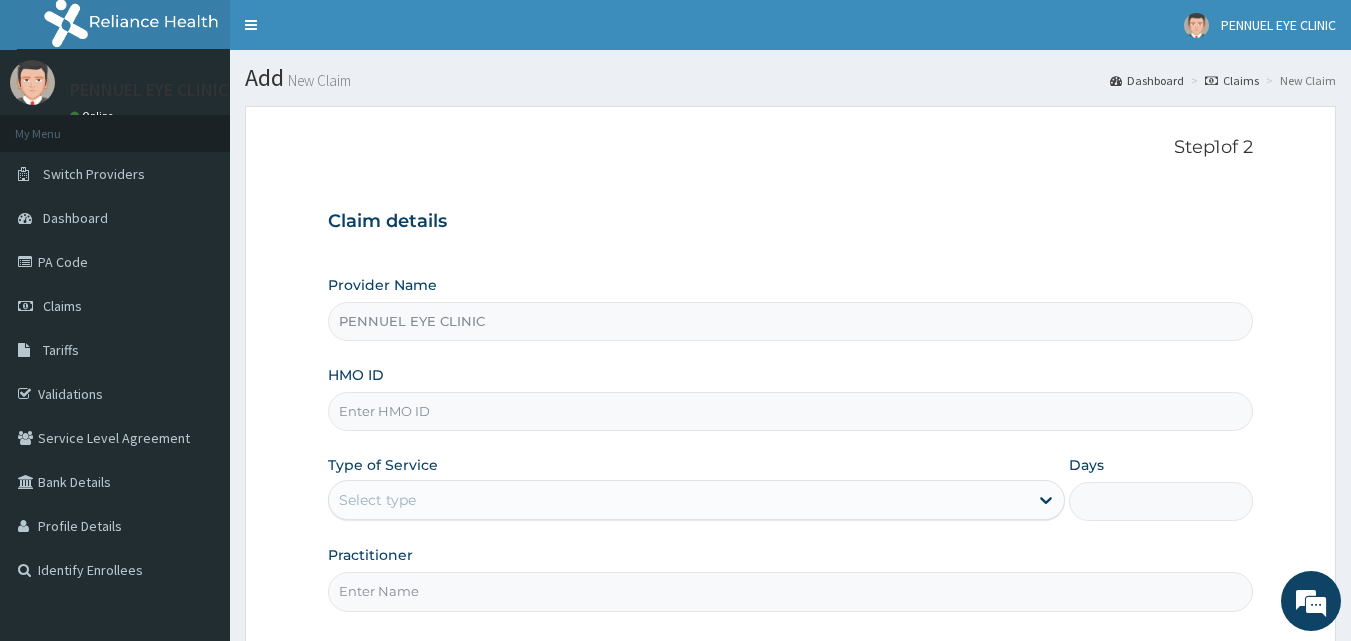 click on "HMO ID" at bounding box center (791, 411) 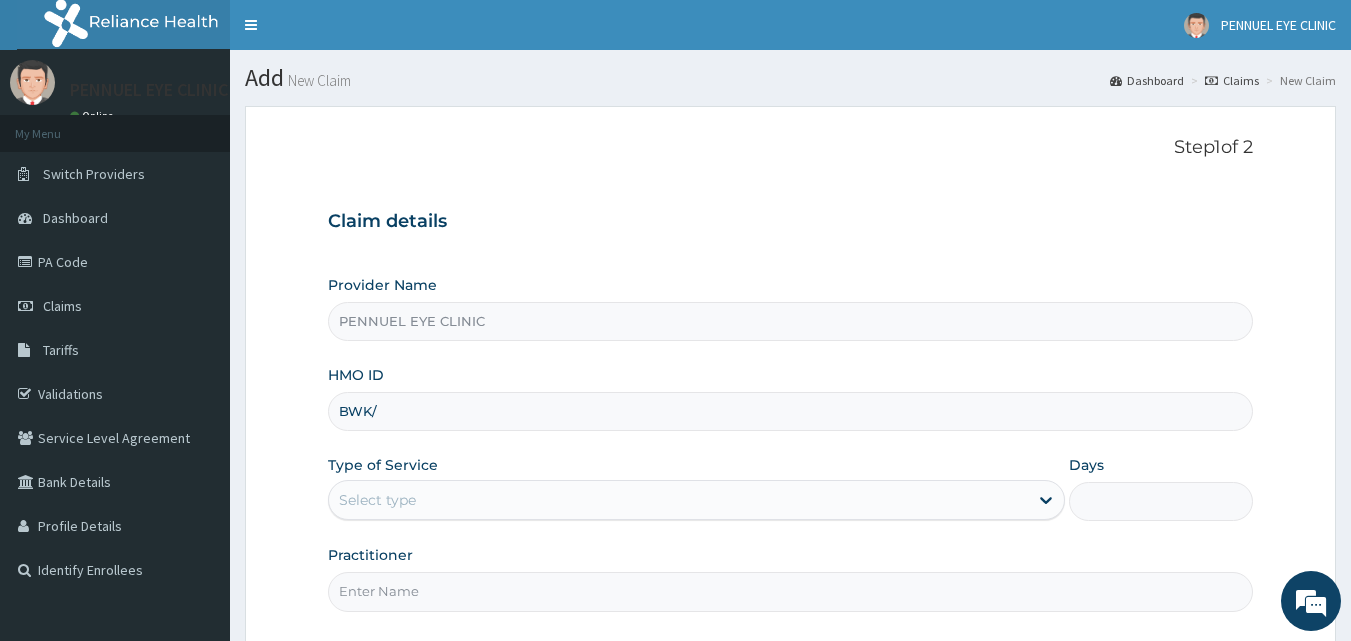 scroll, scrollTop: 0, scrollLeft: 0, axis: both 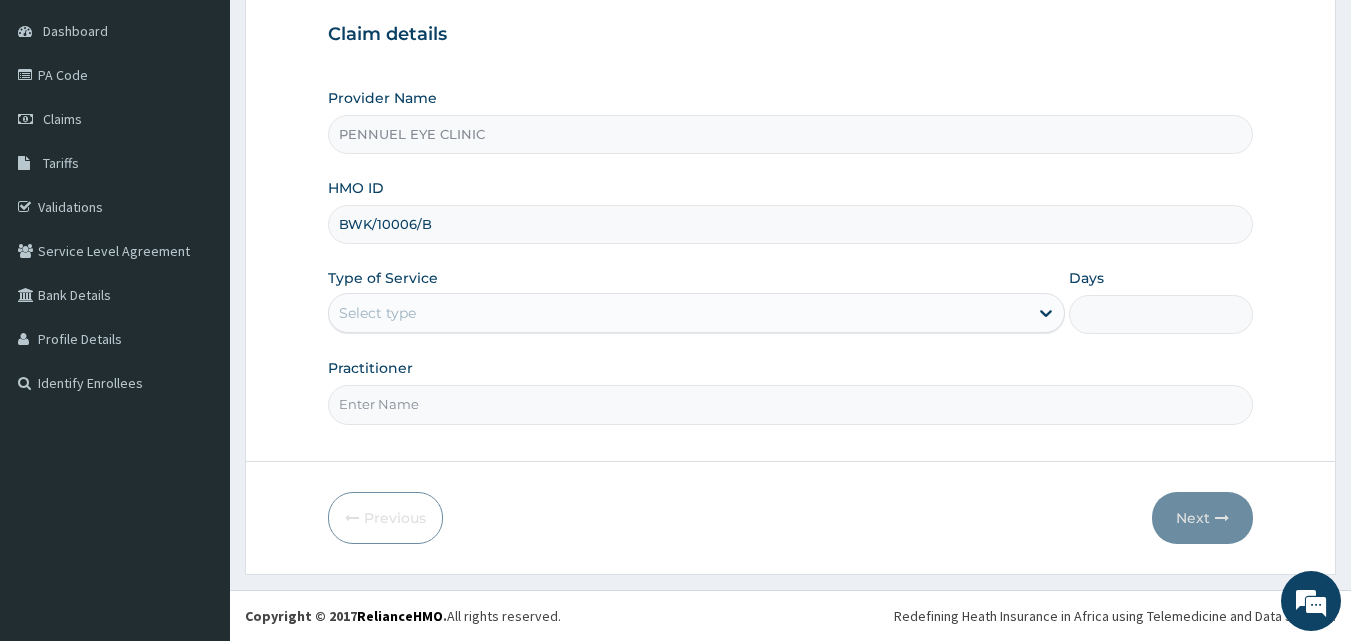 type on "BWK/10006/B" 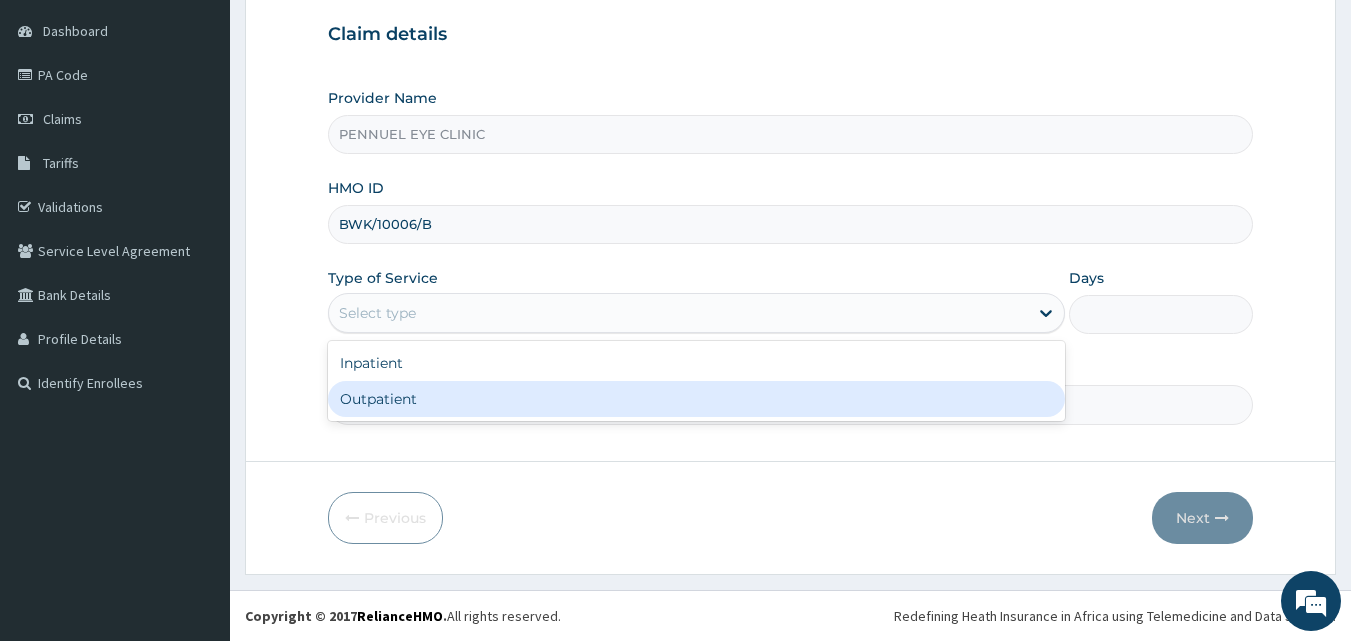 click on "Outpatient" at bounding box center [696, 399] 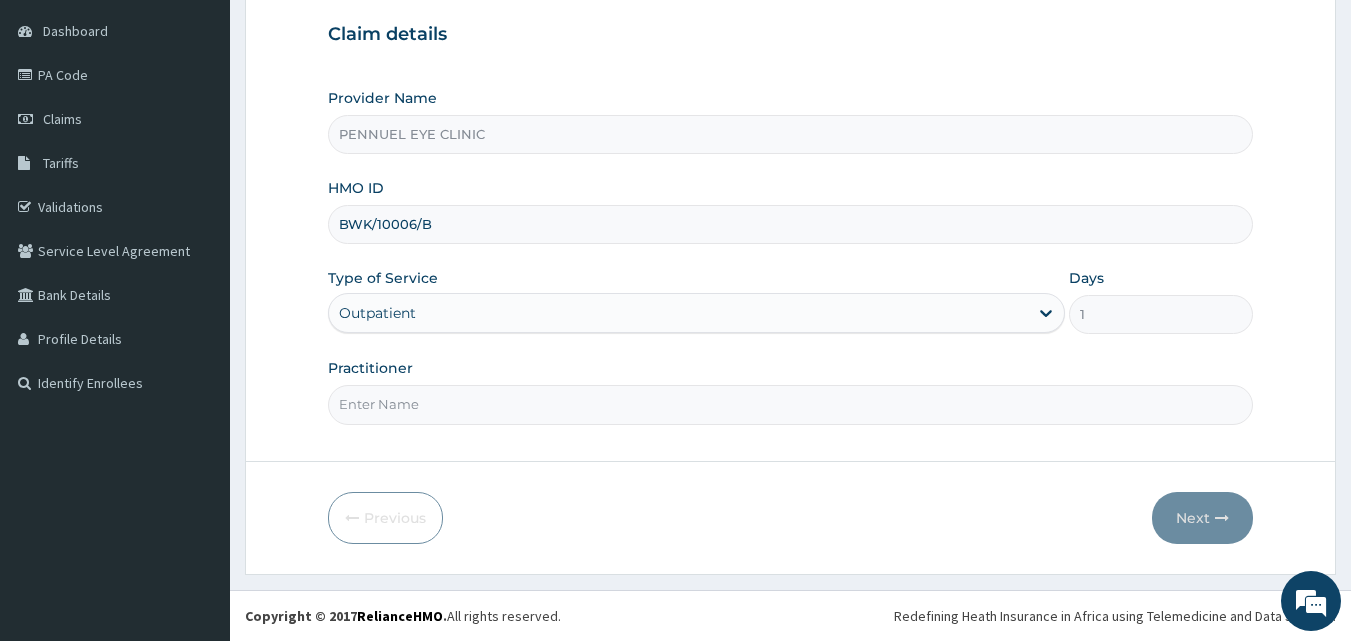 click on "Practitioner" at bounding box center (791, 404) 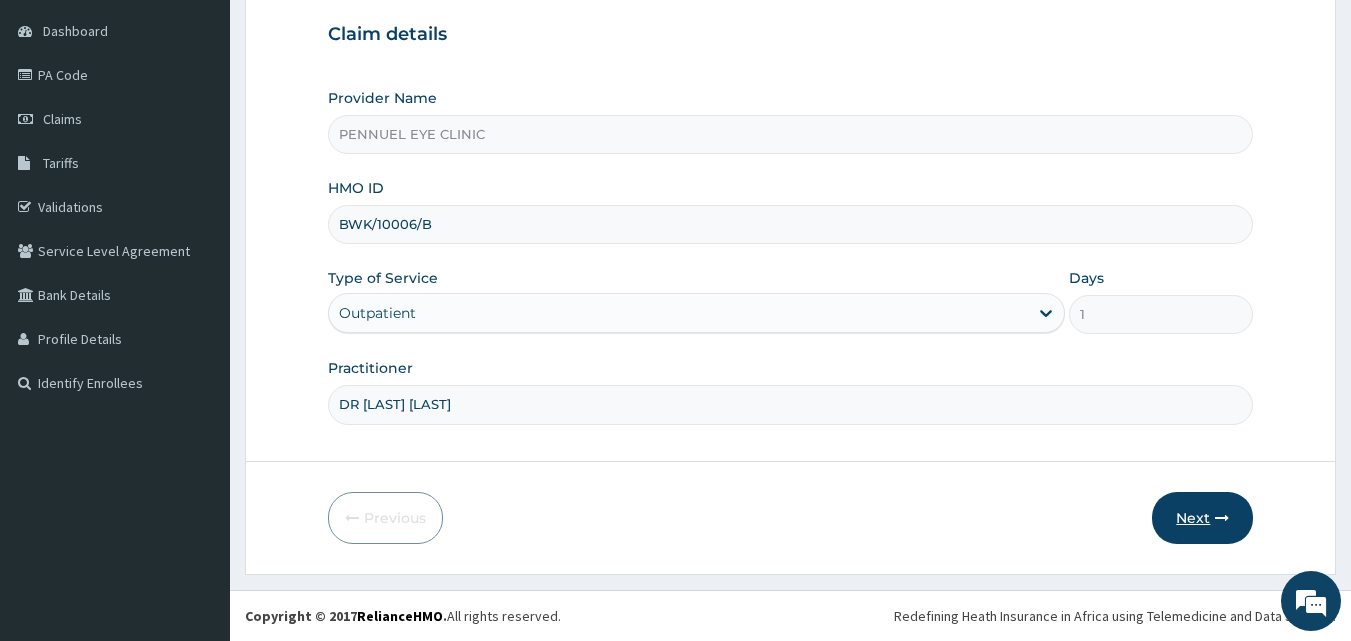 click on "Next" at bounding box center (1202, 518) 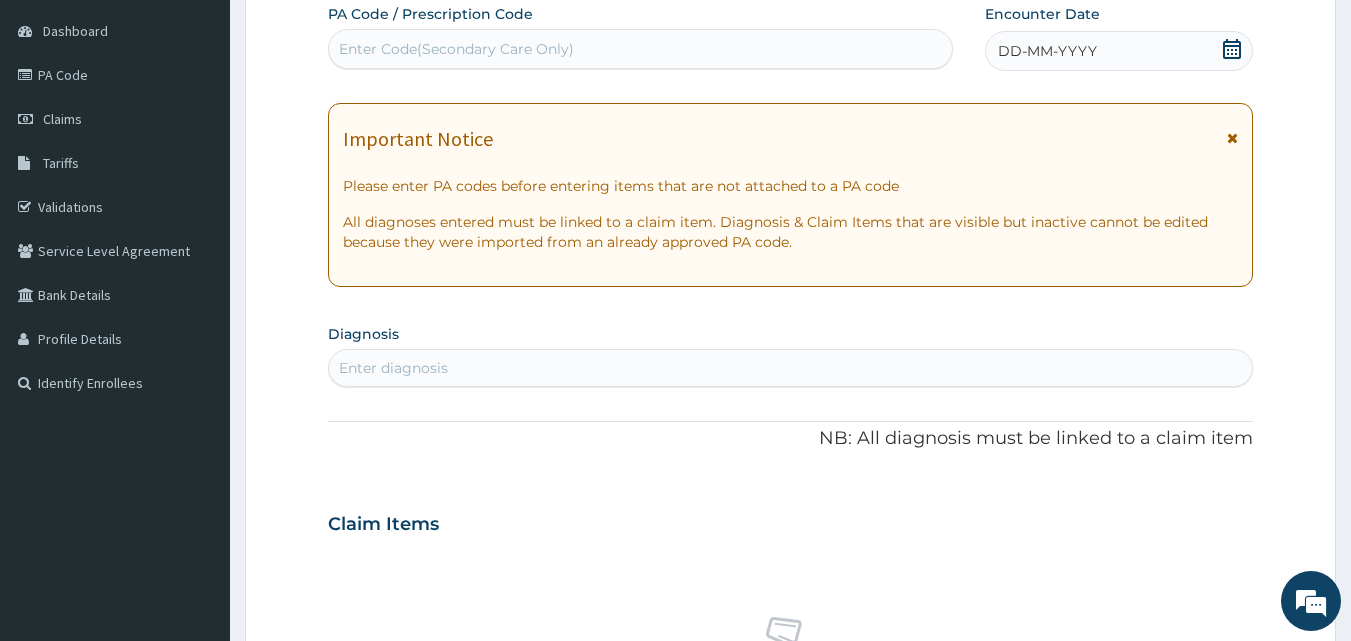 click on "Enter Code(Secondary Care Only)" at bounding box center [456, 49] 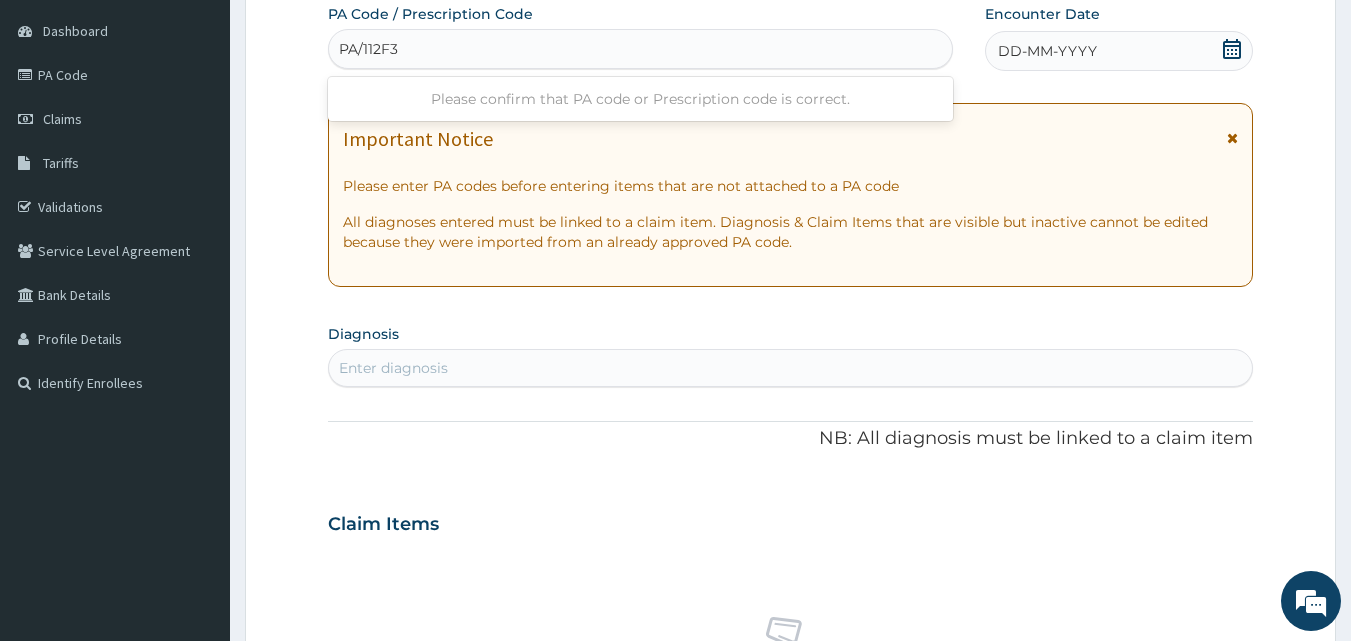 type on "PA/112F3D" 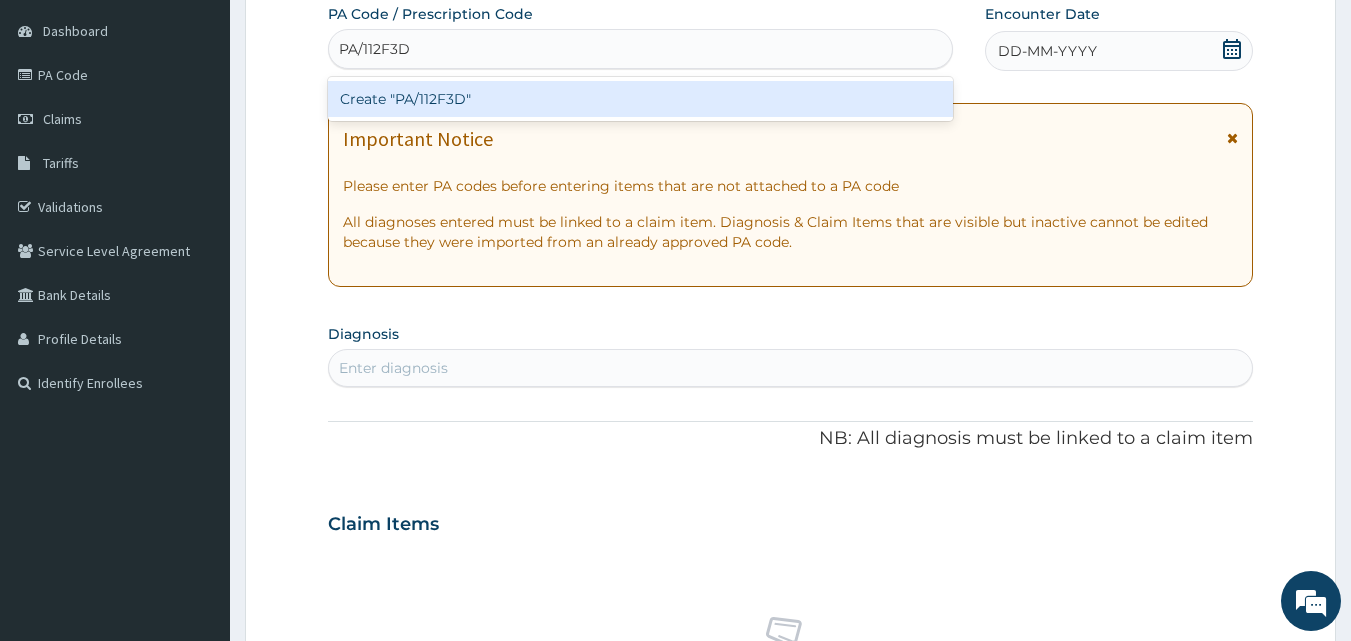 click on "Create "PA/112F3D"" at bounding box center [641, 99] 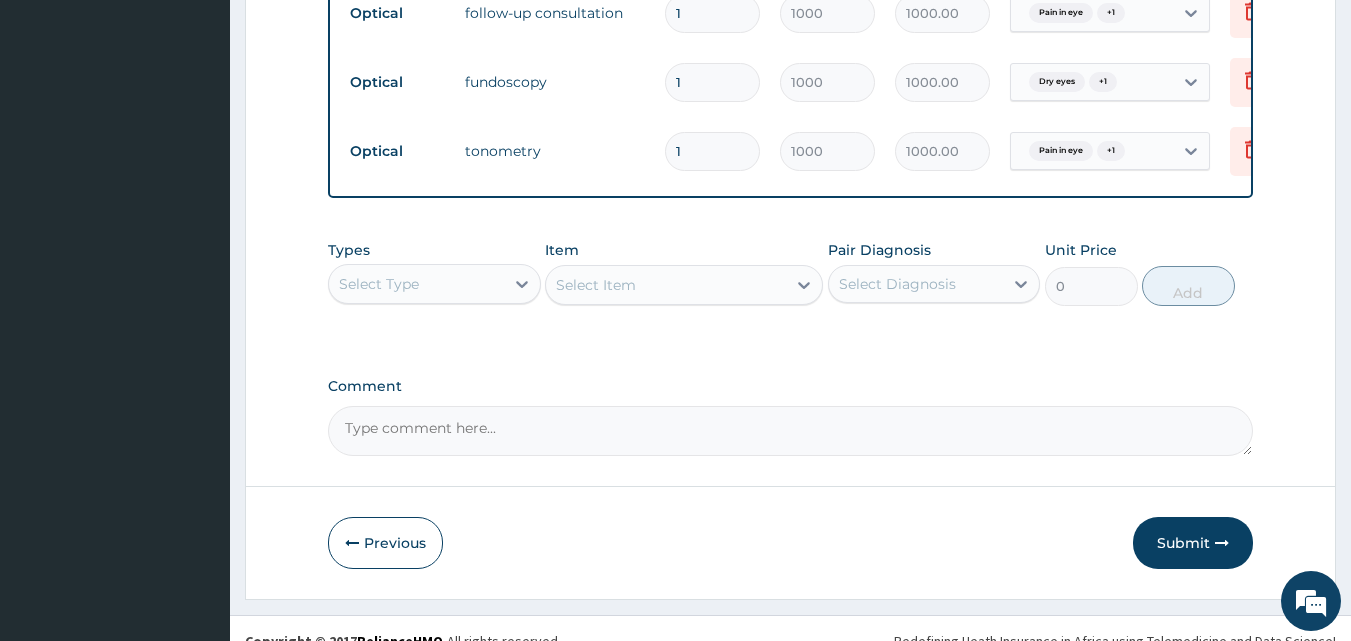 scroll, scrollTop: 997, scrollLeft: 0, axis: vertical 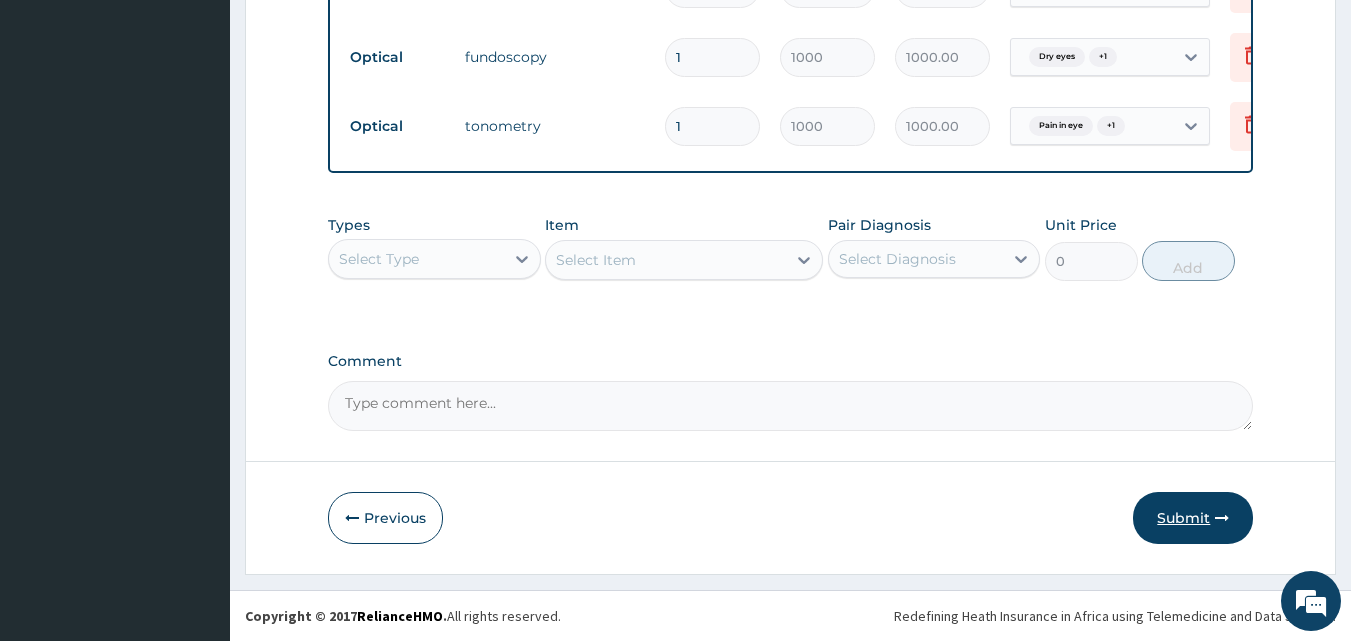 click on "Submit" at bounding box center [1193, 518] 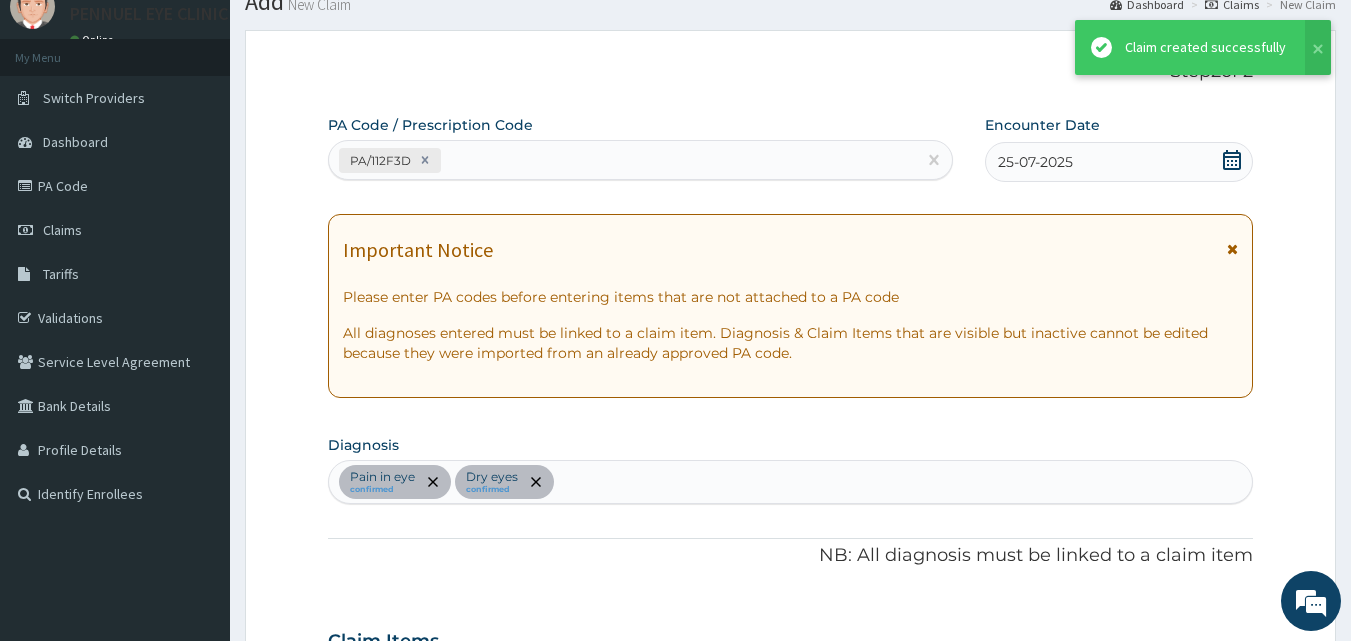 scroll, scrollTop: 997, scrollLeft: 0, axis: vertical 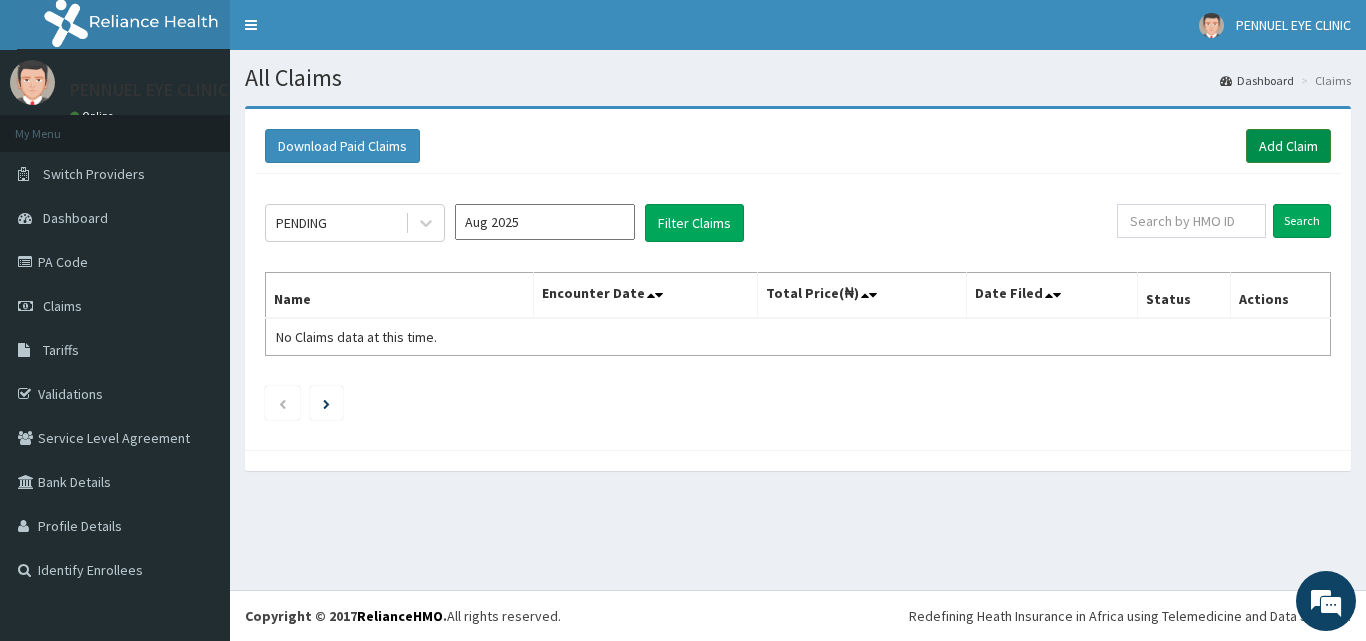 click on "Add Claim" at bounding box center (1288, 146) 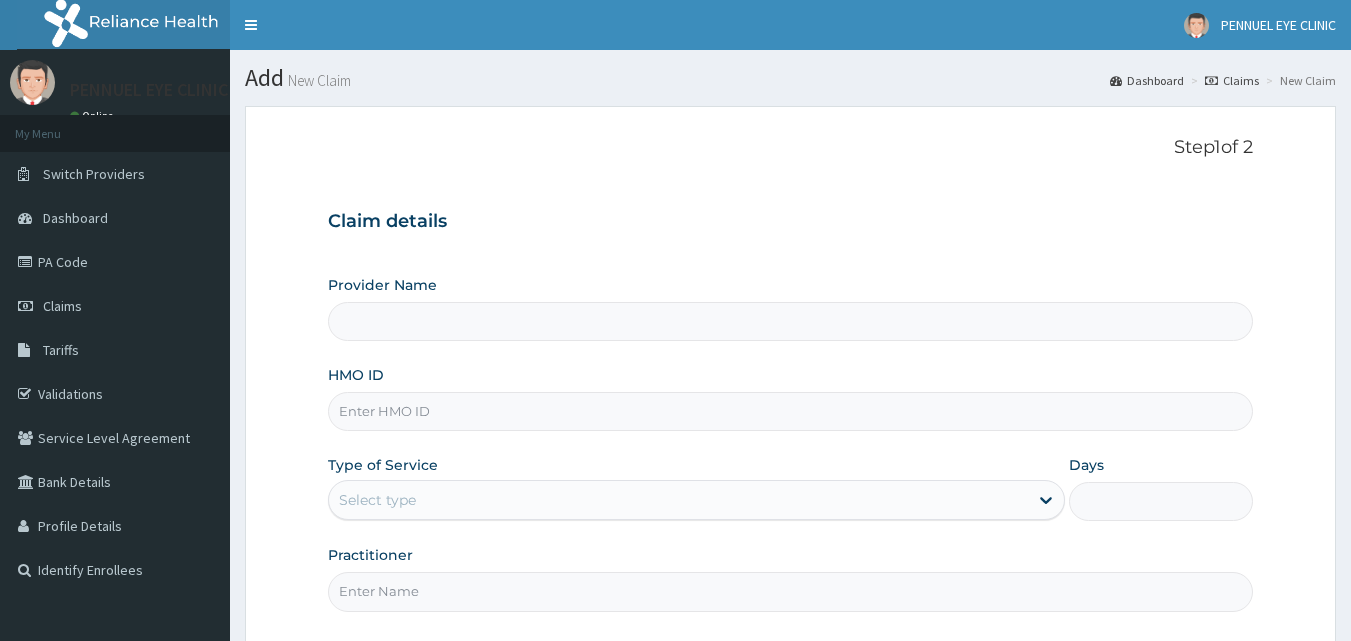 scroll, scrollTop: 0, scrollLeft: 0, axis: both 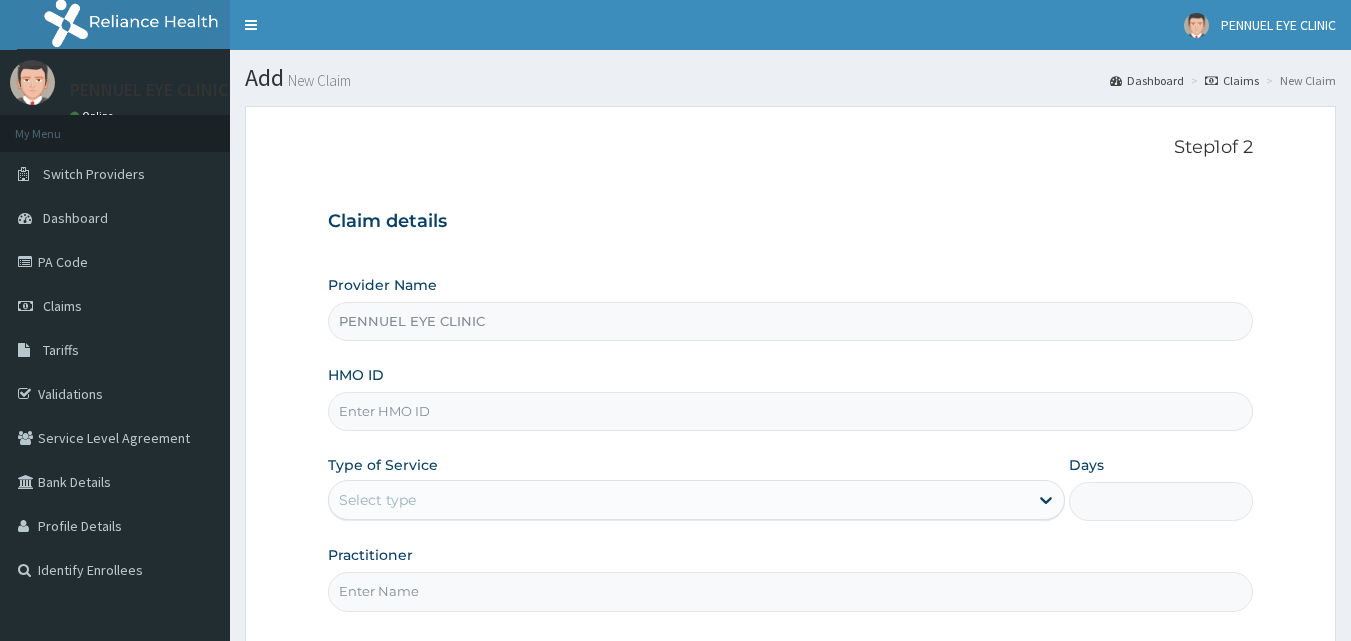click on "HMO ID" at bounding box center [791, 411] 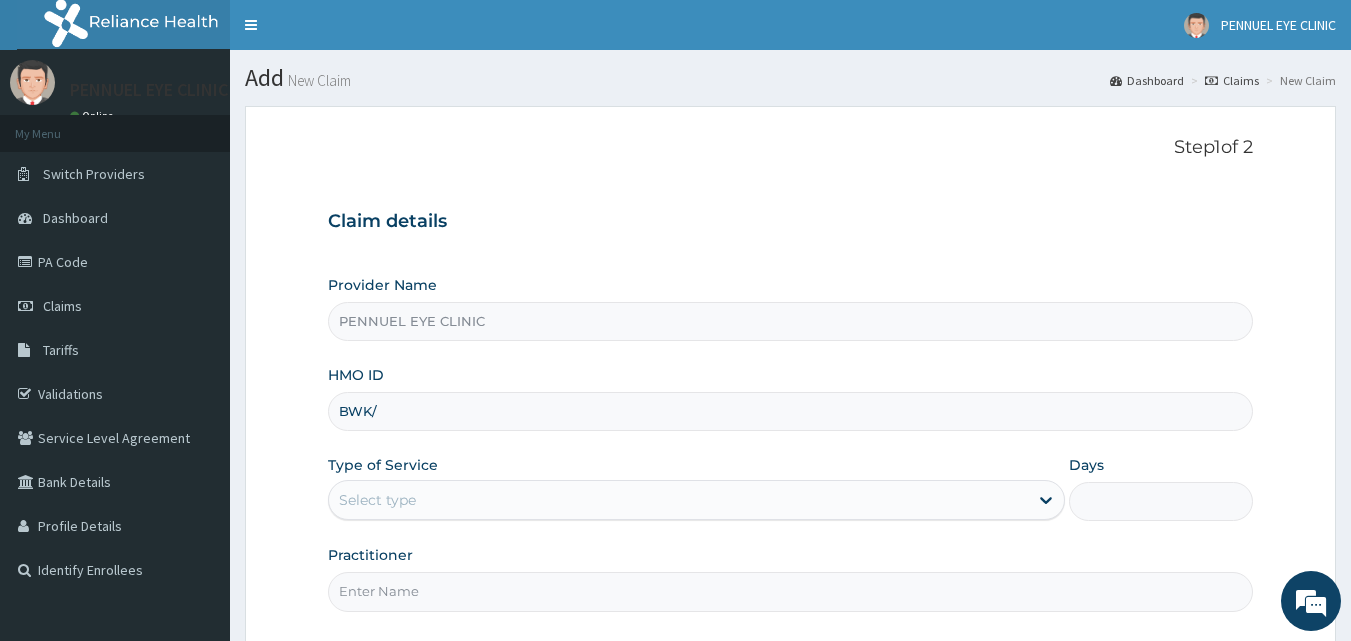 scroll, scrollTop: 0, scrollLeft: 0, axis: both 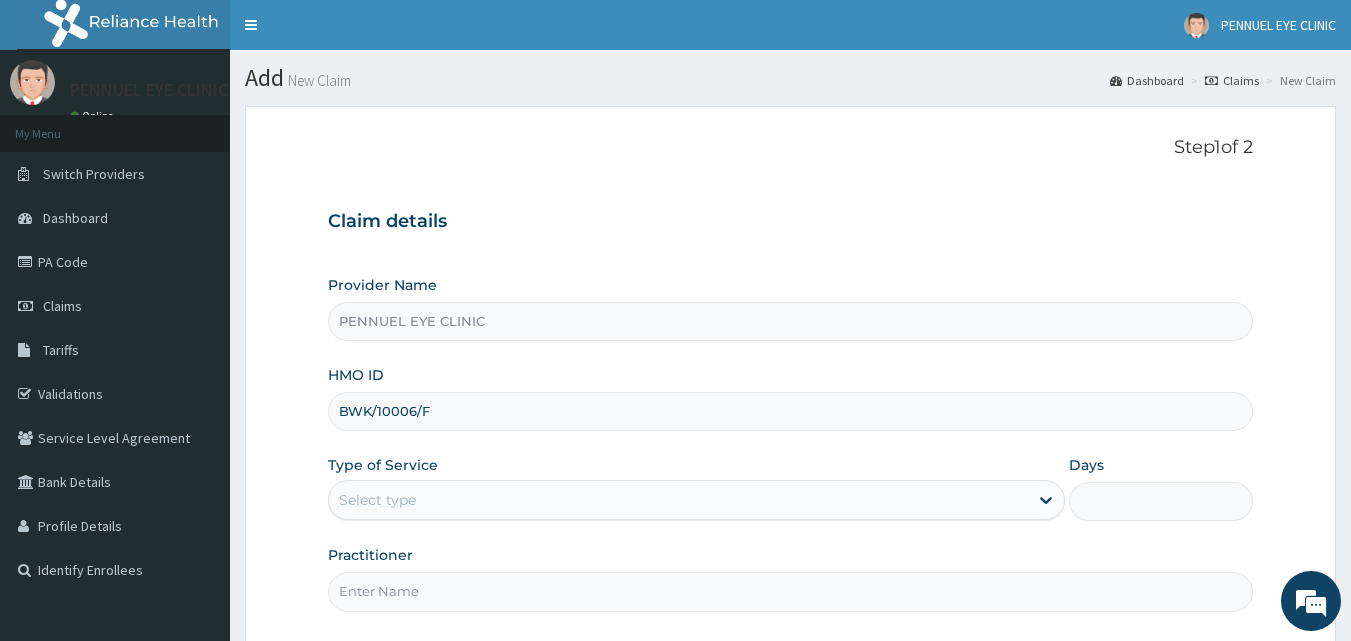 type on "BWK/10006/F" 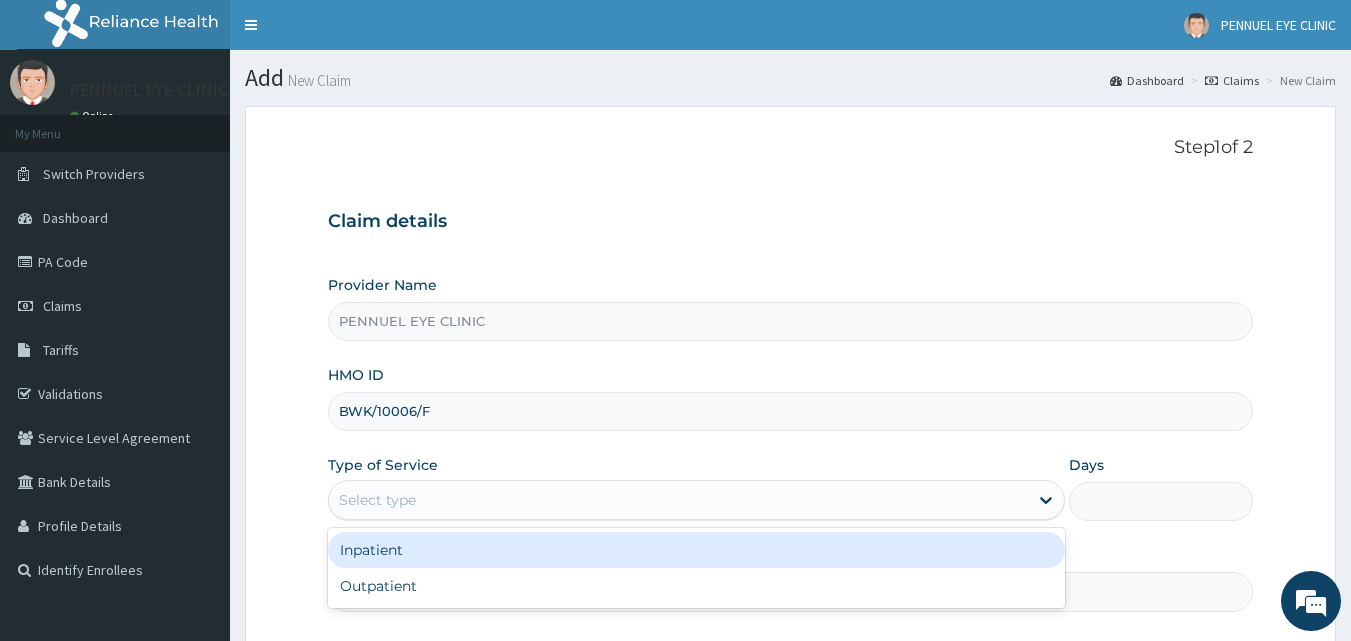 click on "Select type" at bounding box center (377, 500) 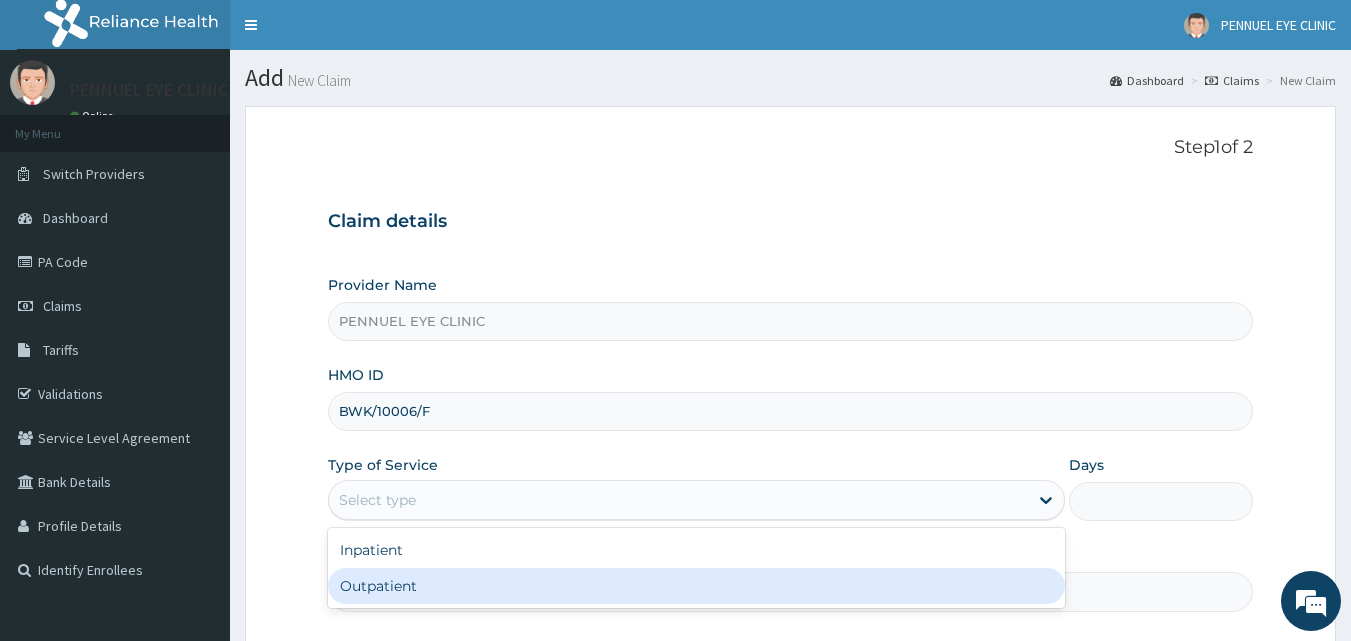 click on "Outpatient" at bounding box center [696, 586] 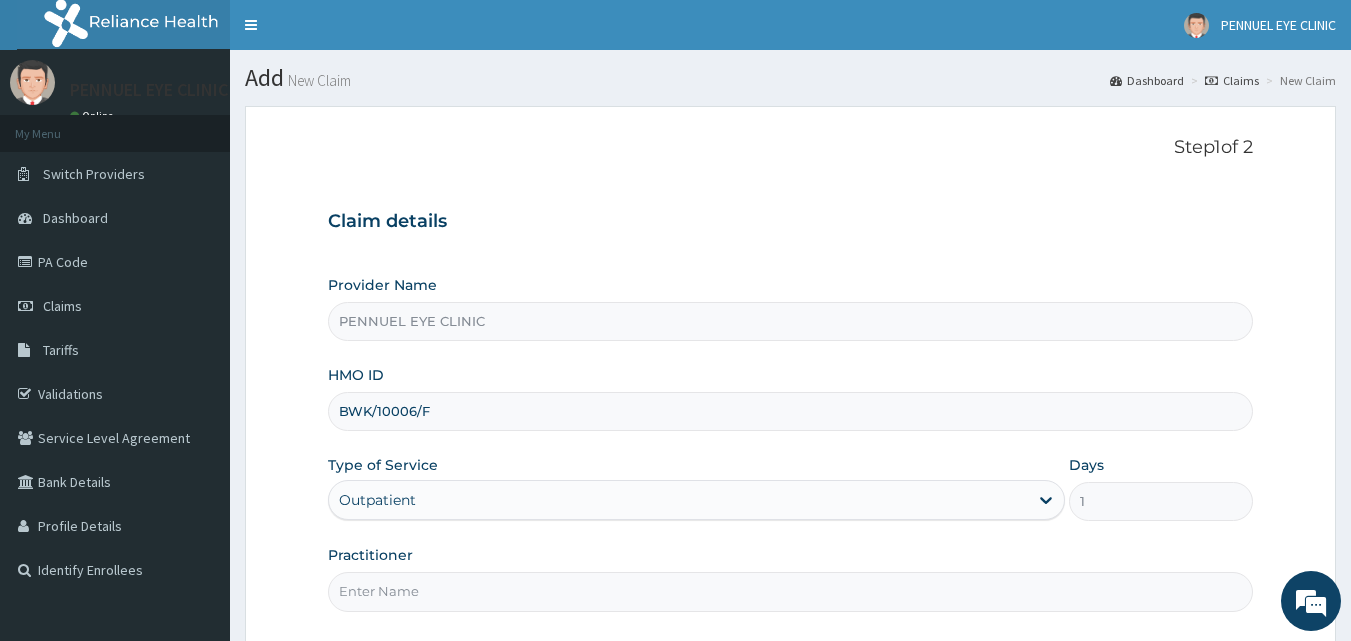 click on "Practitioner" at bounding box center (791, 591) 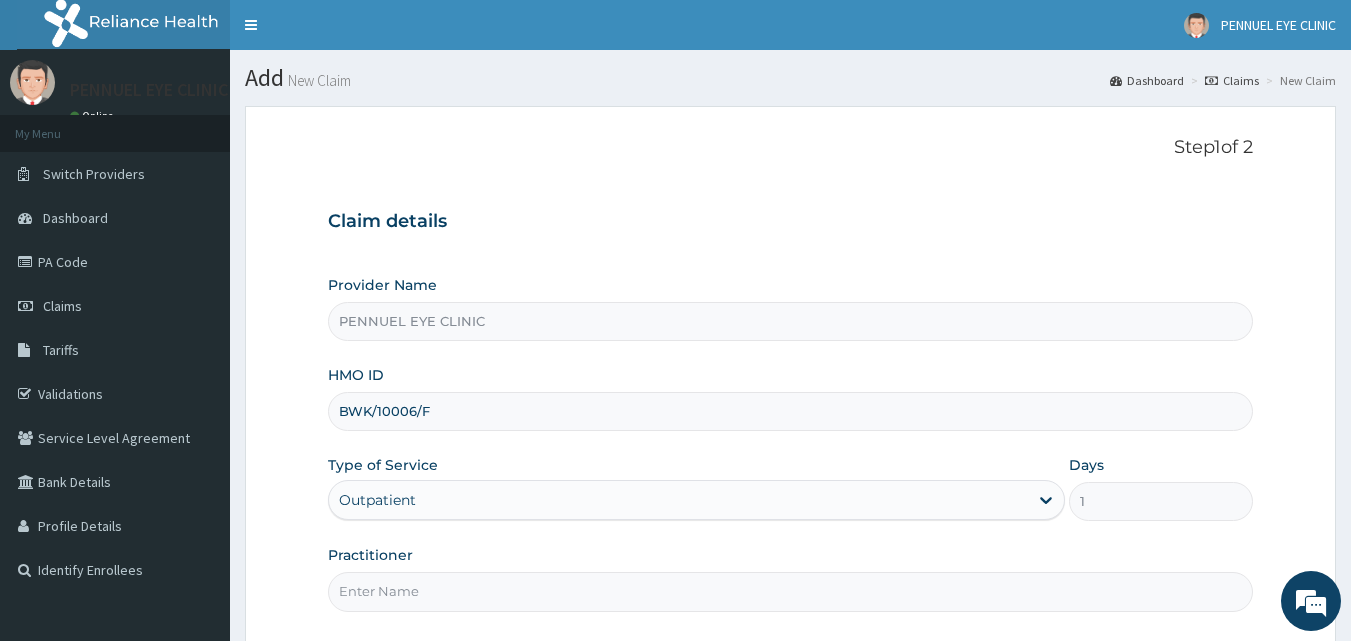 type on "DR [LAST] [LAST]" 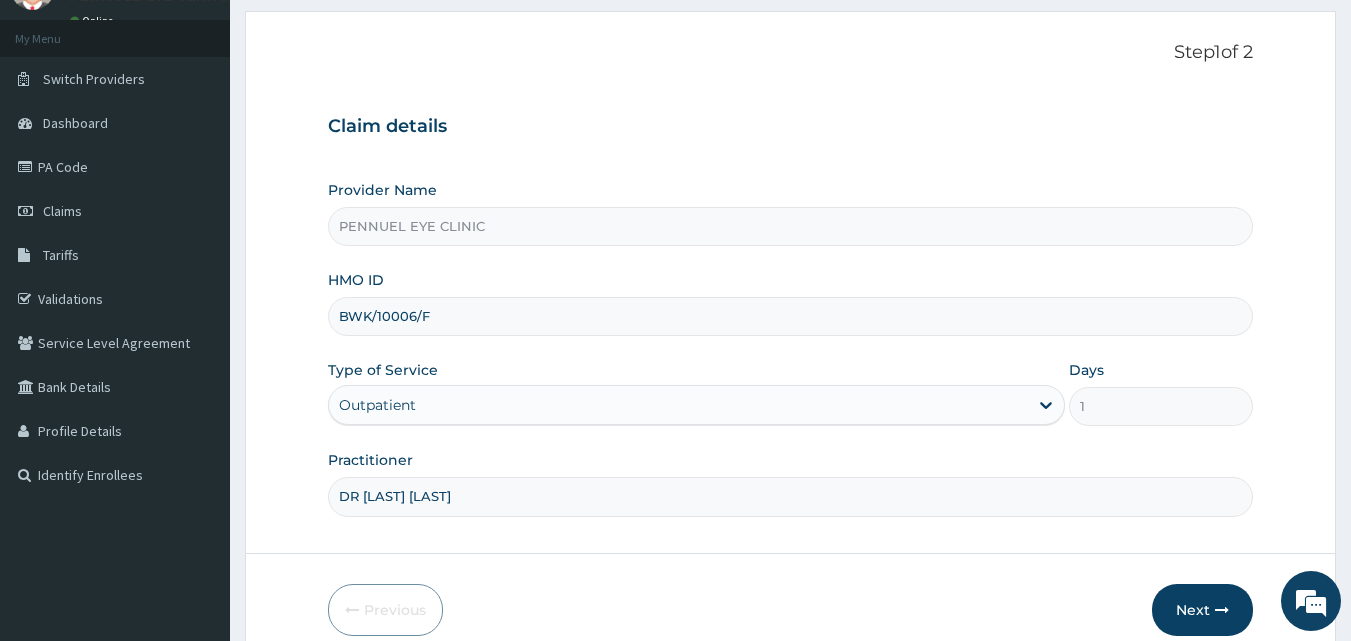 scroll, scrollTop: 187, scrollLeft: 0, axis: vertical 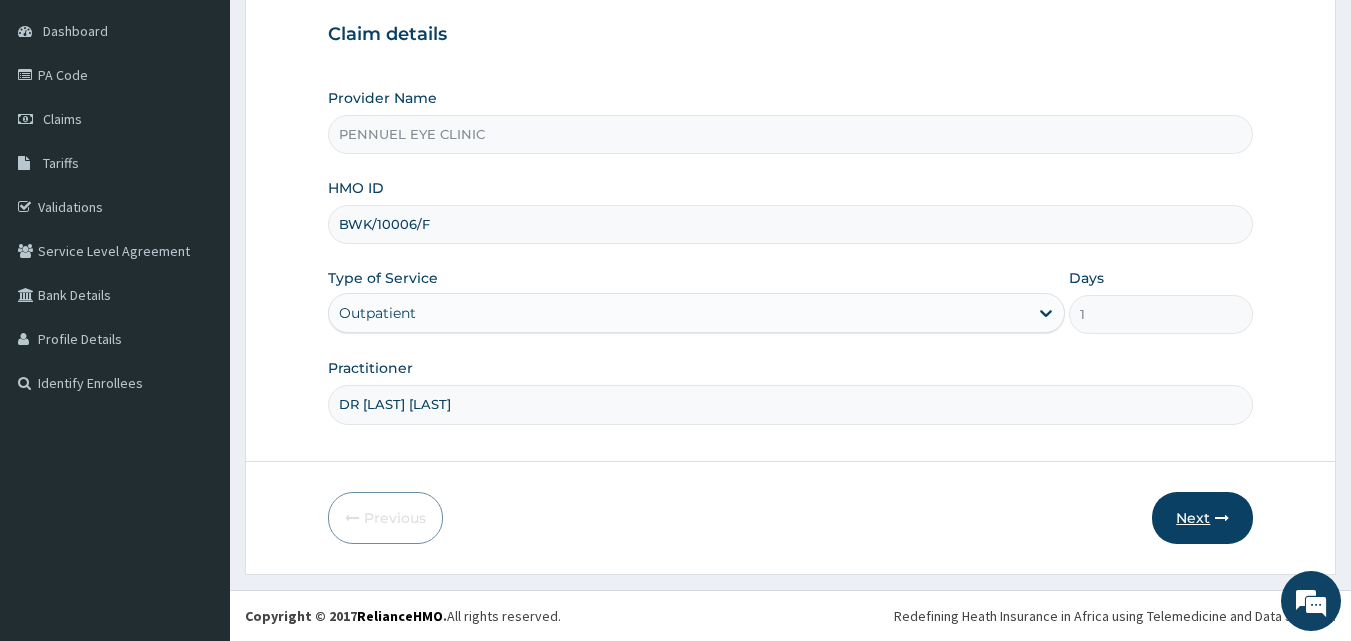 click on "Next" at bounding box center [1202, 518] 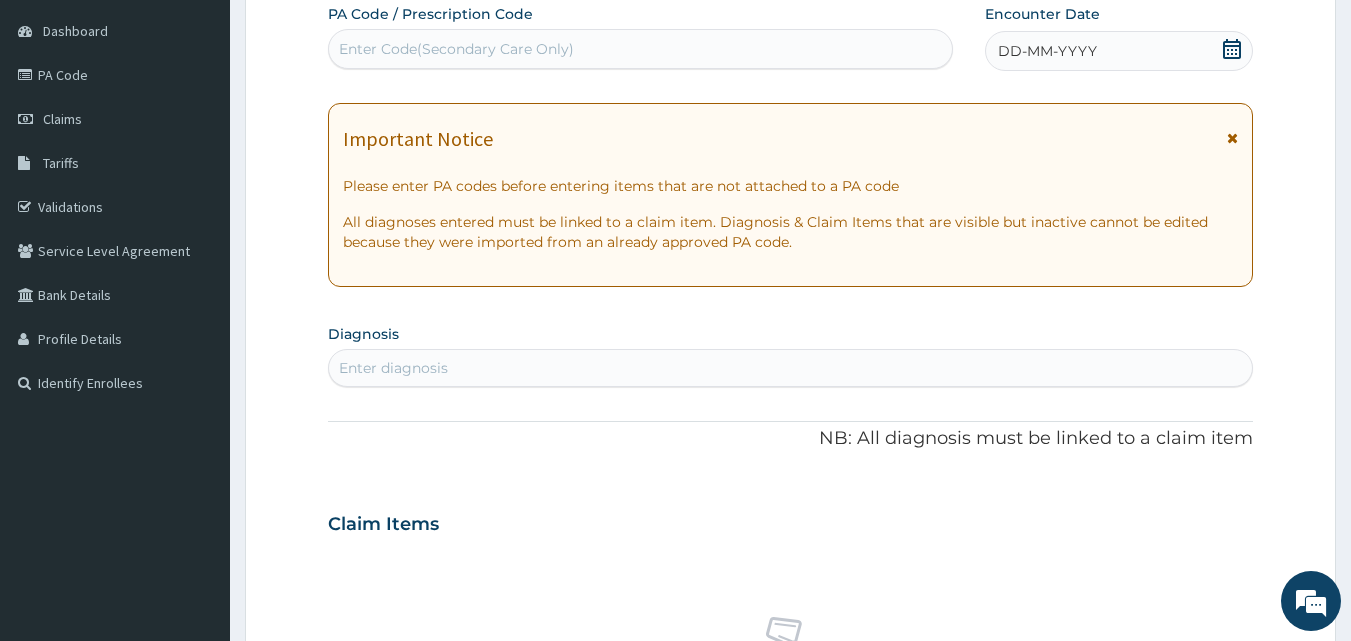 click on "Enter Code(Secondary Care Only)" at bounding box center (456, 49) 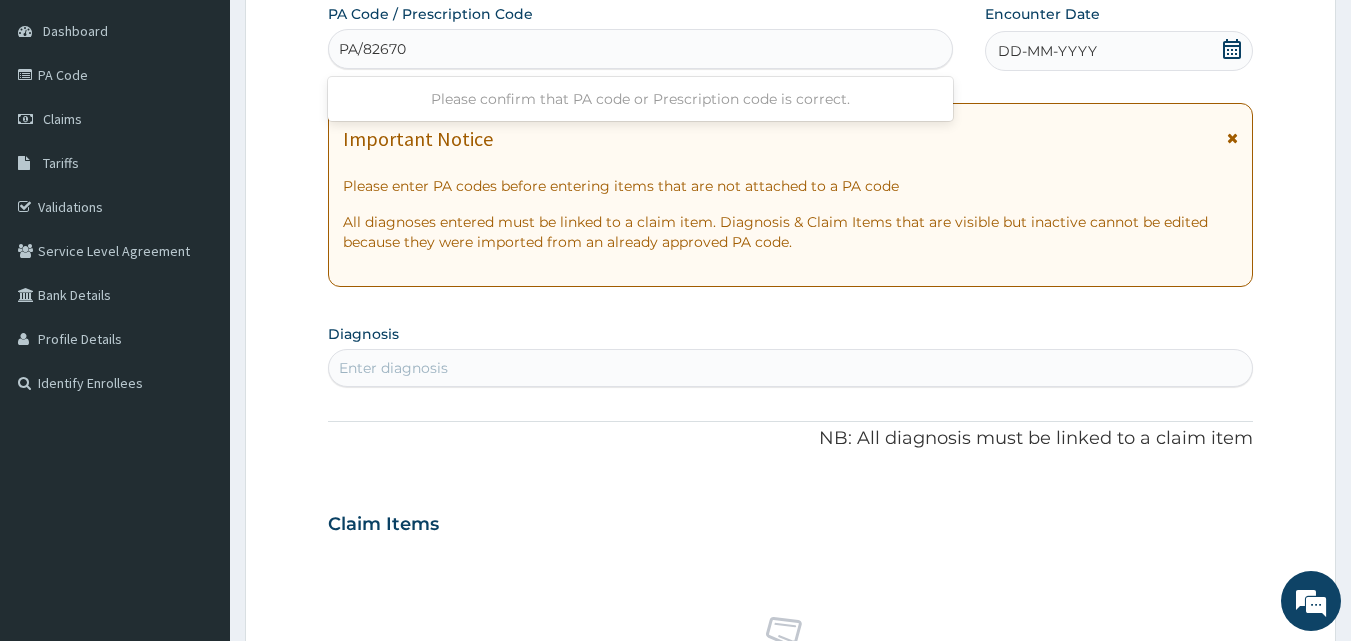 type on "PA/82670E" 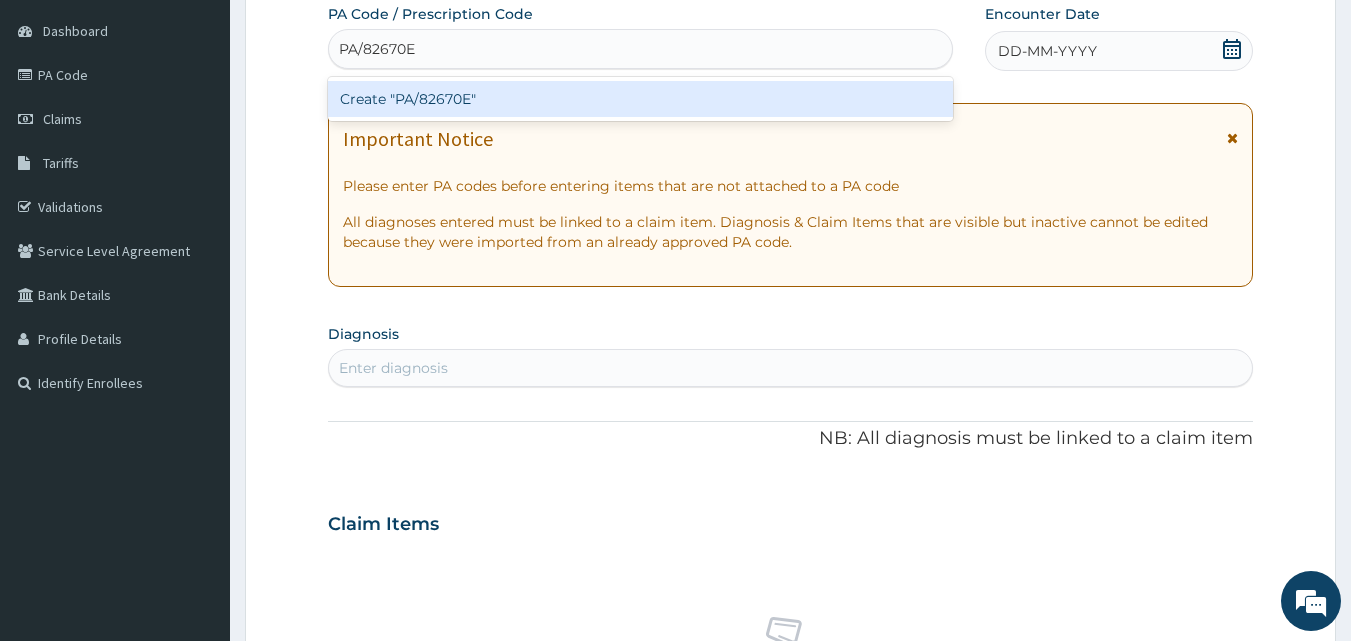 click on "Create "PA/82670E"" at bounding box center [641, 99] 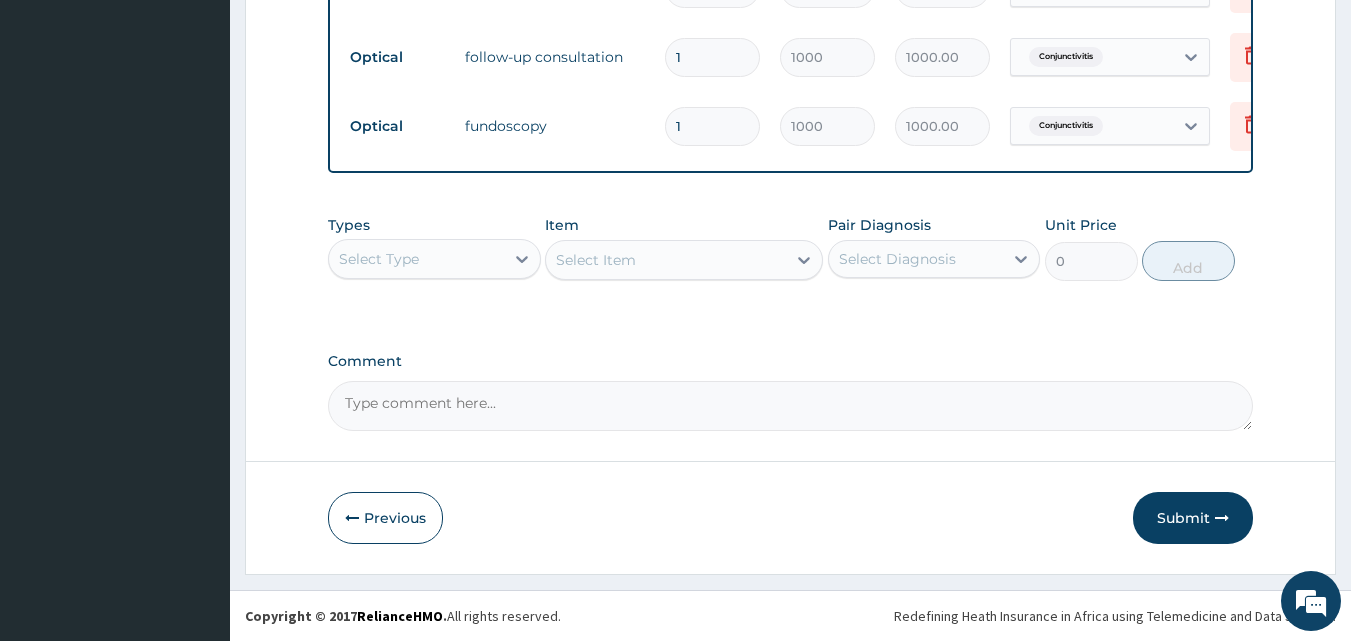 scroll, scrollTop: 997, scrollLeft: 0, axis: vertical 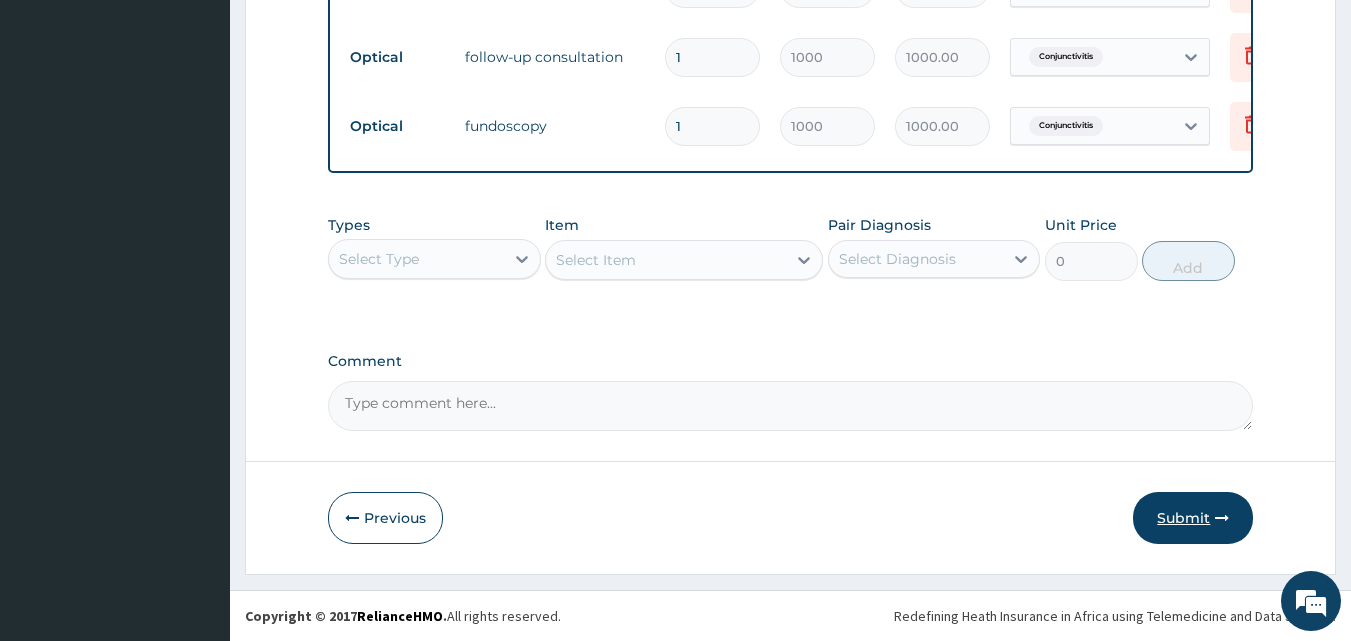 click on "Submit" at bounding box center [1193, 518] 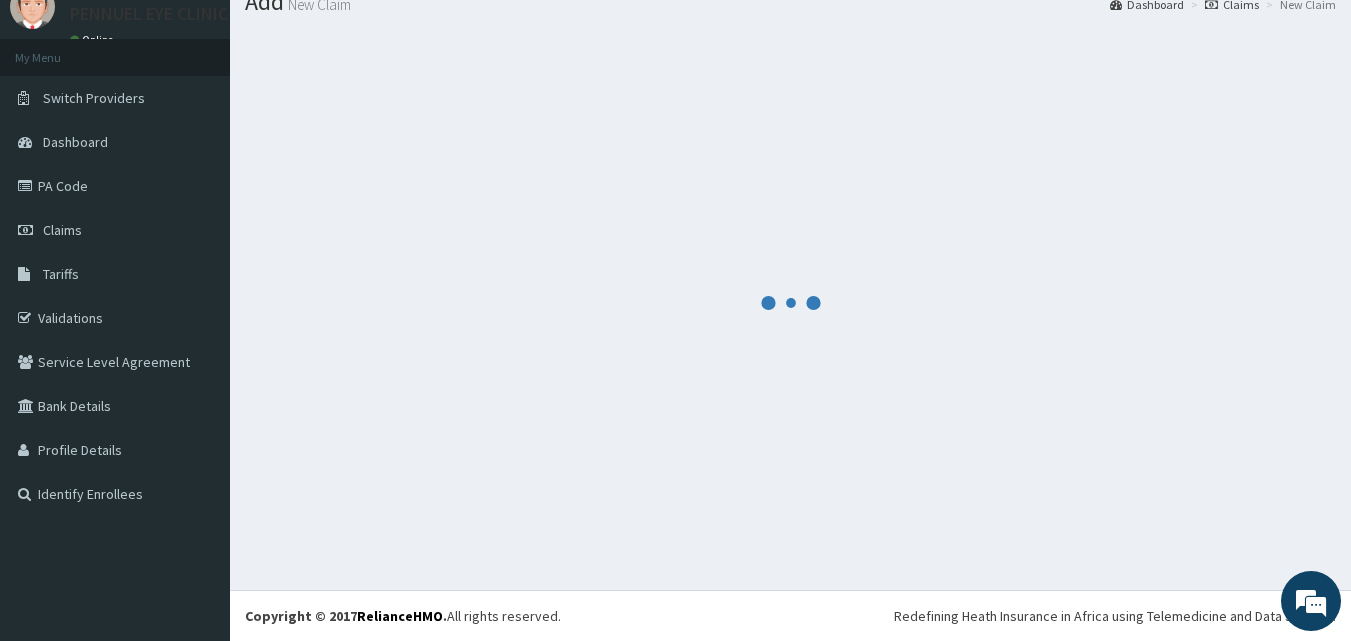 scroll, scrollTop: 997, scrollLeft: 0, axis: vertical 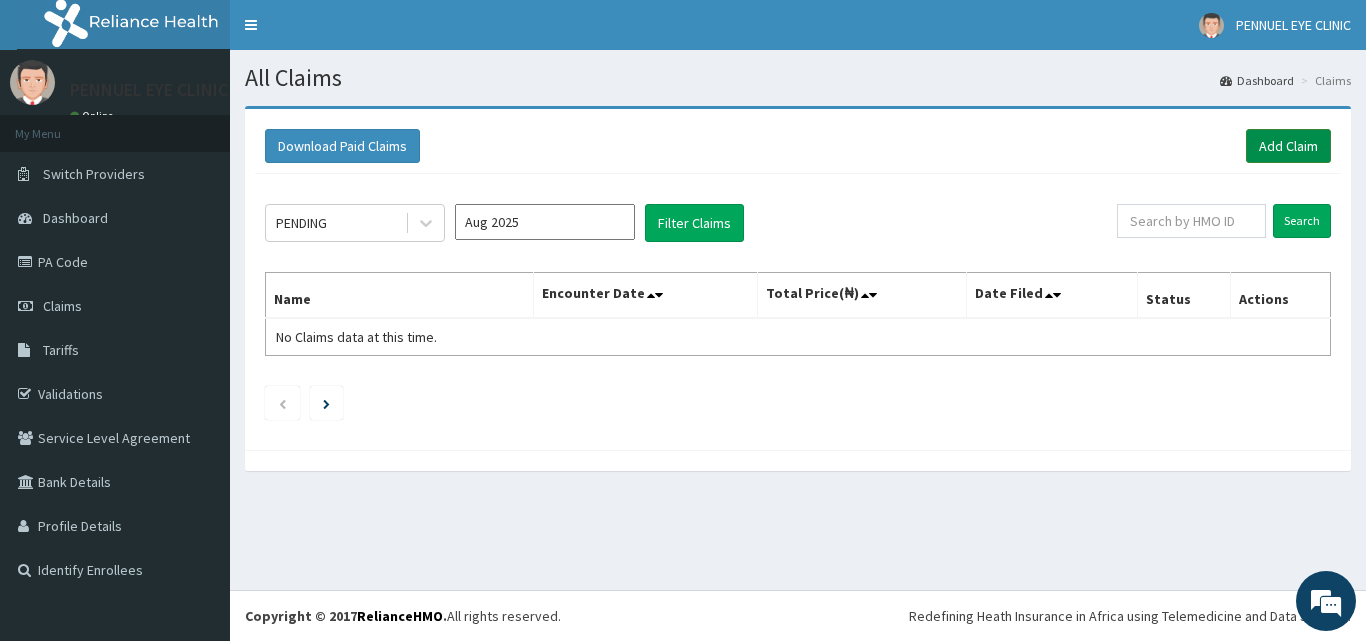 click on "Add Claim" at bounding box center [1288, 146] 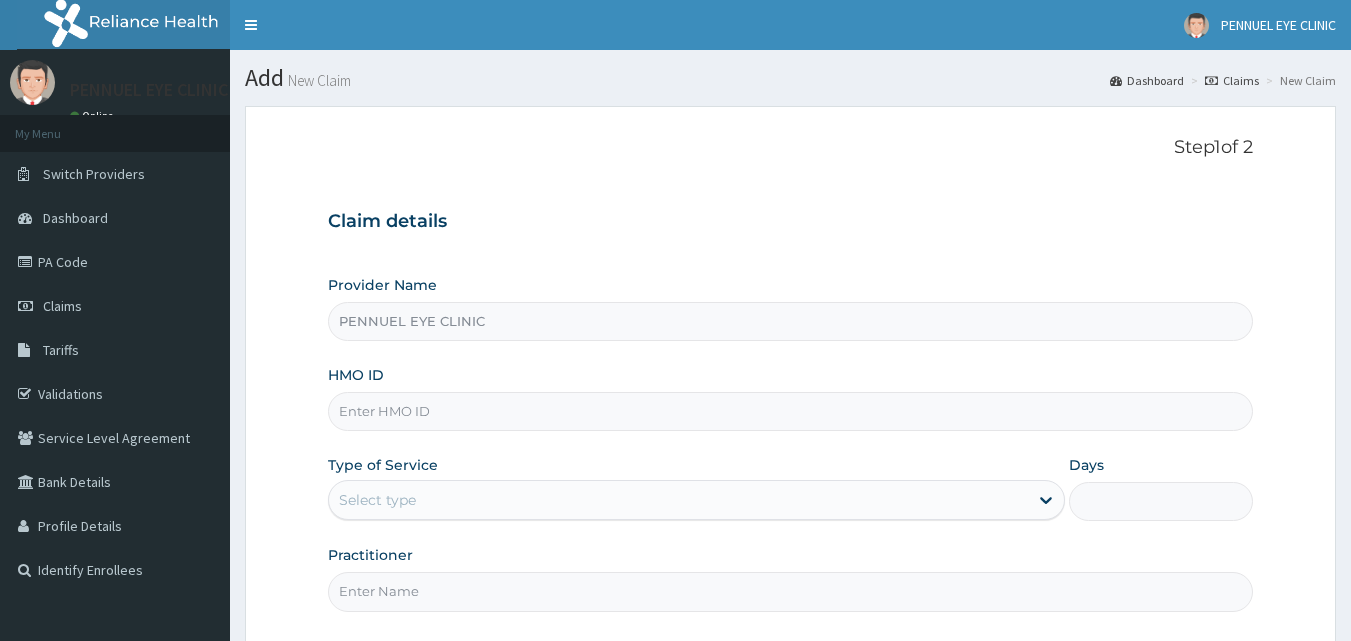 scroll, scrollTop: 0, scrollLeft: 0, axis: both 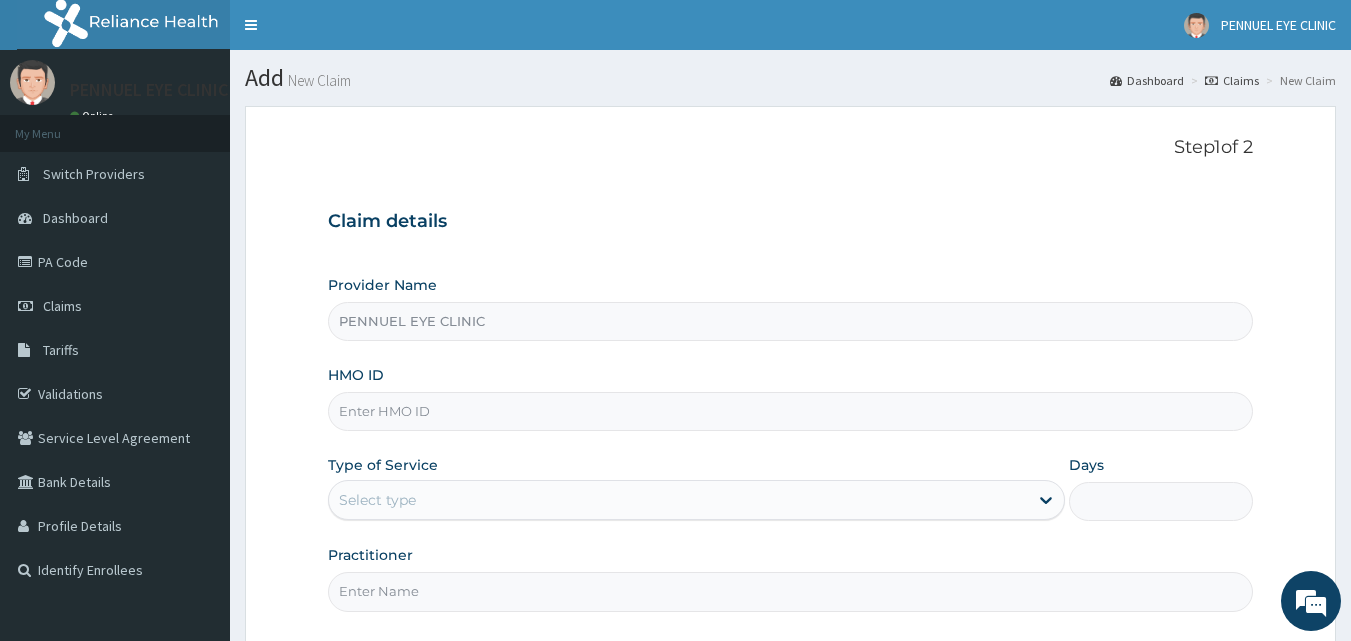click on "HMO ID" at bounding box center [791, 411] 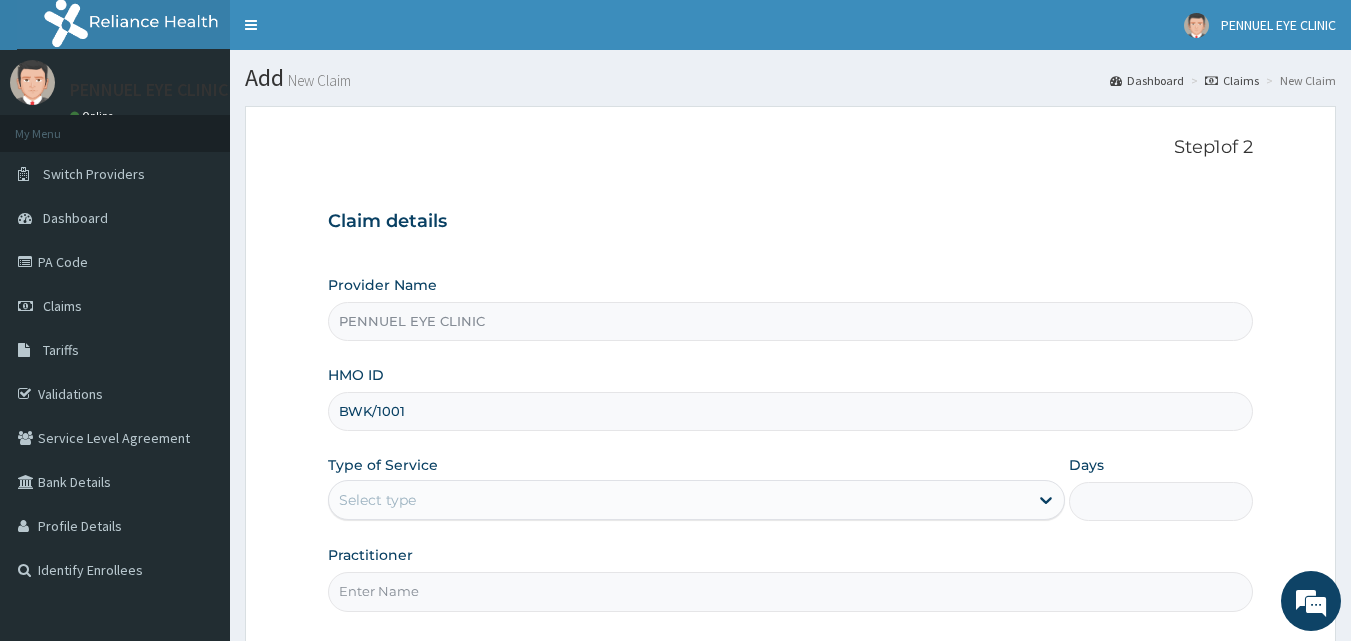 type on "BWK/10018/C" 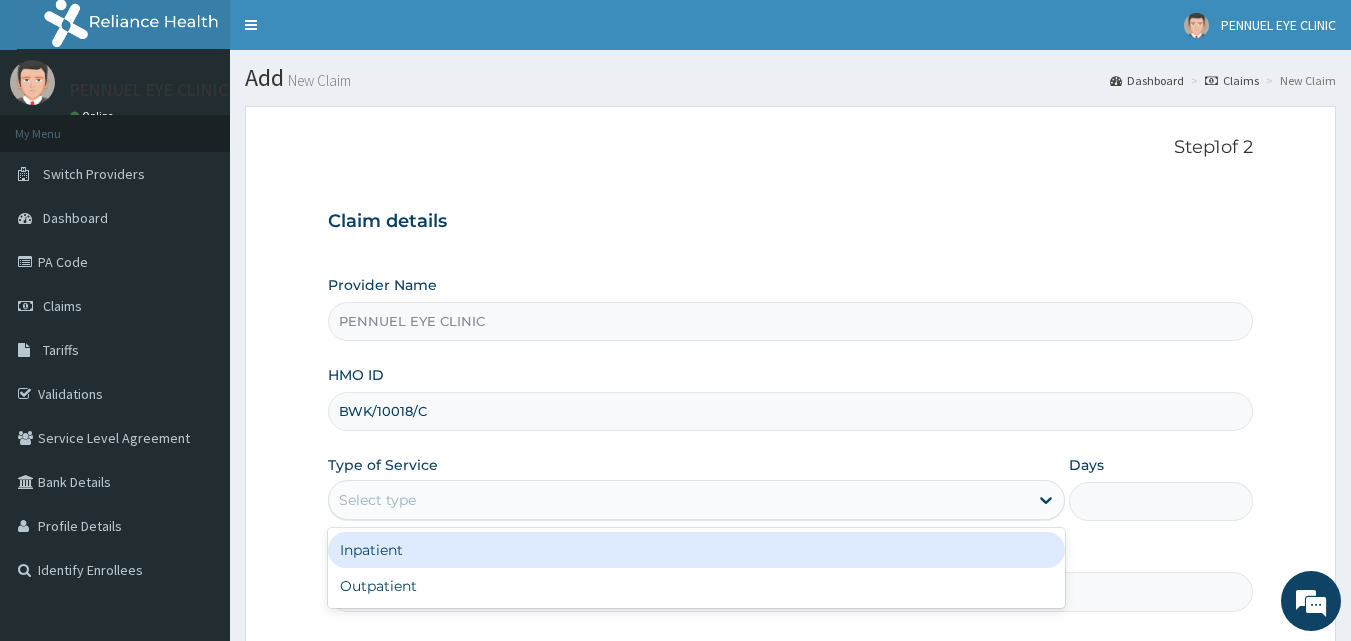 click on "Select type" at bounding box center [377, 500] 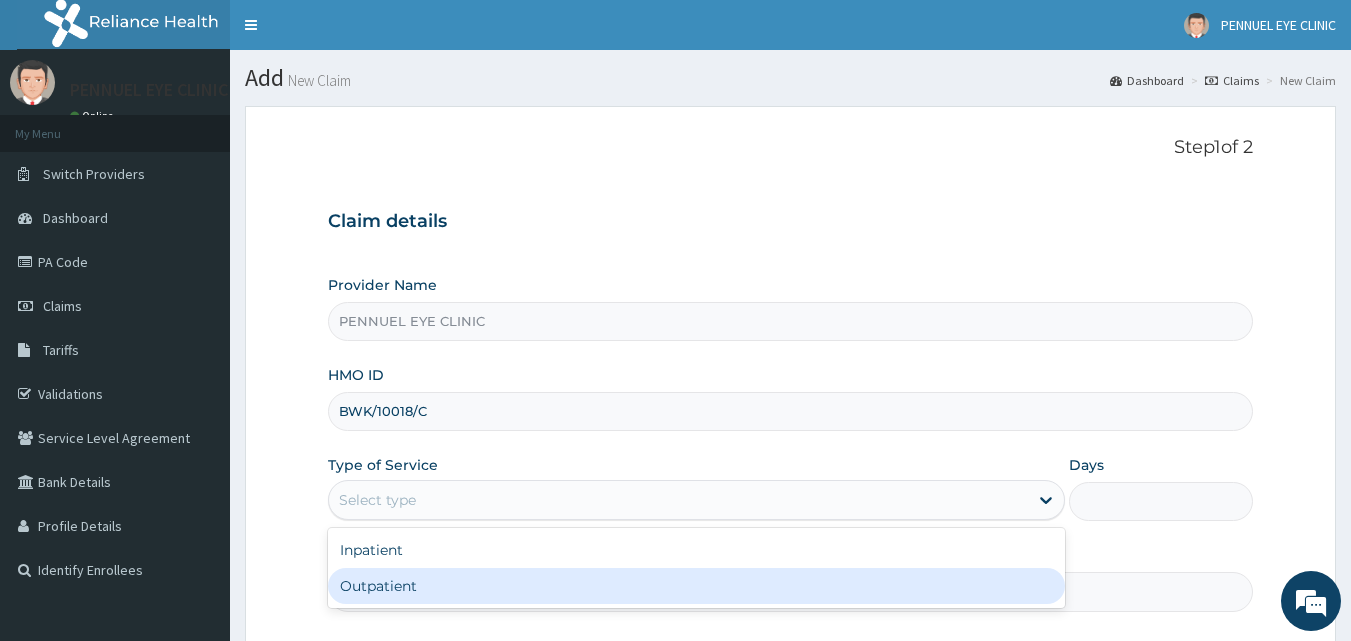 click on "Outpatient" at bounding box center [696, 586] 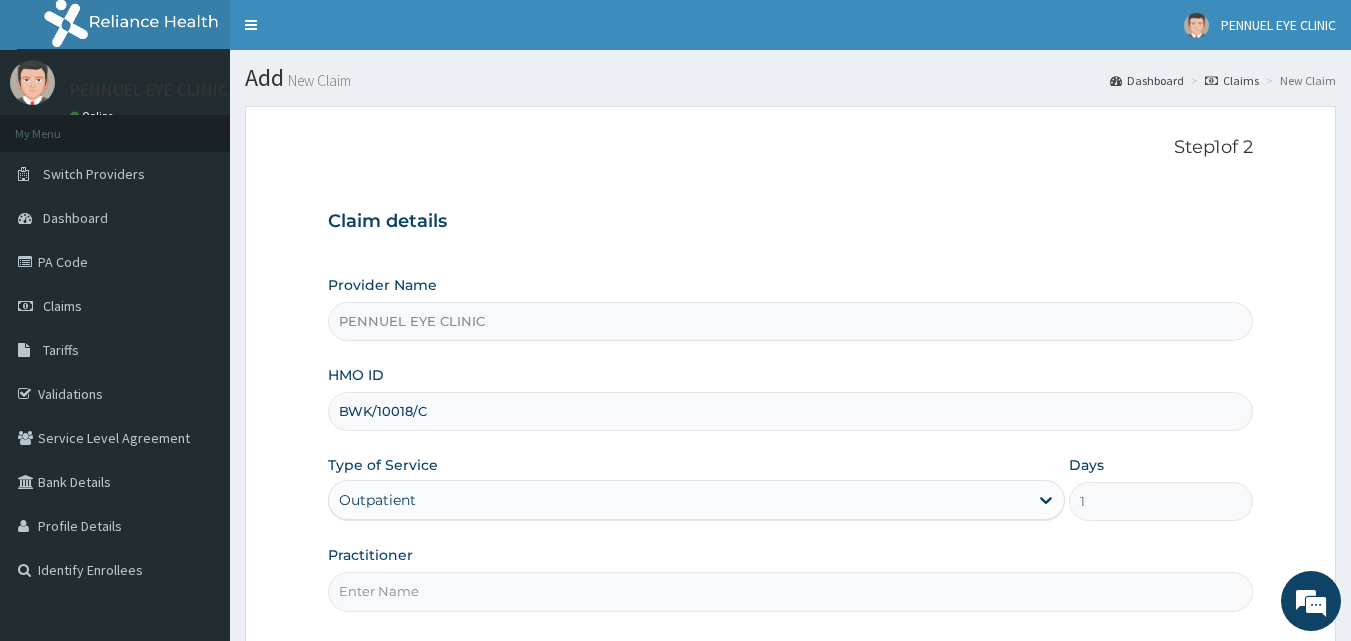 scroll, scrollTop: 187, scrollLeft: 0, axis: vertical 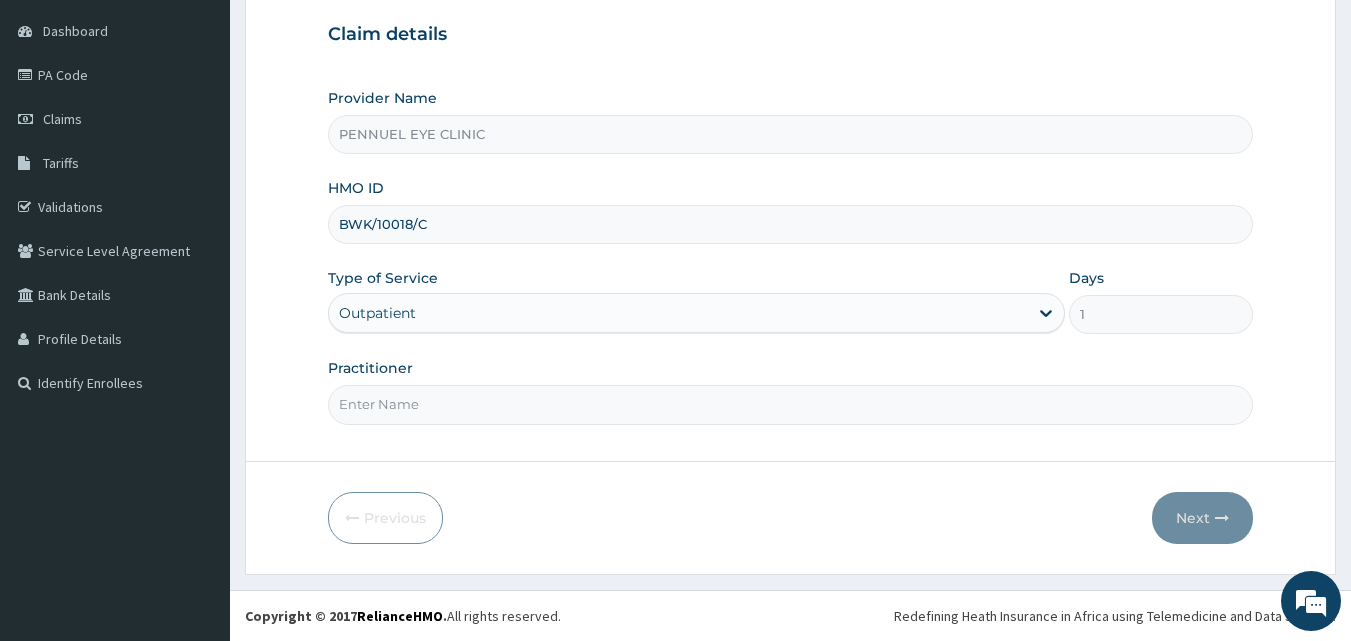 click on "Practitioner" at bounding box center (791, 404) 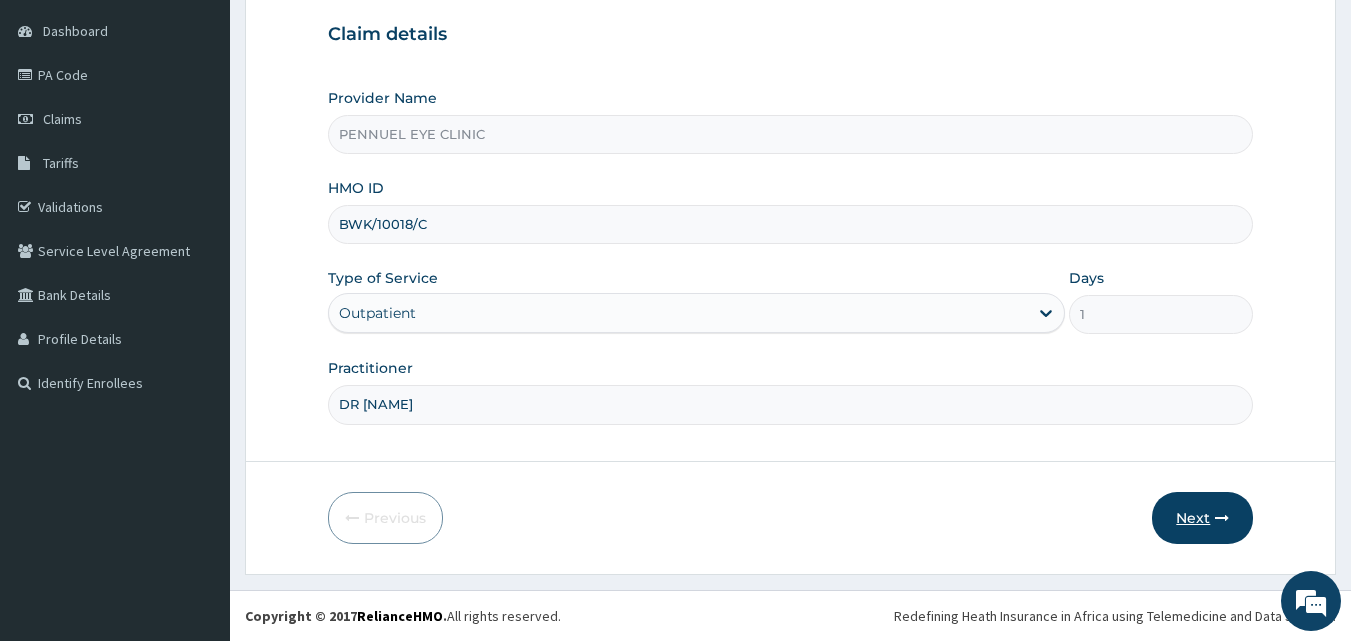 click at bounding box center [1222, 518] 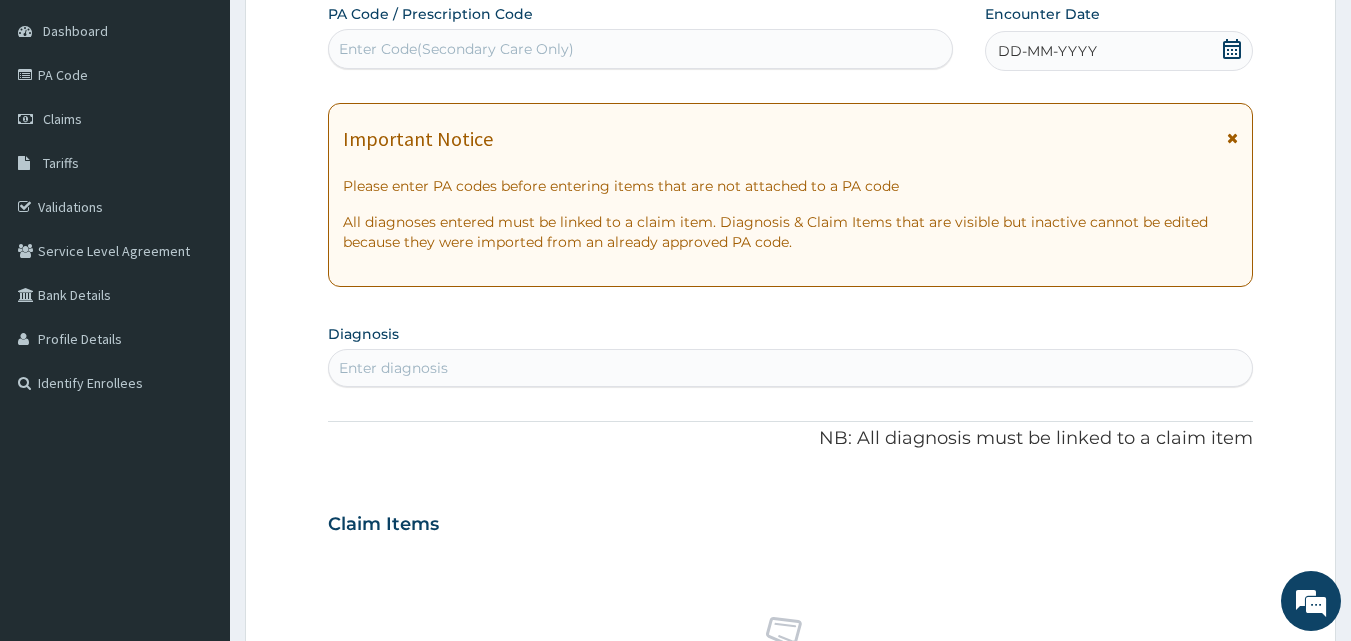 click on "Enter Code(Secondary Care Only)" at bounding box center (641, 49) 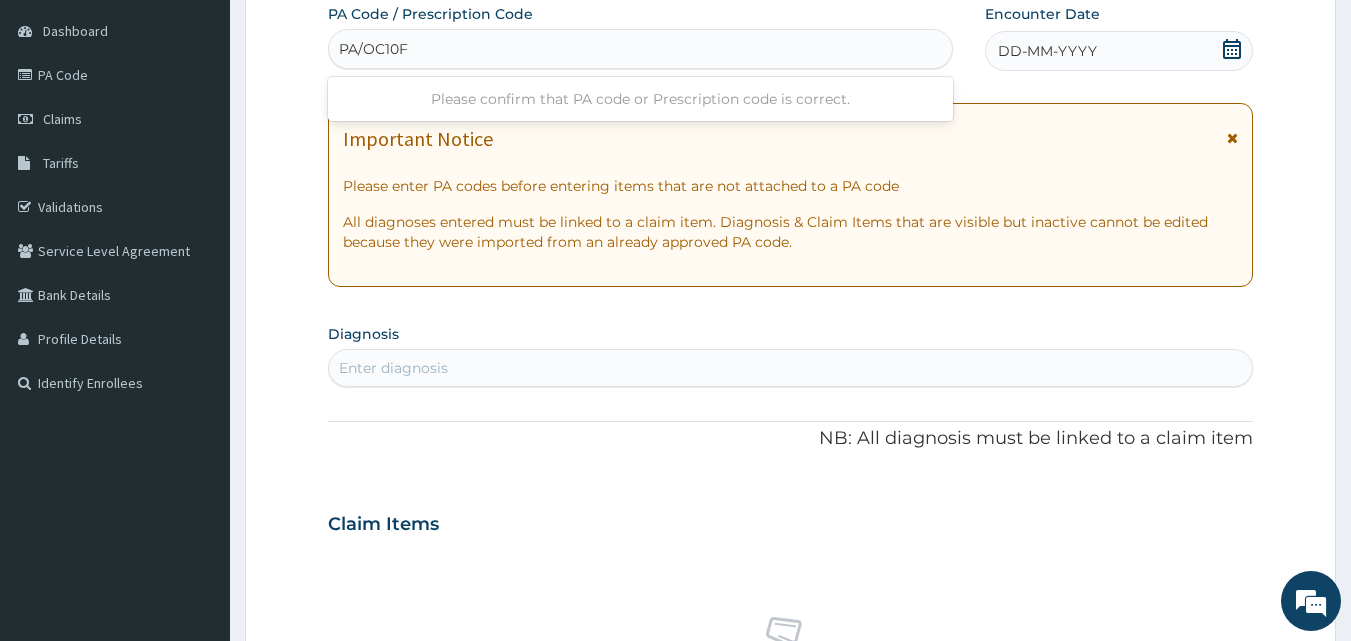 type on "PA/OC10FI" 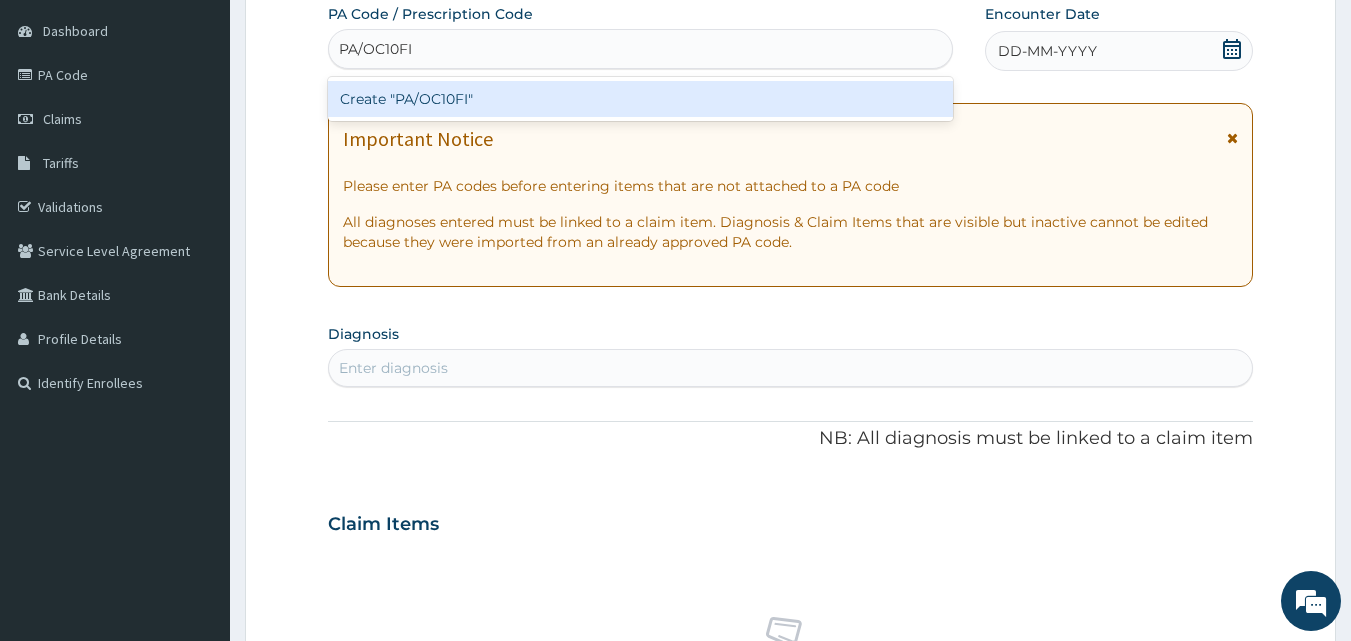 click on "Create "PA/OC10FI"" at bounding box center (641, 99) 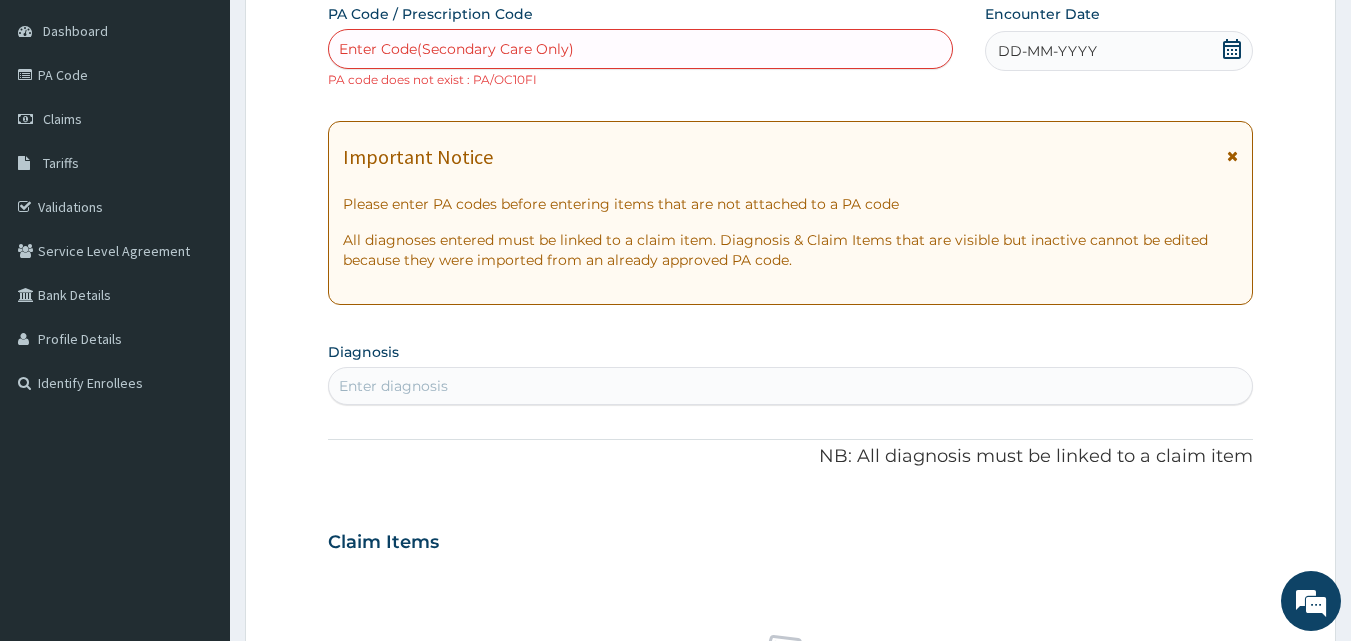 click on "Enter Code(Secondary Care Only)" at bounding box center [456, 49] 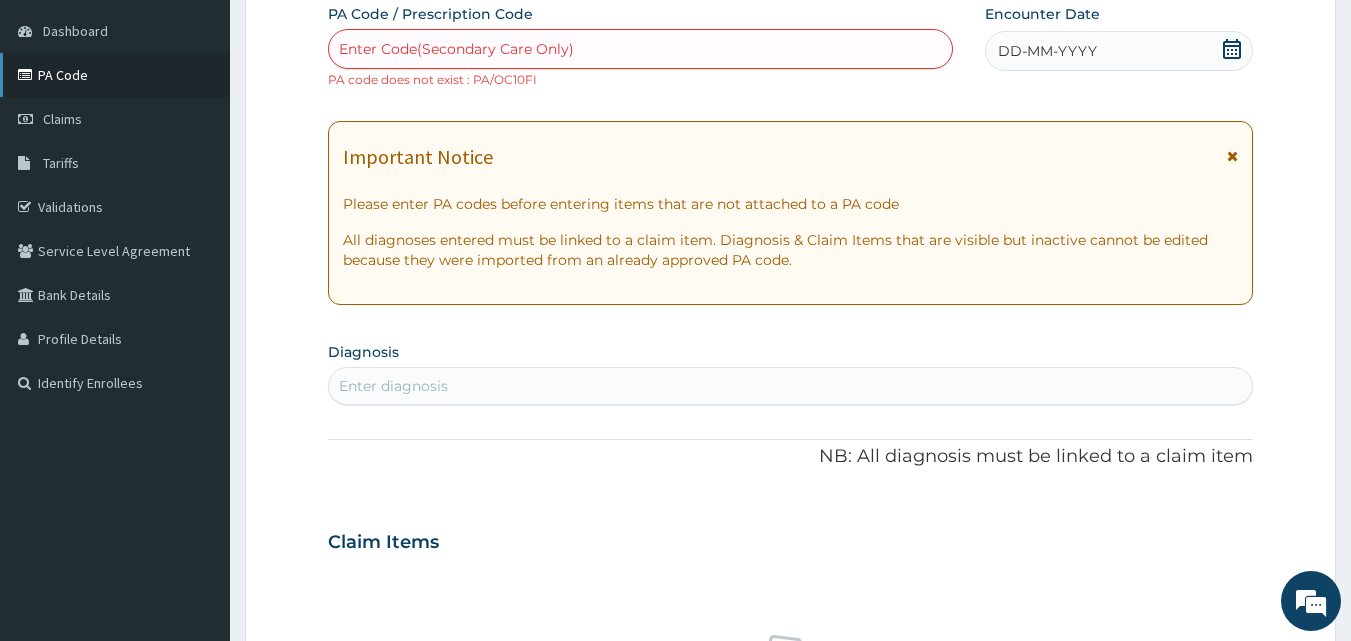 click on "PA Code" at bounding box center (115, 75) 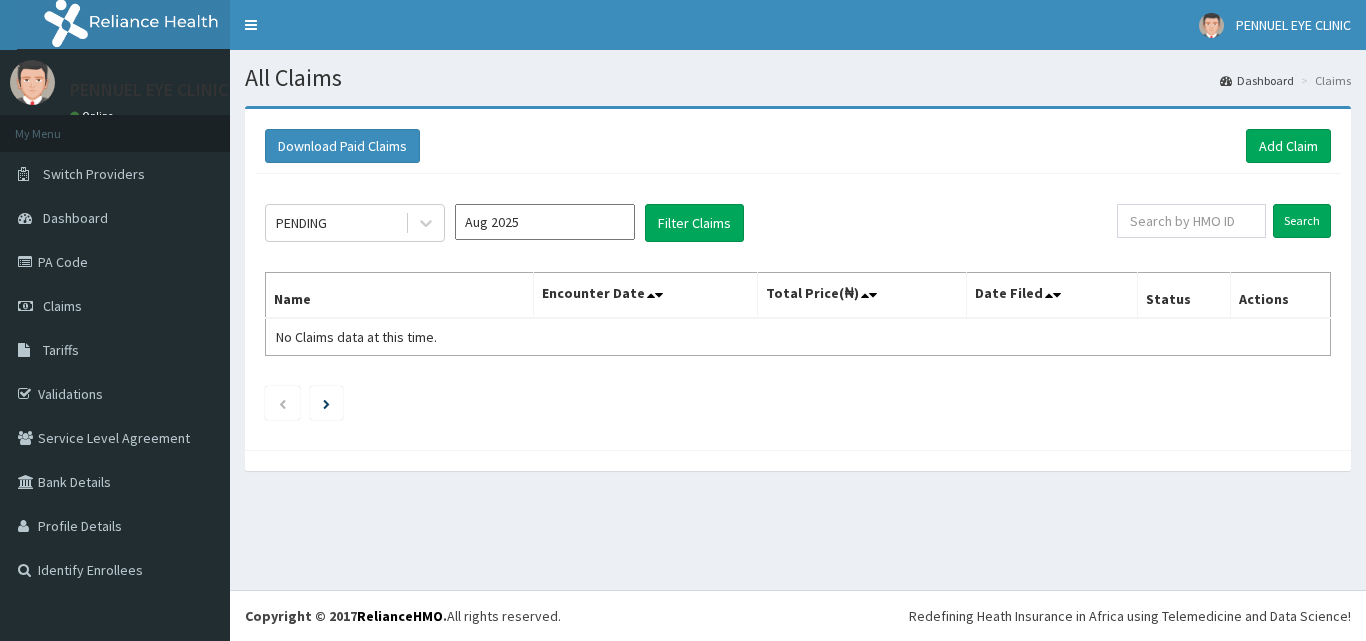 scroll, scrollTop: 0, scrollLeft: 0, axis: both 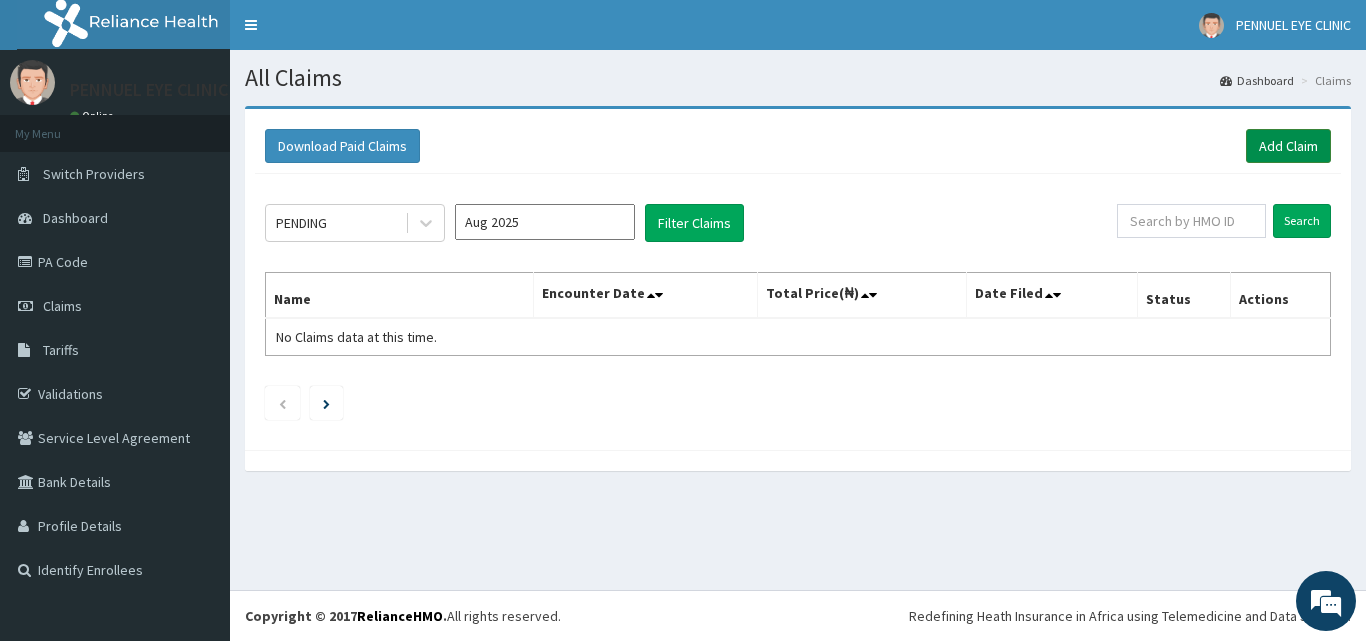 click on "Add Claim" at bounding box center (1288, 146) 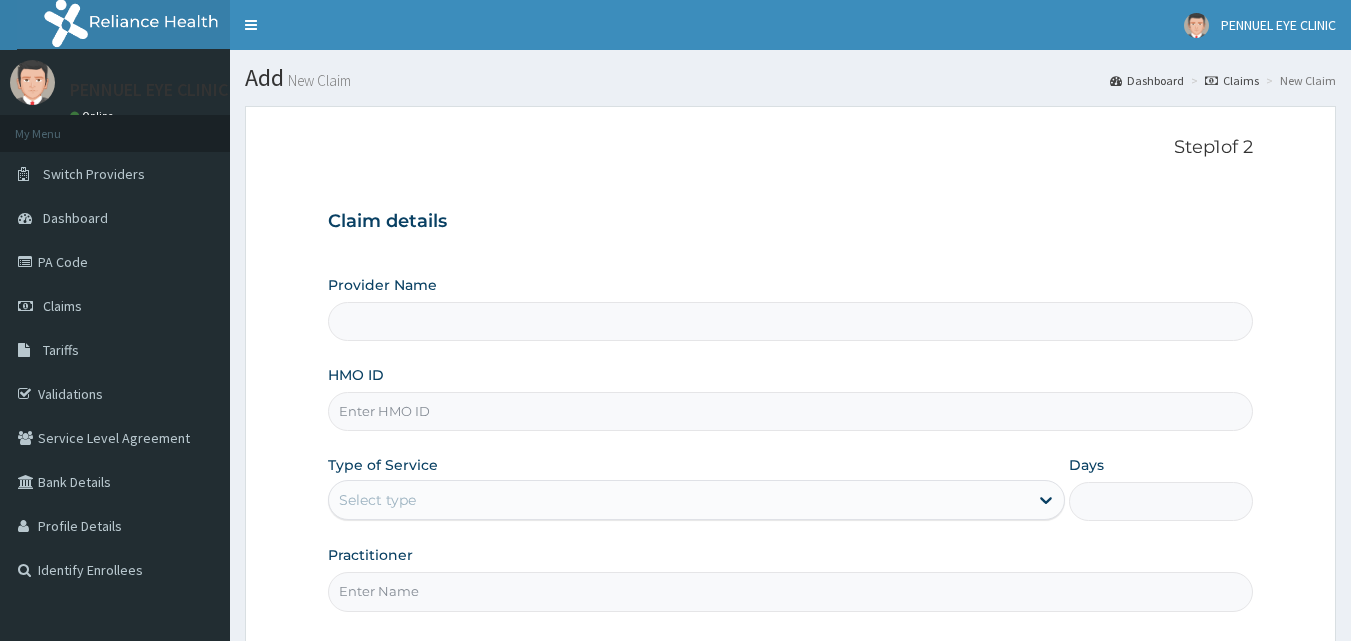 type on "PENNUEL EYE CLINIC" 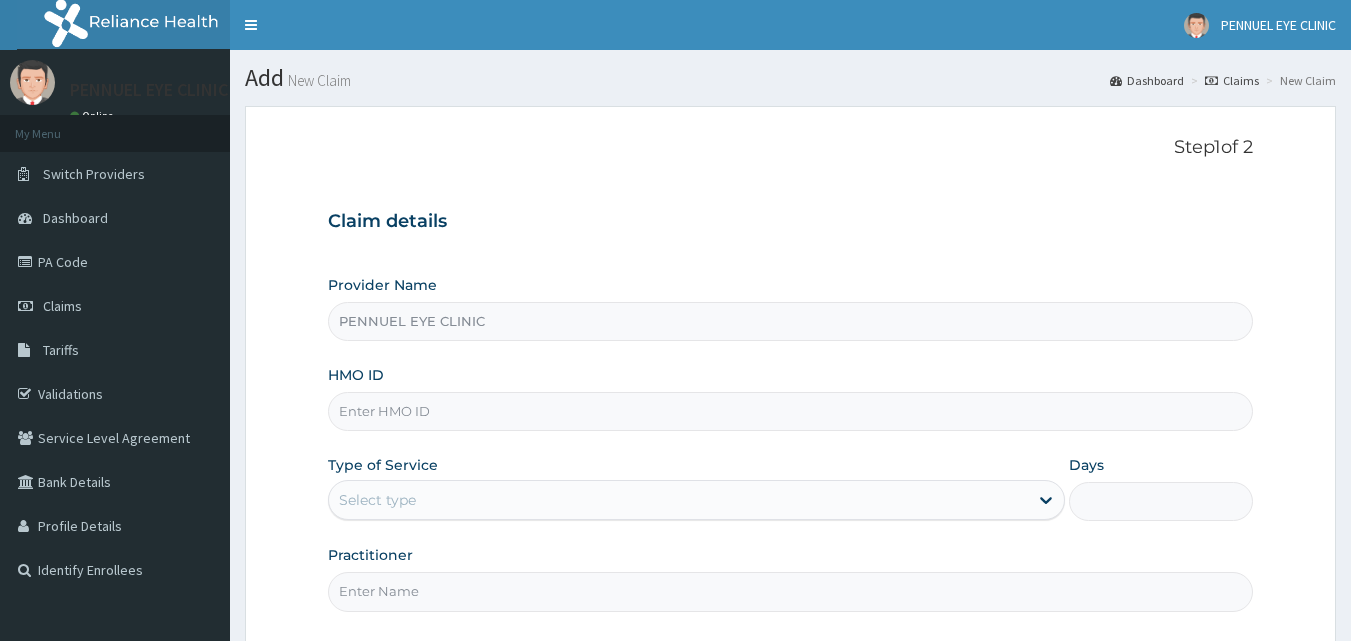 scroll, scrollTop: 0, scrollLeft: 0, axis: both 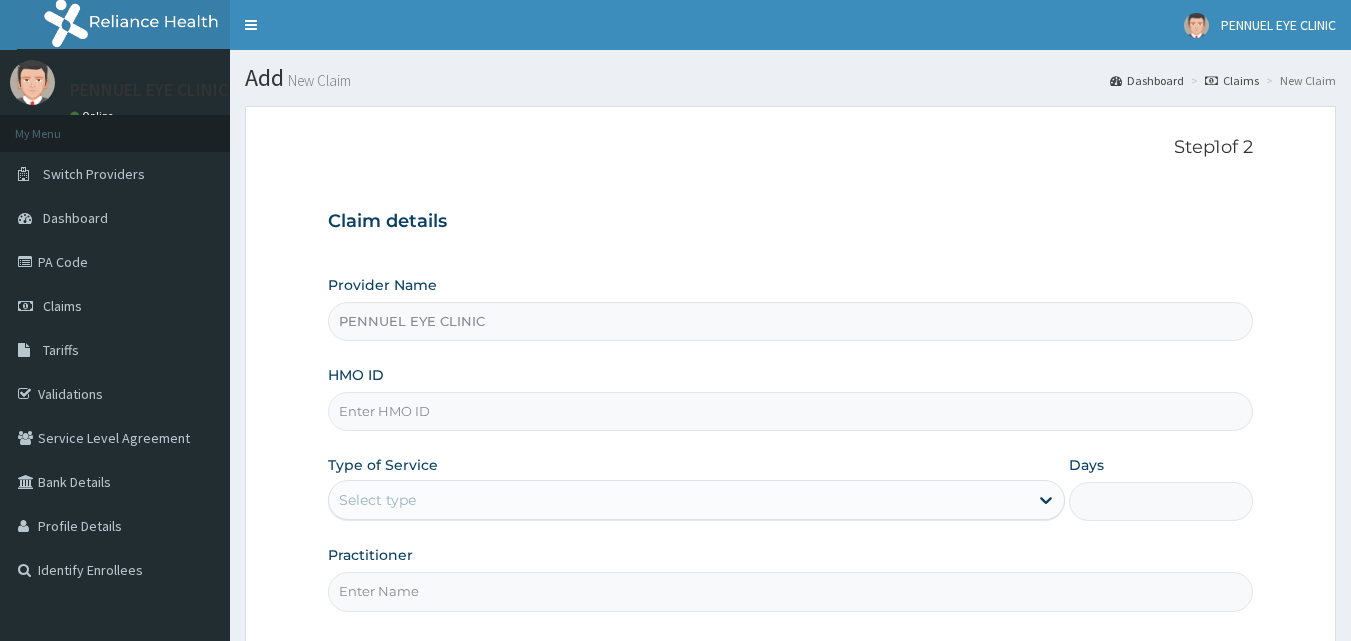 click on "HMO ID" at bounding box center (791, 411) 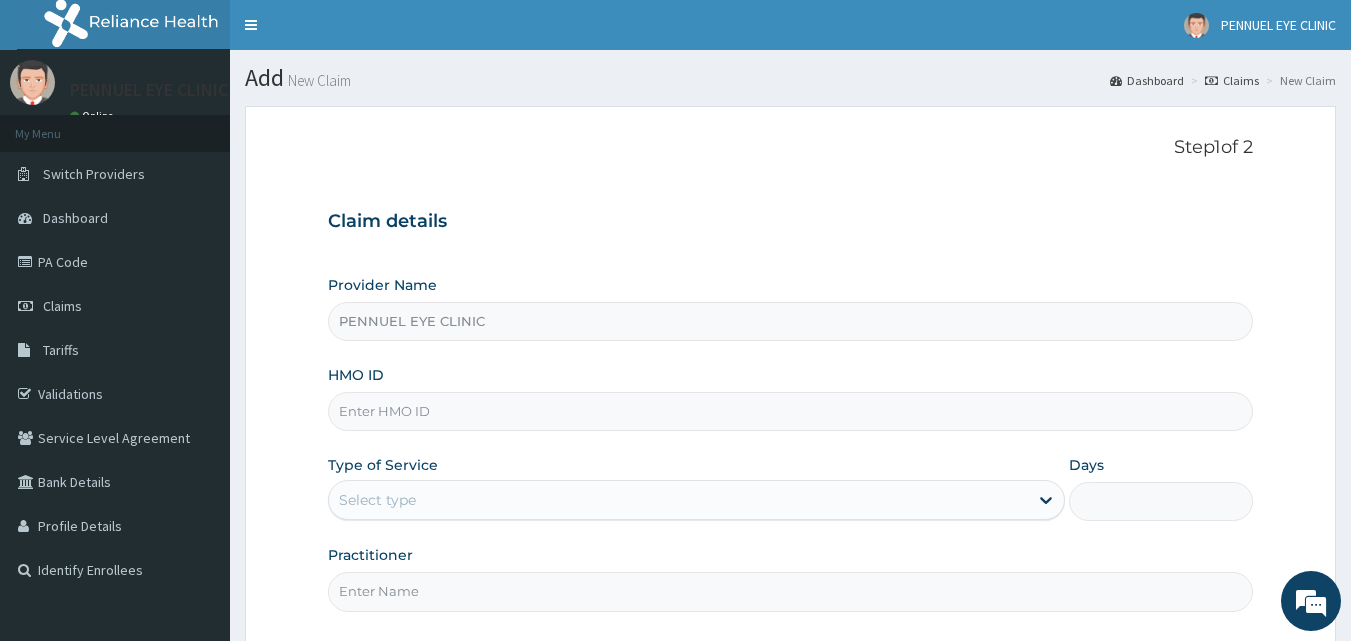 scroll, scrollTop: 0, scrollLeft: 0, axis: both 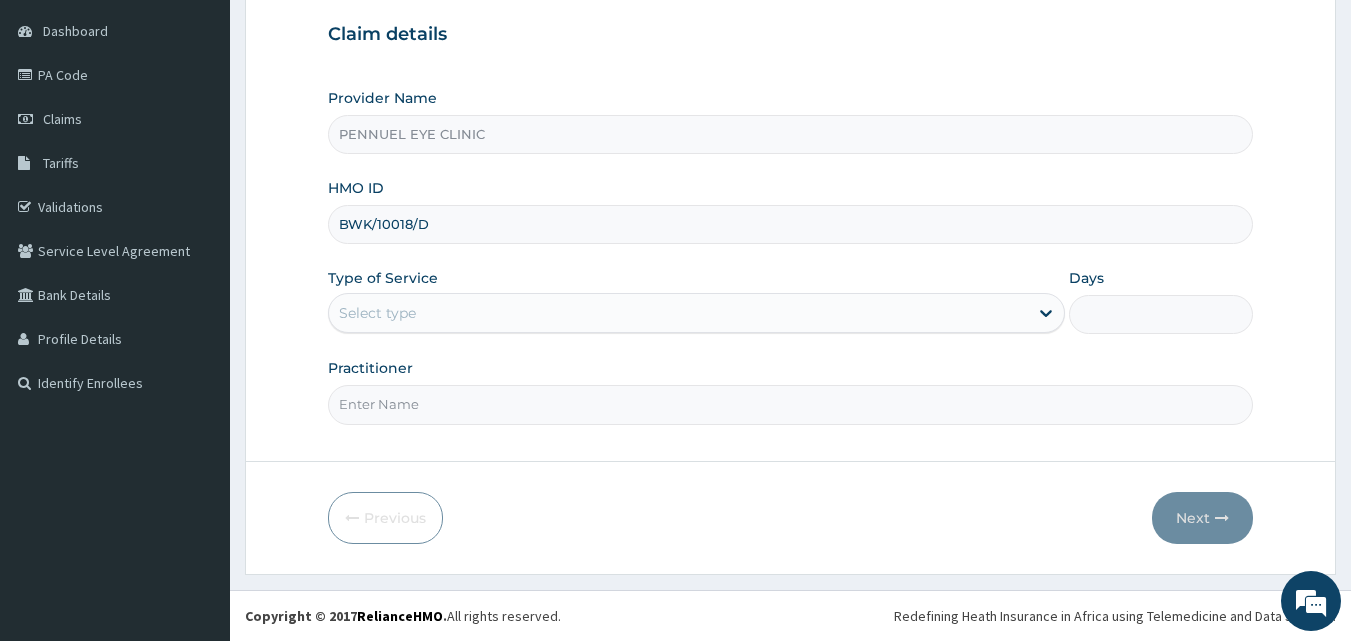 type on "BWK/10018/D" 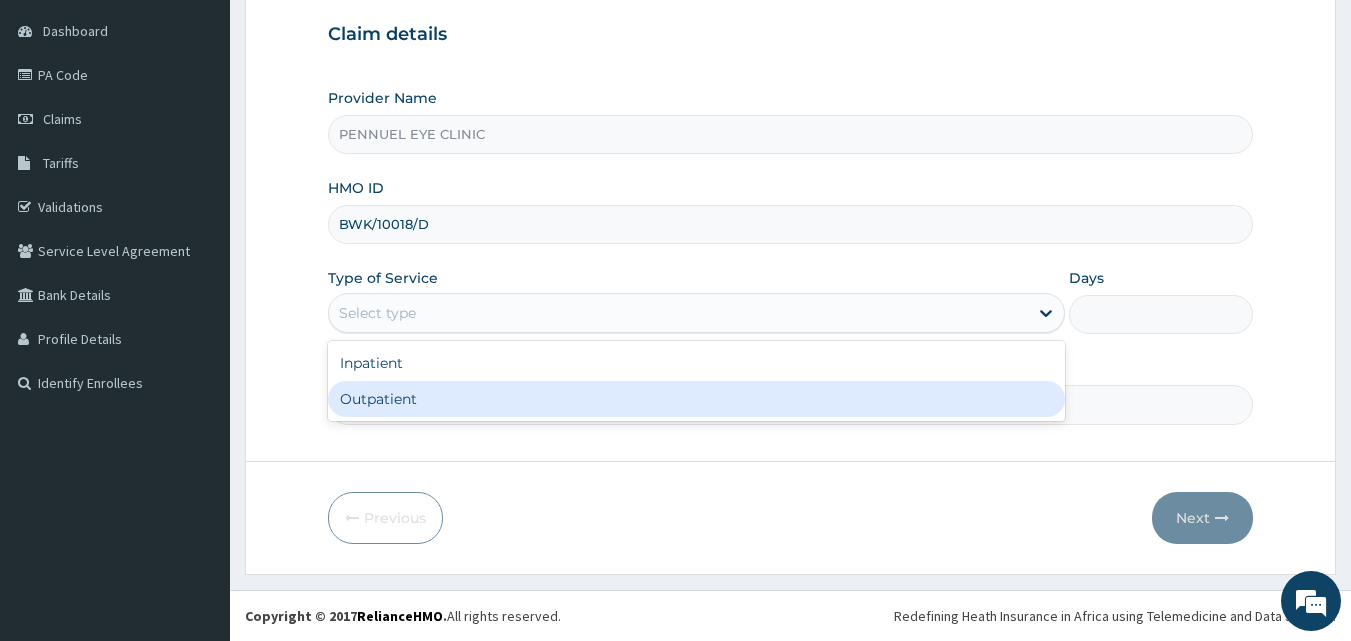 click on "Outpatient" at bounding box center [696, 399] 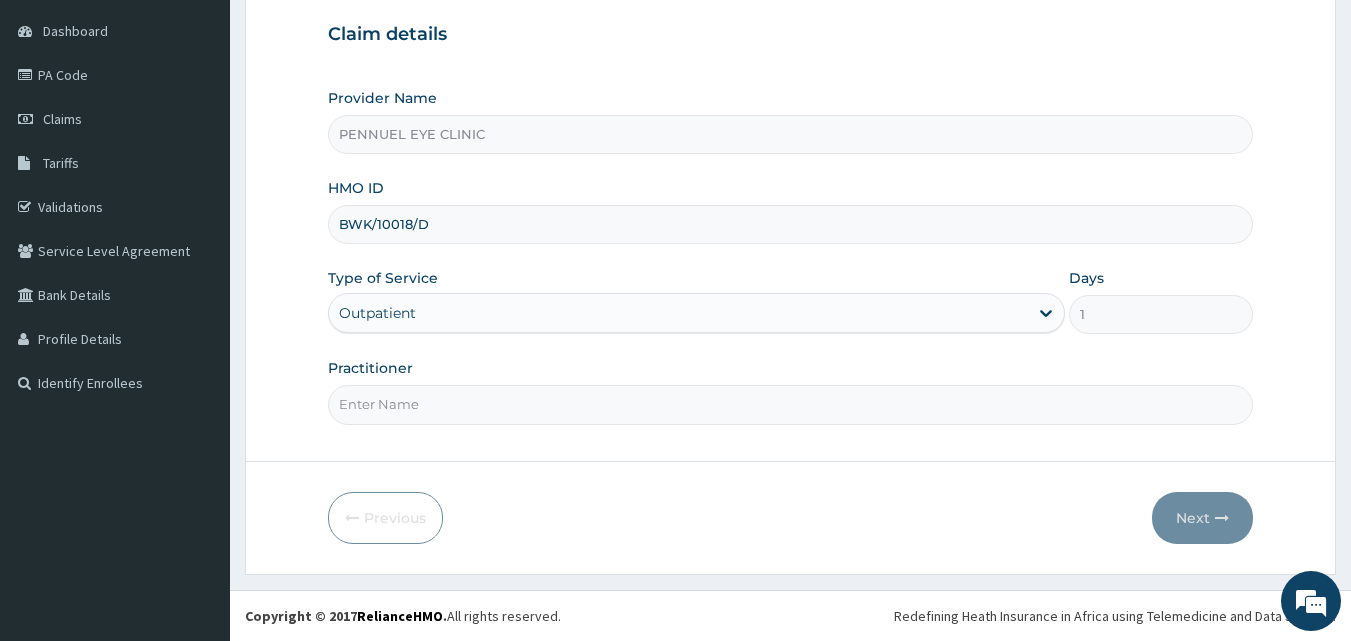 click on "Practitioner" at bounding box center (791, 404) 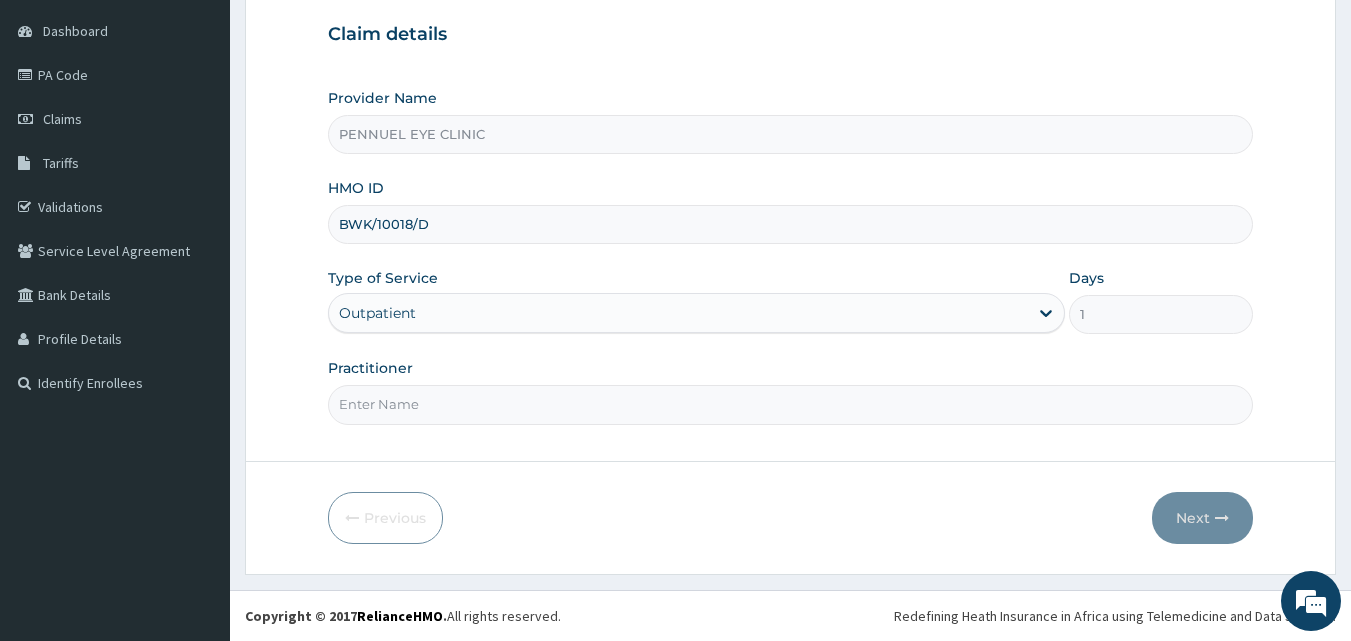 type on "DR NNENNA ONWUKA" 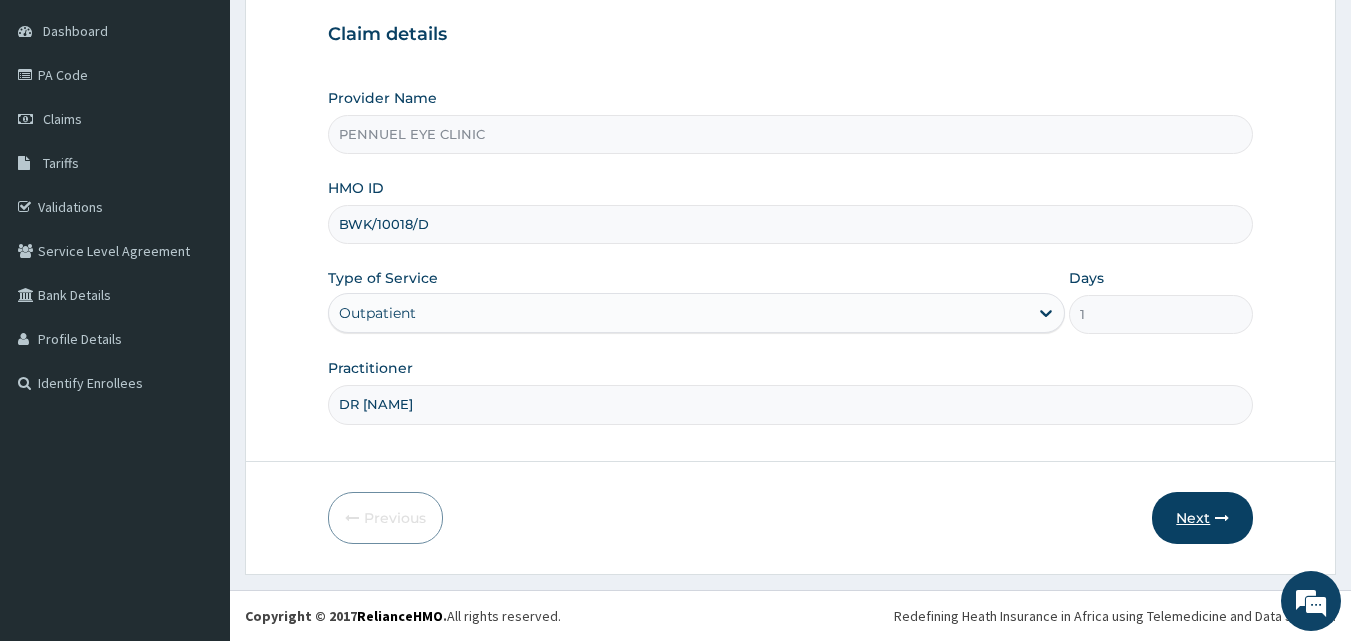 click on "Next" at bounding box center [1202, 518] 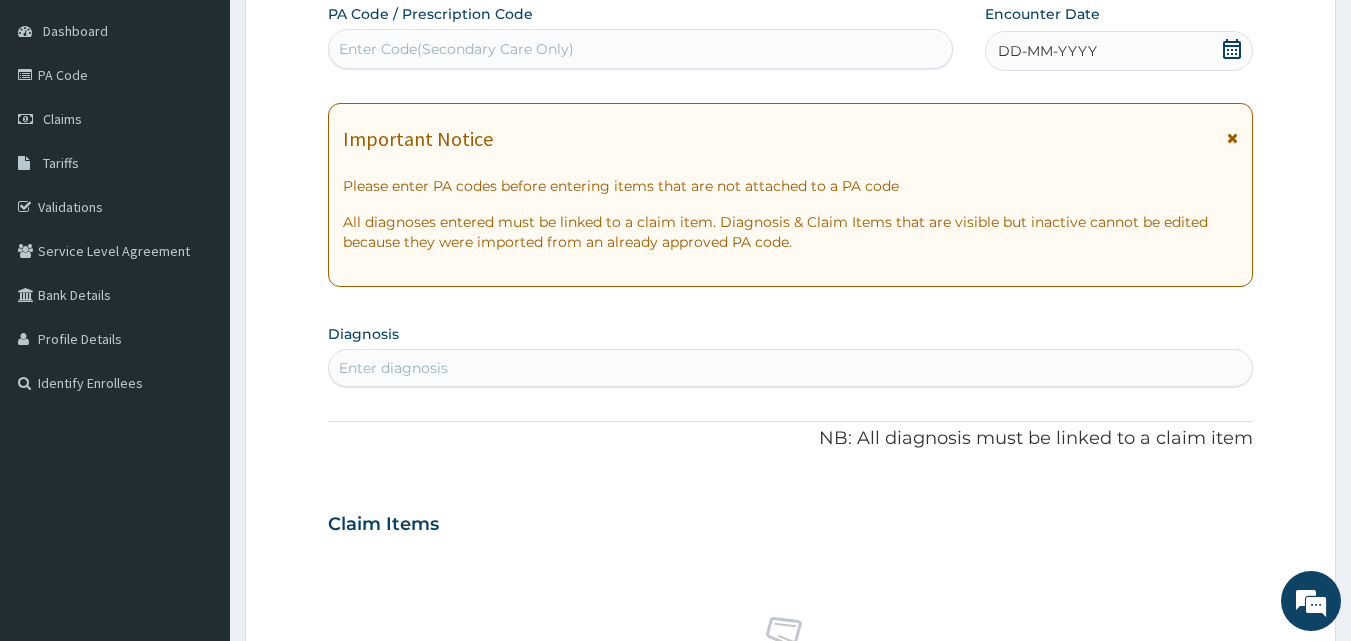 click on "Enter Code(Secondary Care Only)" at bounding box center (641, 49) 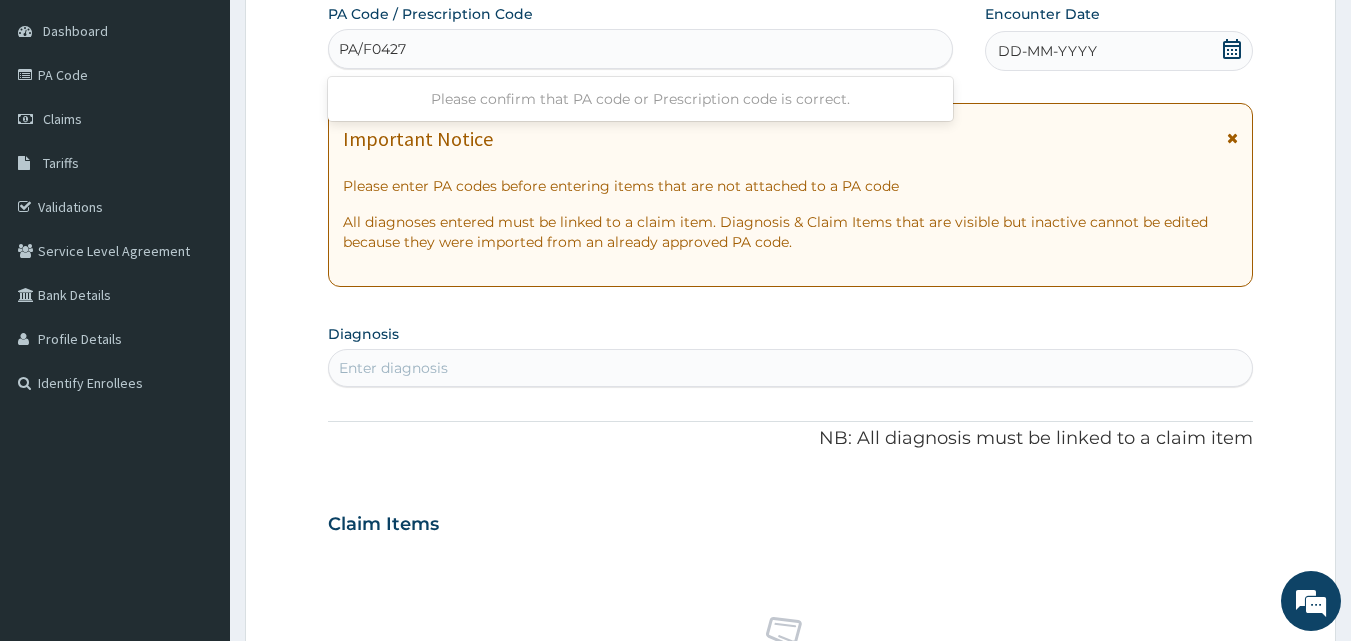 type on "PA/F04270" 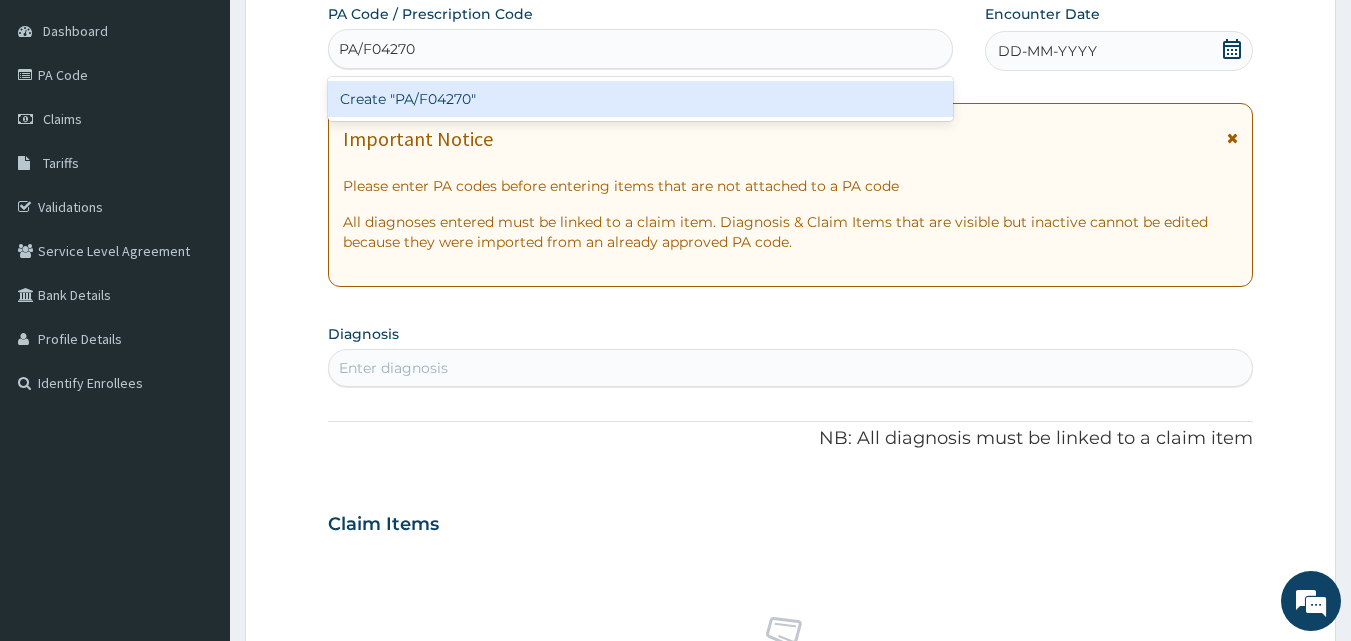 click on "Create "PA/F04270"" at bounding box center [641, 99] 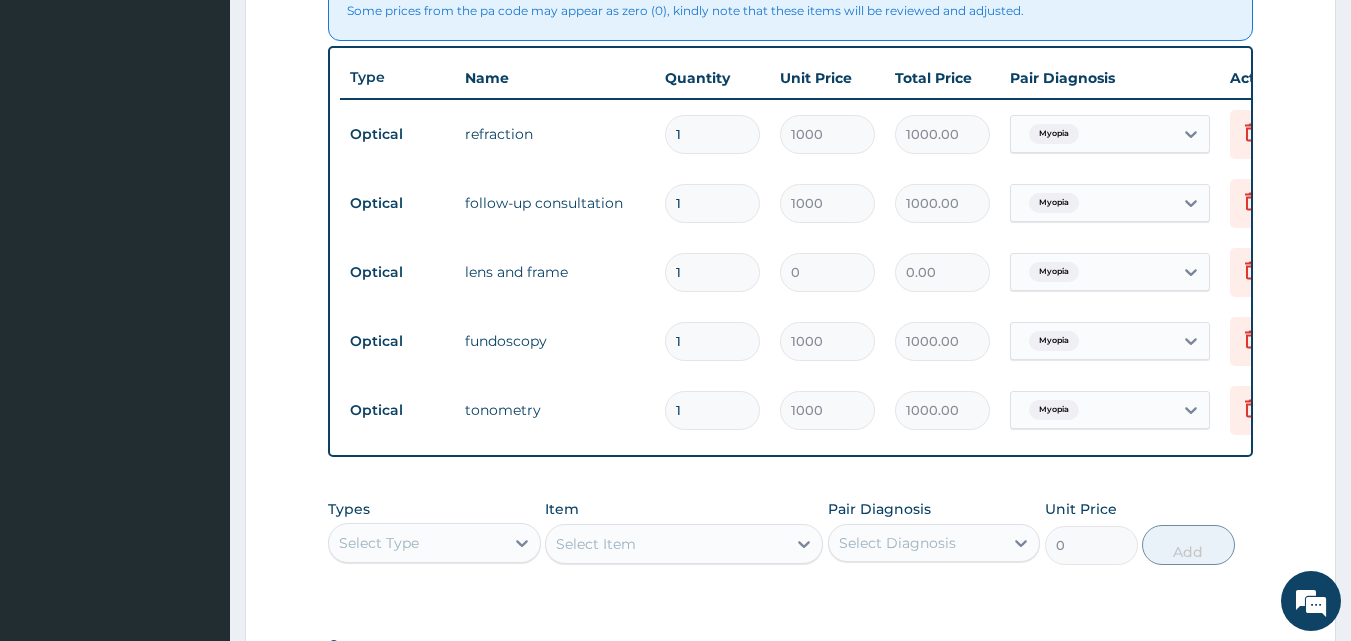 scroll, scrollTop: 1087, scrollLeft: 0, axis: vertical 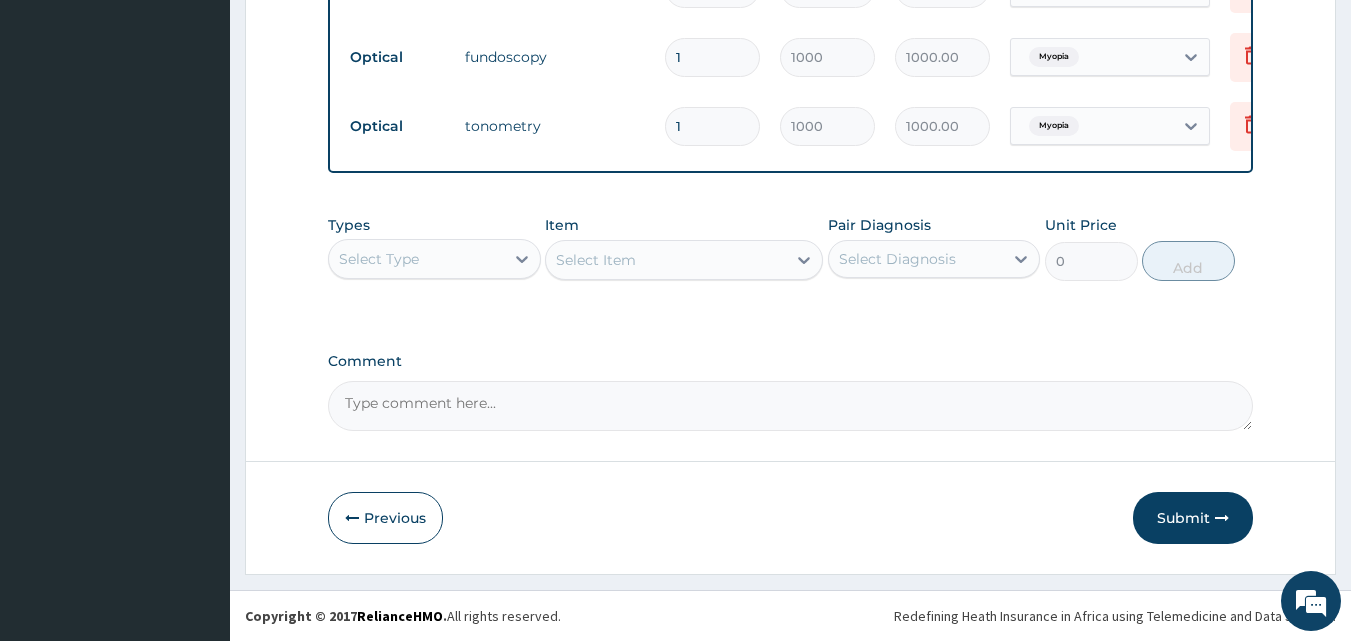 click on "Comment" at bounding box center (791, 406) 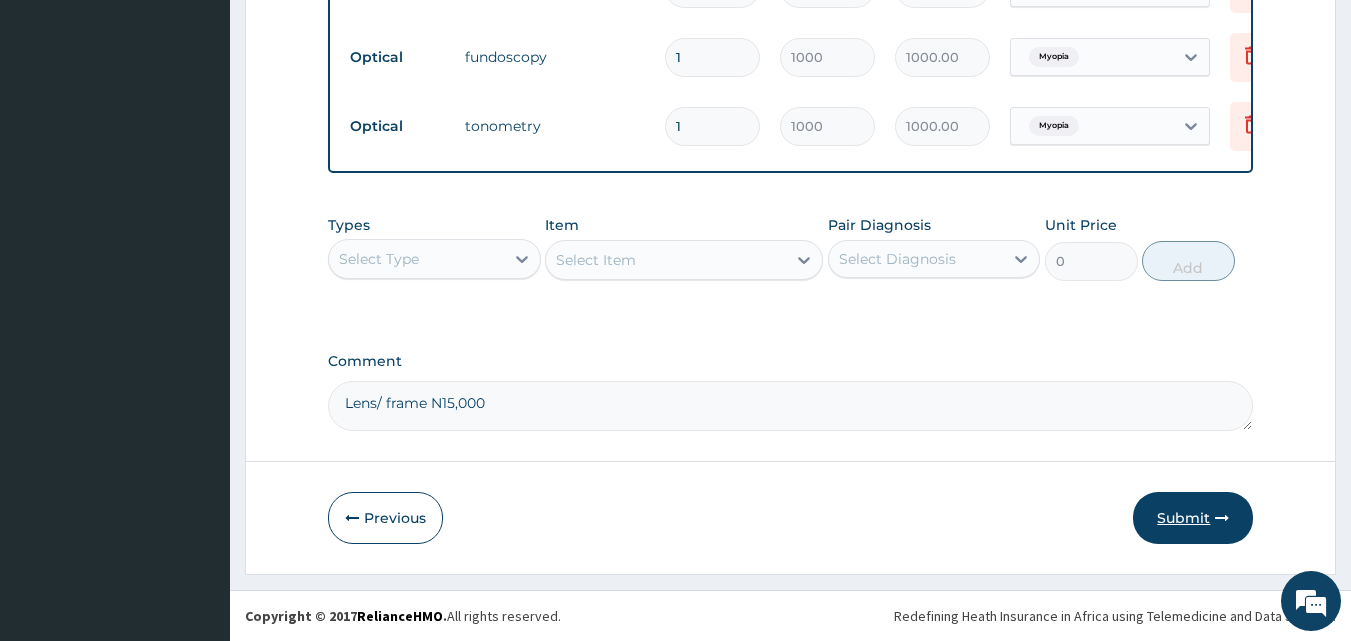 type on "Lens/ frame N15,000" 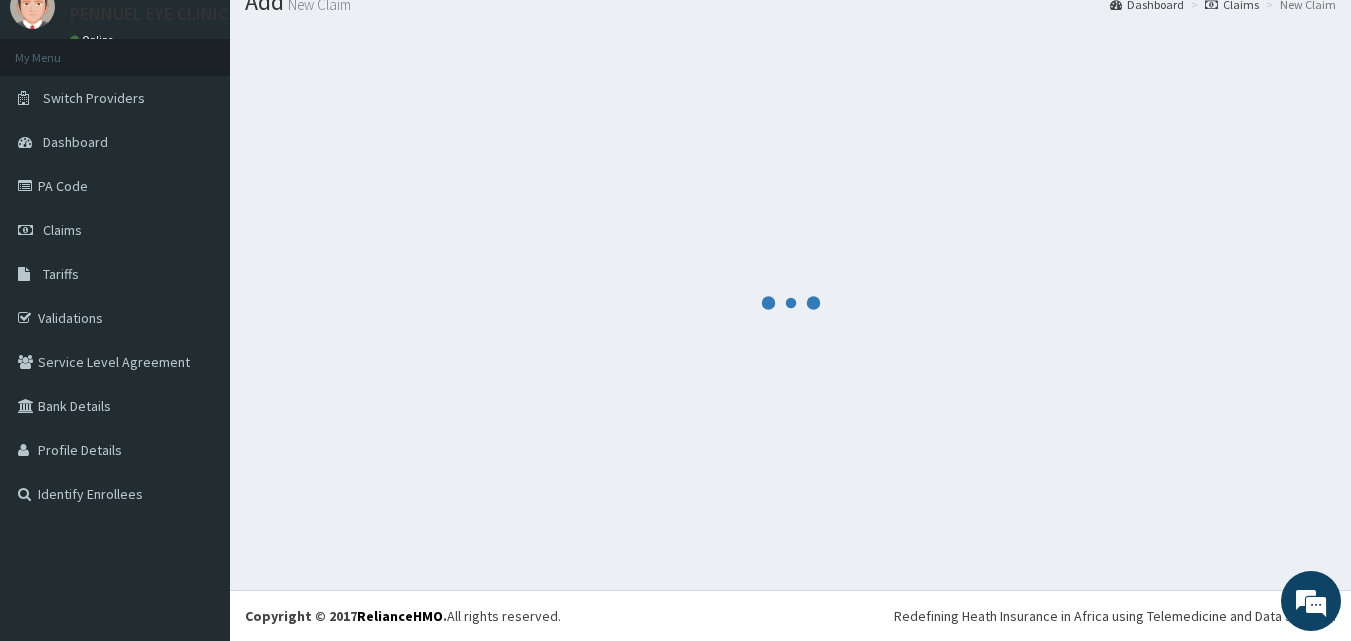 scroll, scrollTop: 1087, scrollLeft: 0, axis: vertical 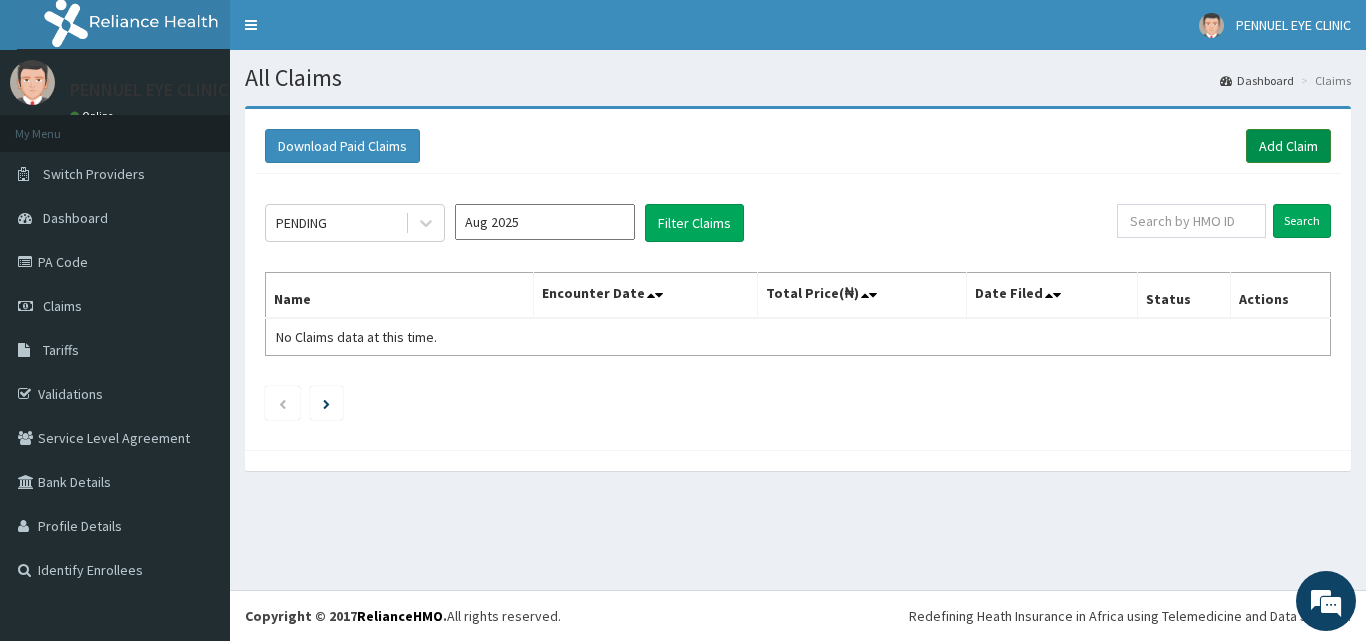 click on "Add Claim" at bounding box center (1288, 146) 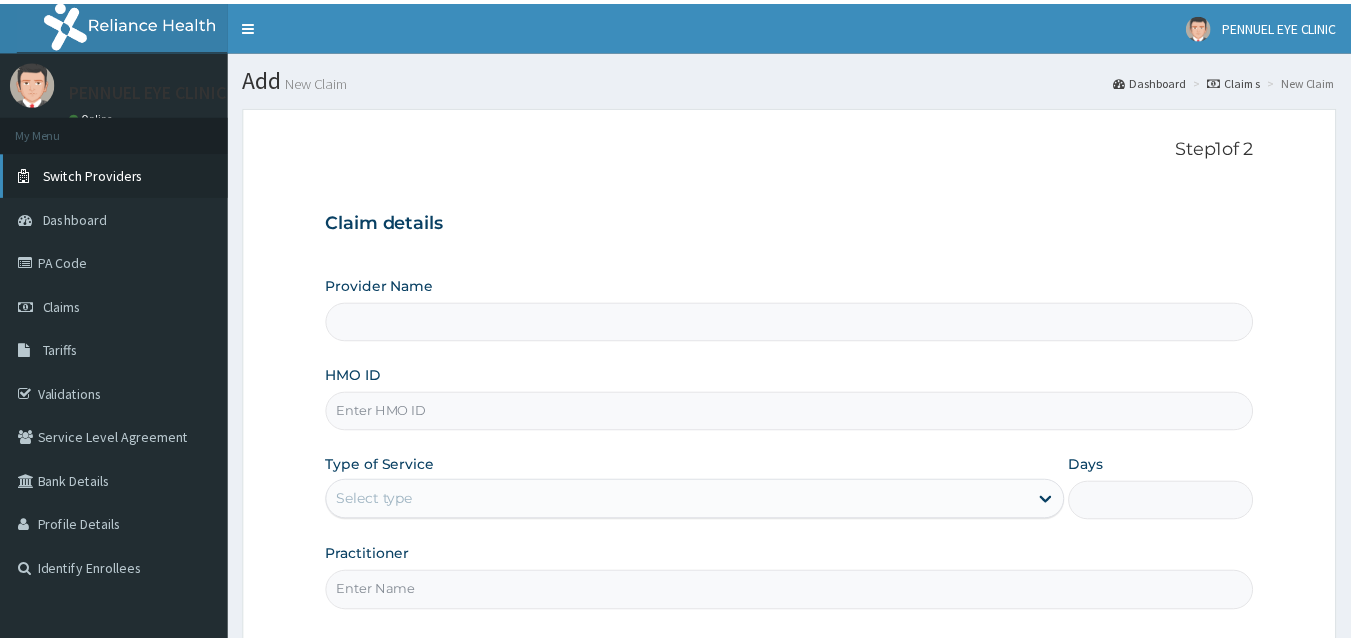 scroll, scrollTop: 0, scrollLeft: 0, axis: both 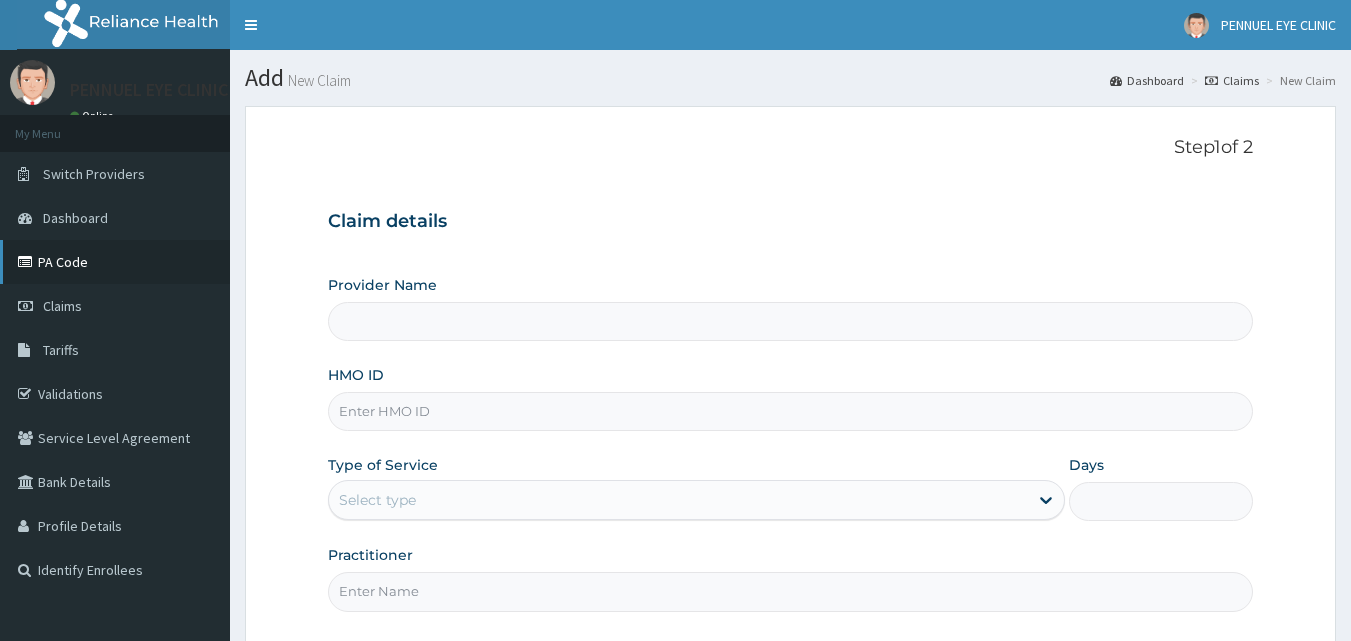 type on "PENNUEL EYE CLINIC" 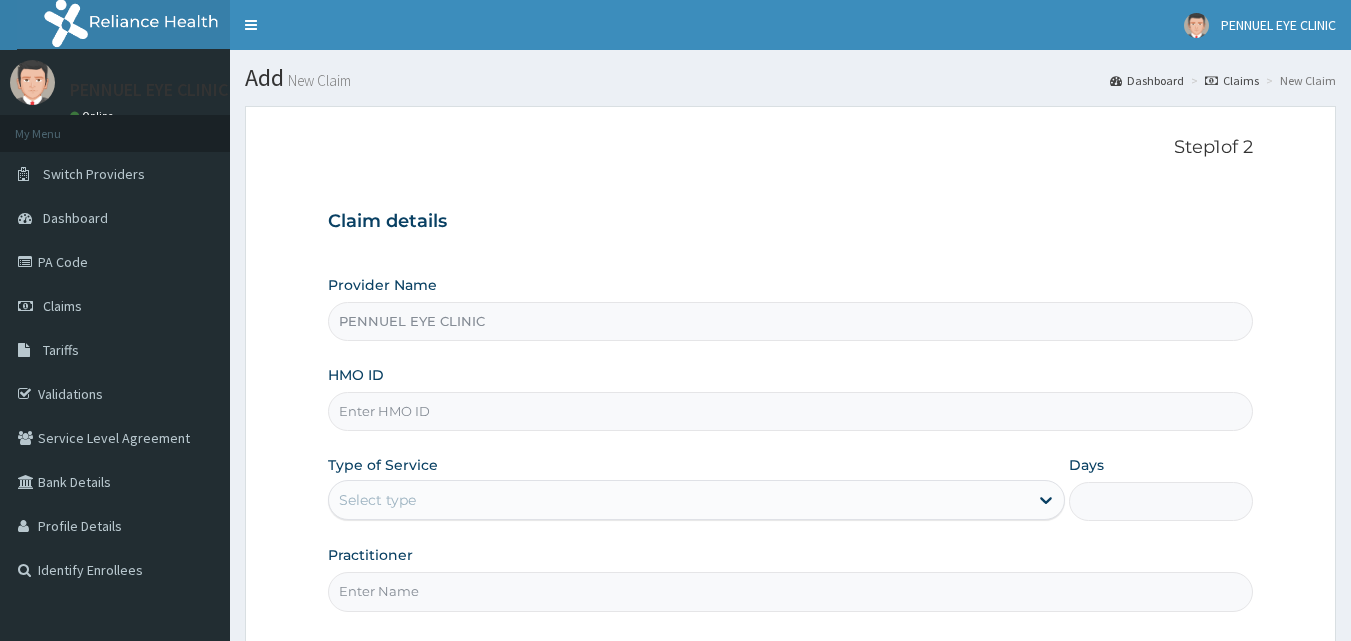scroll, scrollTop: 0, scrollLeft: 0, axis: both 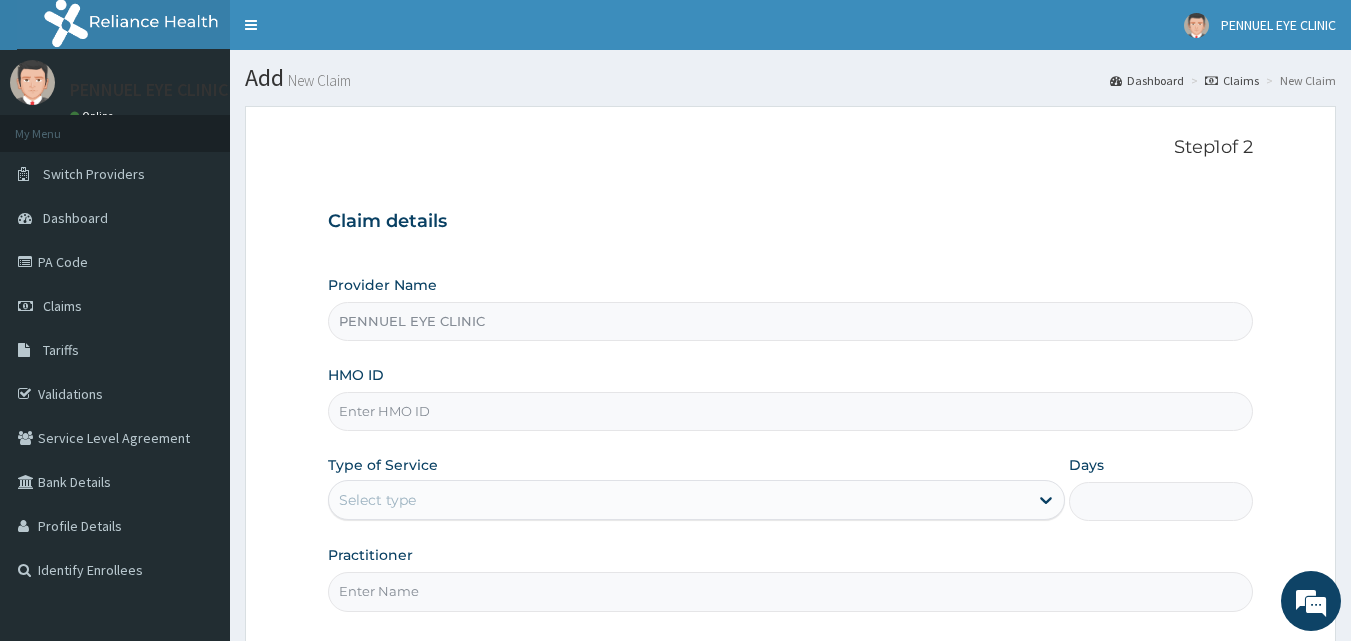 click on "HMO ID" at bounding box center (791, 411) 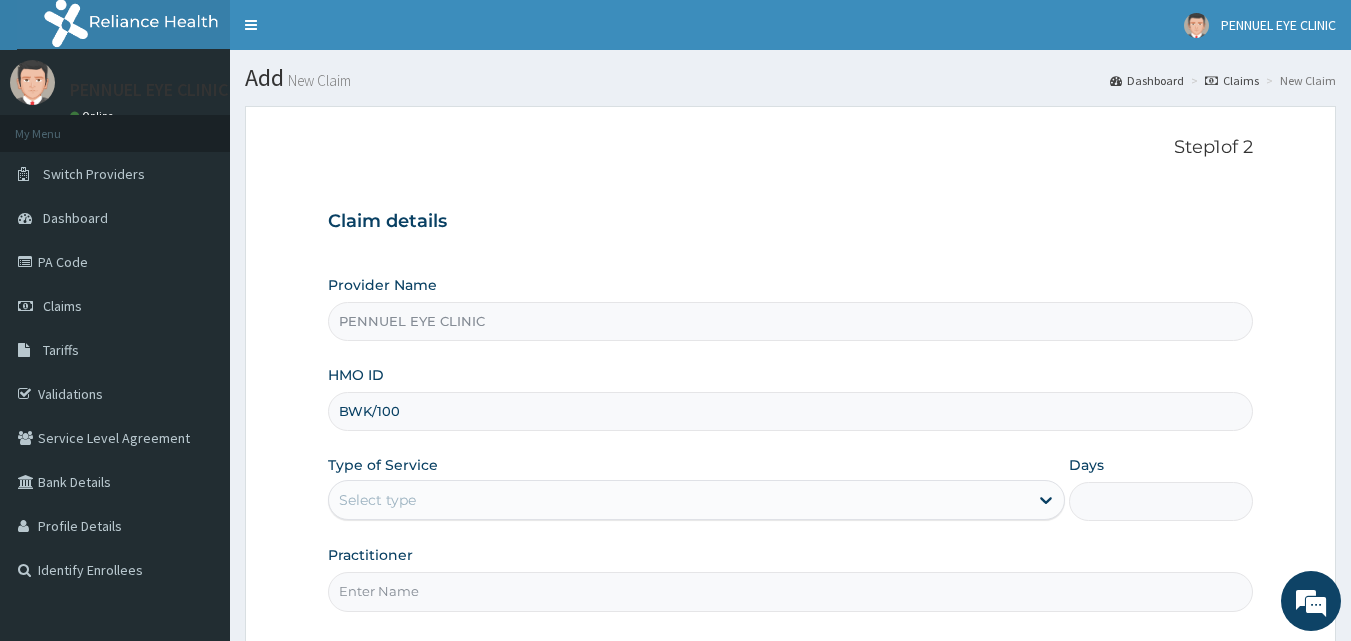scroll, scrollTop: 0, scrollLeft: 0, axis: both 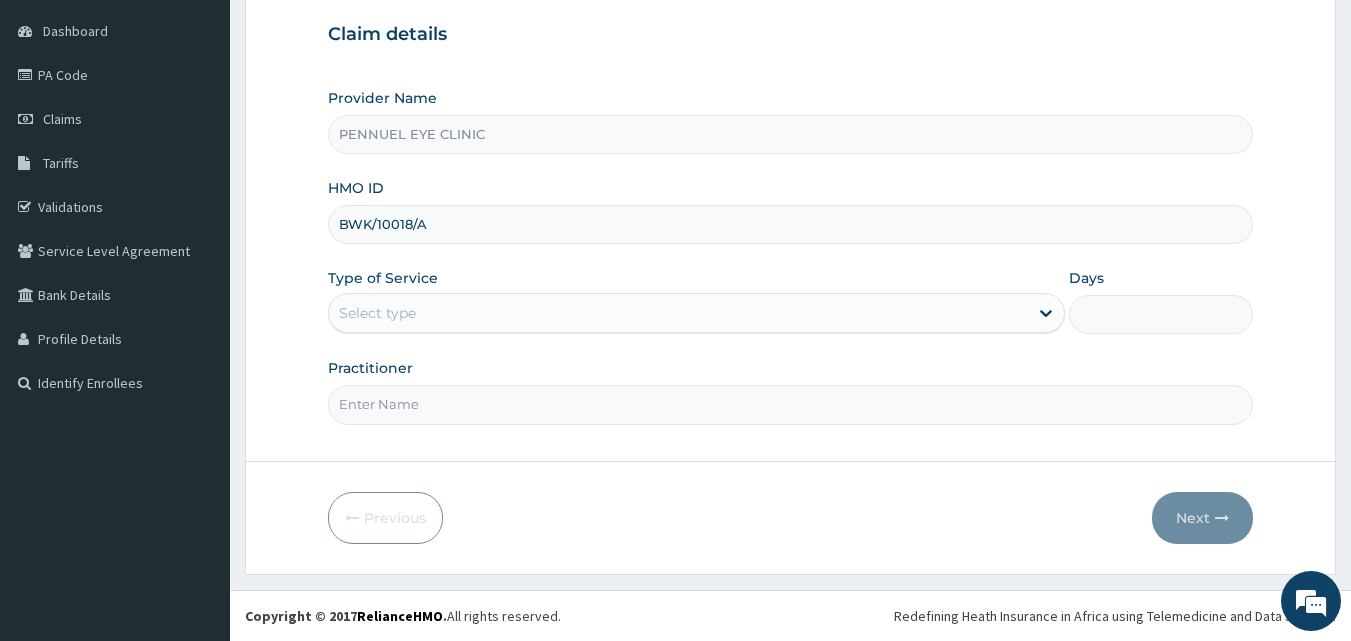 type on "BWK/10018/A" 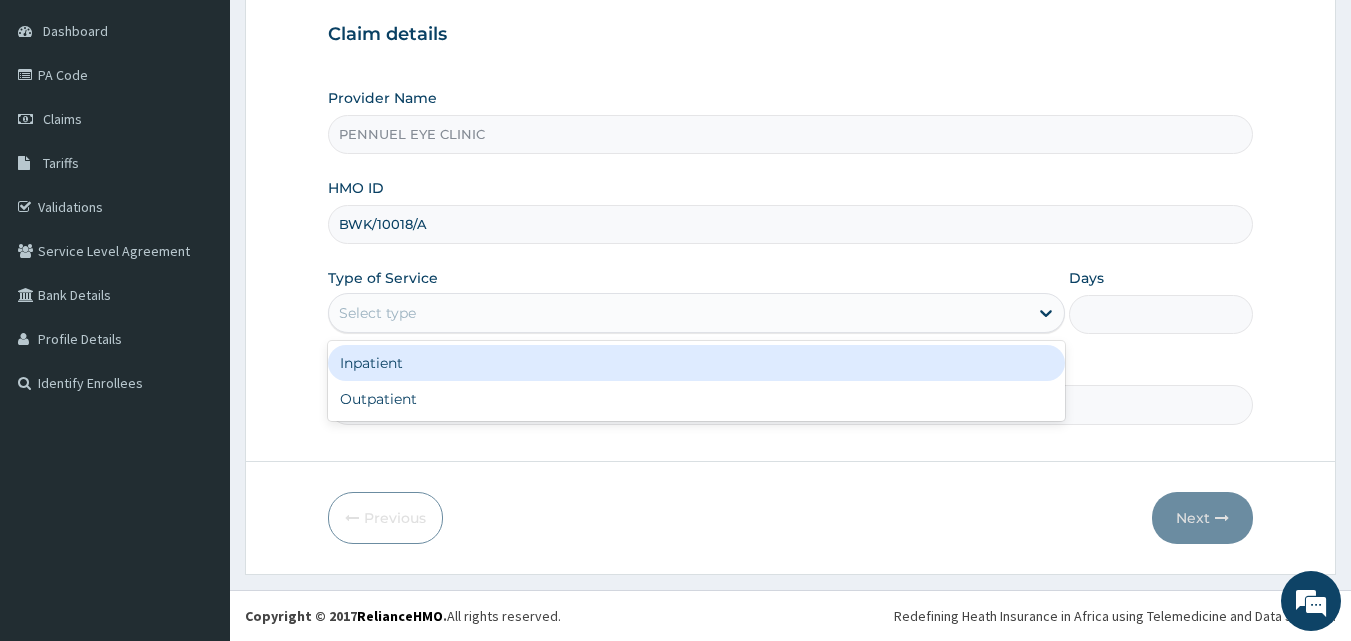 click on "Select type" at bounding box center (377, 313) 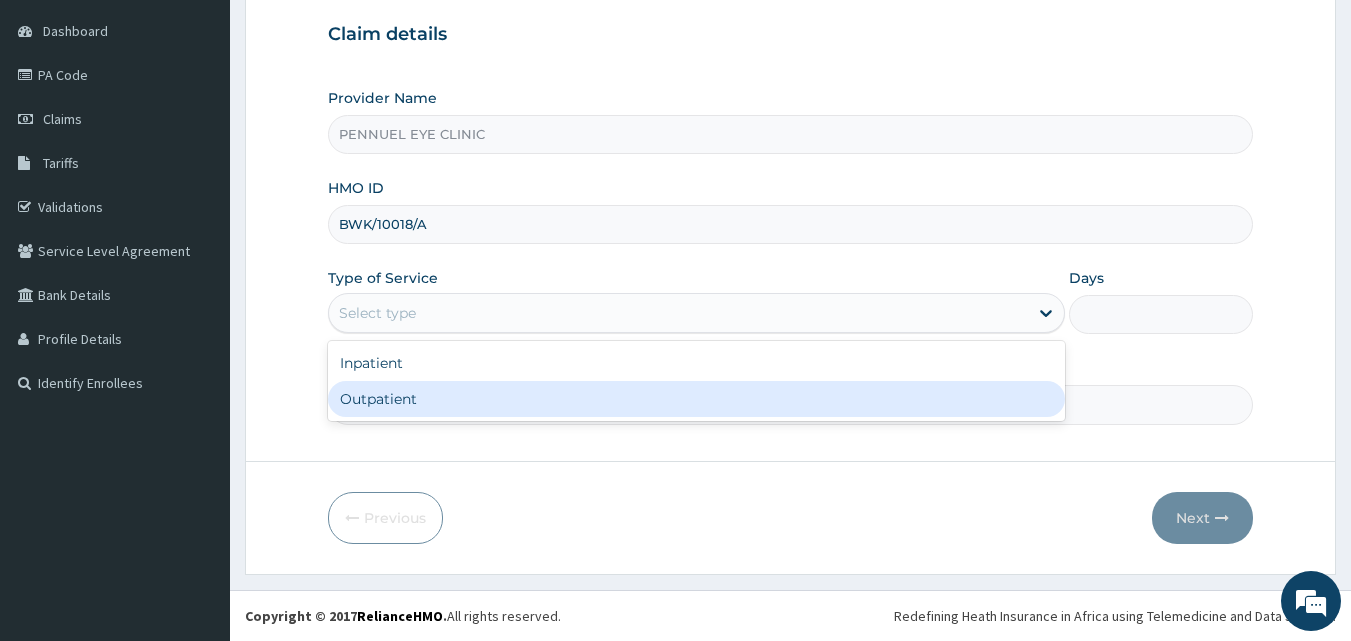 click on "Outpatient" at bounding box center [696, 399] 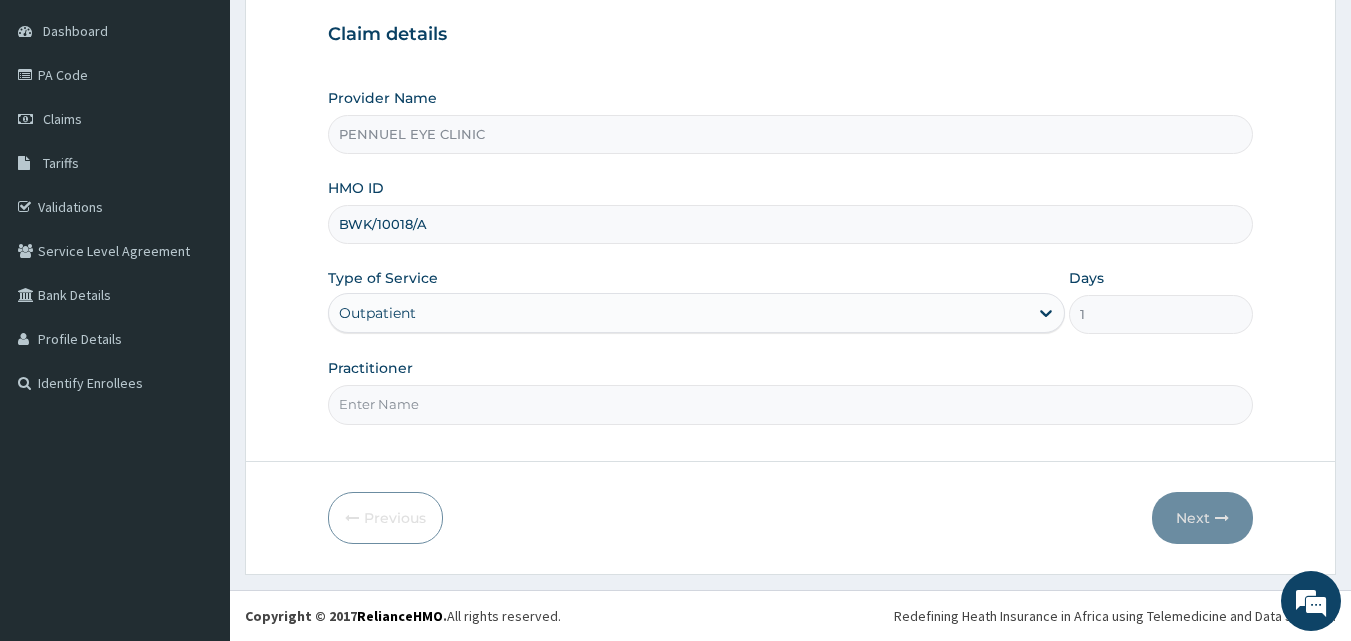 click on "Practitioner" at bounding box center [791, 404] 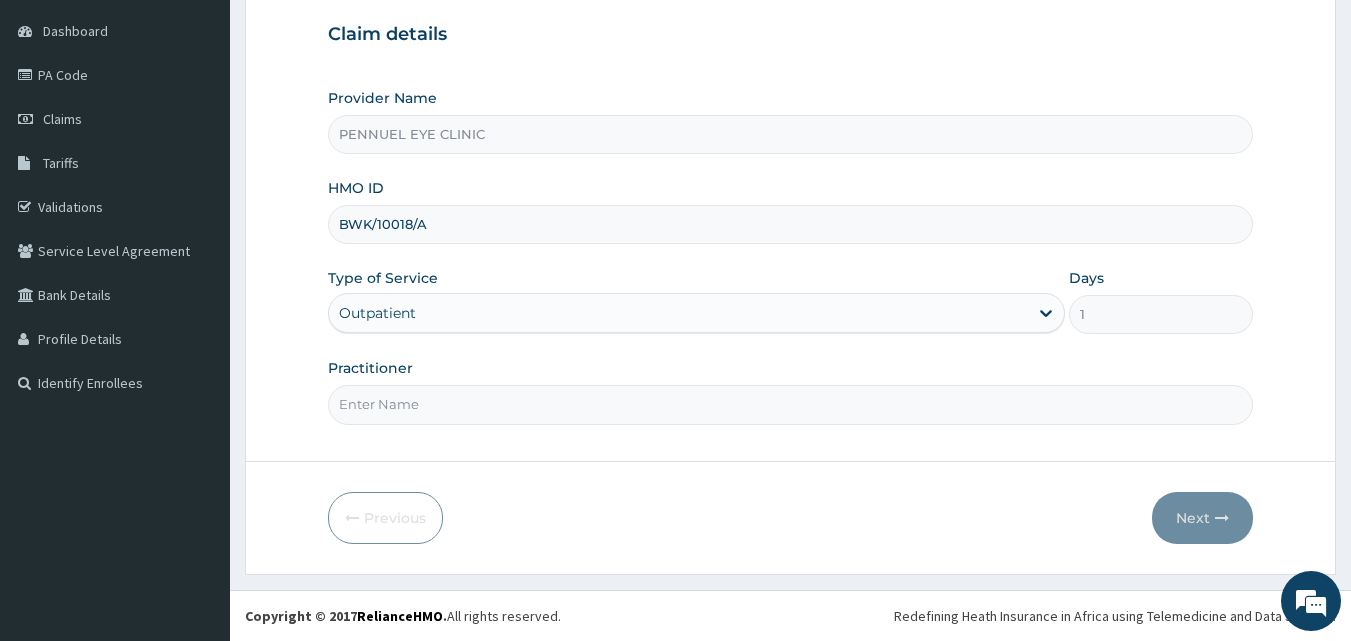 type on "DR NNENNA ONWUKA" 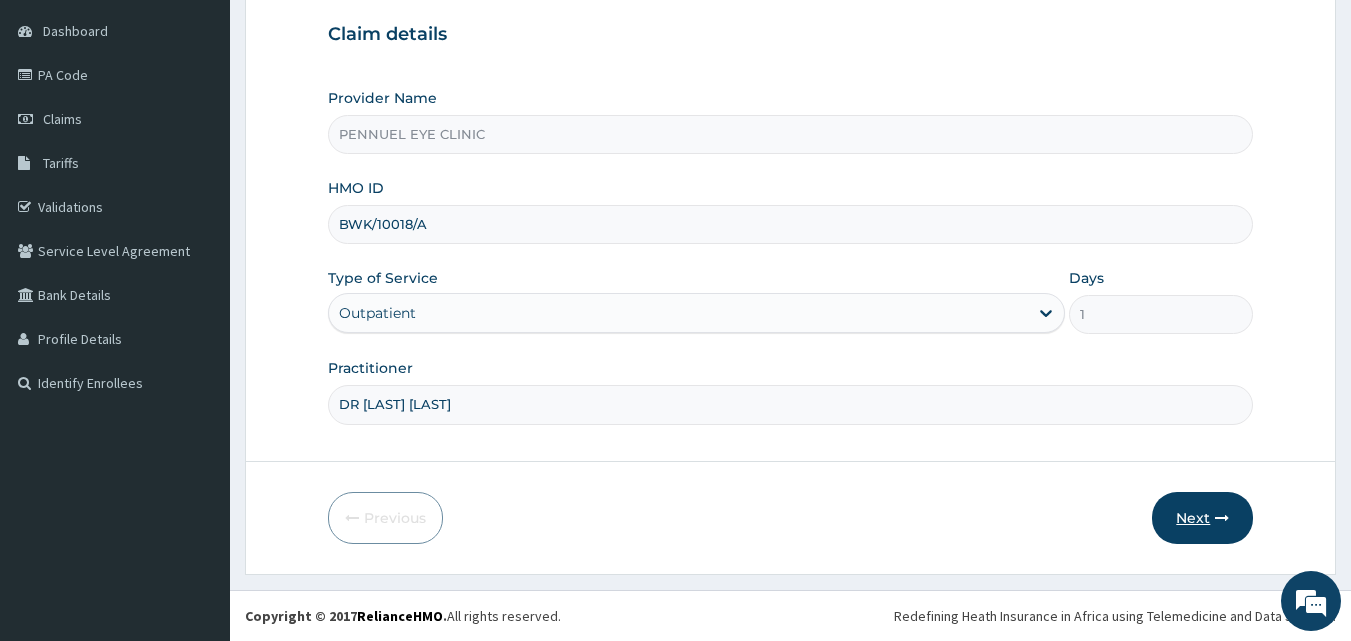 click on "Next" at bounding box center [1202, 518] 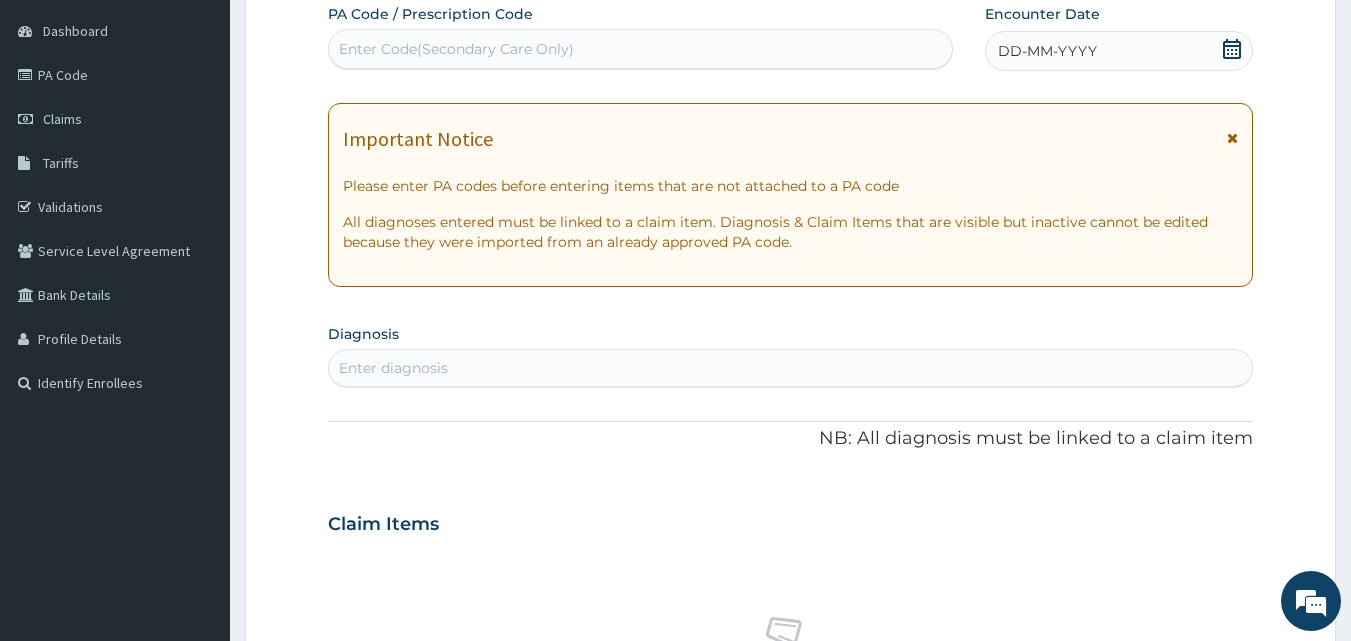 click on "Enter Code(Secondary Care Only)" at bounding box center [456, 49] 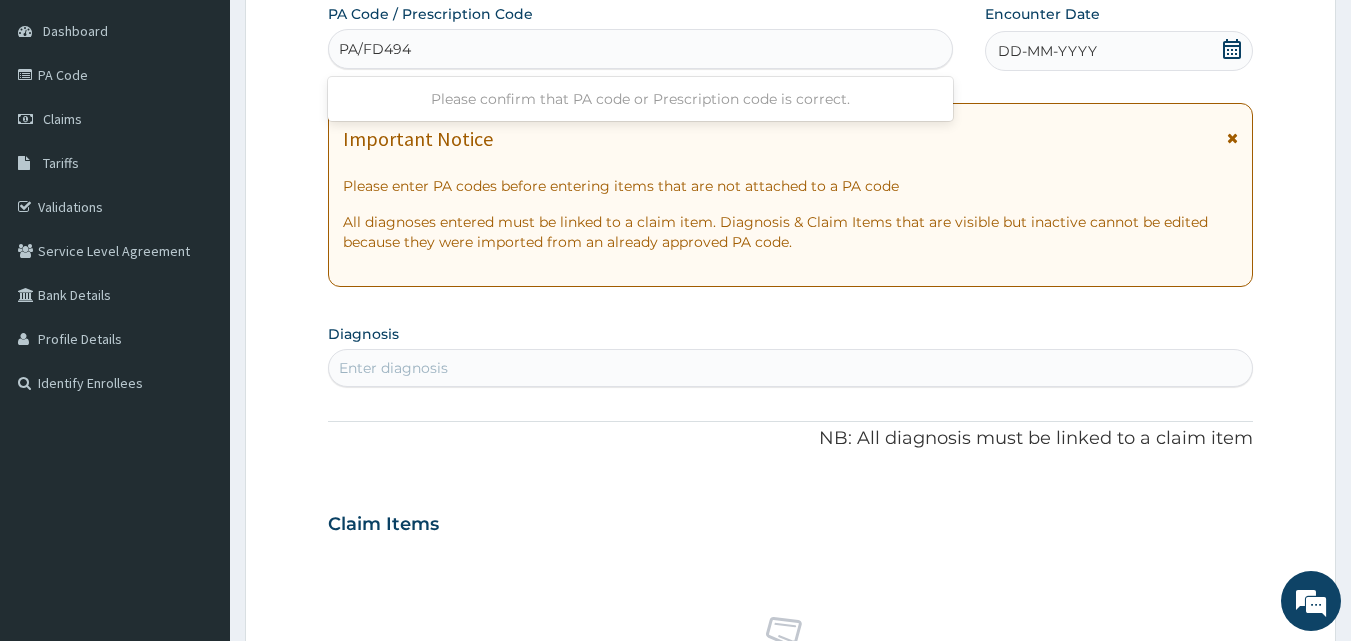 type on "PA/FD4940" 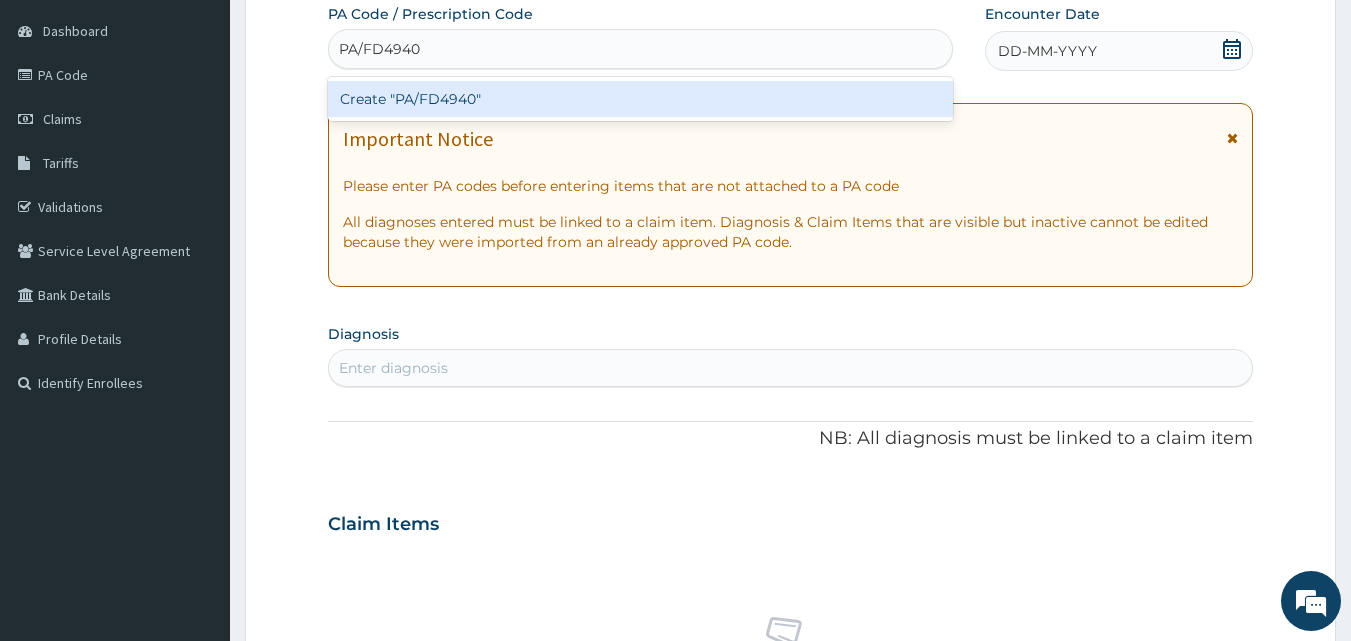 click on "Create "PA/FD4940"" at bounding box center [641, 99] 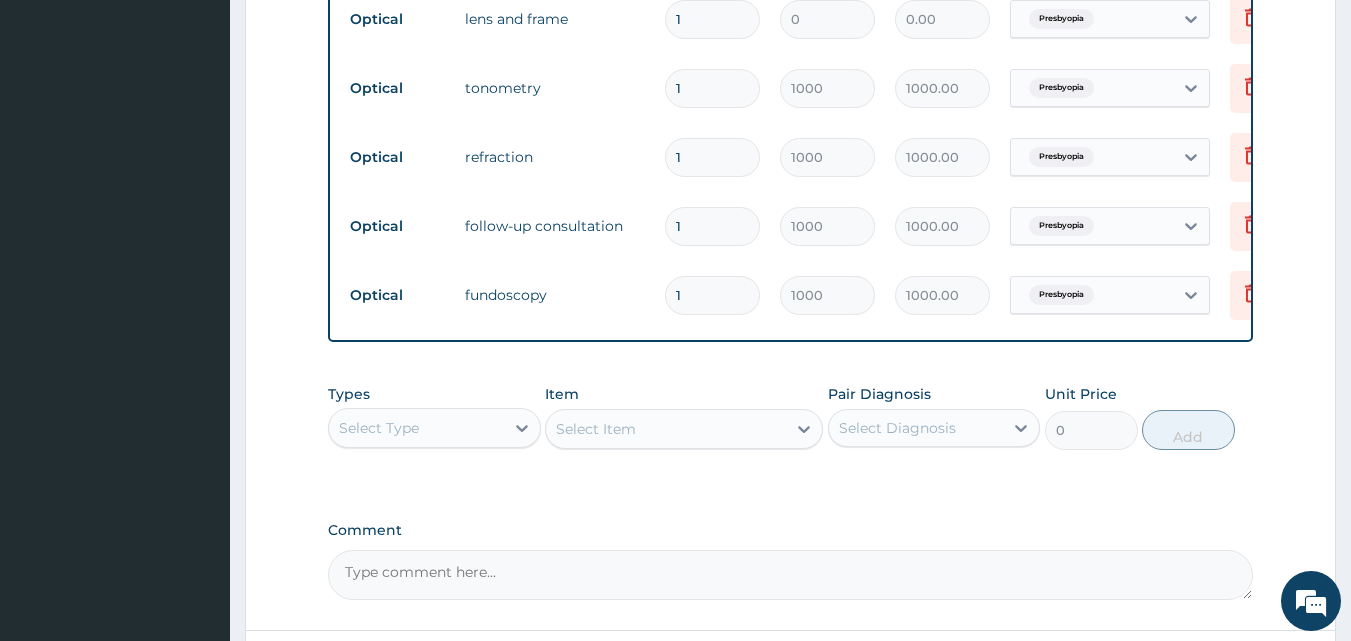 scroll, scrollTop: 1087, scrollLeft: 0, axis: vertical 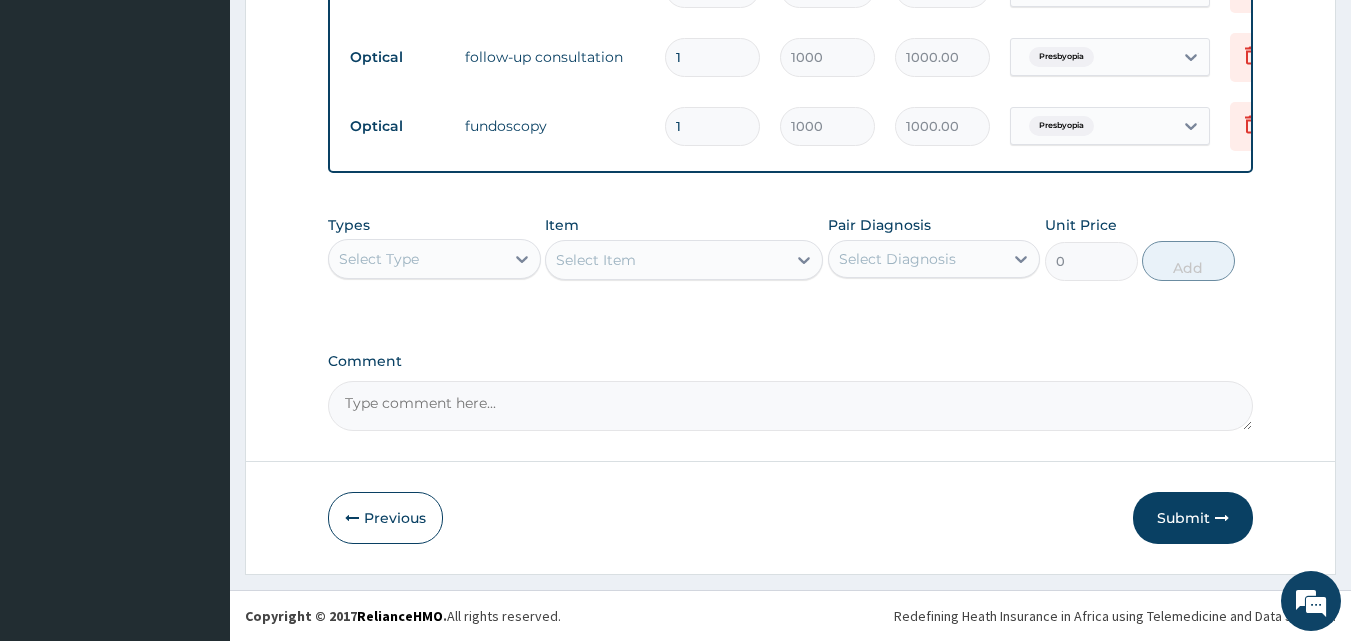 click on "Comment" at bounding box center (791, 406) 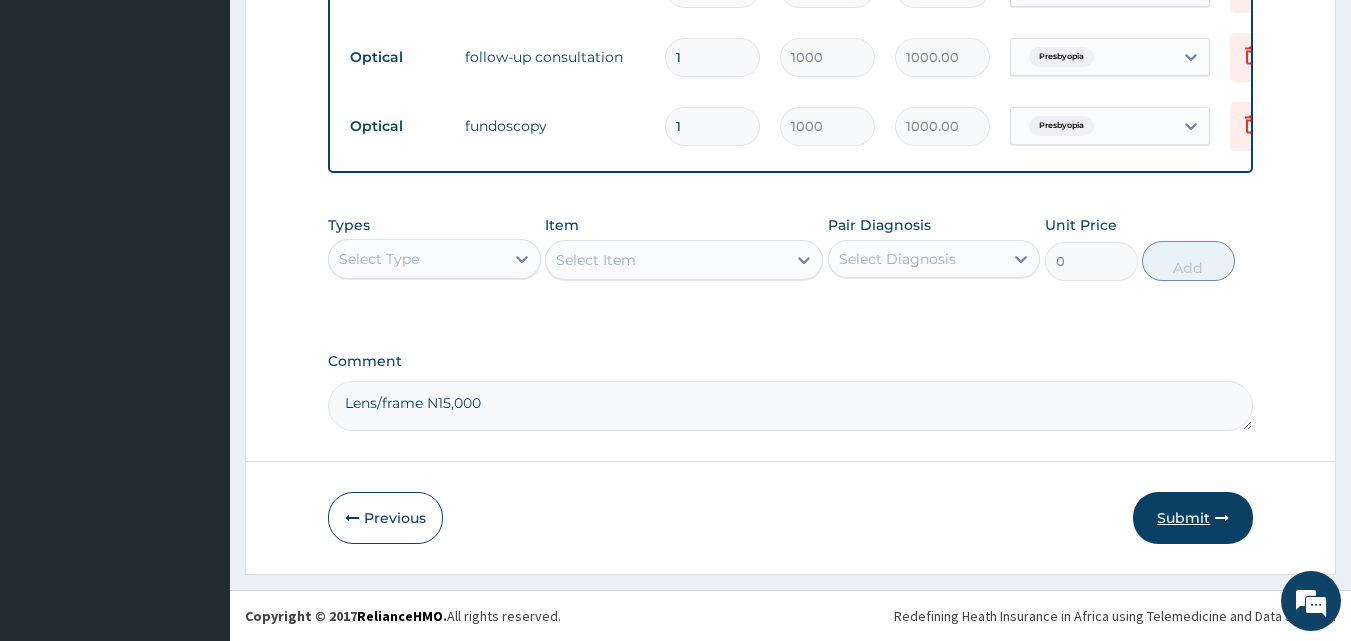 type on "Lens/frame N15,000" 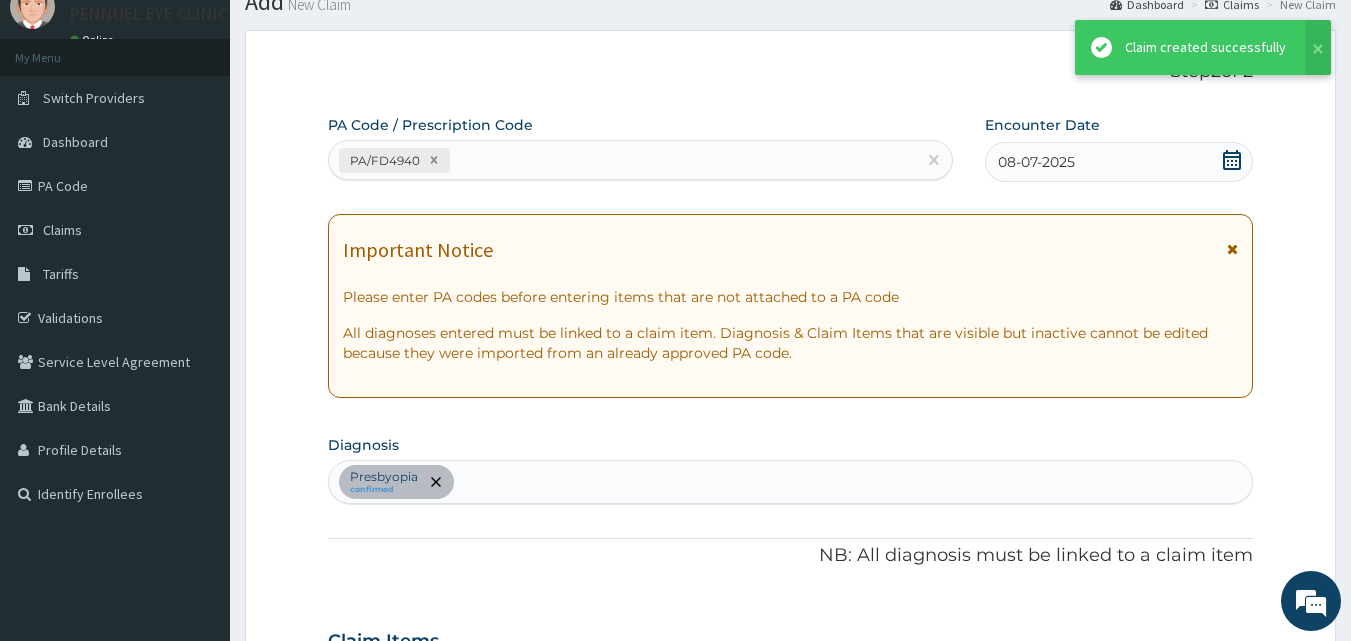 scroll, scrollTop: 1087, scrollLeft: 0, axis: vertical 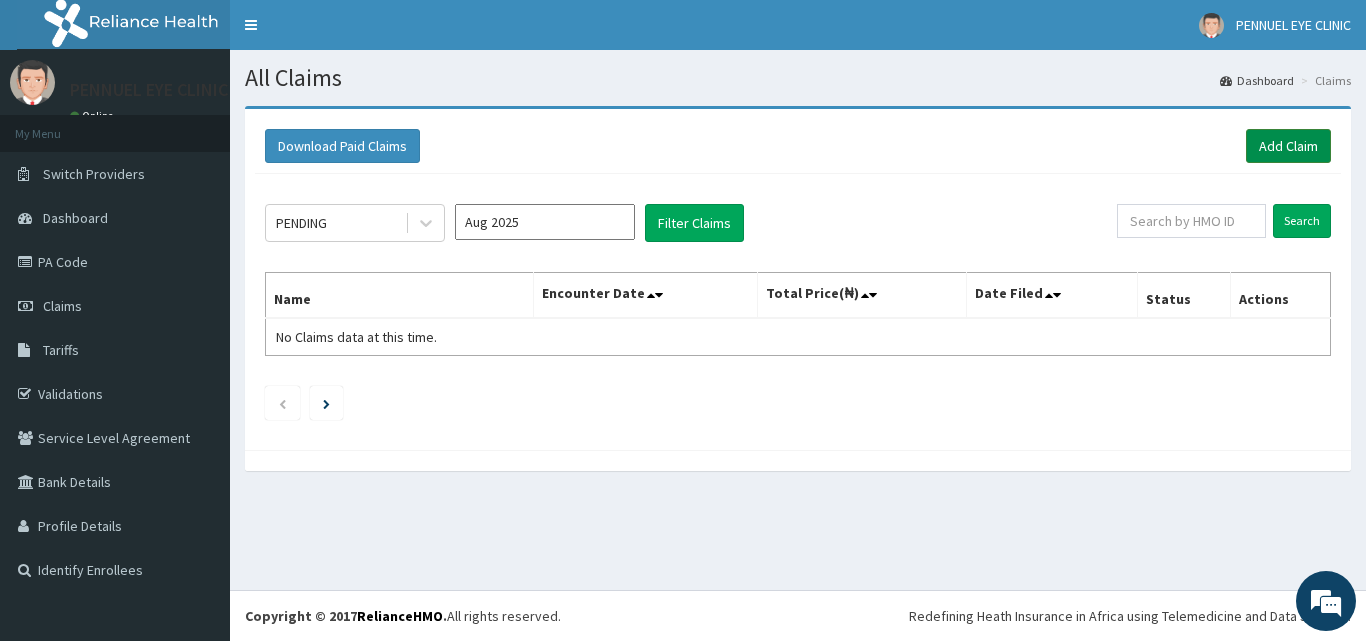 click on "Add Claim" at bounding box center (1288, 146) 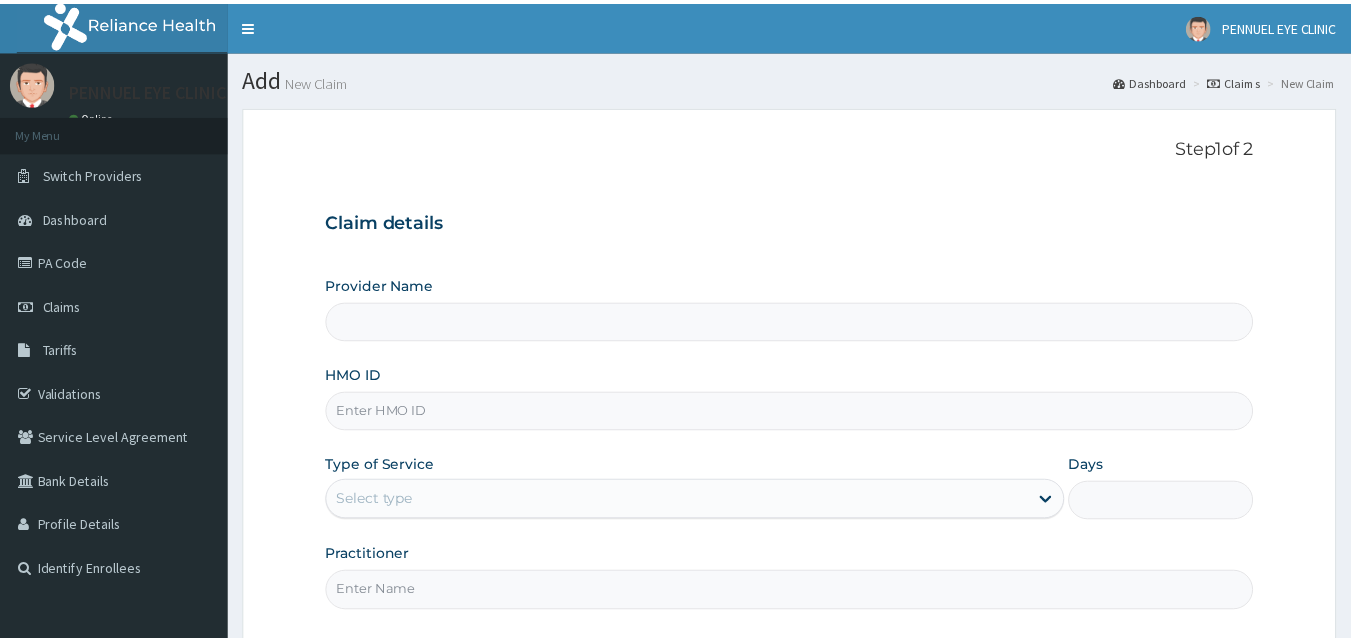 scroll, scrollTop: 0, scrollLeft: 0, axis: both 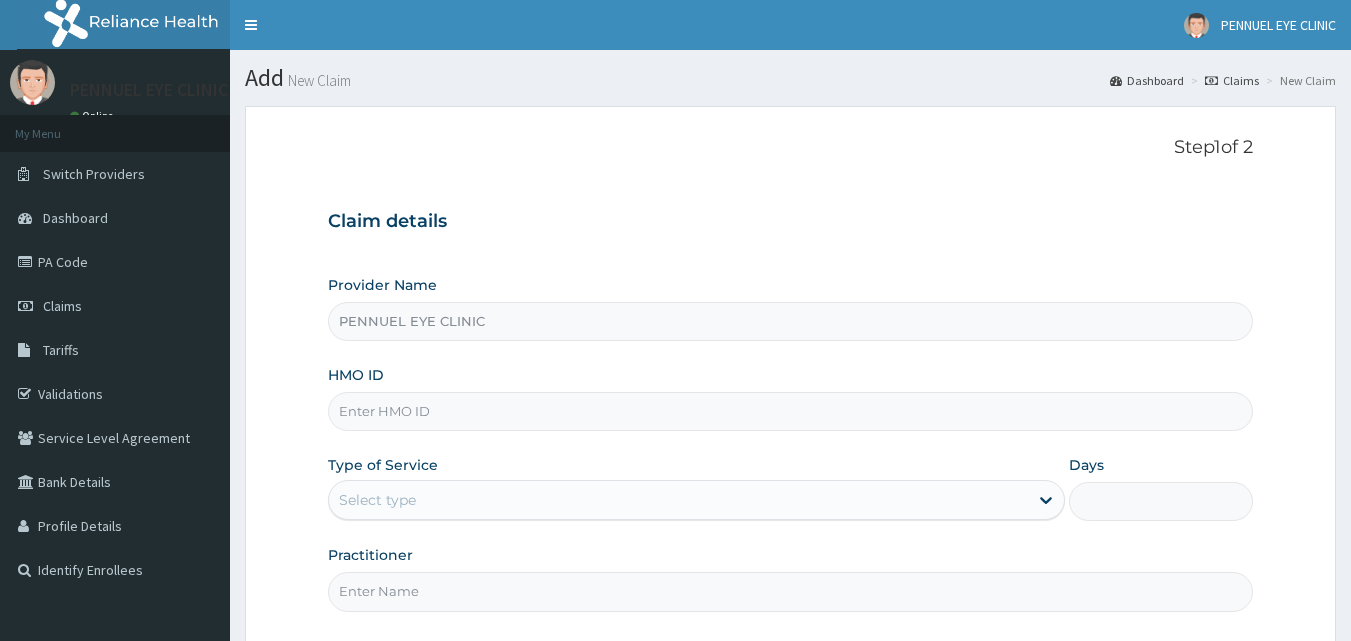 type on "PENNUEL EYE CLINIC" 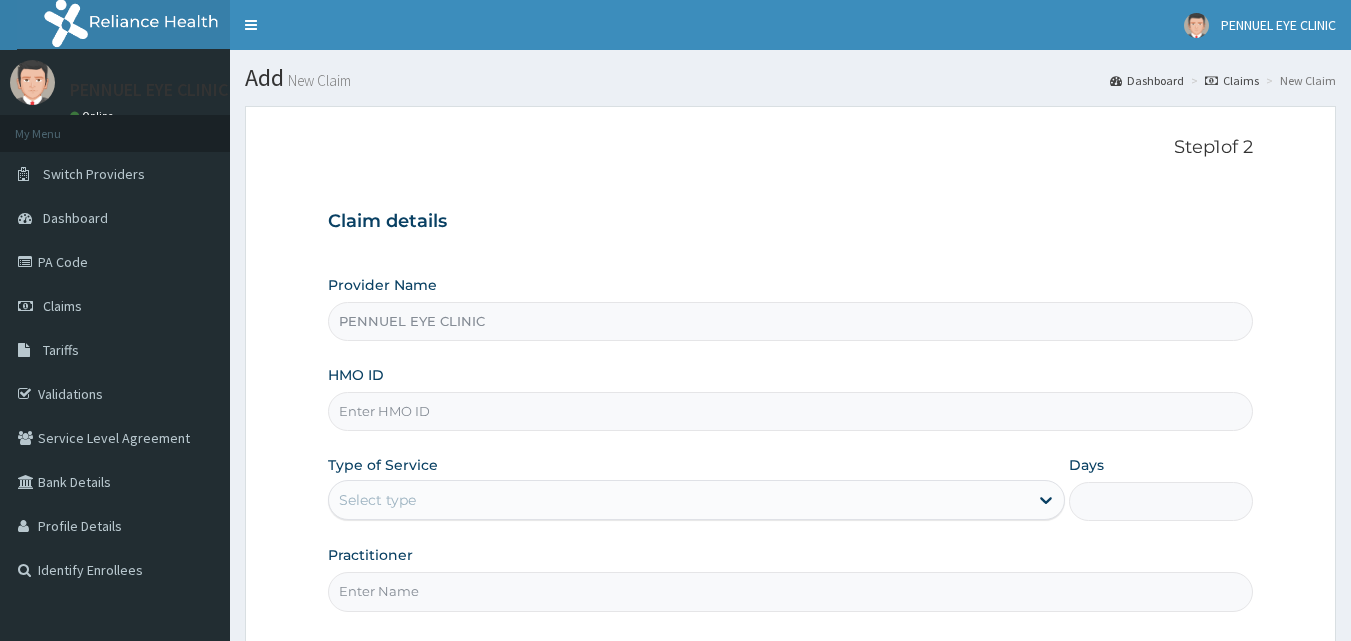 scroll, scrollTop: 0, scrollLeft: 0, axis: both 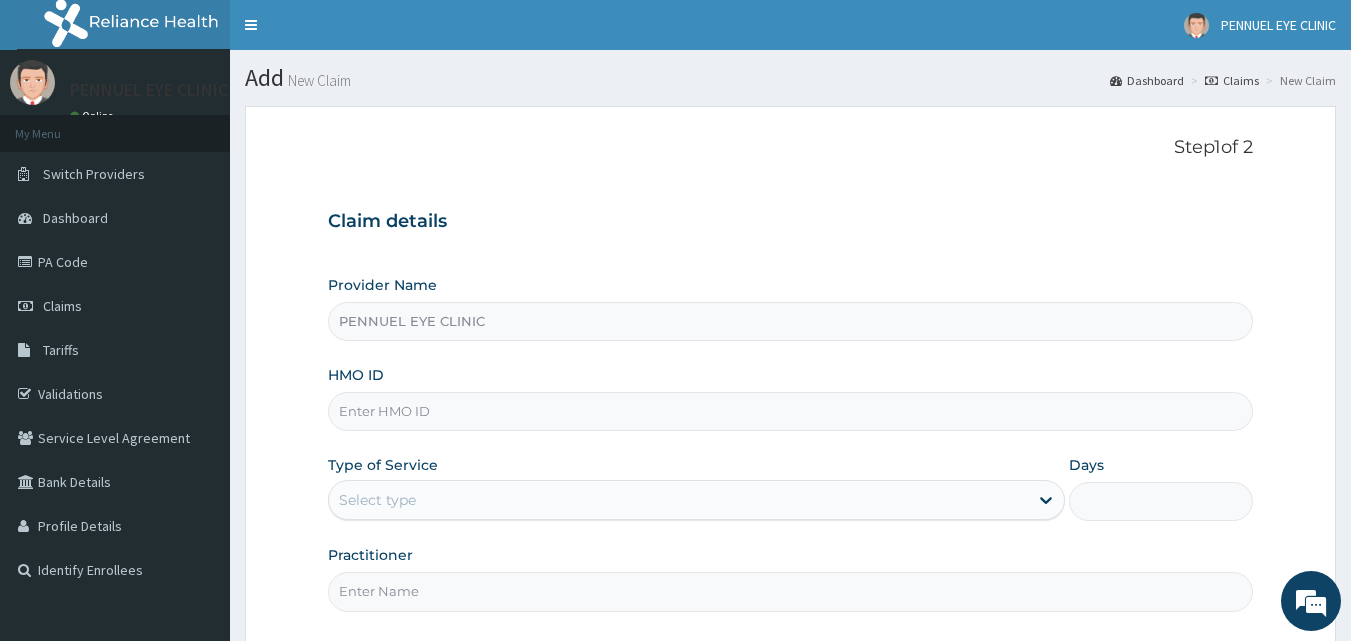 click on "HMO ID" at bounding box center [791, 411] 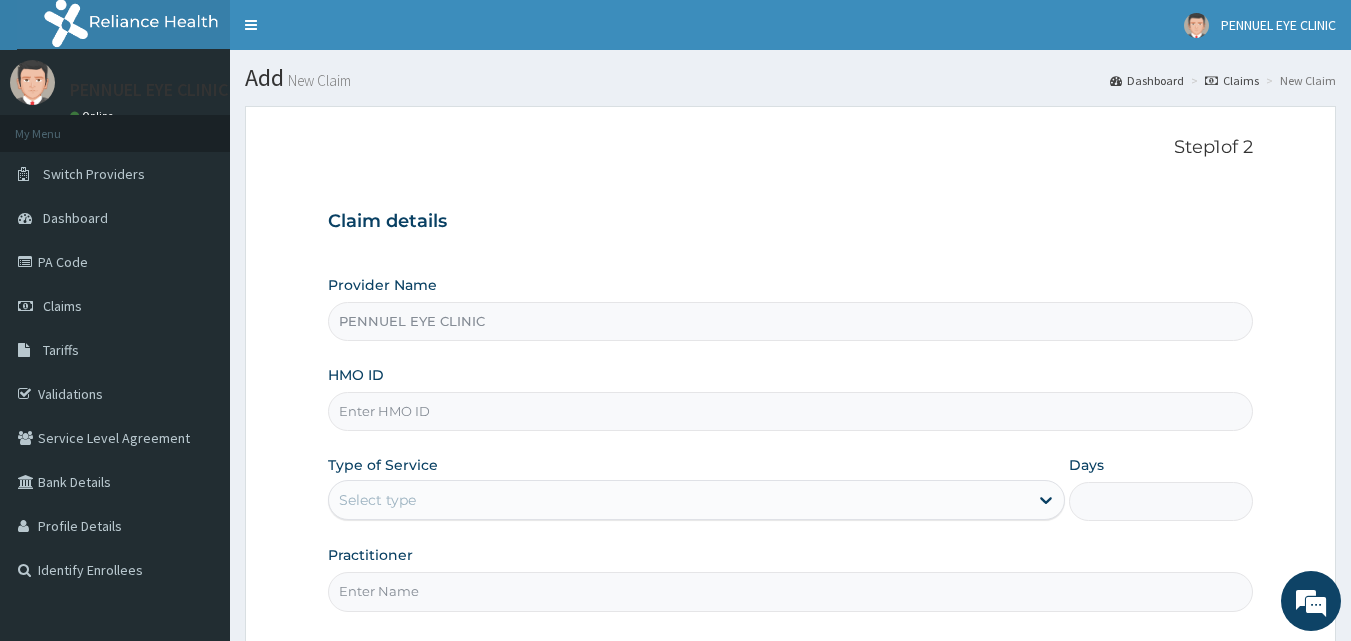 scroll, scrollTop: 0, scrollLeft: 0, axis: both 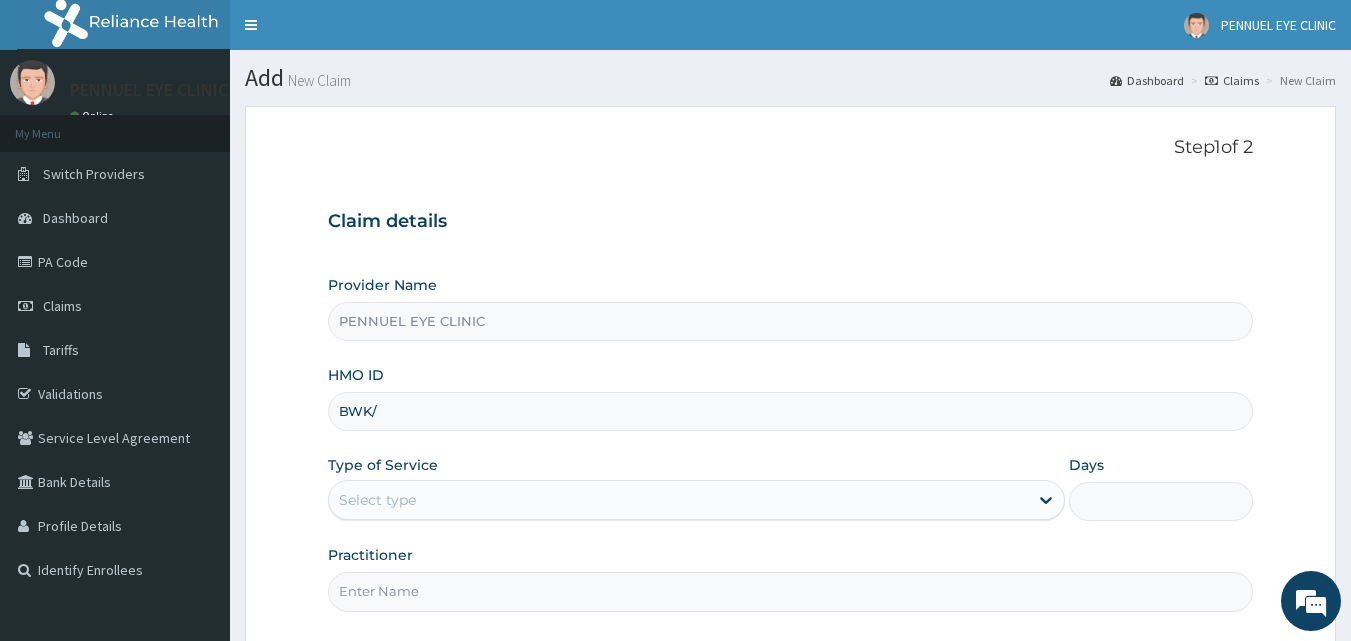 type on "BWK/10018/B" 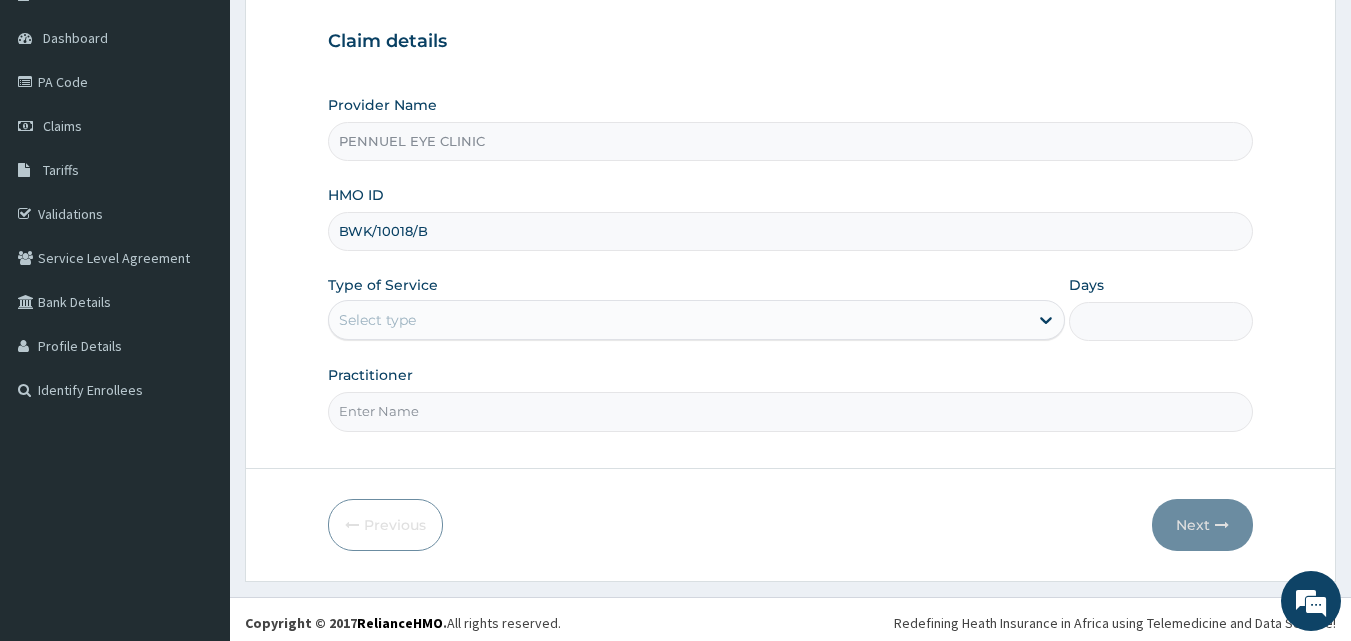 scroll, scrollTop: 187, scrollLeft: 0, axis: vertical 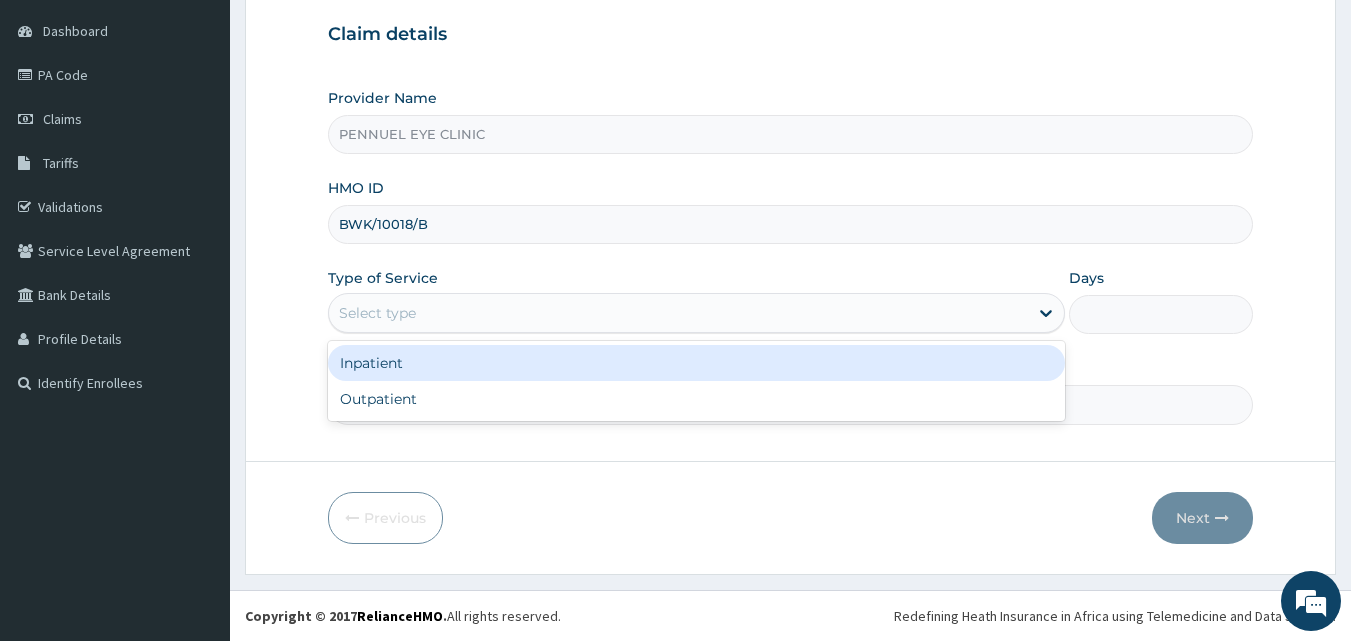 click on "Select type" at bounding box center [678, 313] 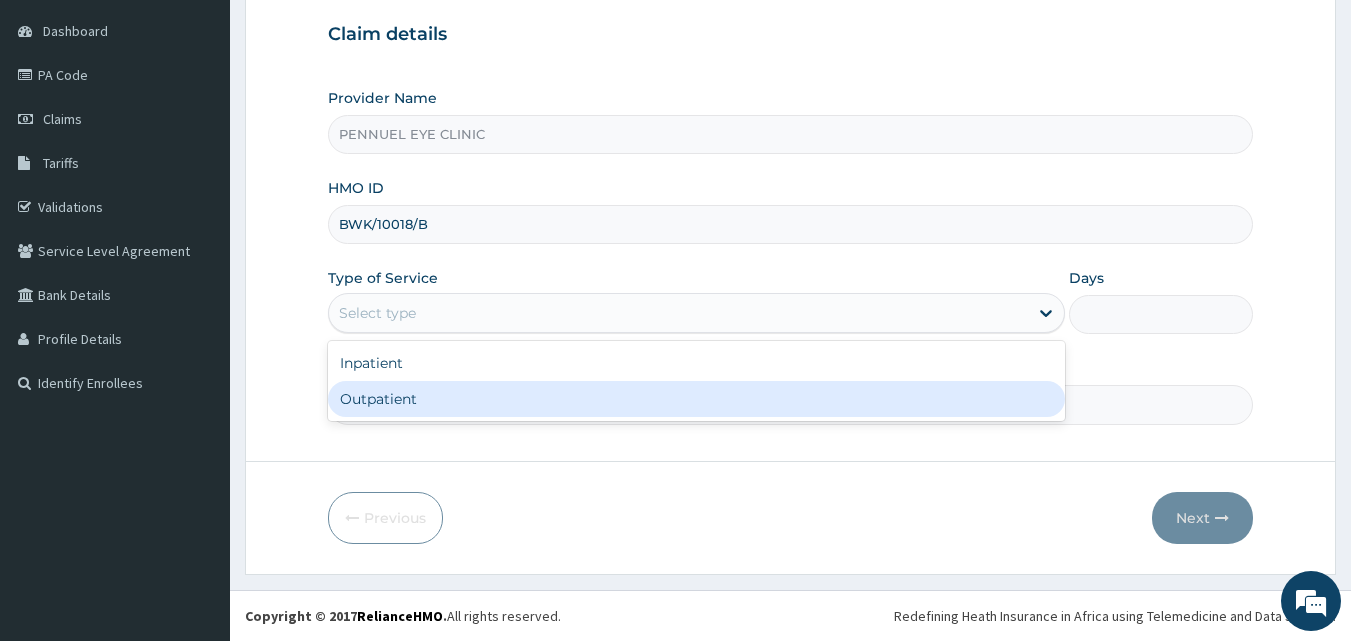 click on "Outpatient" at bounding box center (696, 399) 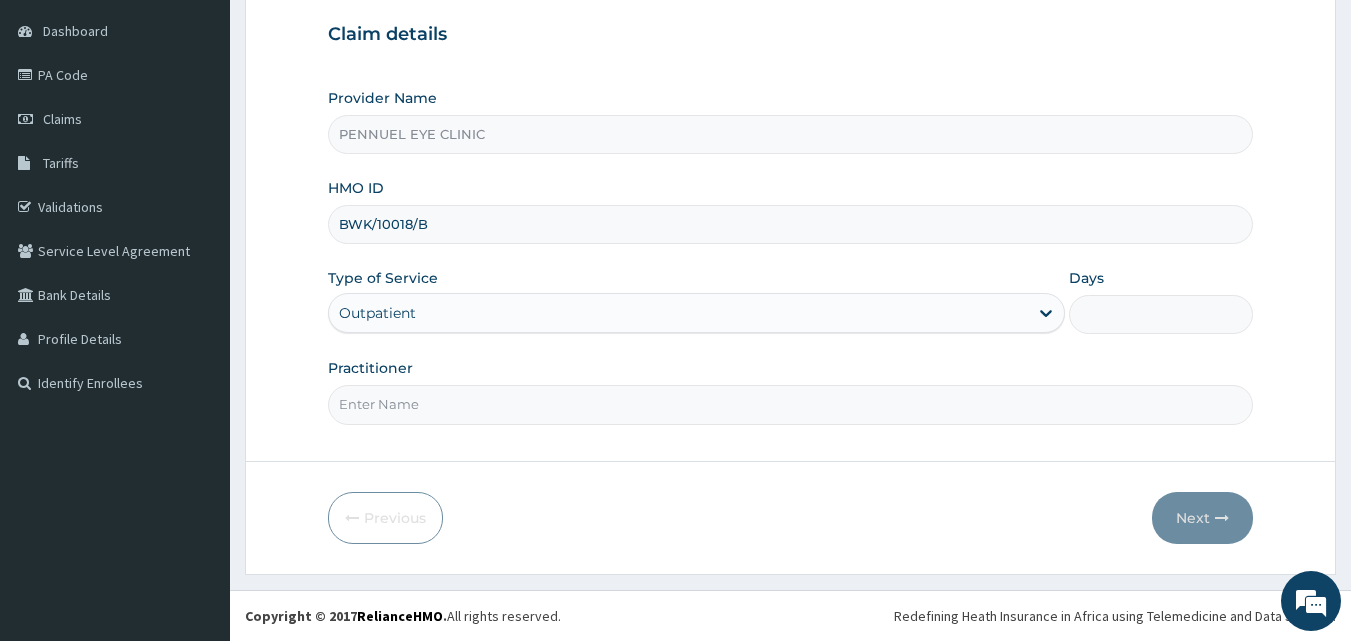 type on "1" 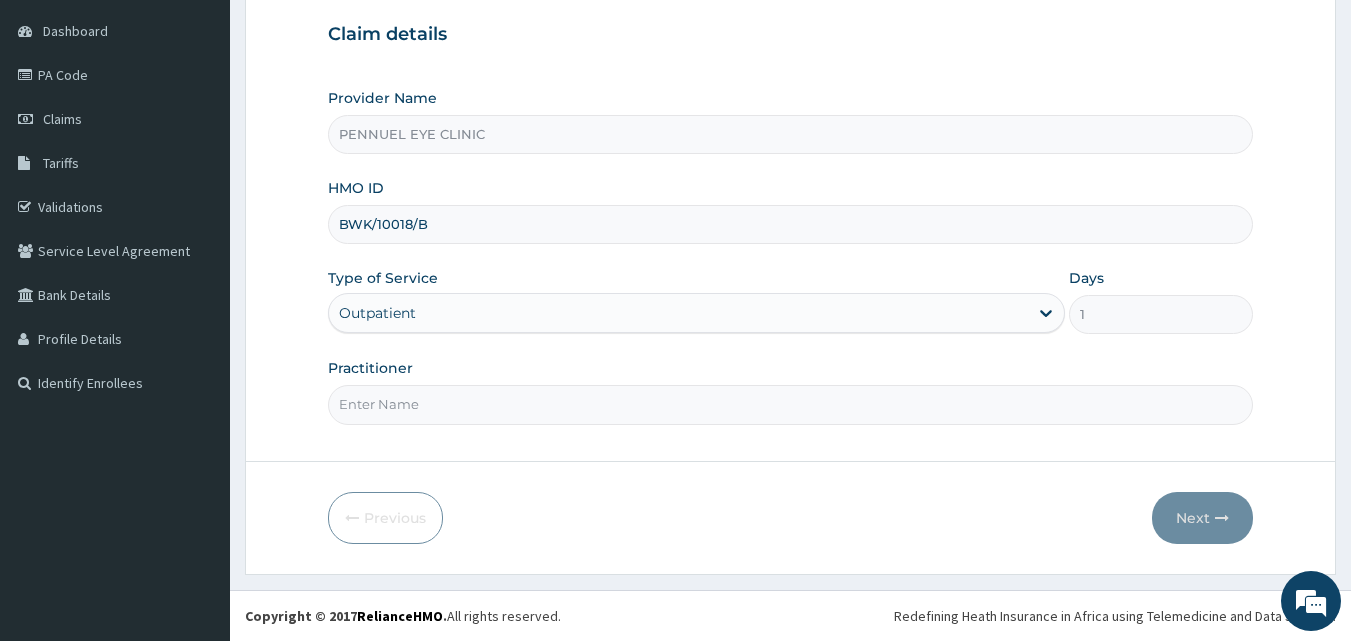 click on "Practitioner" at bounding box center (791, 404) 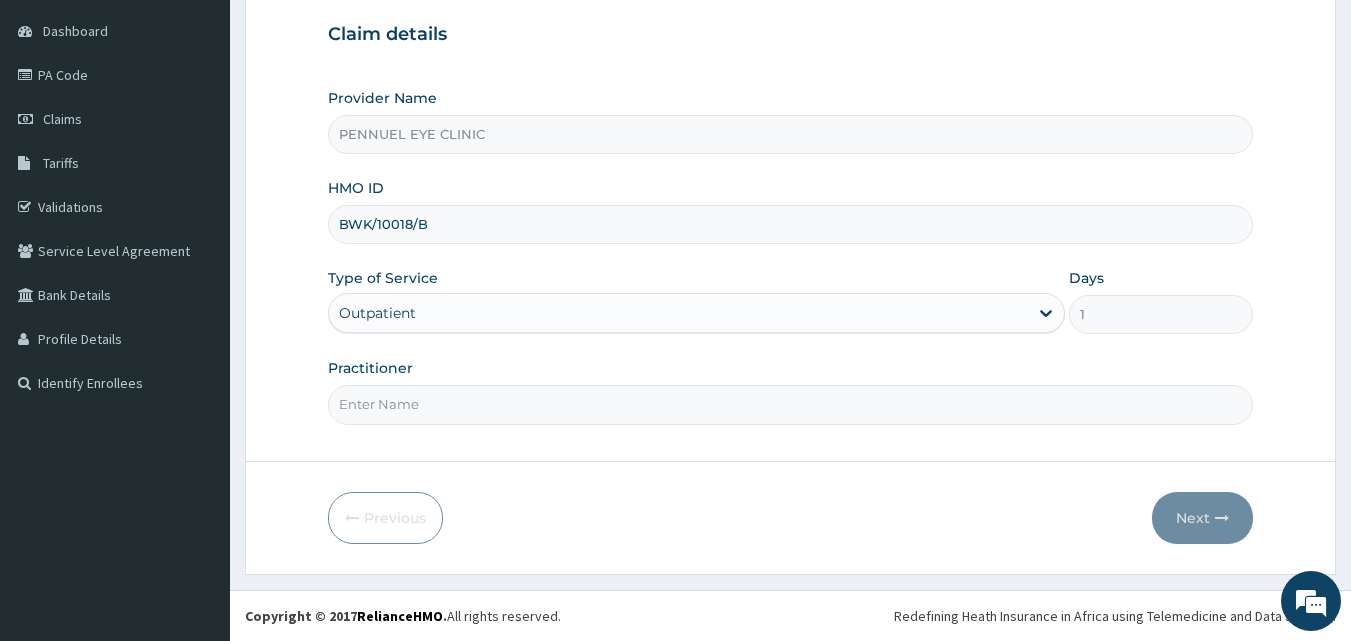 type on "DR NNENNA ONWUKA" 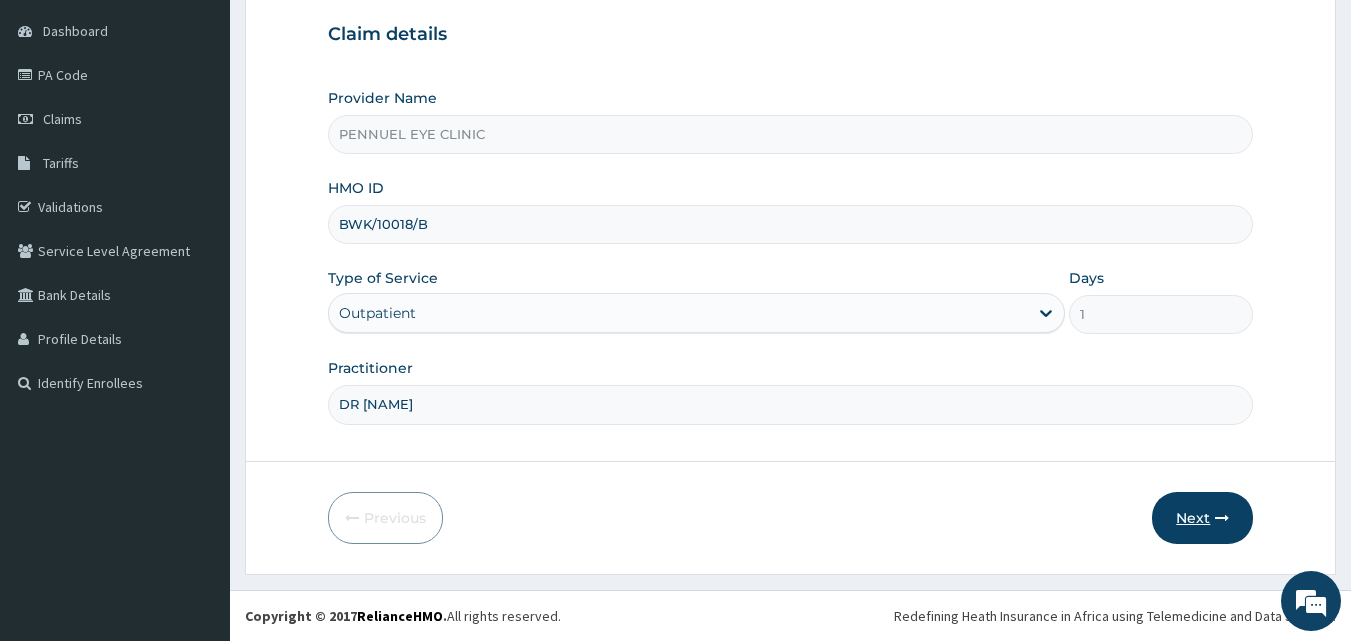 click on "Next" at bounding box center [1202, 518] 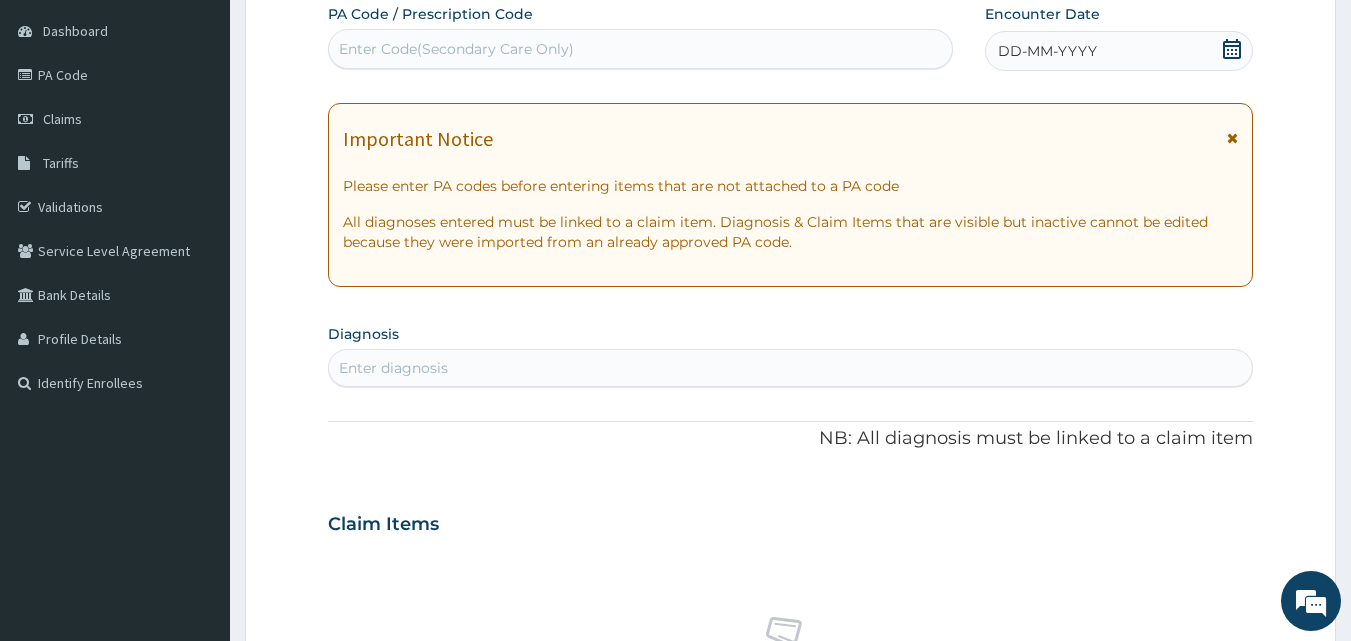 click on "Enter Code(Secondary Care Only)" at bounding box center (456, 49) 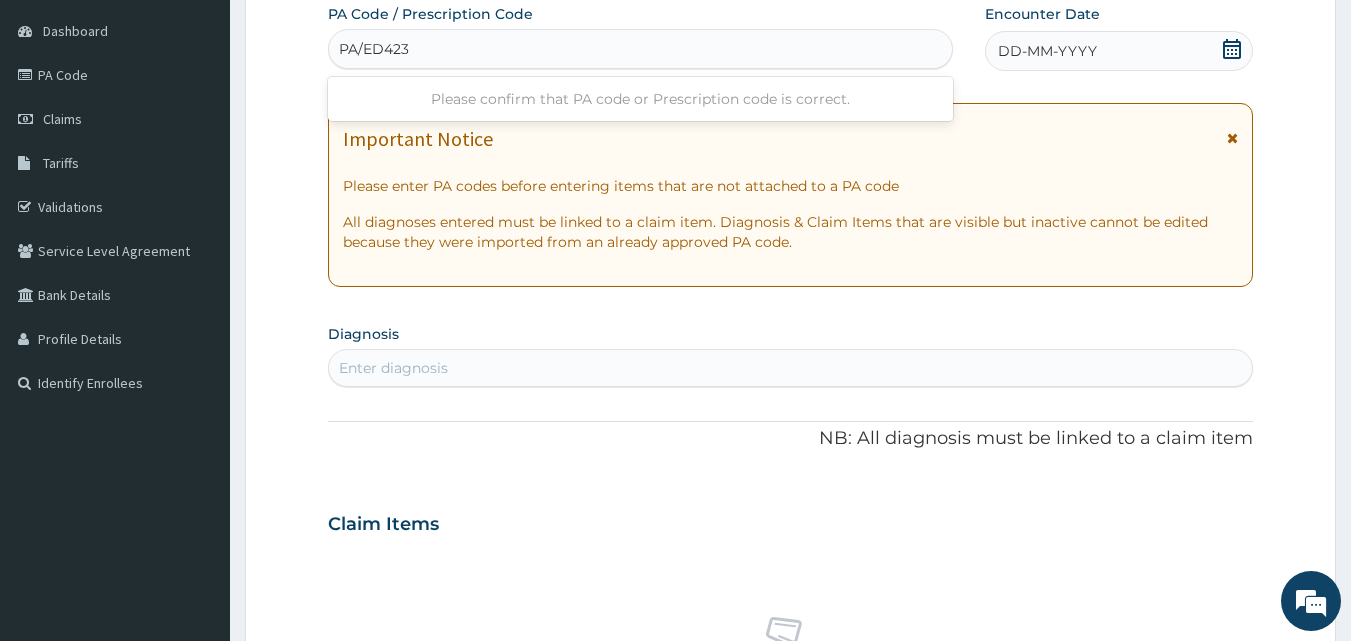 type on "PA/ED4231" 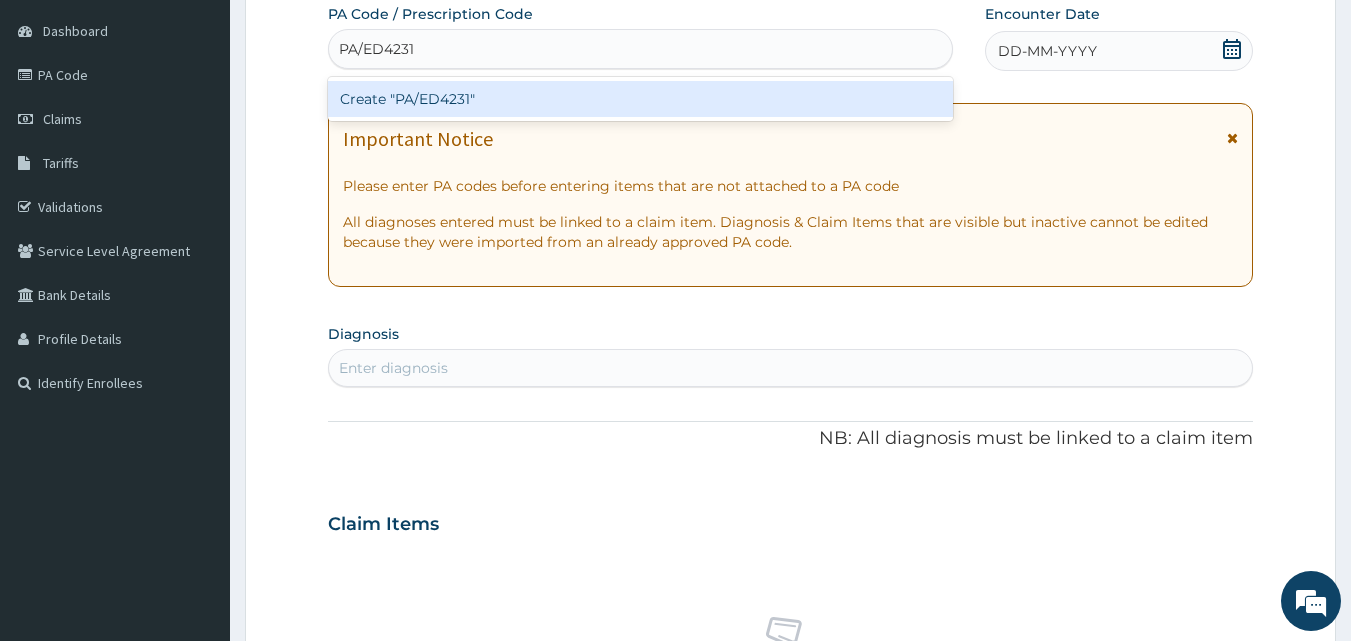 click on "Create "PA/ED4231"" at bounding box center (641, 99) 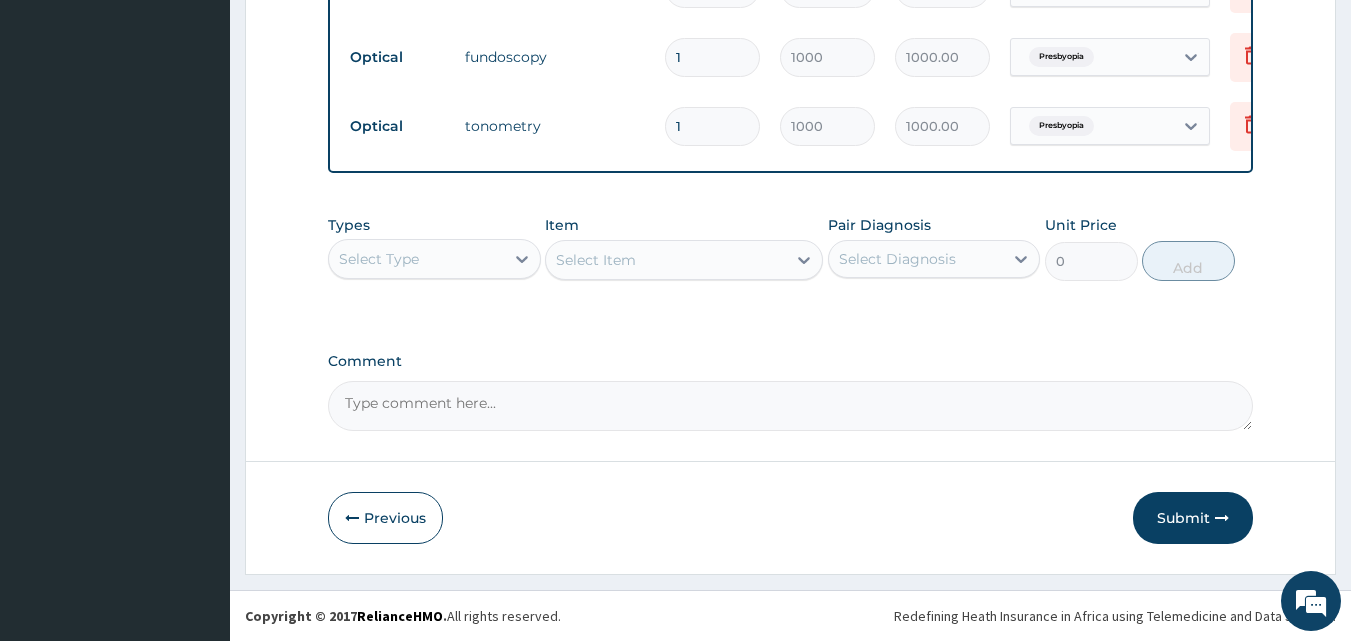 scroll, scrollTop: 1087, scrollLeft: 0, axis: vertical 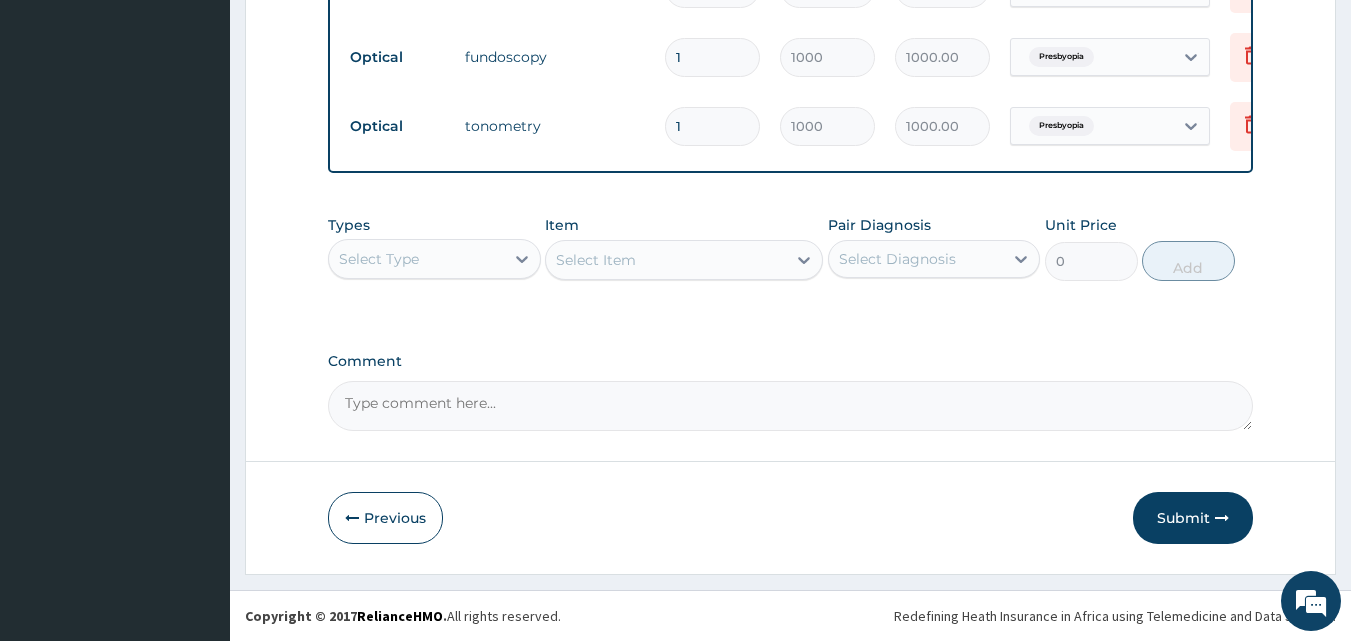 click on "Comment" at bounding box center (791, 406) 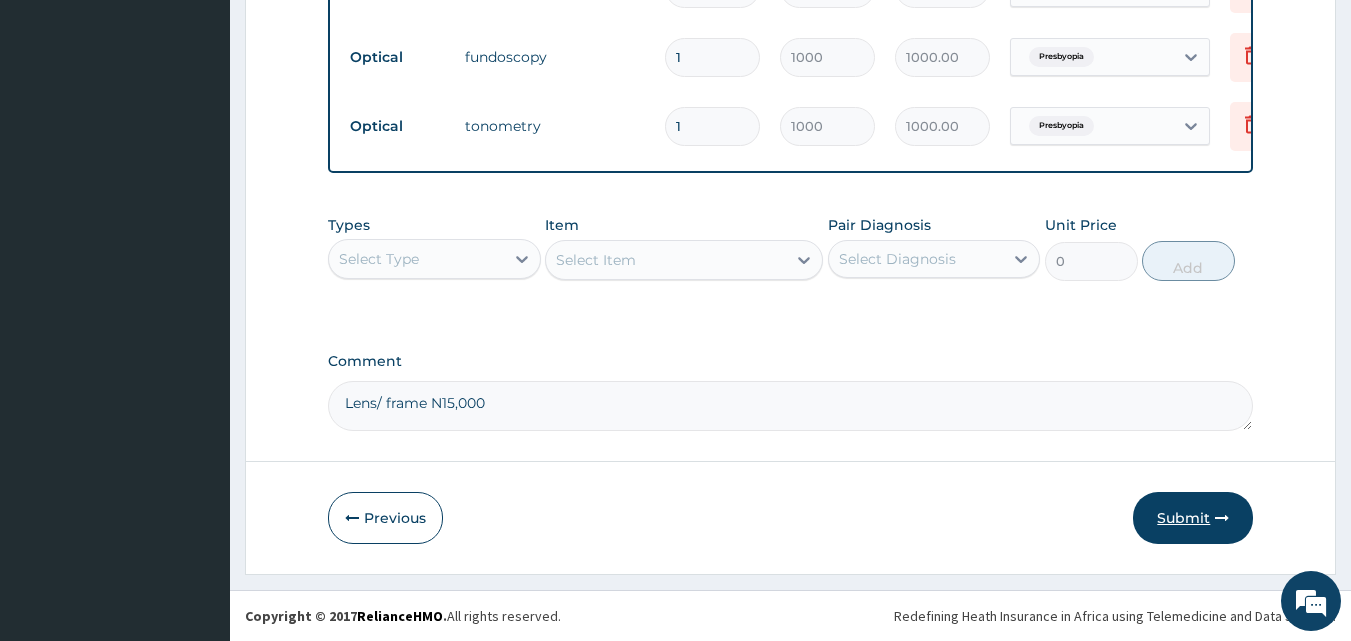 type on "Lens/ frame N15,000" 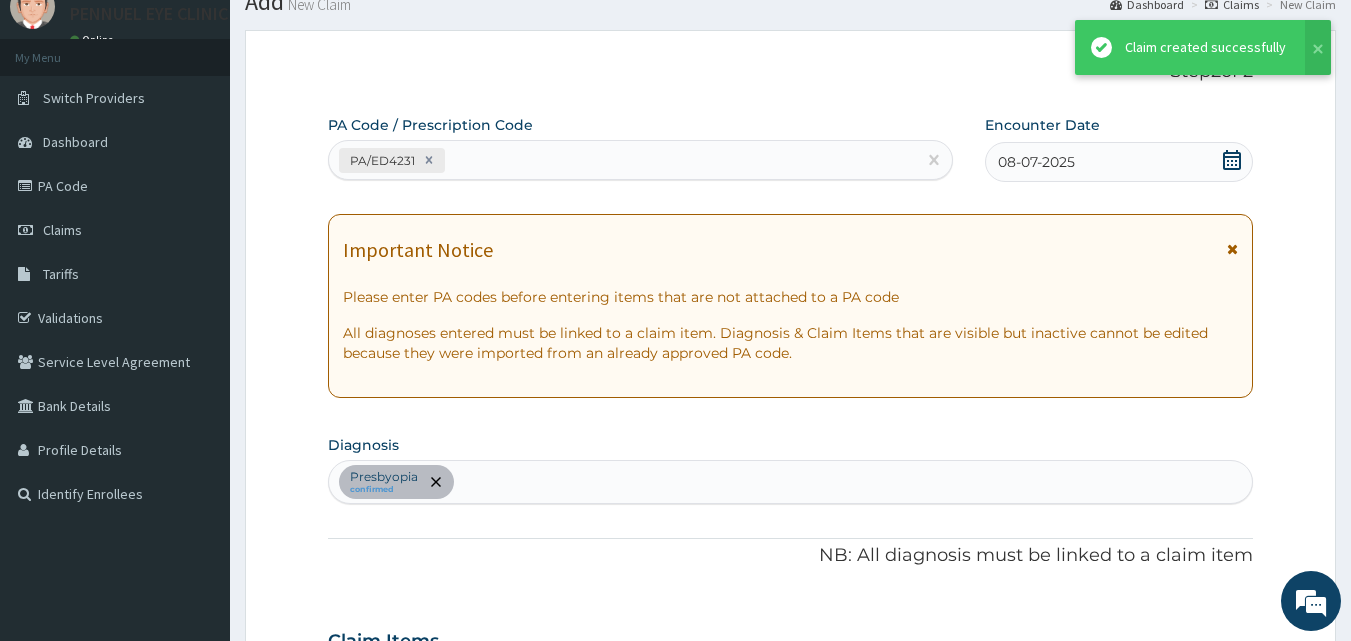 scroll, scrollTop: 1087, scrollLeft: 0, axis: vertical 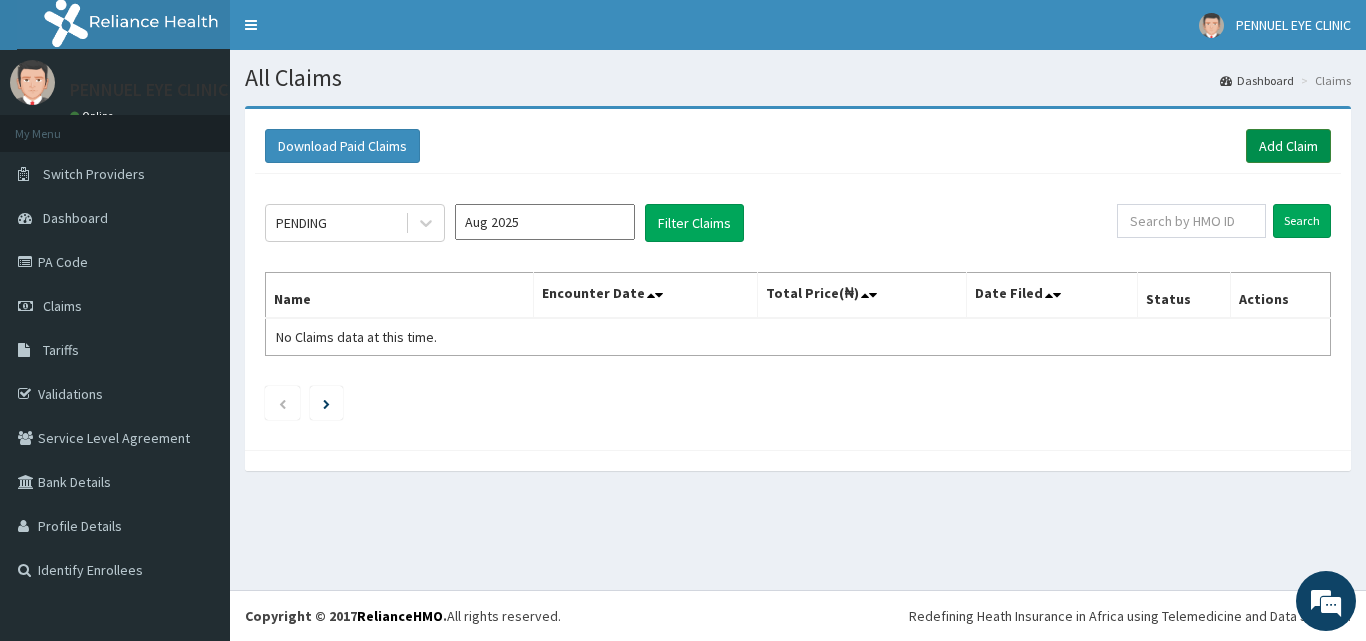 click on "Add Claim" at bounding box center (1288, 146) 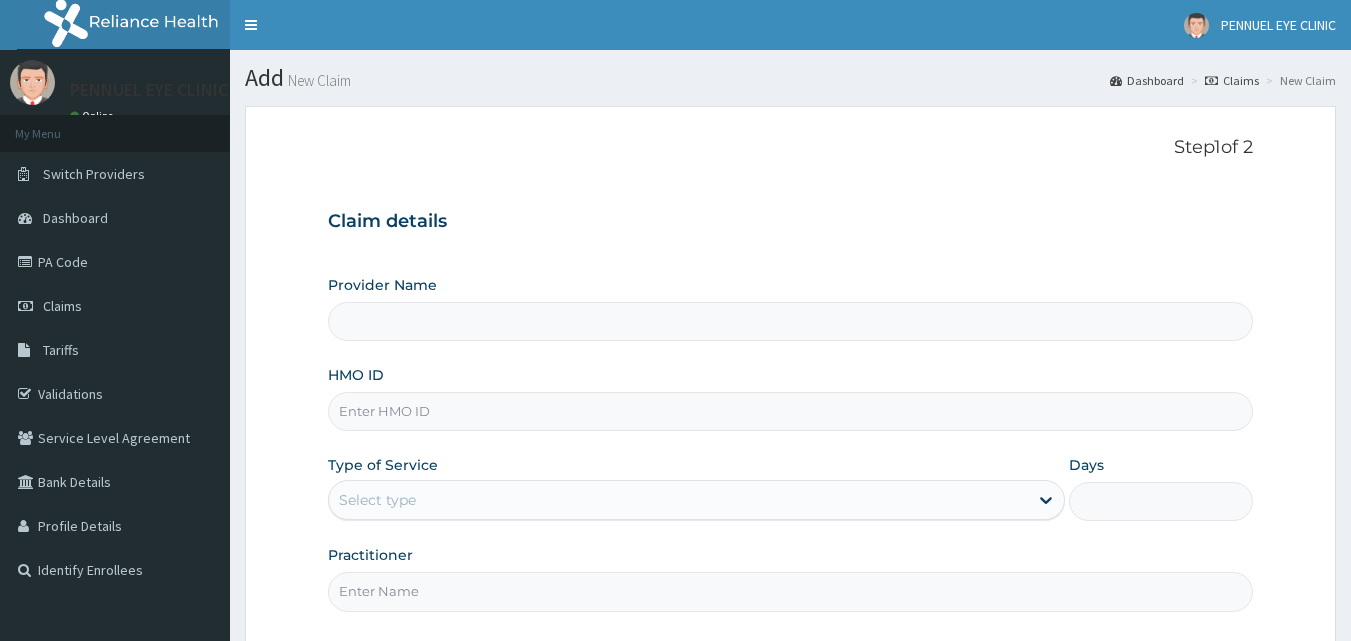 scroll, scrollTop: 0, scrollLeft: 0, axis: both 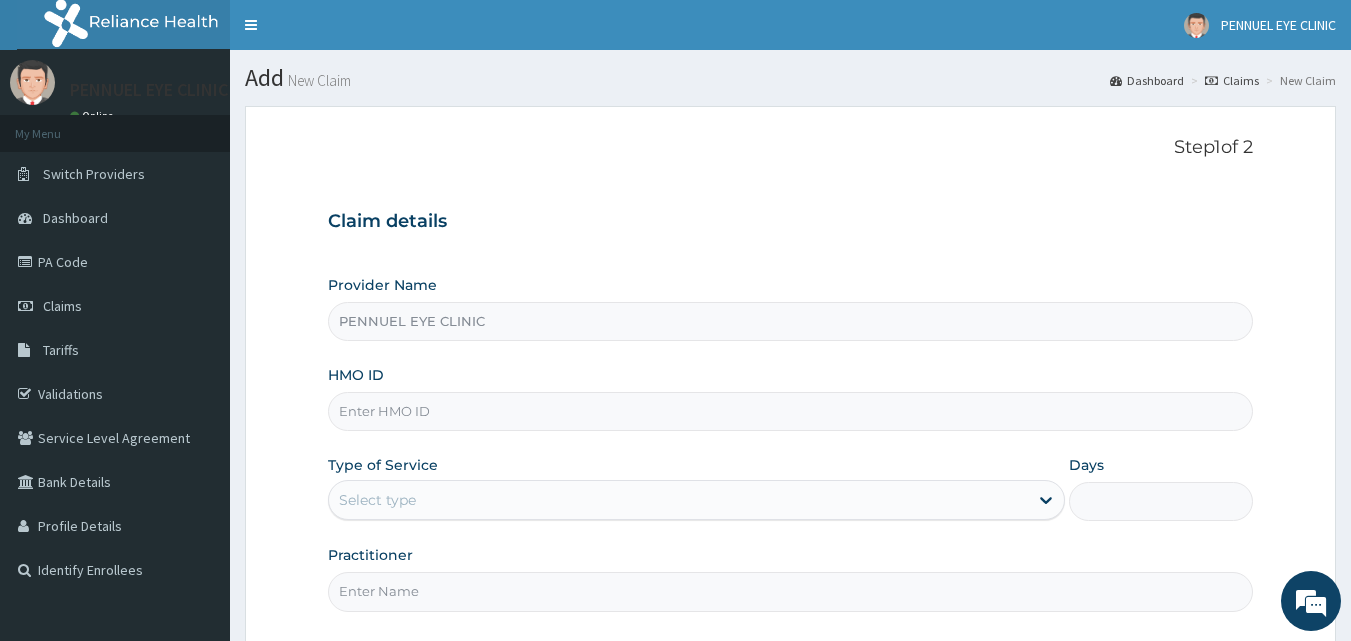 click on "HMO ID" at bounding box center [791, 411] 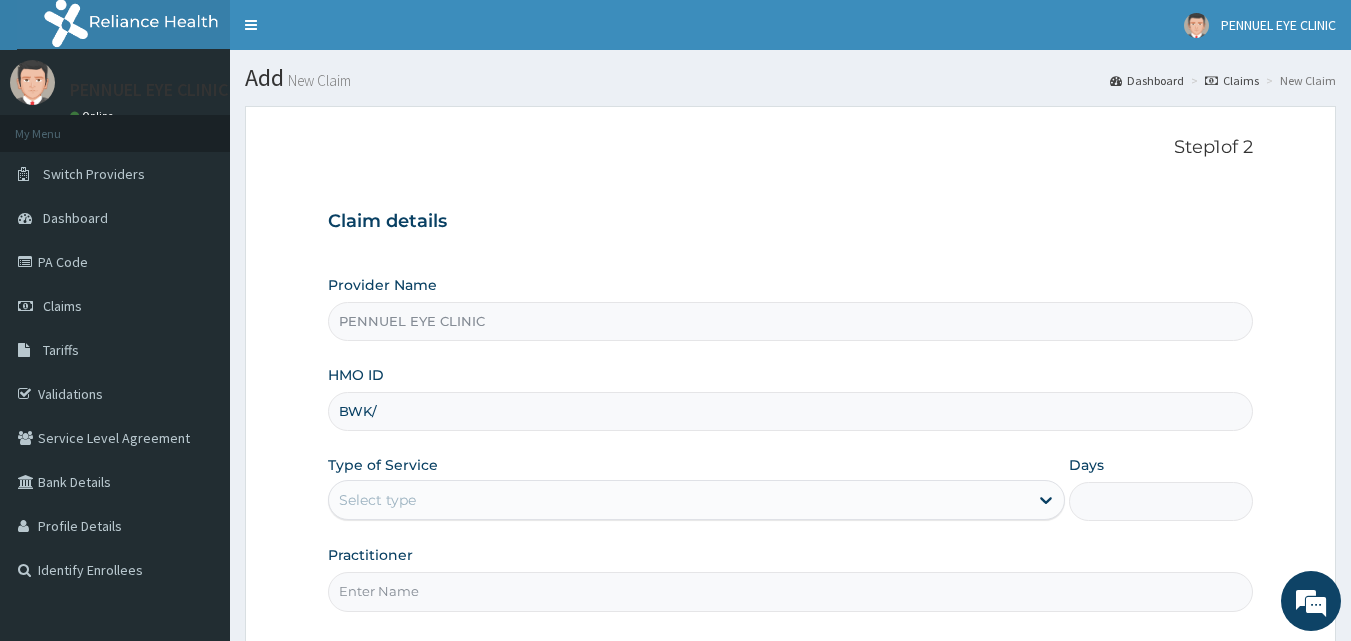 scroll, scrollTop: 0, scrollLeft: 0, axis: both 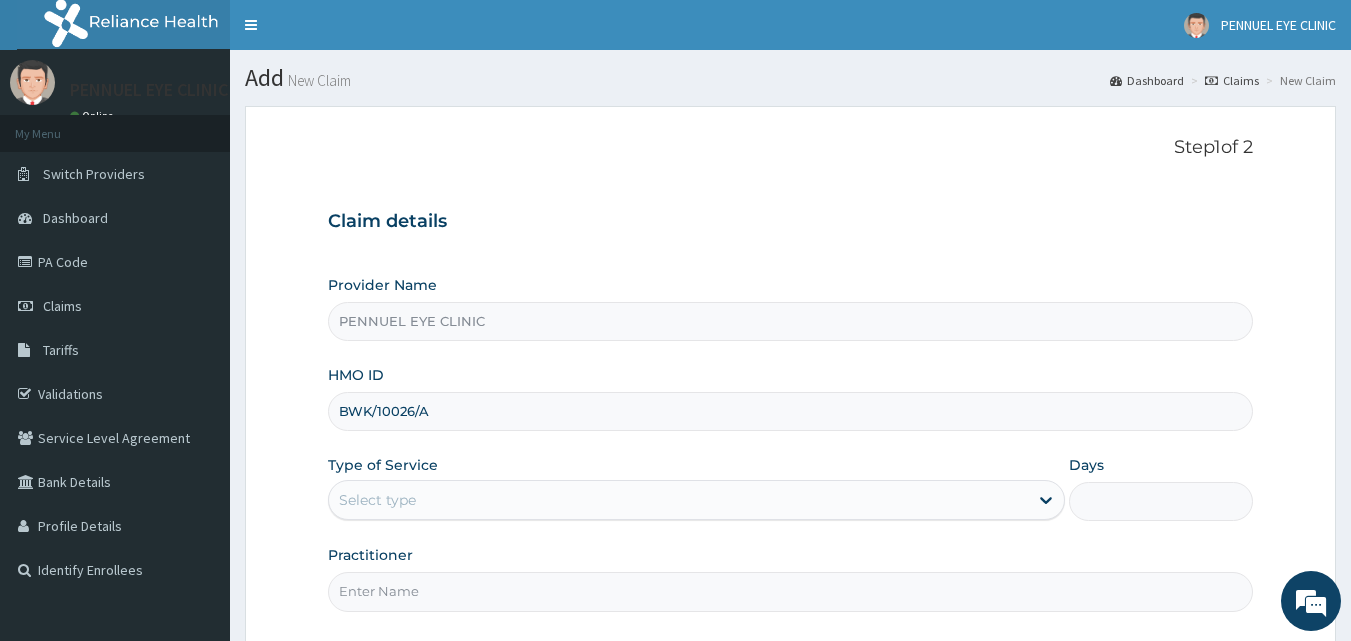 type on "BWK/10026/A" 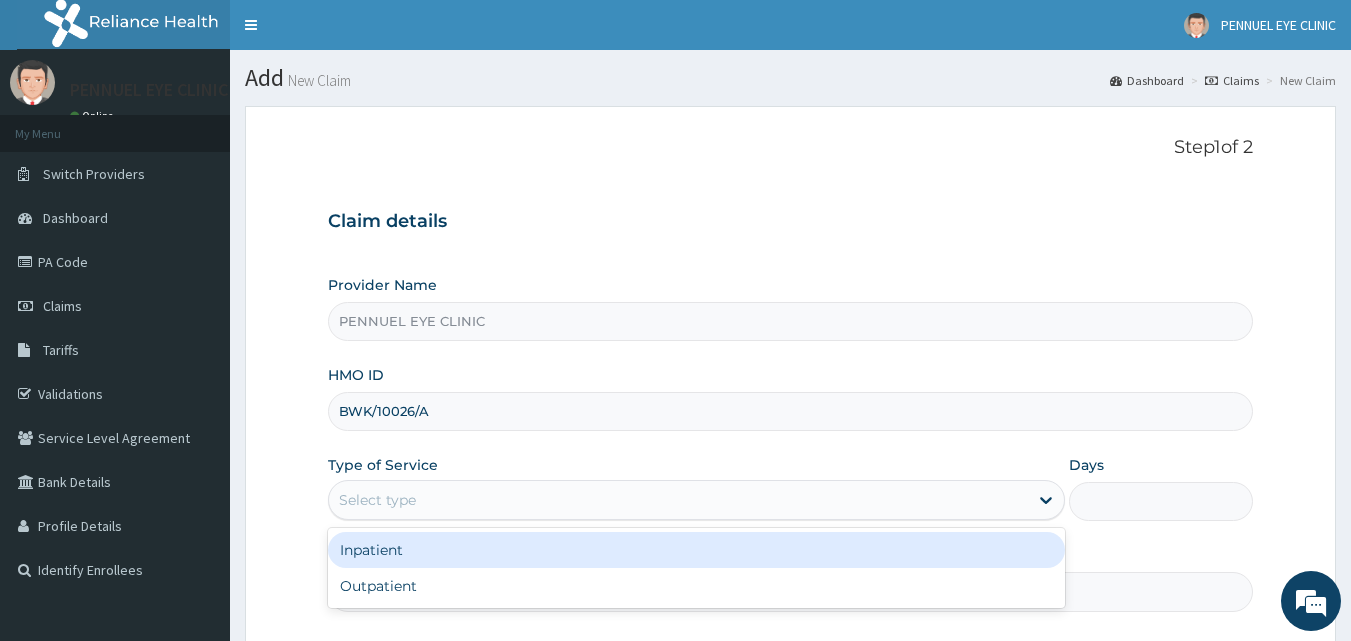 click on "Select type" at bounding box center (678, 500) 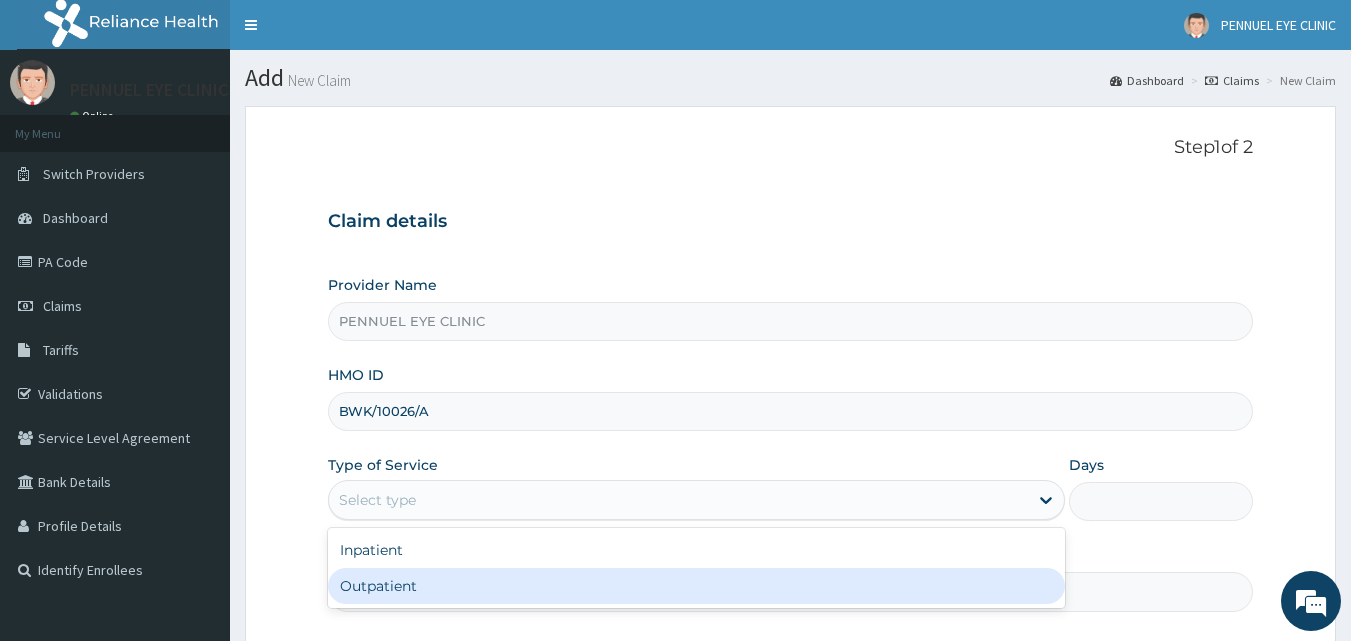 click on "Outpatient" at bounding box center (696, 586) 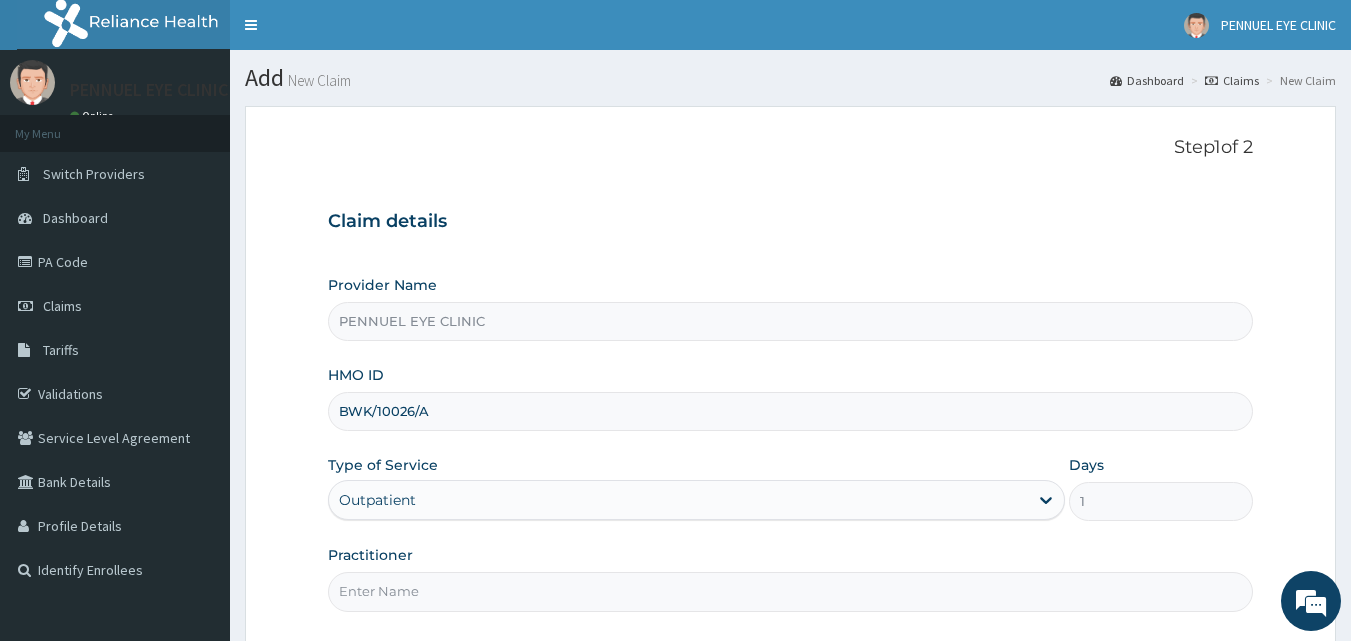 click on "Practitioner" at bounding box center [791, 591] 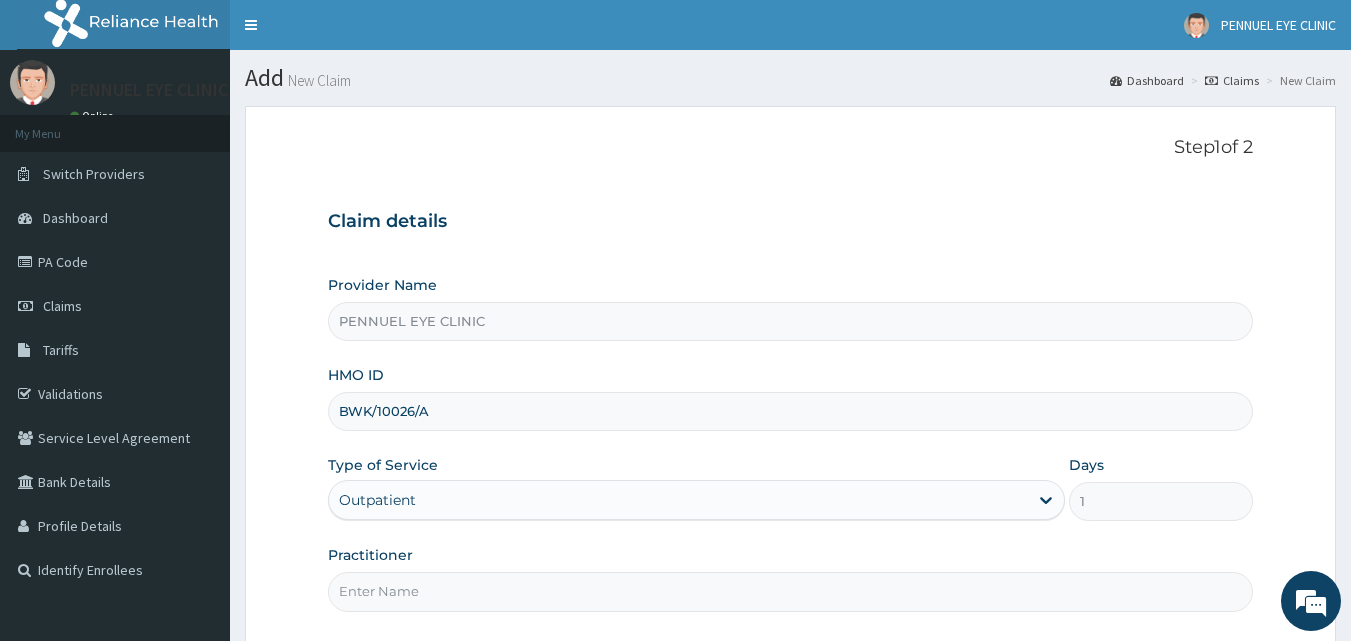 type on "DR [NAME]" 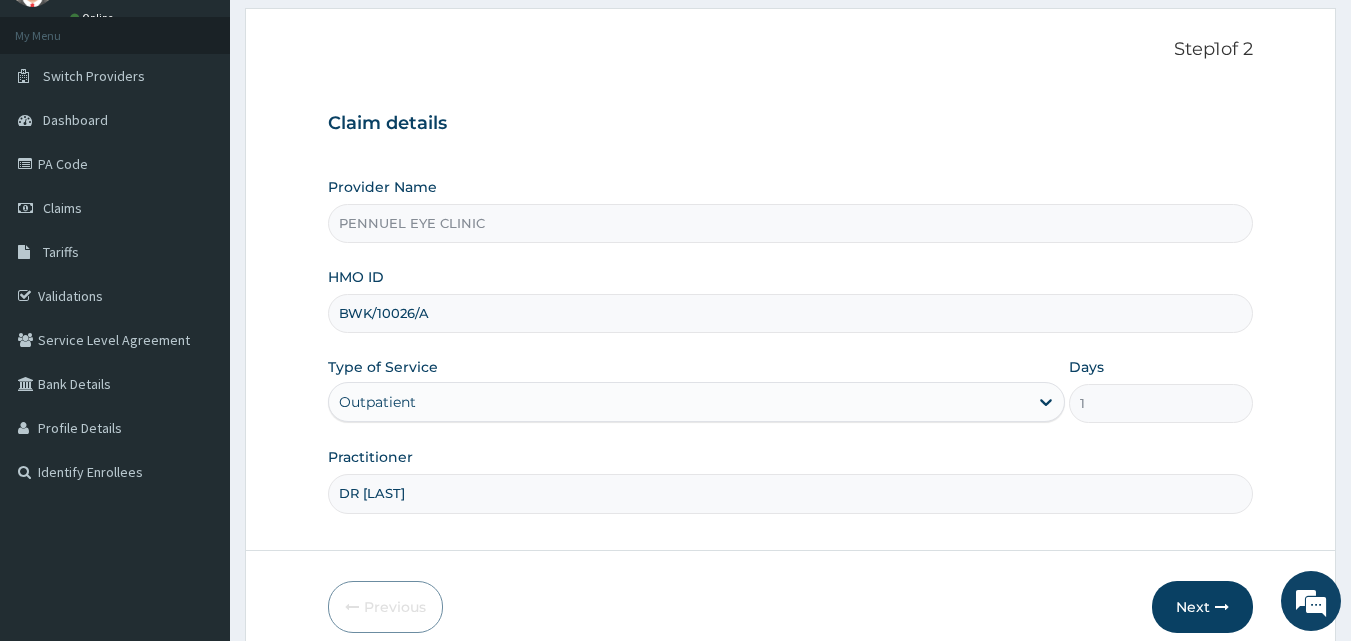 scroll, scrollTop: 187, scrollLeft: 0, axis: vertical 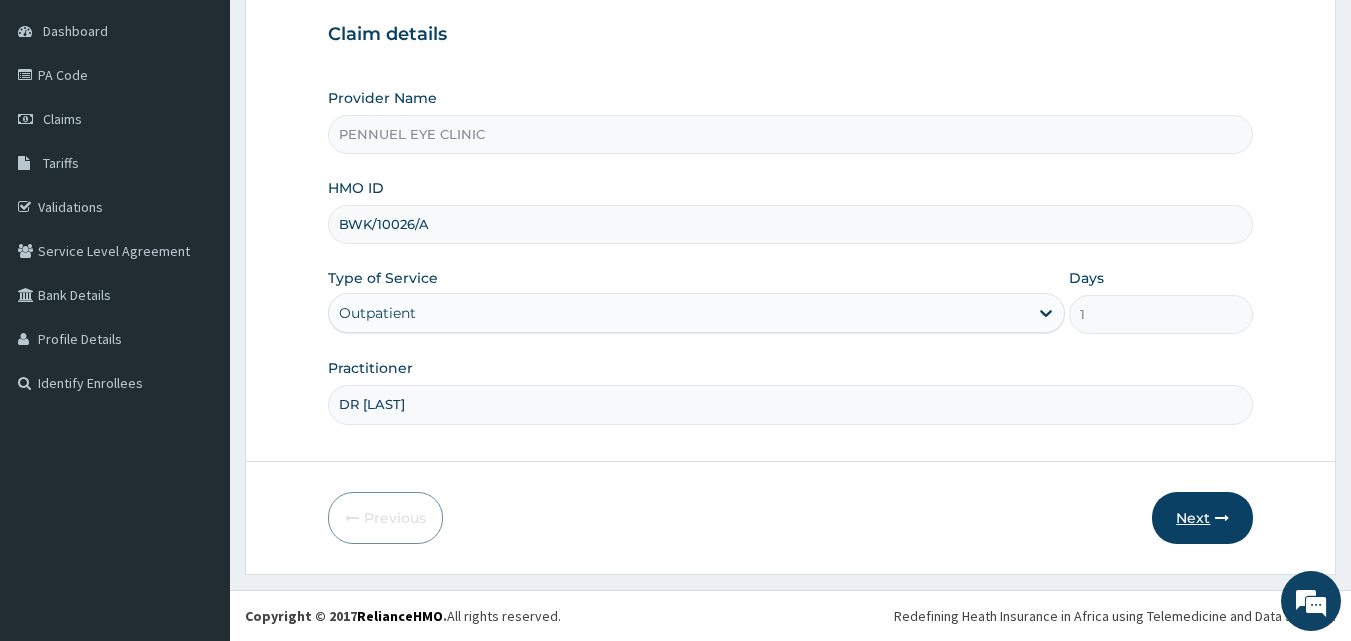 click at bounding box center (1222, 518) 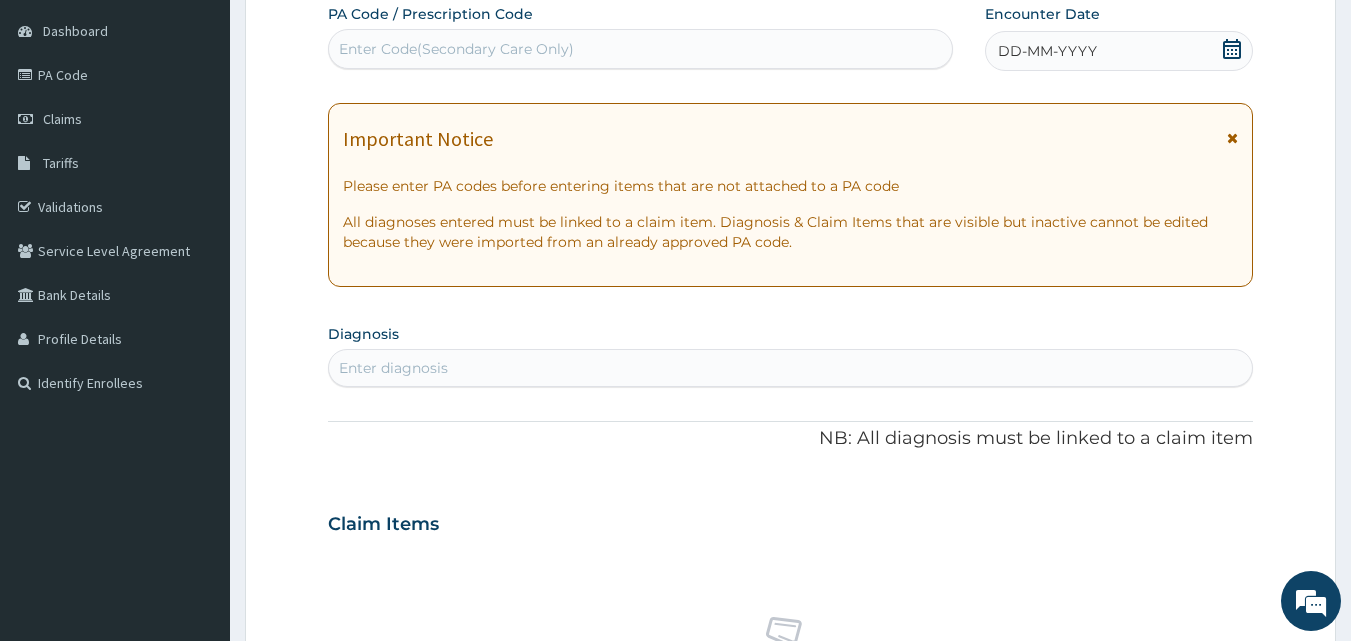 click on "Enter Code(Secondary Care Only)" at bounding box center (641, 49) 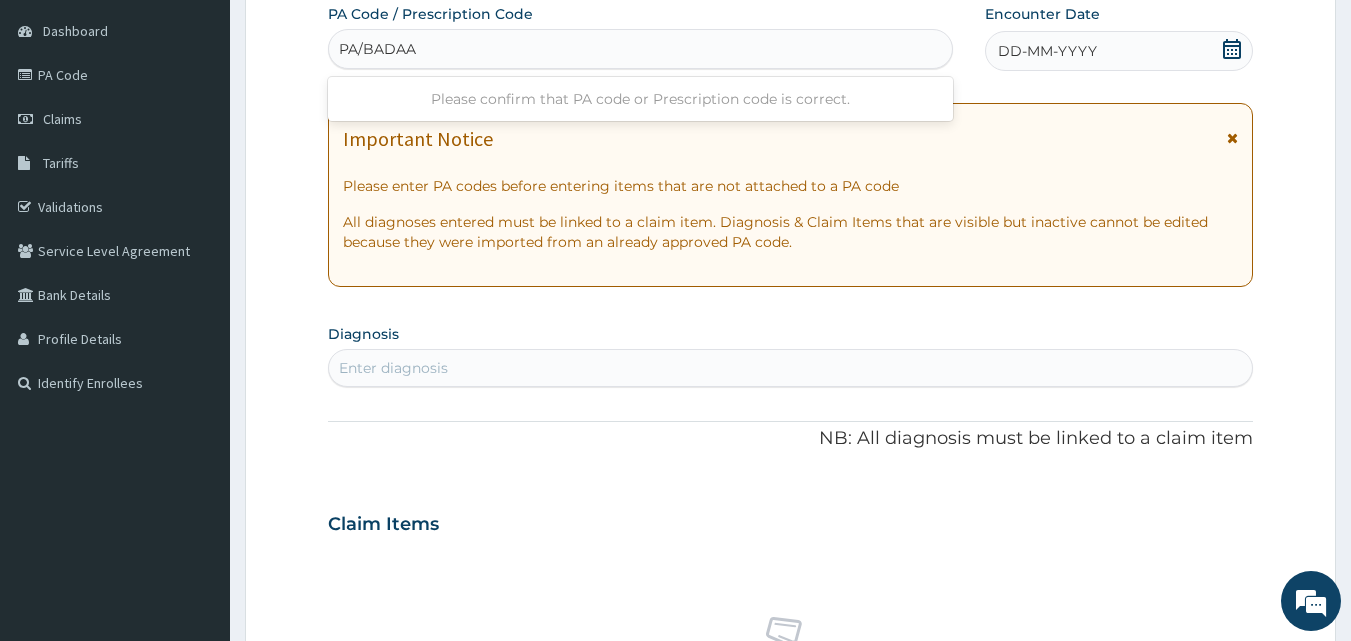 type on "PA/BADAA4" 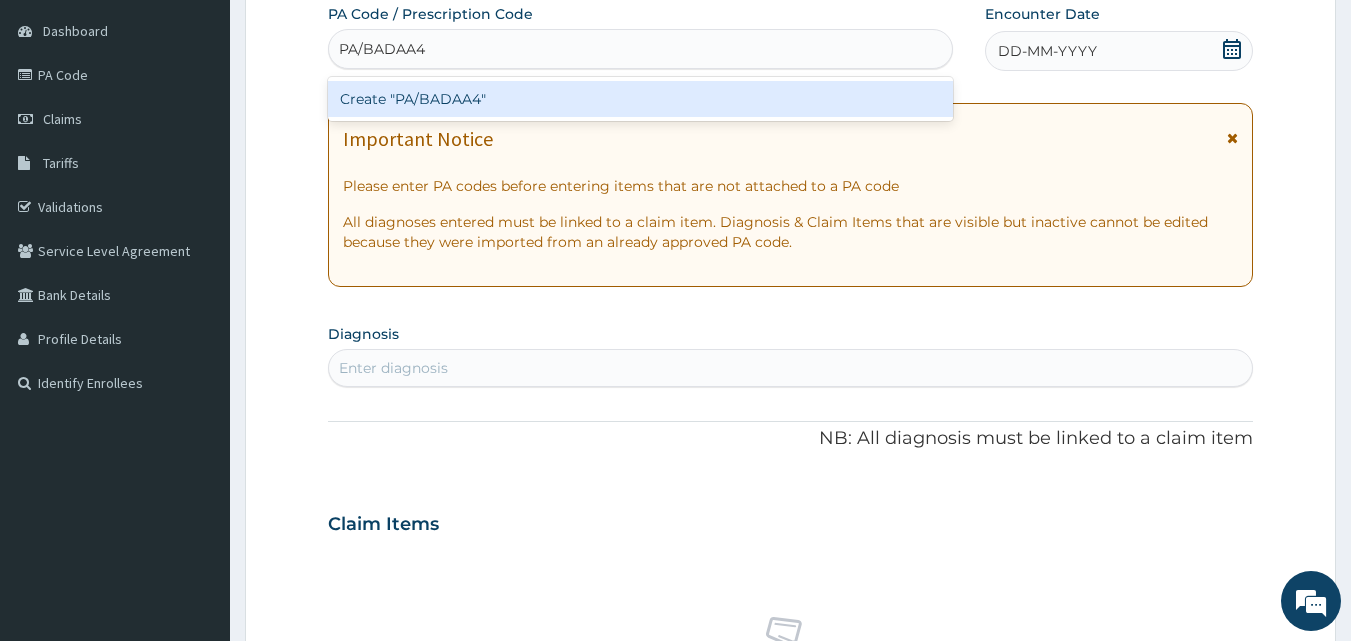 click on "Create "PA/BADAA4"" at bounding box center [641, 99] 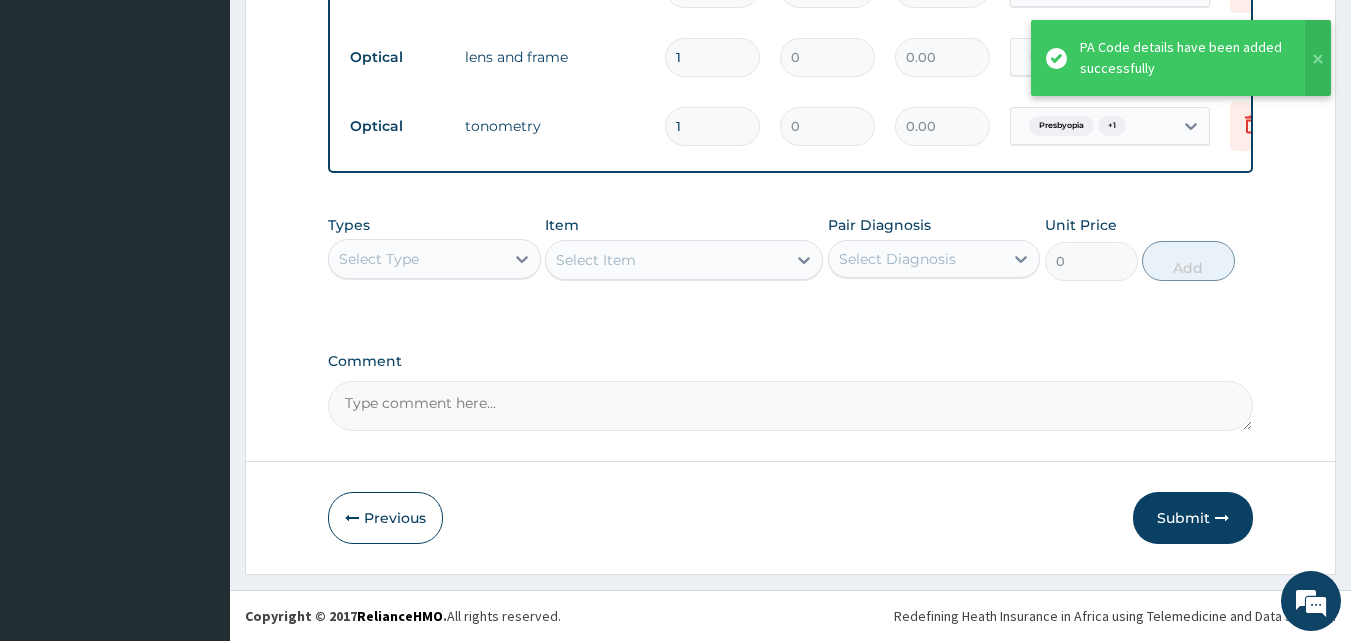 scroll, scrollTop: 1156, scrollLeft: 0, axis: vertical 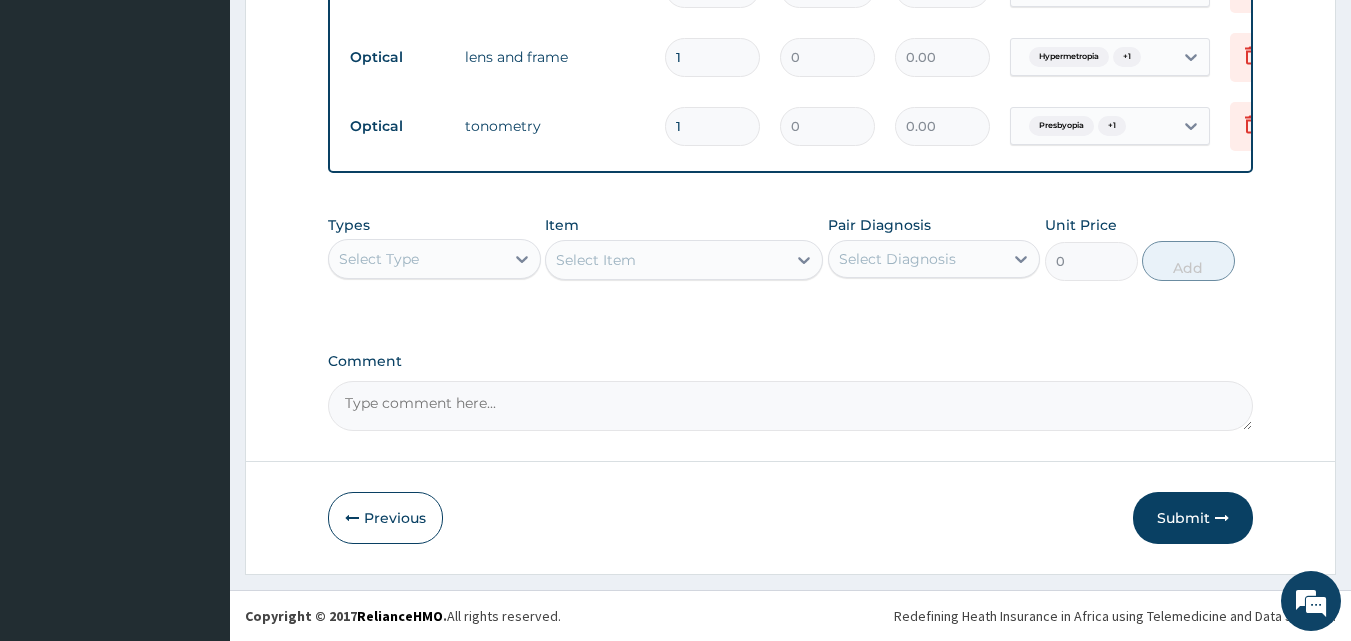 click on "Comment" at bounding box center [791, 406] 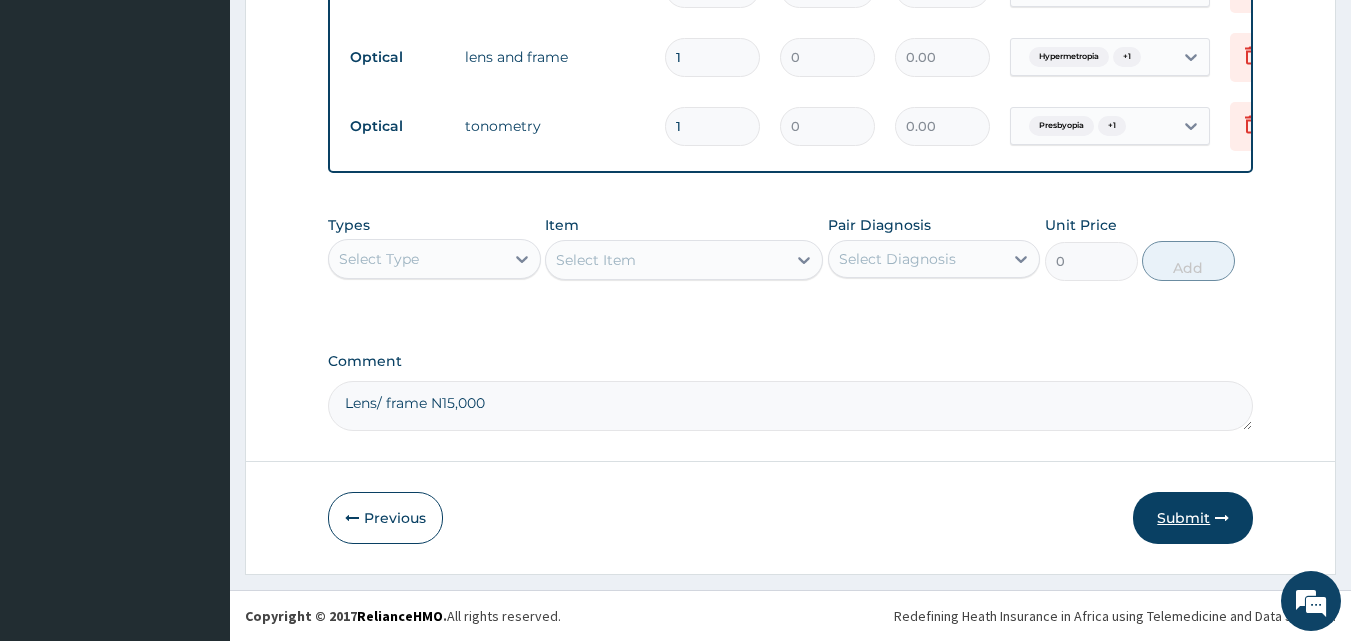 type on "Lens/ frame N15,000" 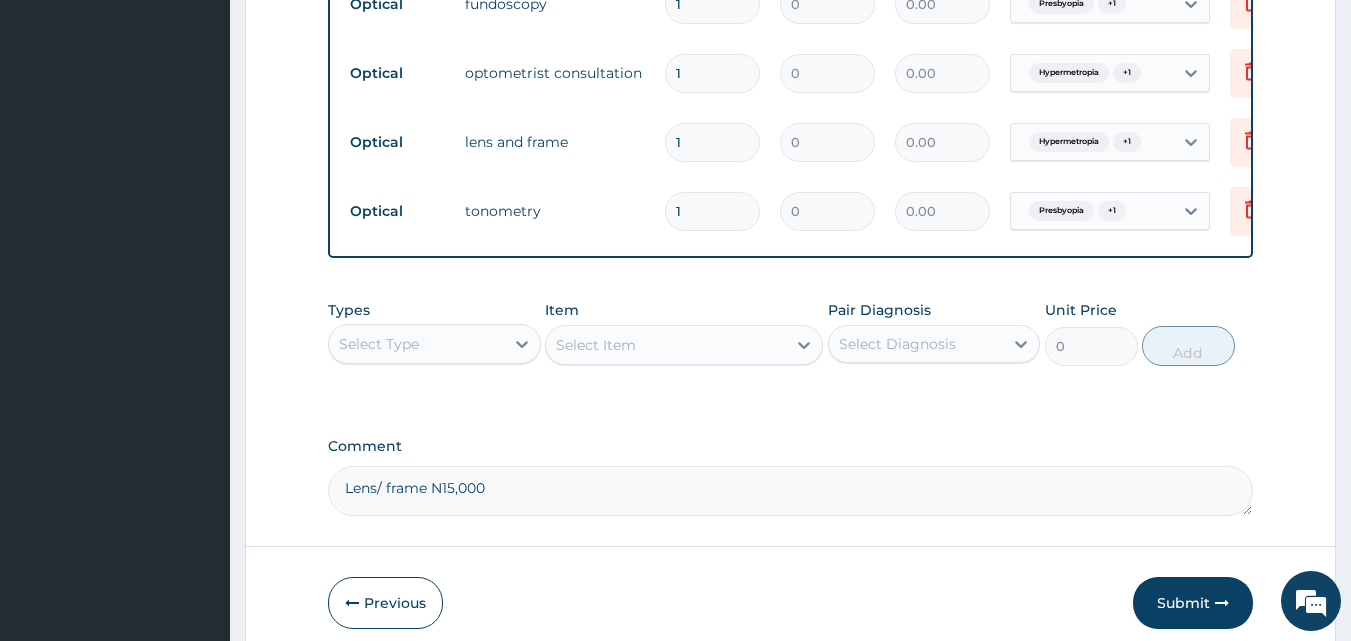 scroll, scrollTop: 1156, scrollLeft: 0, axis: vertical 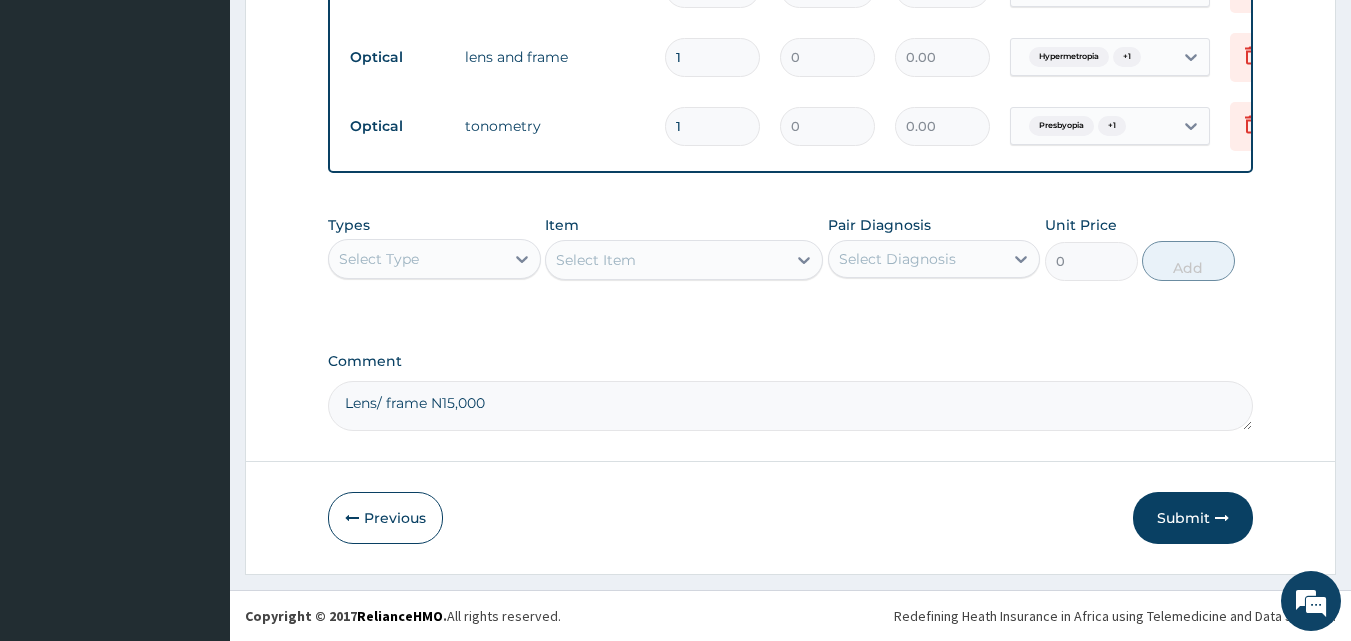click on "PENNUEL EYE CLINIC
Online
My Menu
Switch Providers
Dashboard
PA Code
Claims
Tariffs
Validations
Service Level Agreement
Bank Details
Profile Details
Identify Enrollees" at bounding box center [115, -250] 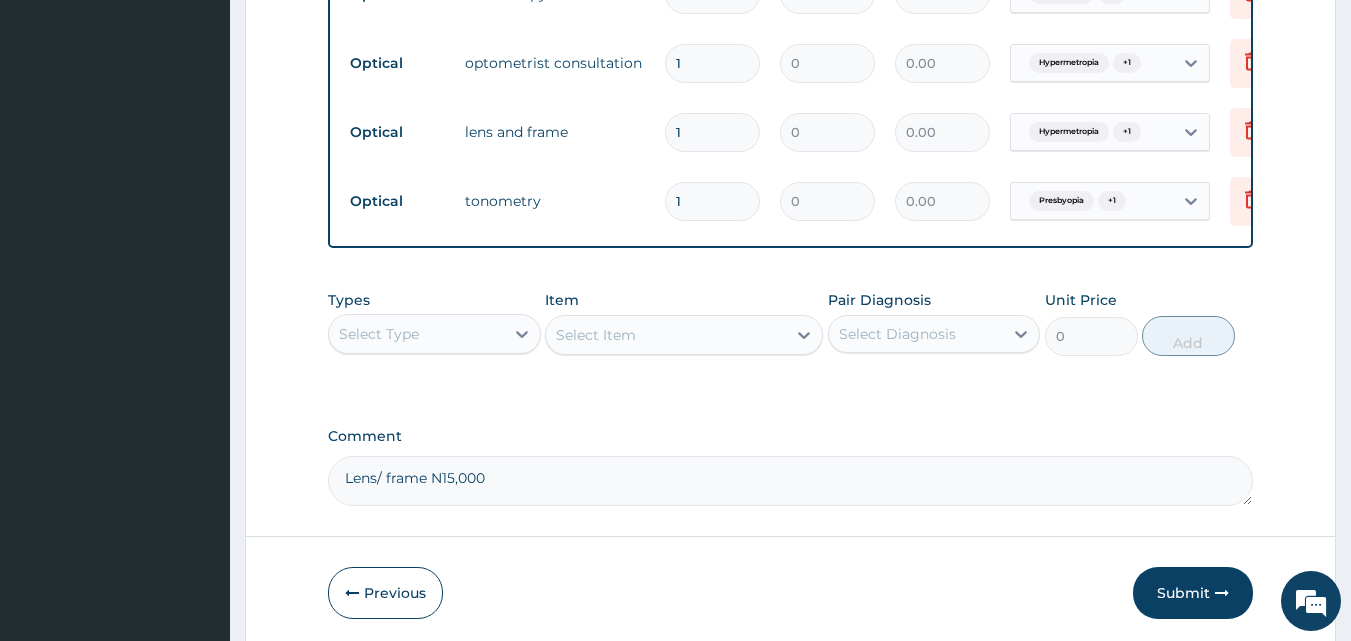 scroll, scrollTop: 1156, scrollLeft: 0, axis: vertical 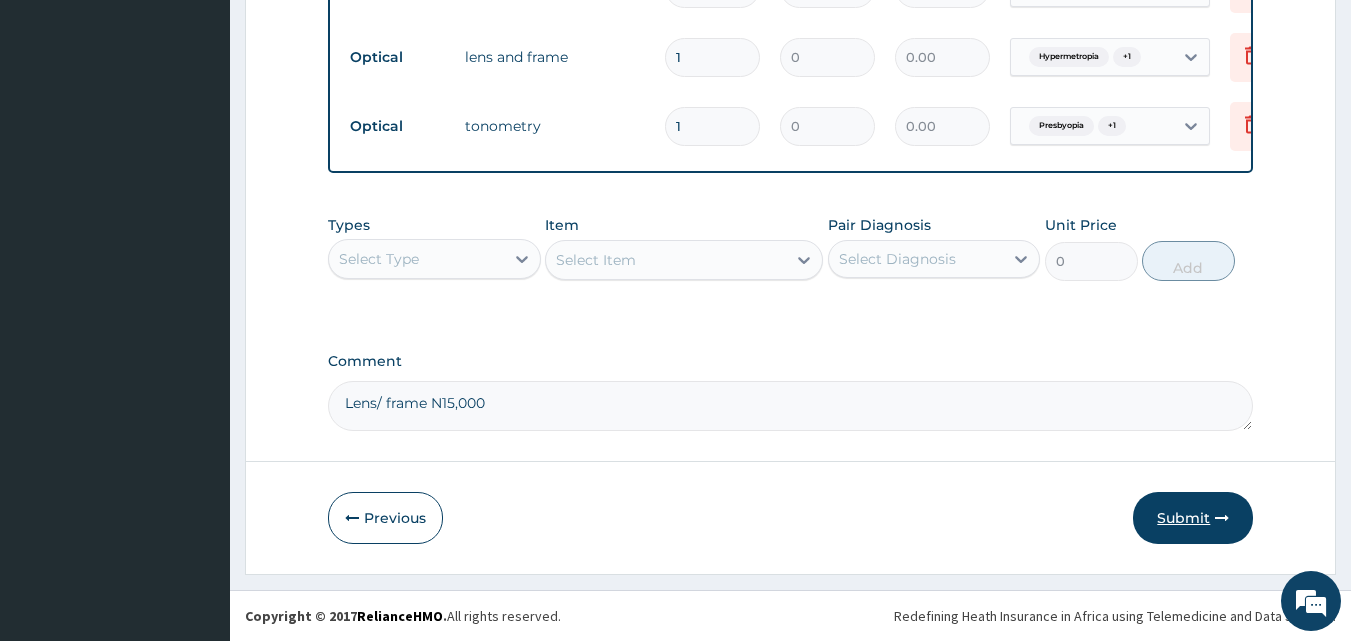 click on "Submit" at bounding box center (1193, 518) 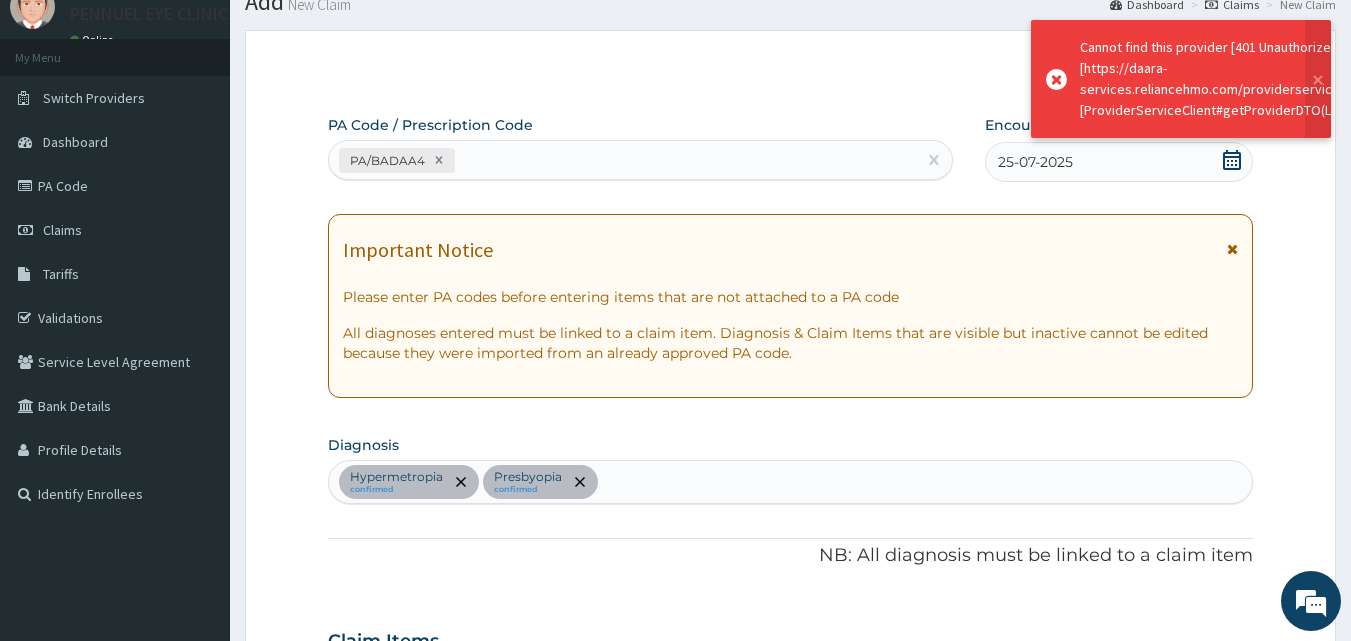 scroll, scrollTop: 1156, scrollLeft: 0, axis: vertical 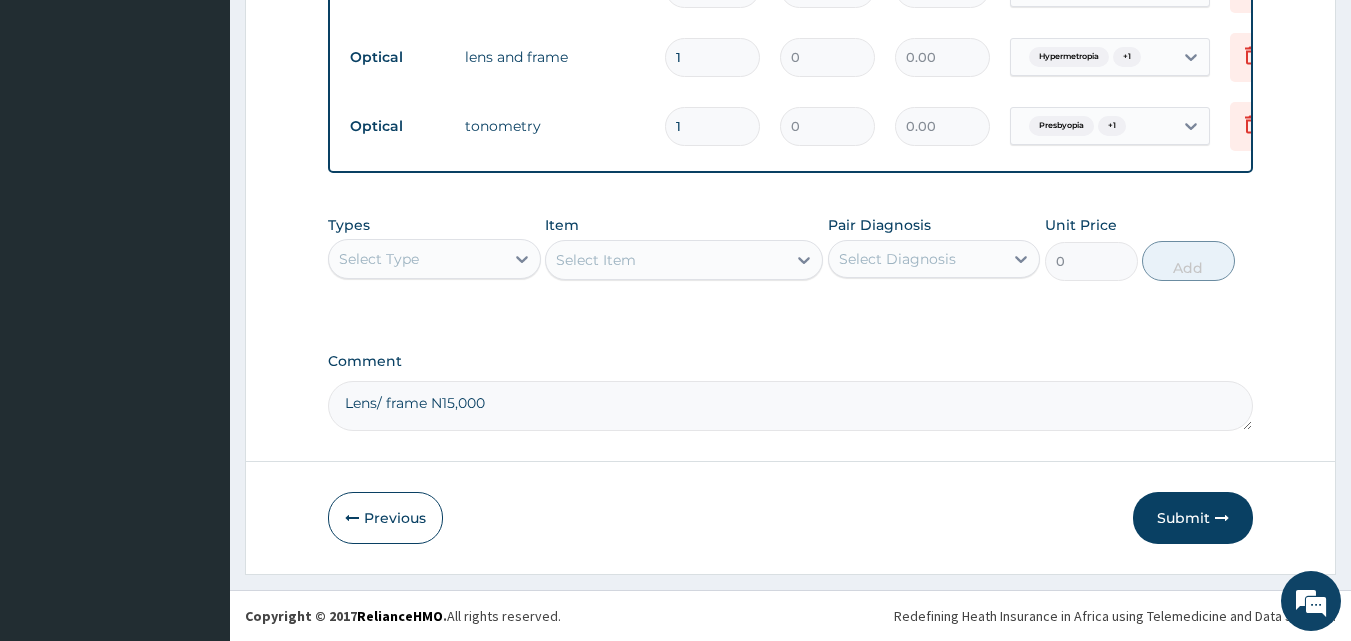 click on "Submit" at bounding box center [1193, 518] 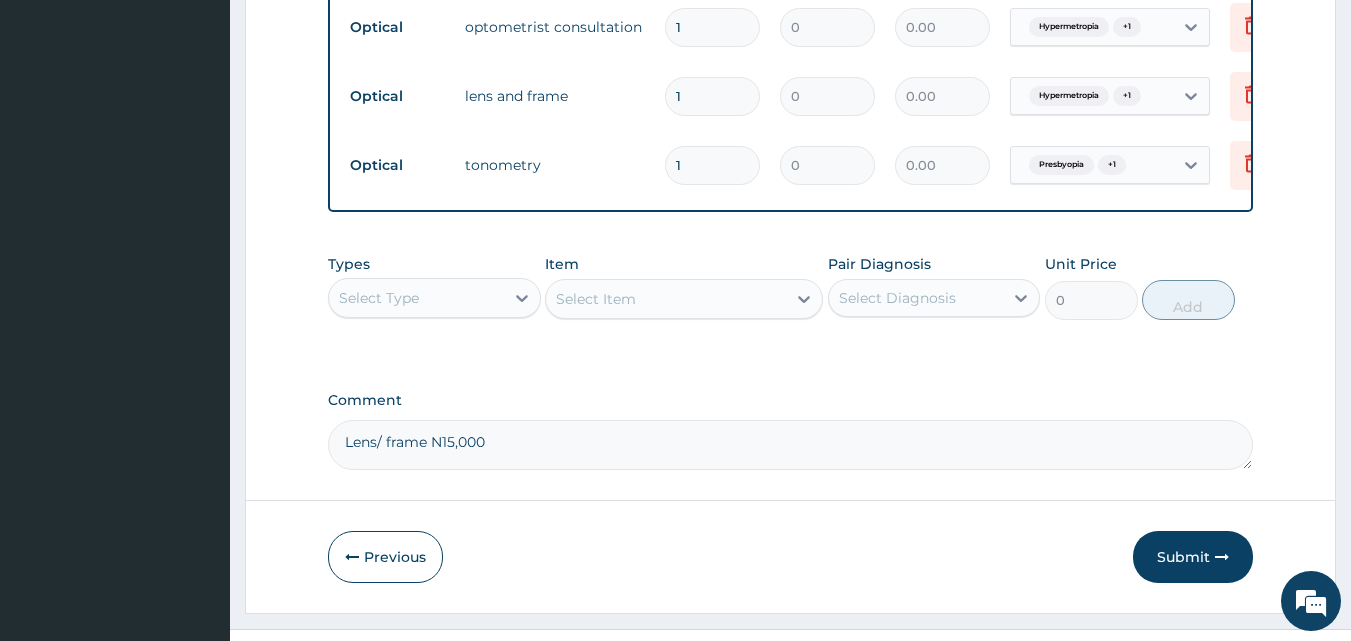 scroll, scrollTop: 1156, scrollLeft: 0, axis: vertical 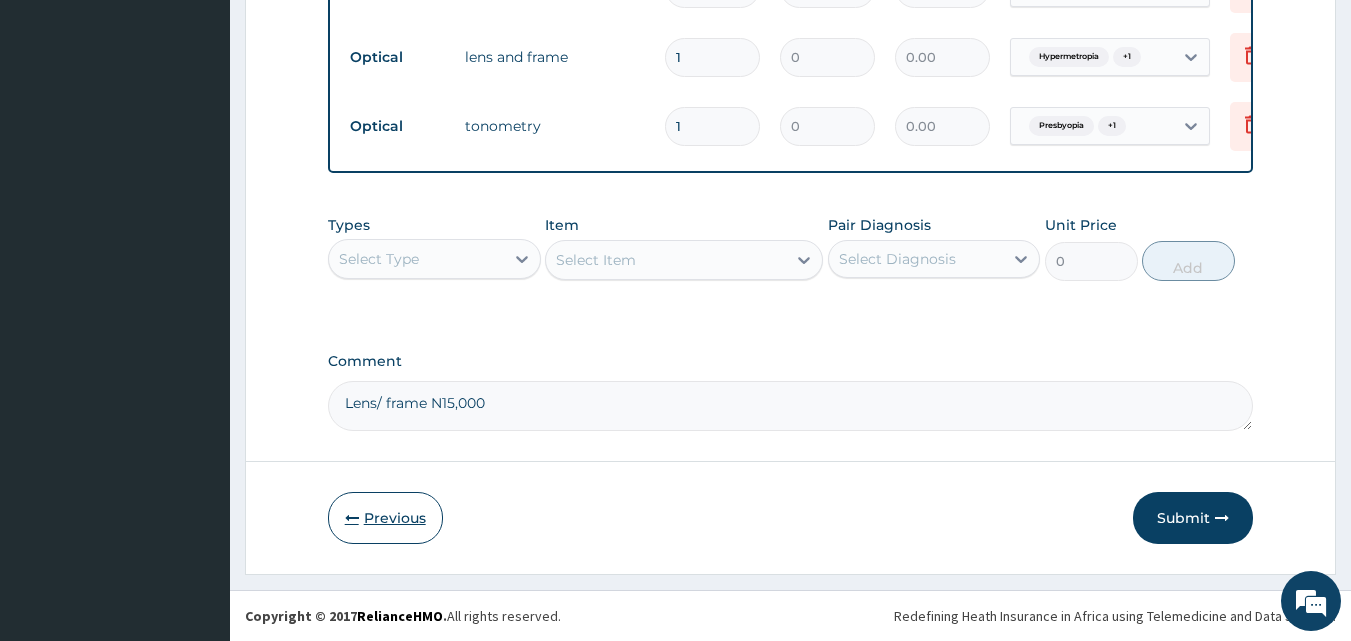 click on "Previous" at bounding box center [385, 518] 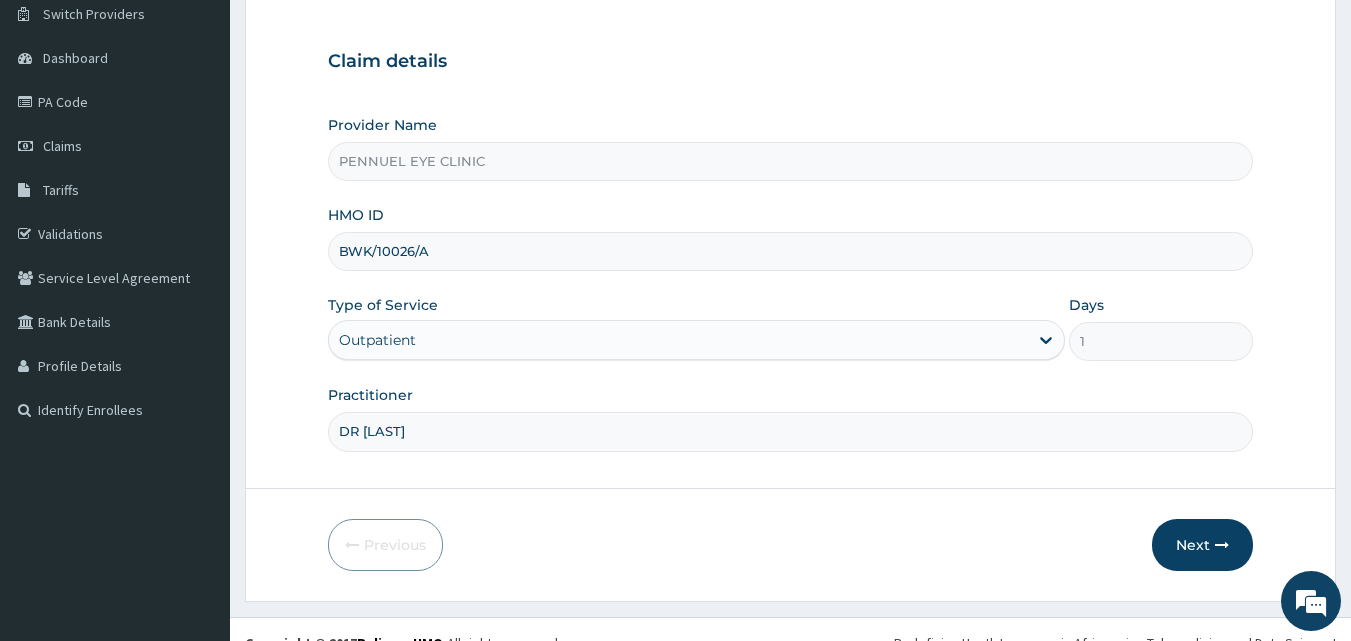 scroll, scrollTop: 187, scrollLeft: 0, axis: vertical 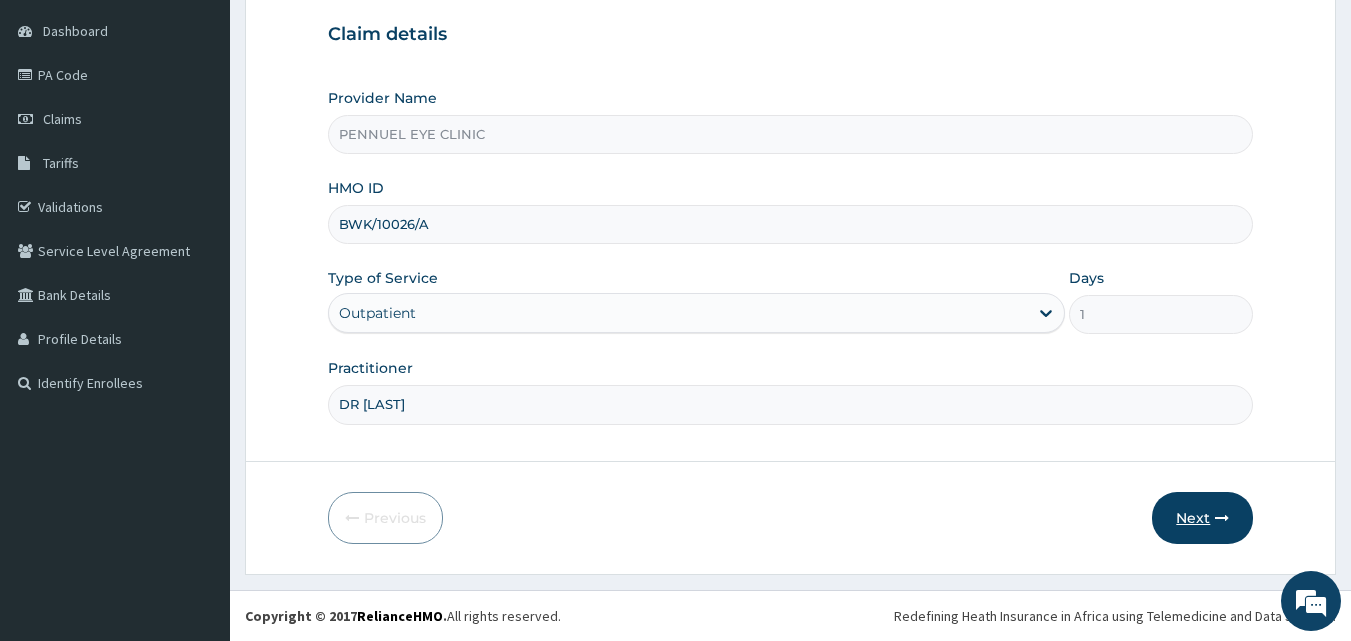 click on "Next" at bounding box center [1202, 518] 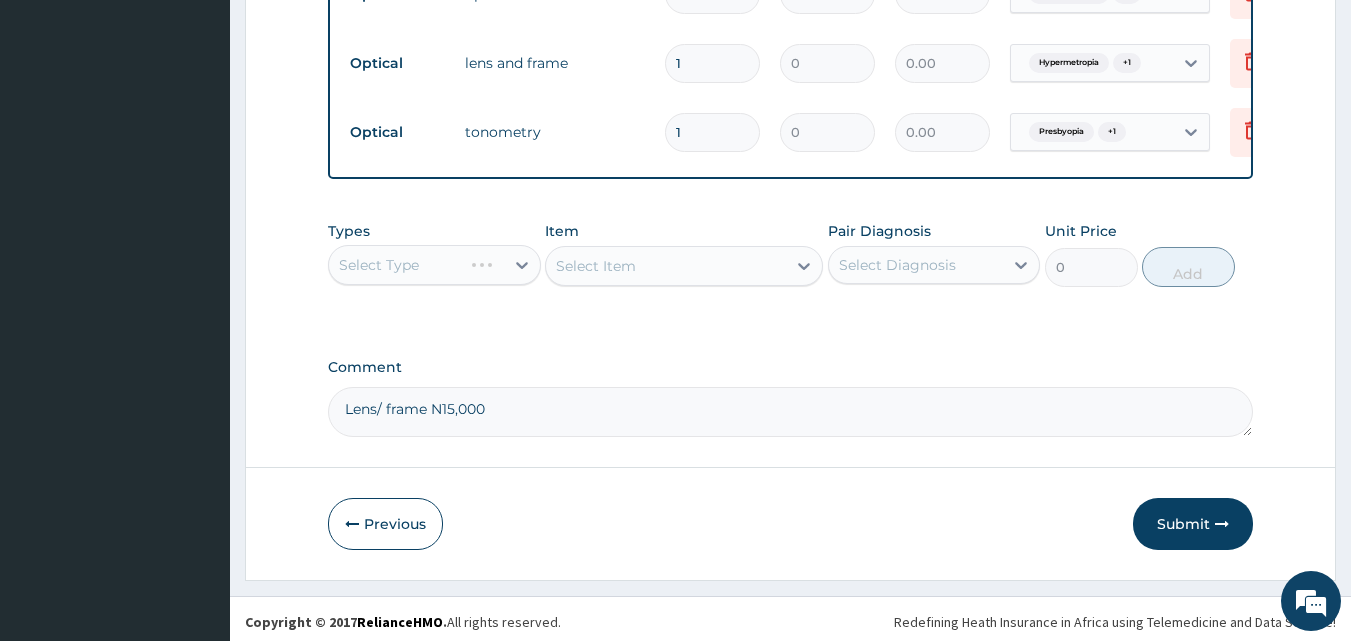 scroll, scrollTop: 1156, scrollLeft: 0, axis: vertical 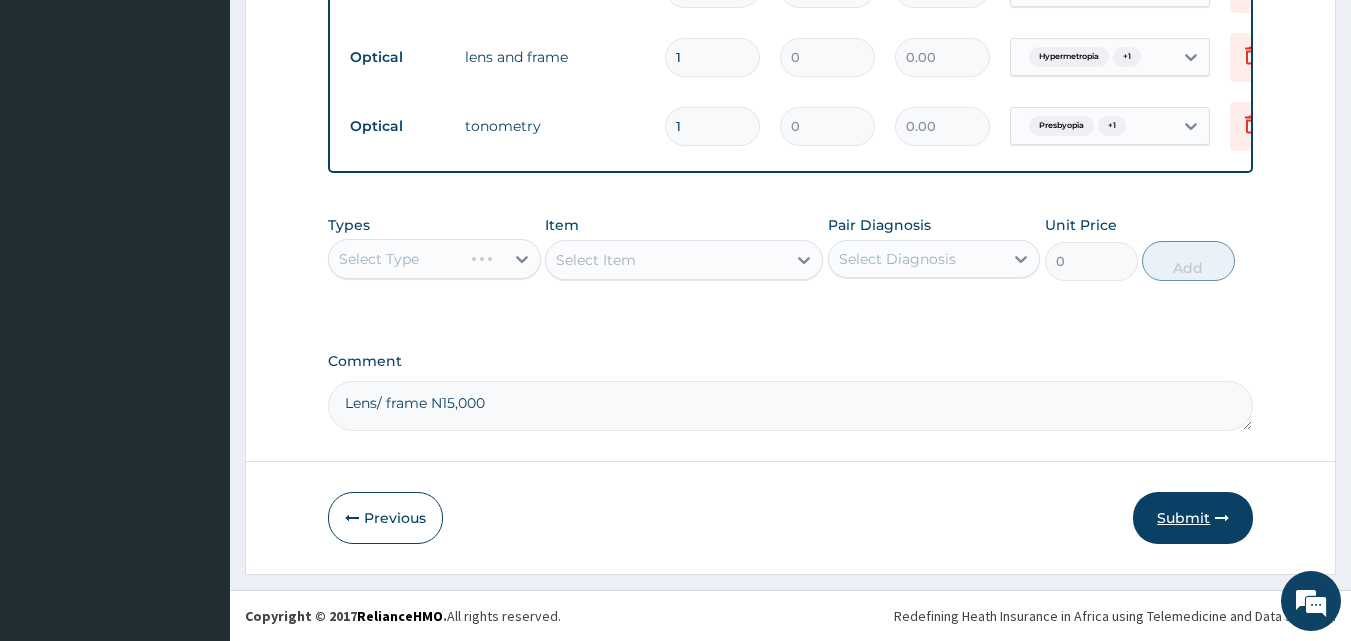 click on "Submit" at bounding box center [1193, 518] 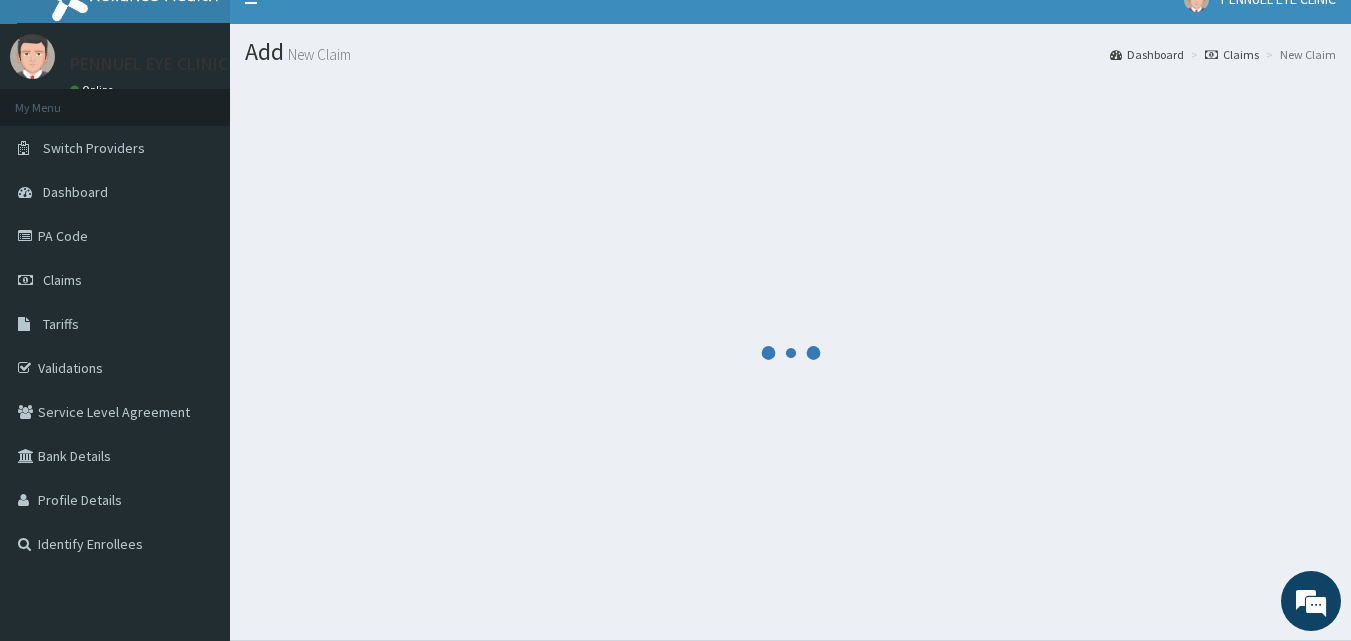 scroll, scrollTop: 0, scrollLeft: 0, axis: both 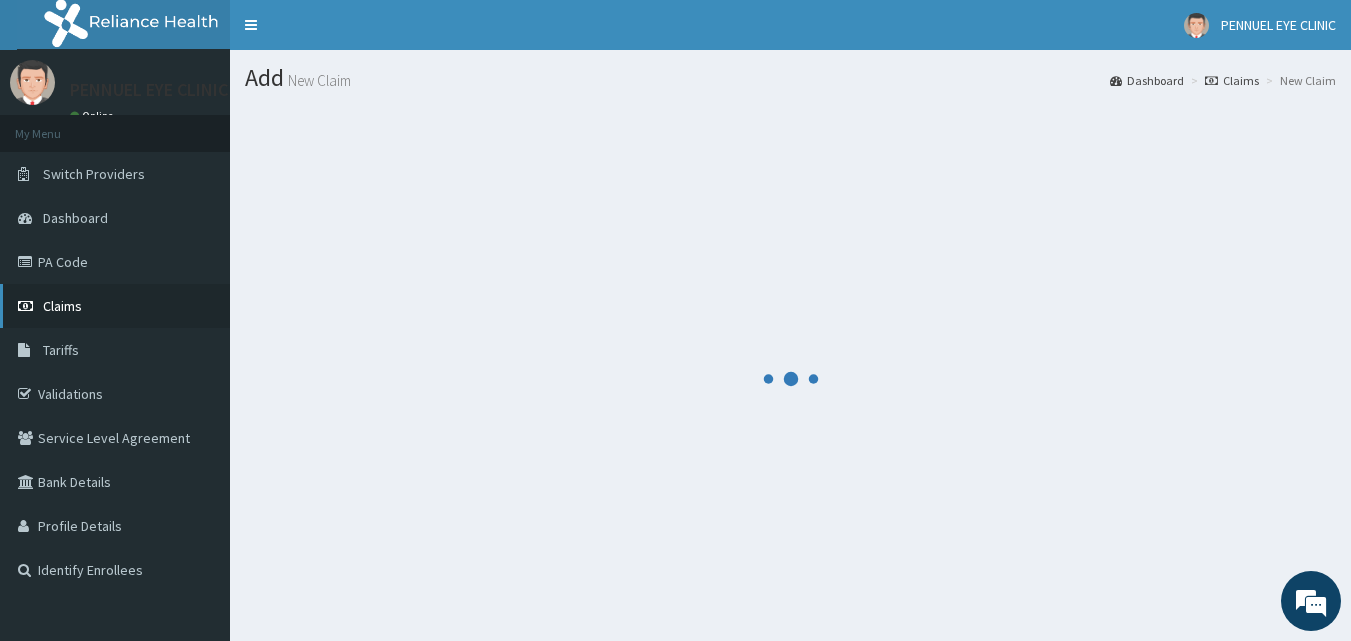 click on "Claims" at bounding box center [62, 306] 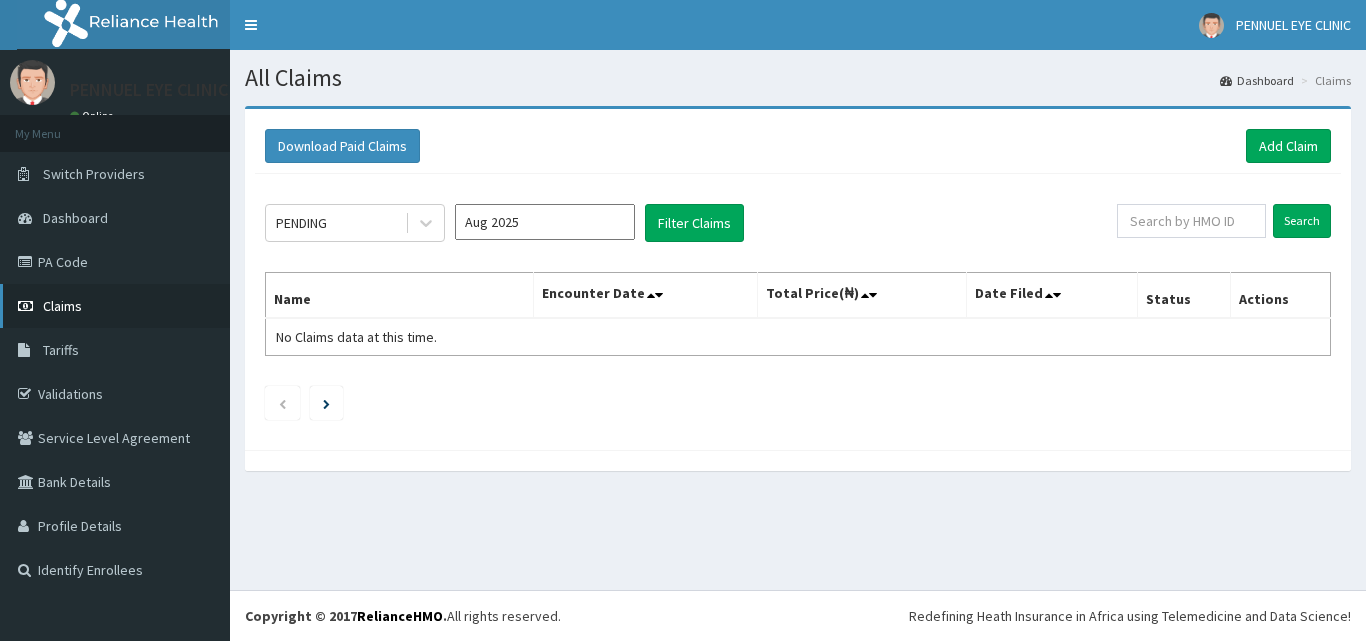 scroll, scrollTop: 0, scrollLeft: 0, axis: both 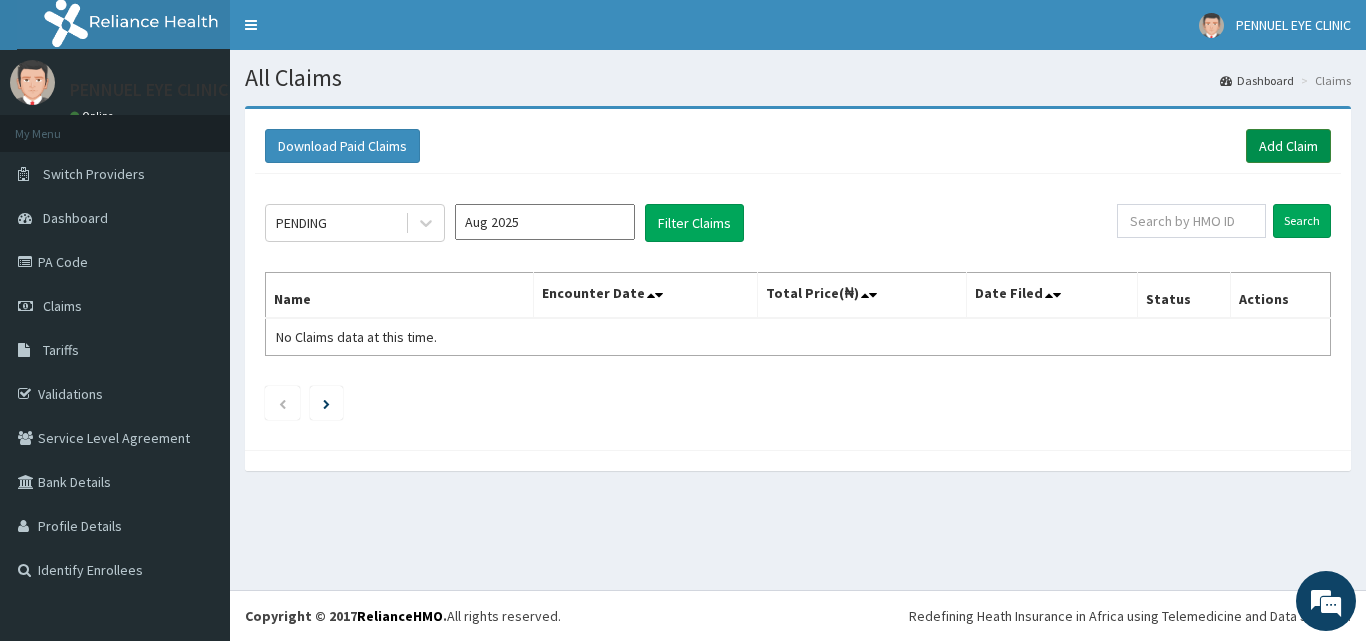 click on "Add Claim" at bounding box center (1288, 146) 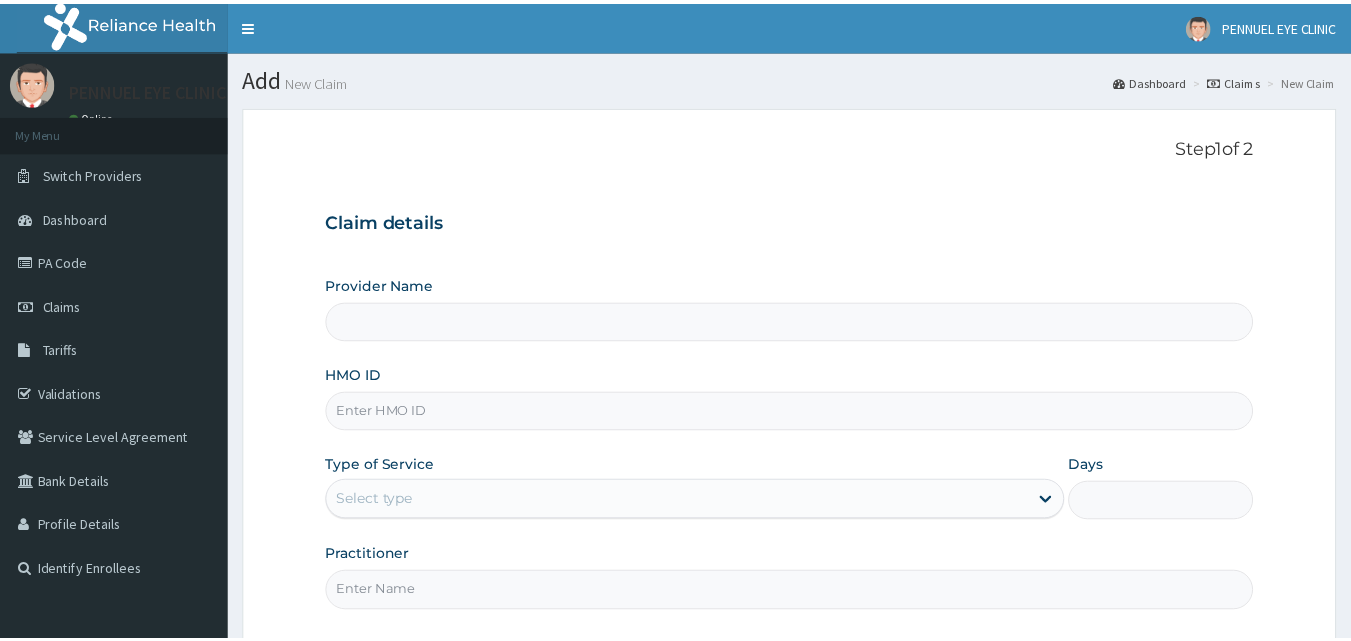 scroll, scrollTop: 0, scrollLeft: 0, axis: both 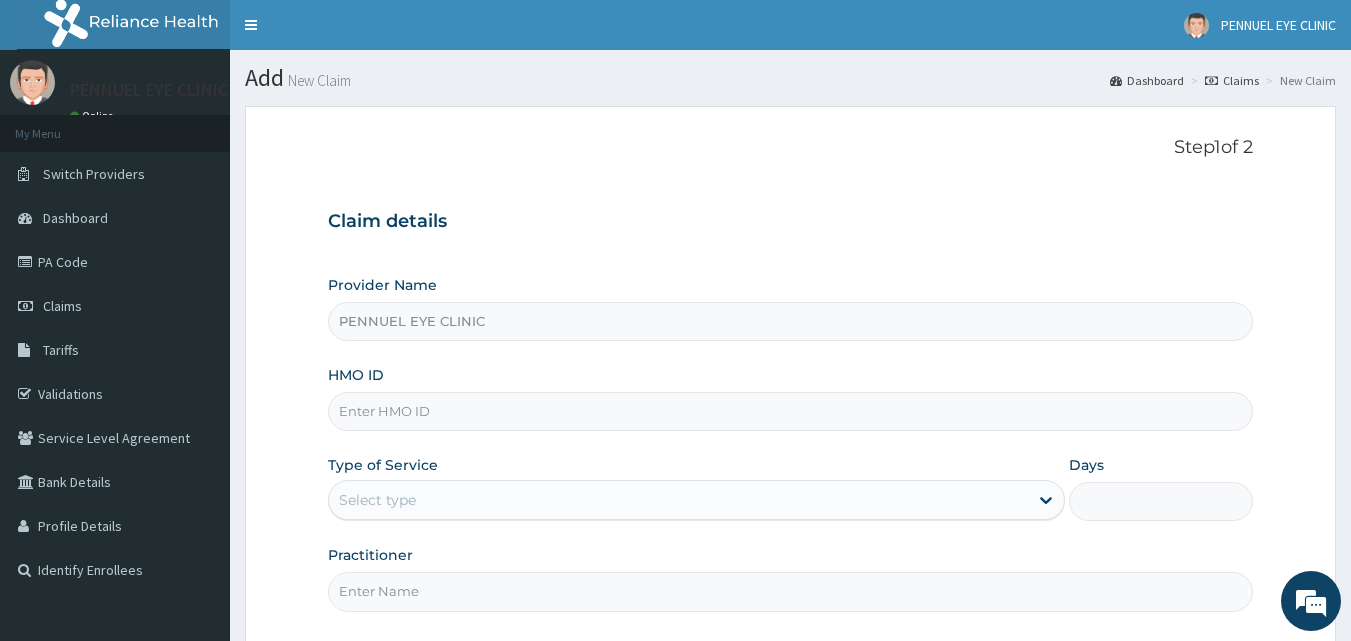 type on "PENNUEL EYE CLINIC" 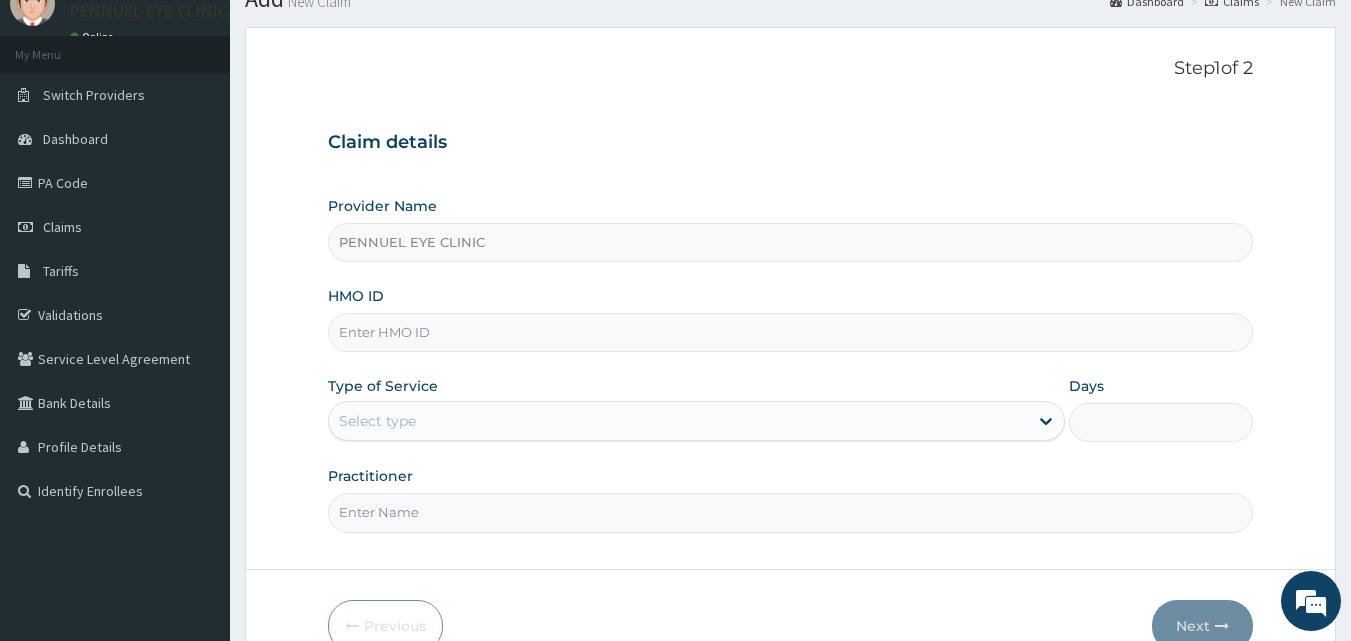 scroll, scrollTop: 100, scrollLeft: 0, axis: vertical 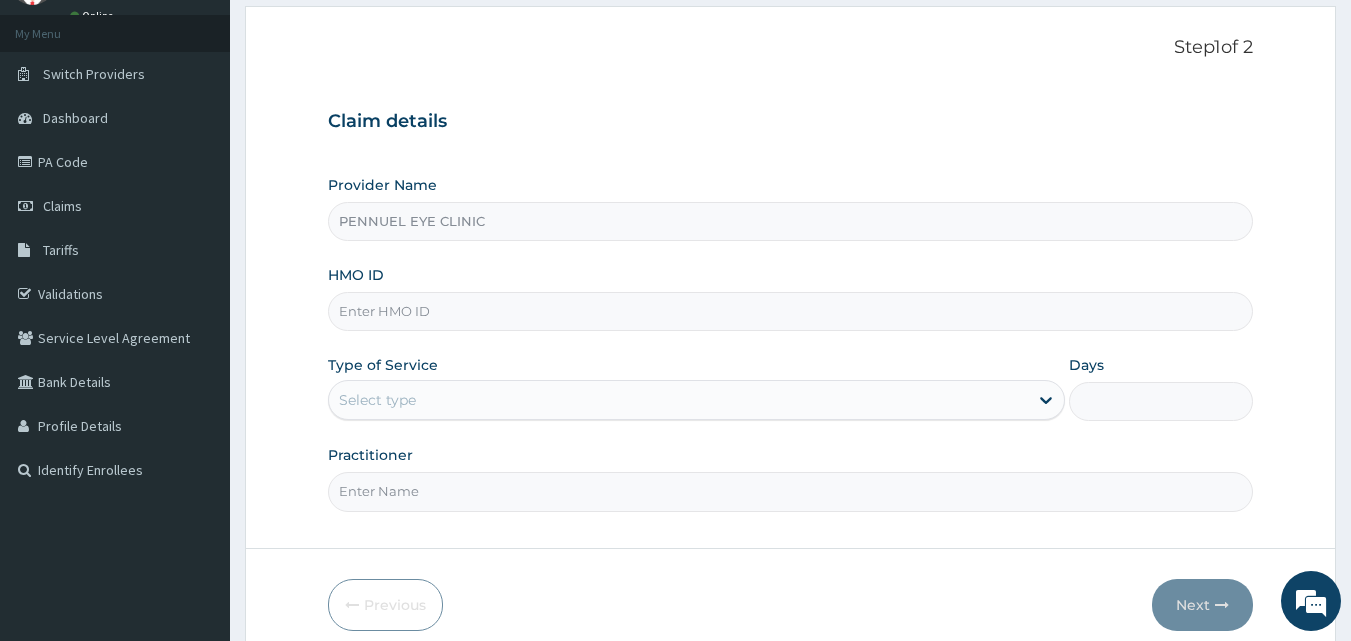 click on "HMO ID" at bounding box center [791, 311] 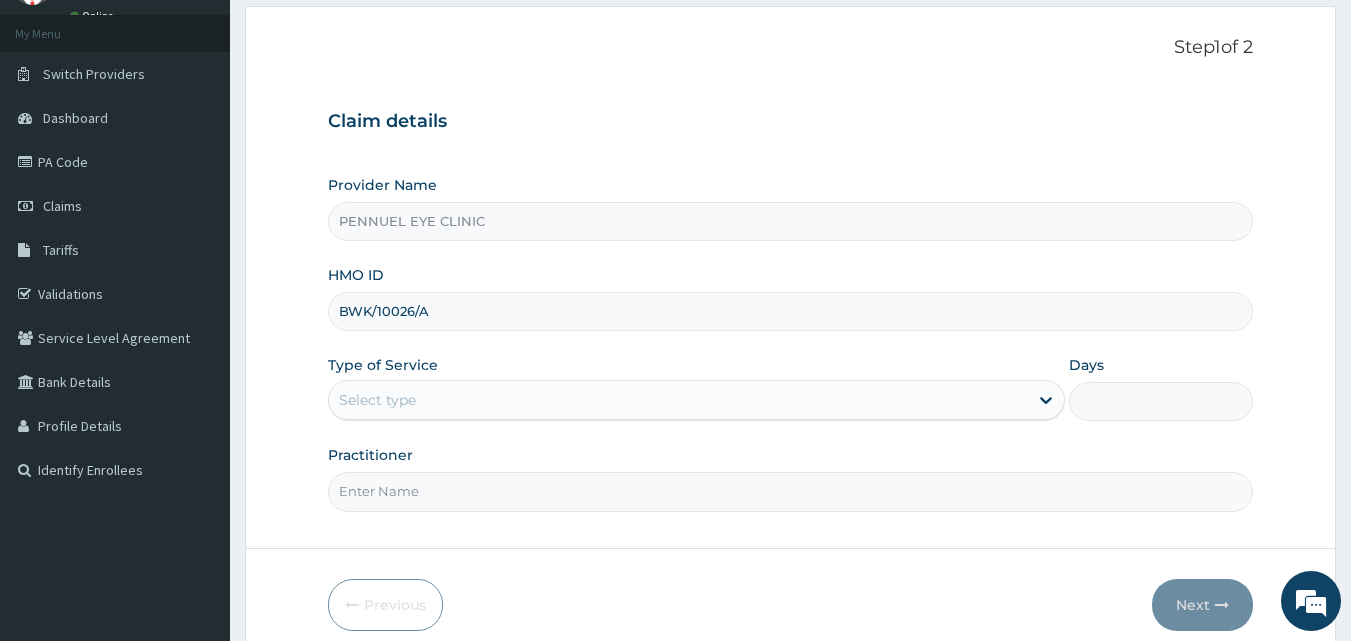 type on "BWK/10026/A" 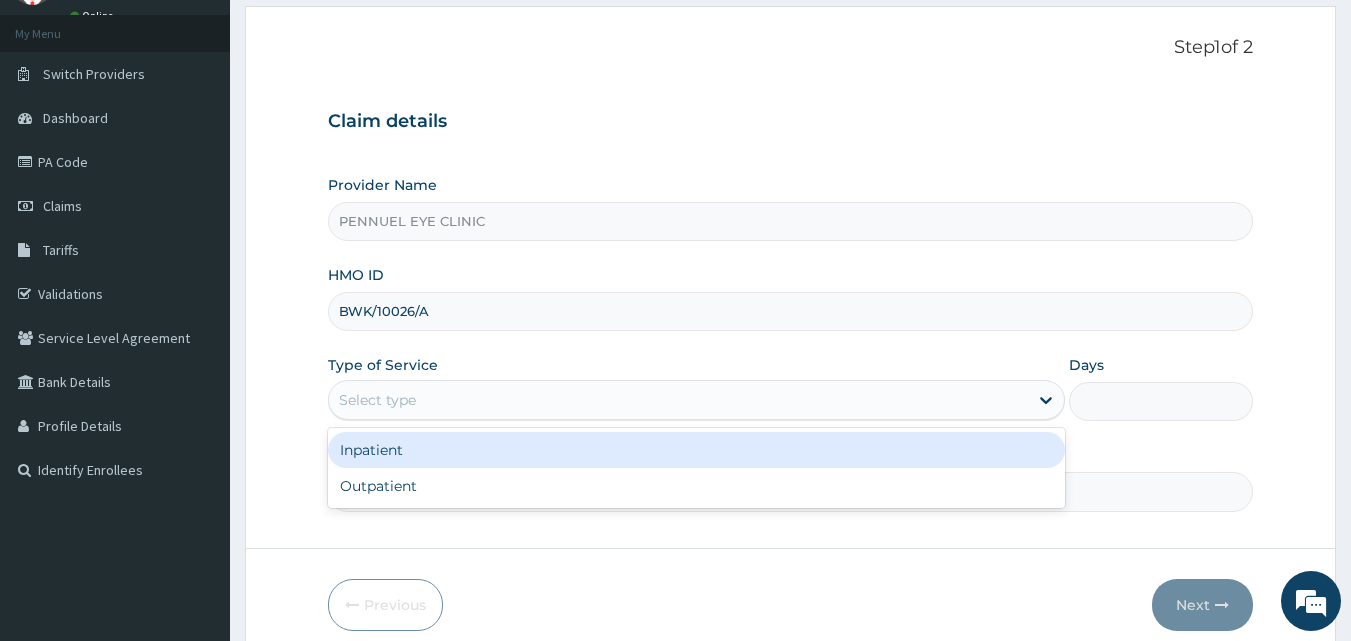 click on "Select type" at bounding box center (377, 400) 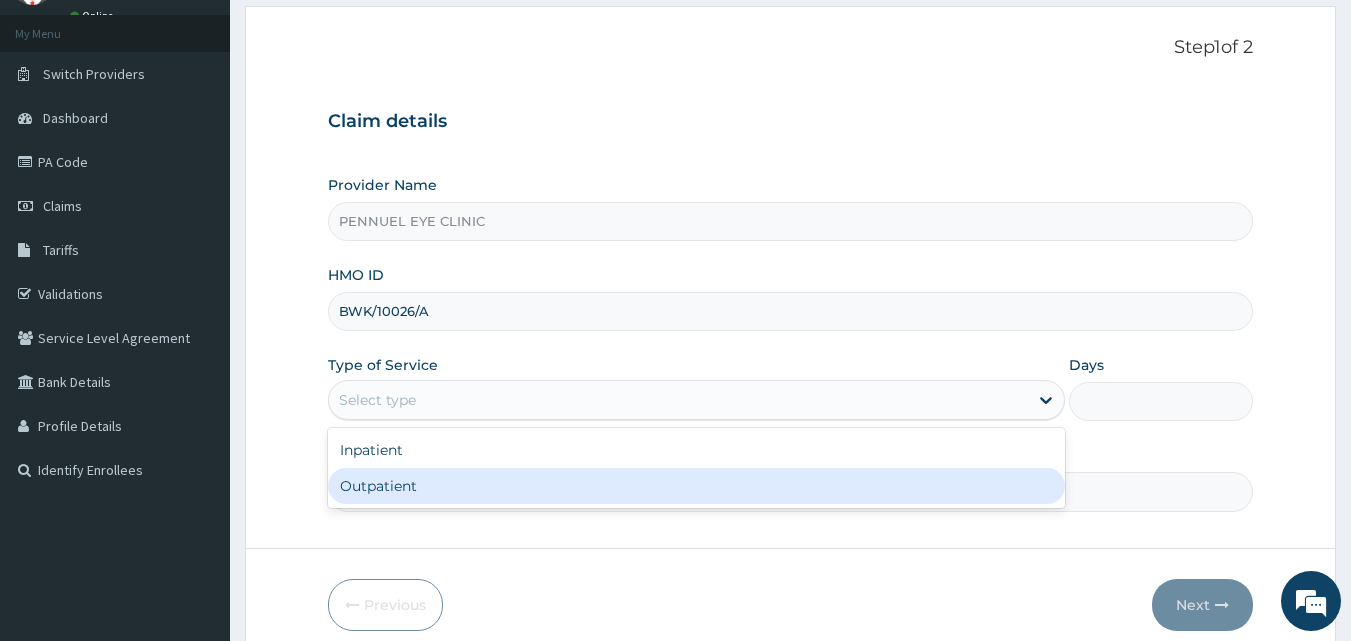 click on "Outpatient" at bounding box center (696, 486) 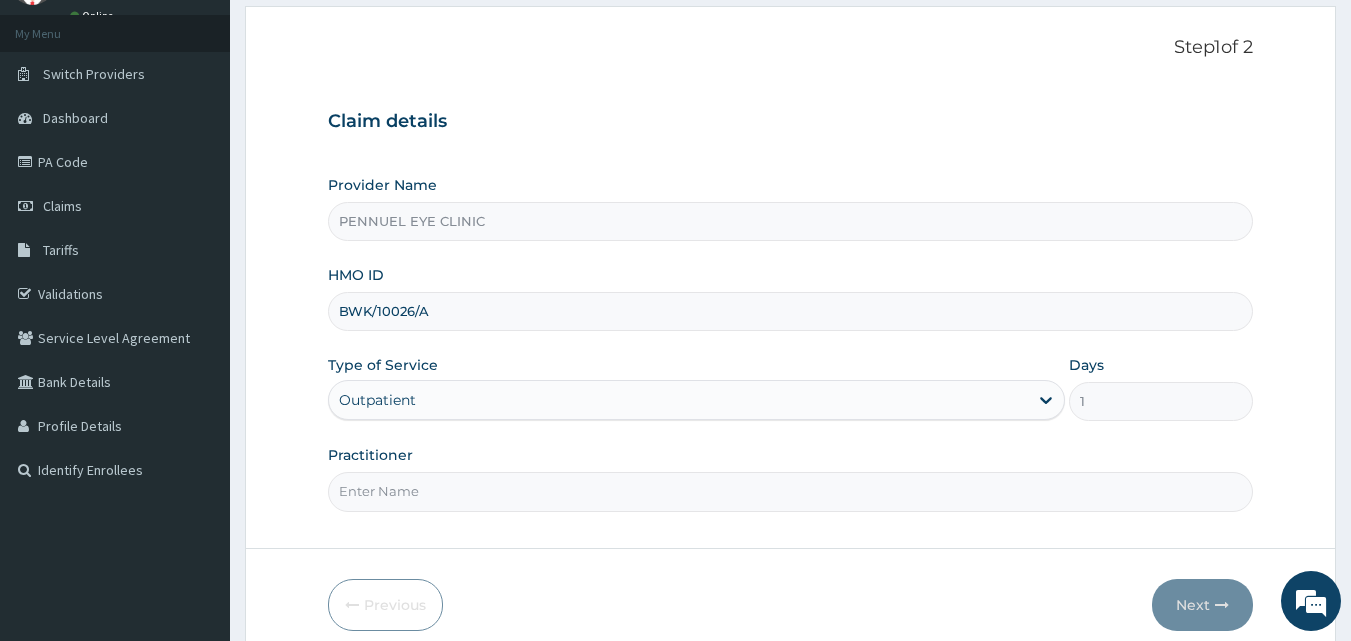 click on "Practitioner" at bounding box center (791, 491) 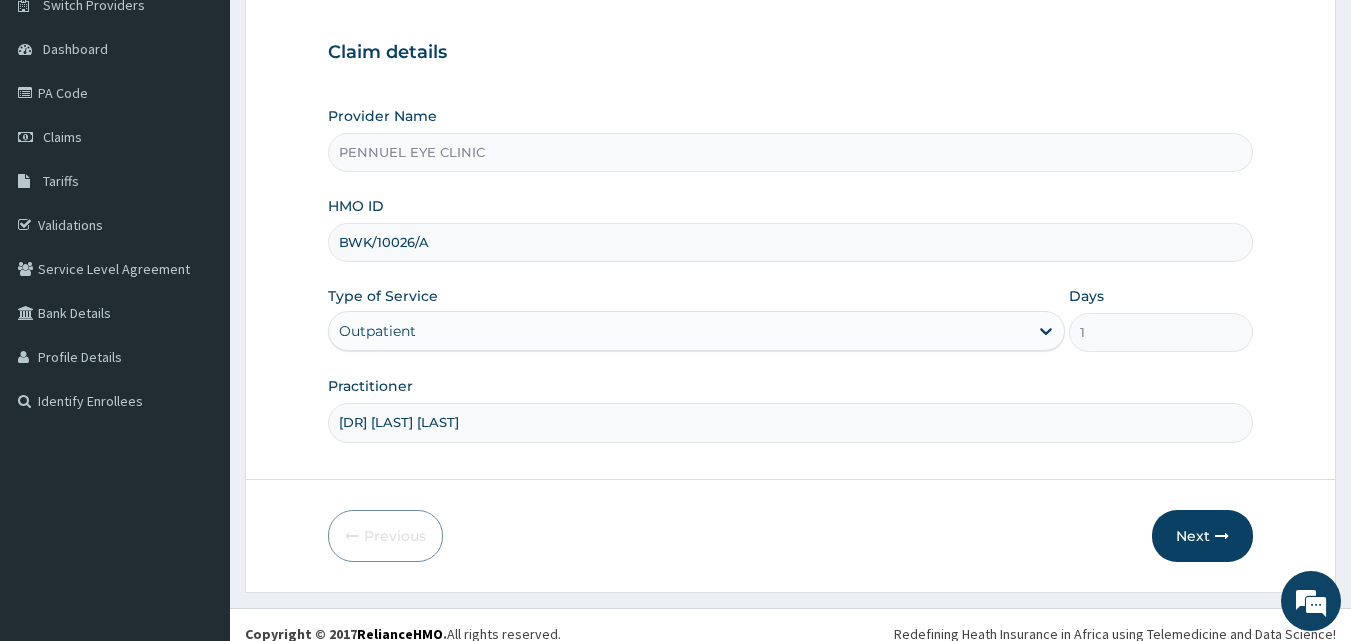 scroll, scrollTop: 187, scrollLeft: 0, axis: vertical 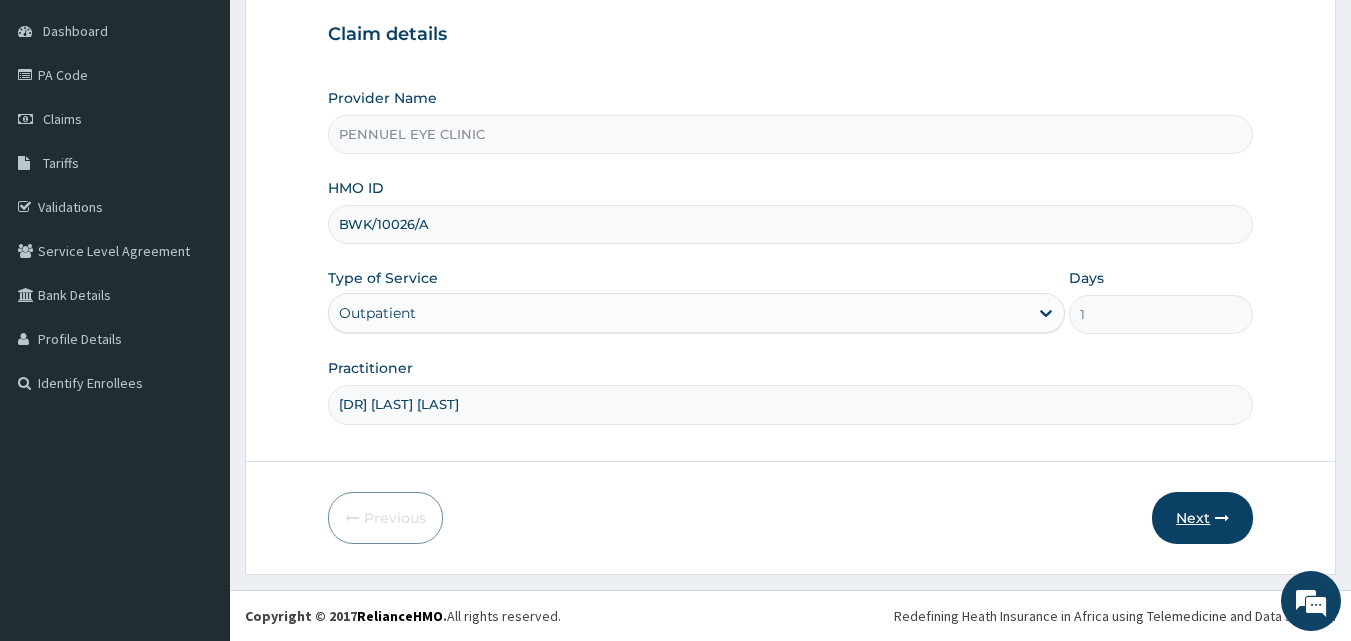click on "Next" at bounding box center (1202, 518) 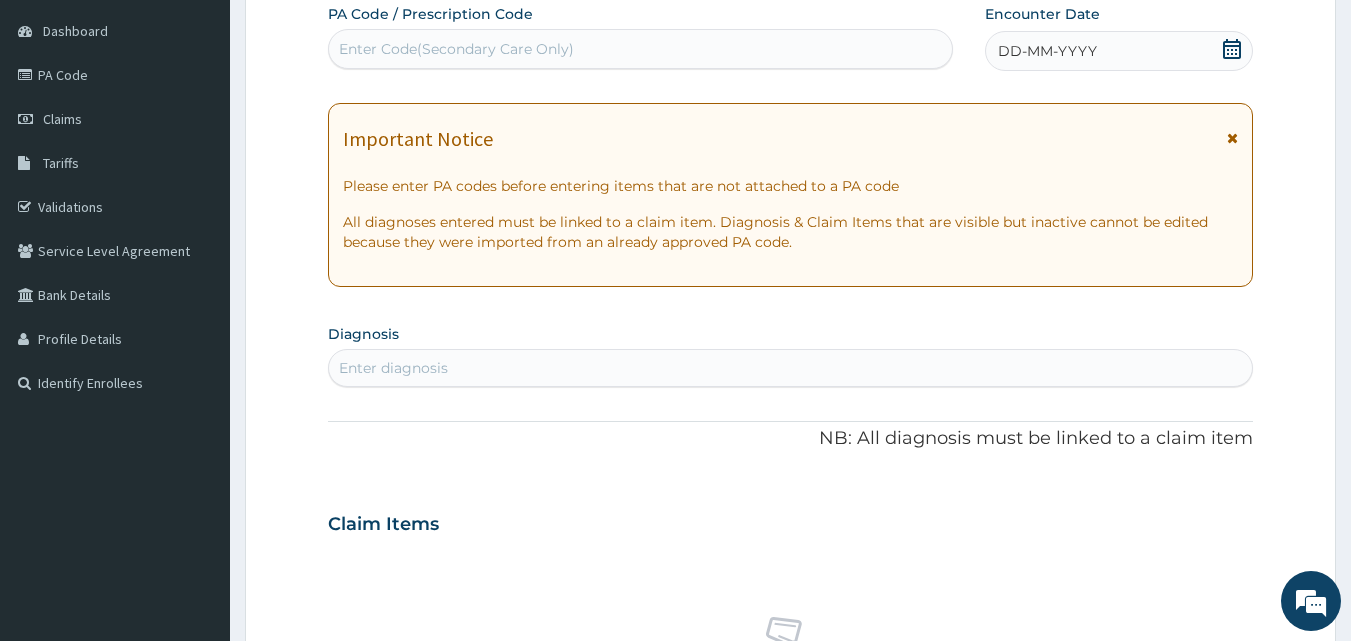 click on "Enter Code(Secondary Care Only)" at bounding box center [456, 49] 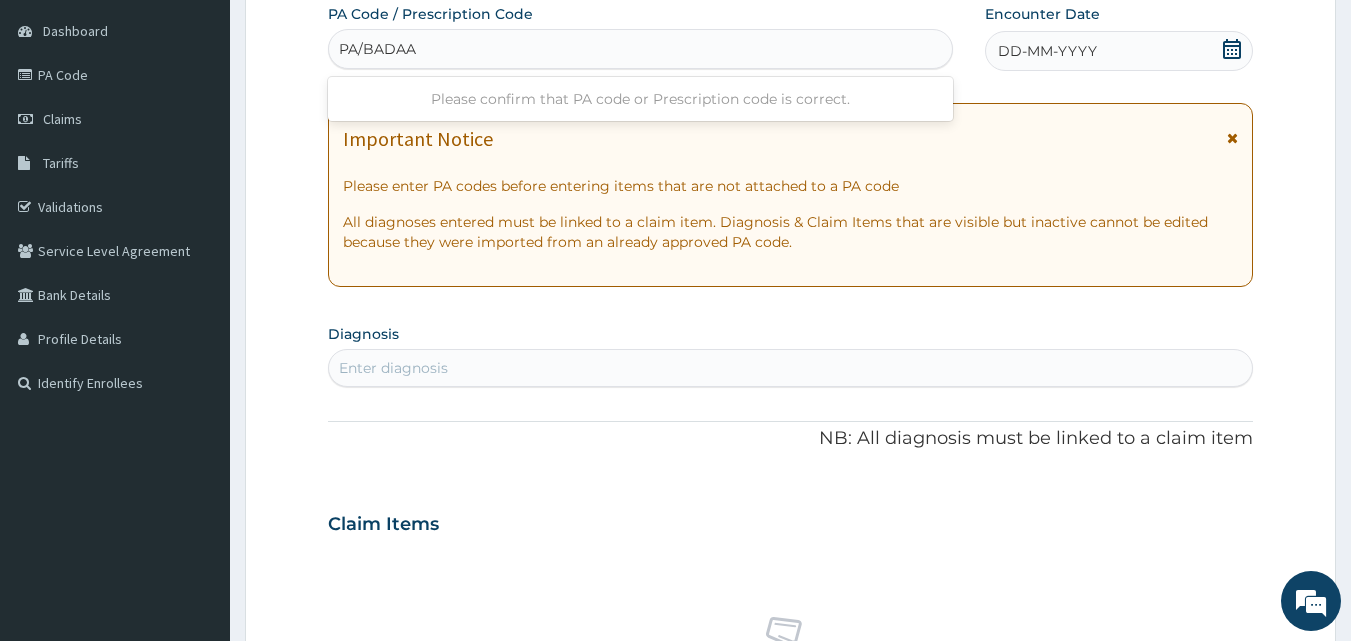 type on "PA/BADAA4" 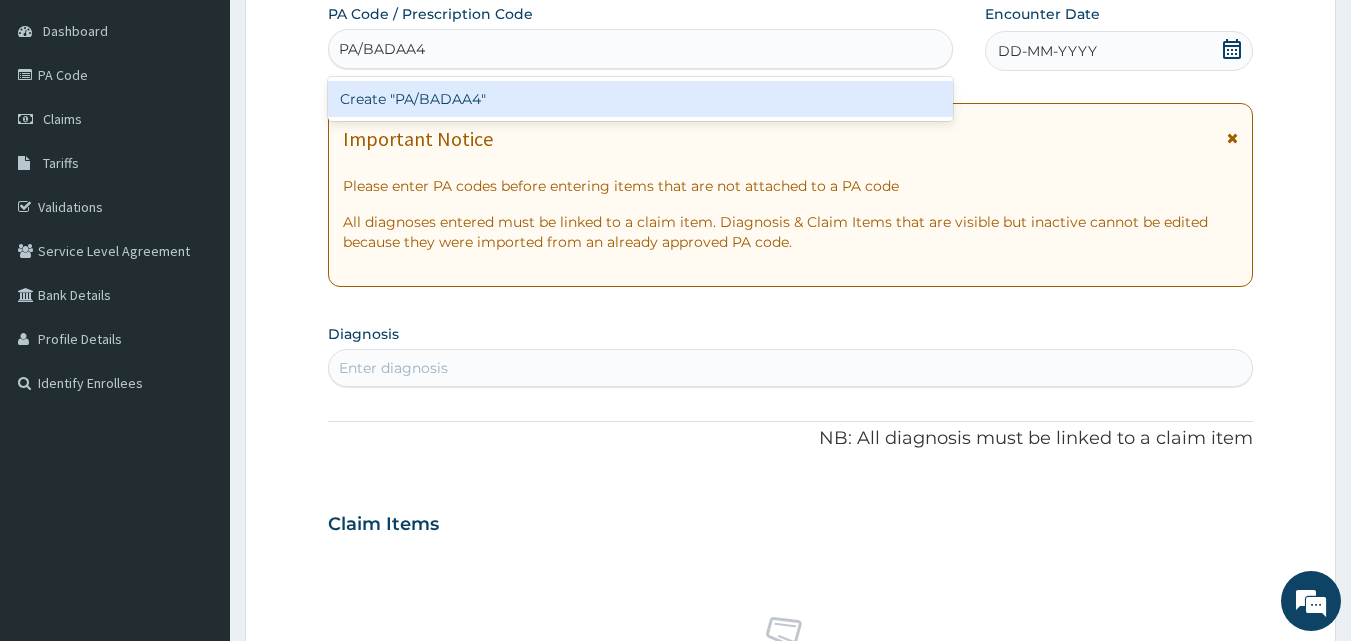click on "Create "PA/BADAA4"" at bounding box center (641, 99) 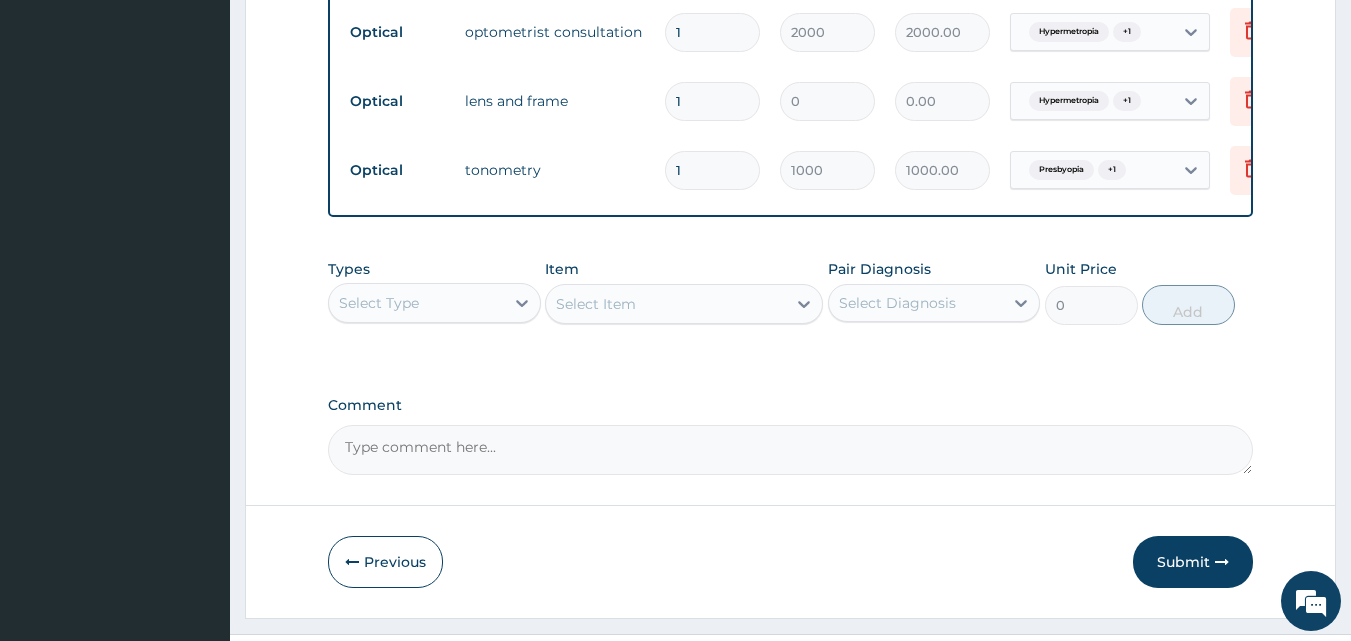 scroll, scrollTop: 1156, scrollLeft: 0, axis: vertical 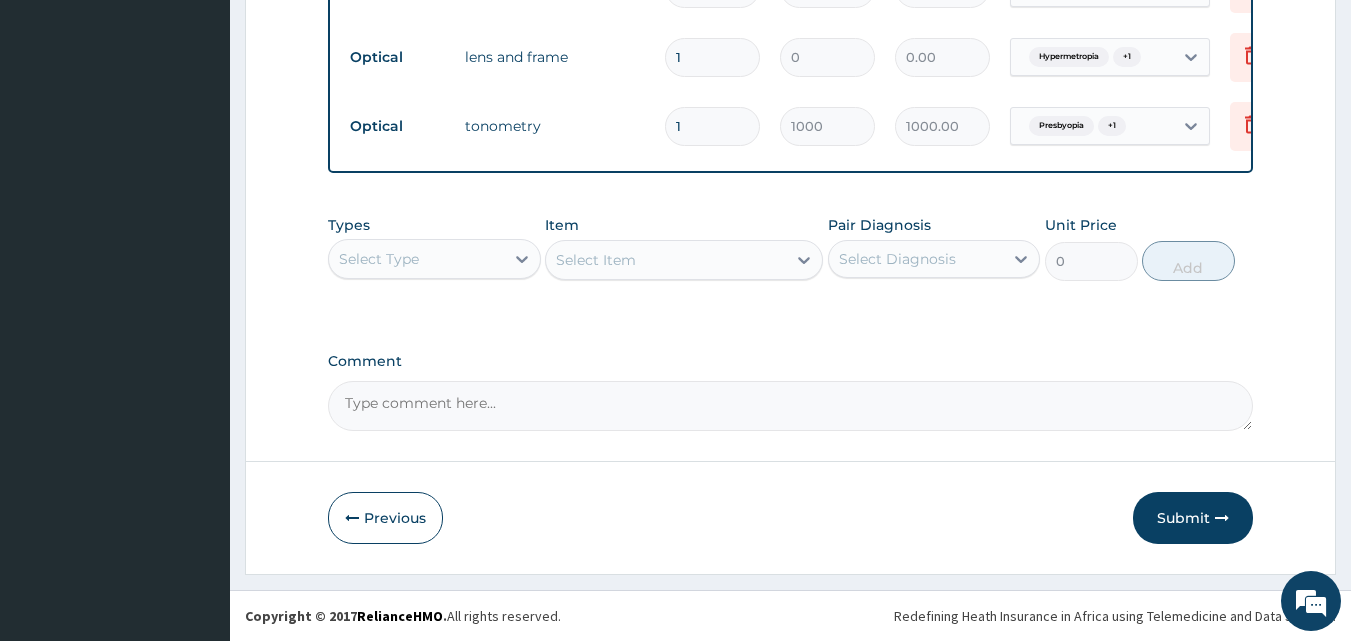 click on "Comment" at bounding box center (791, 406) 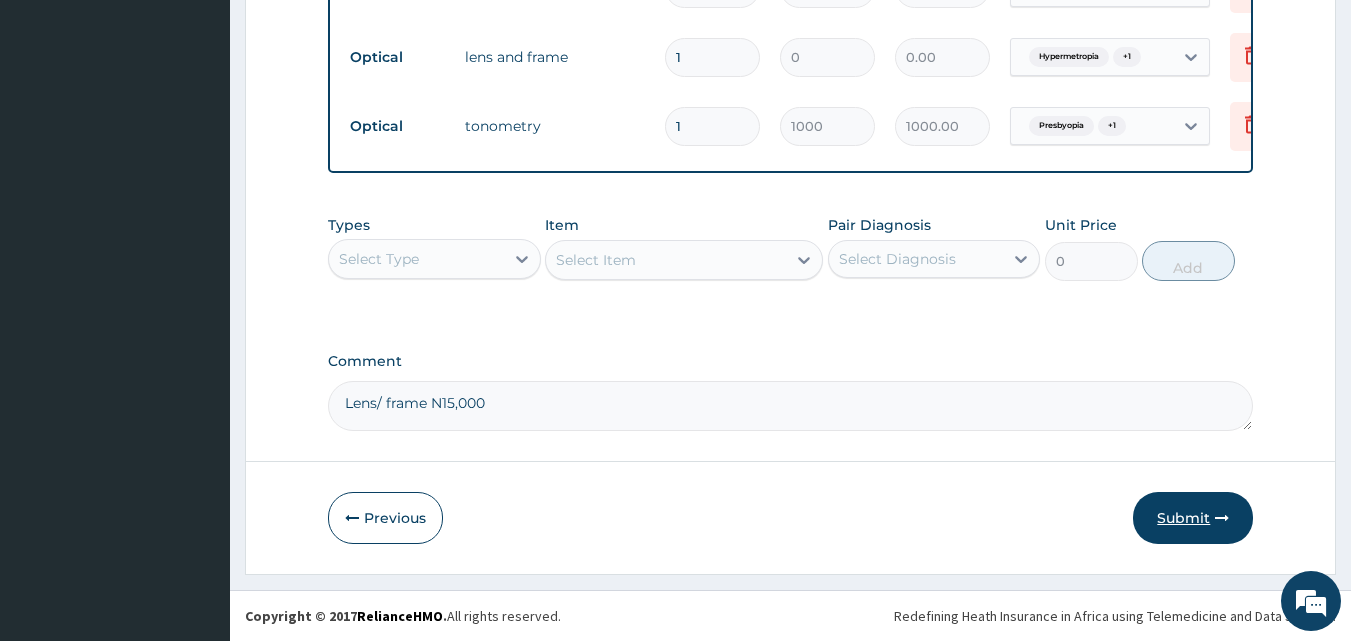 type on "Lens/ frame N15,000" 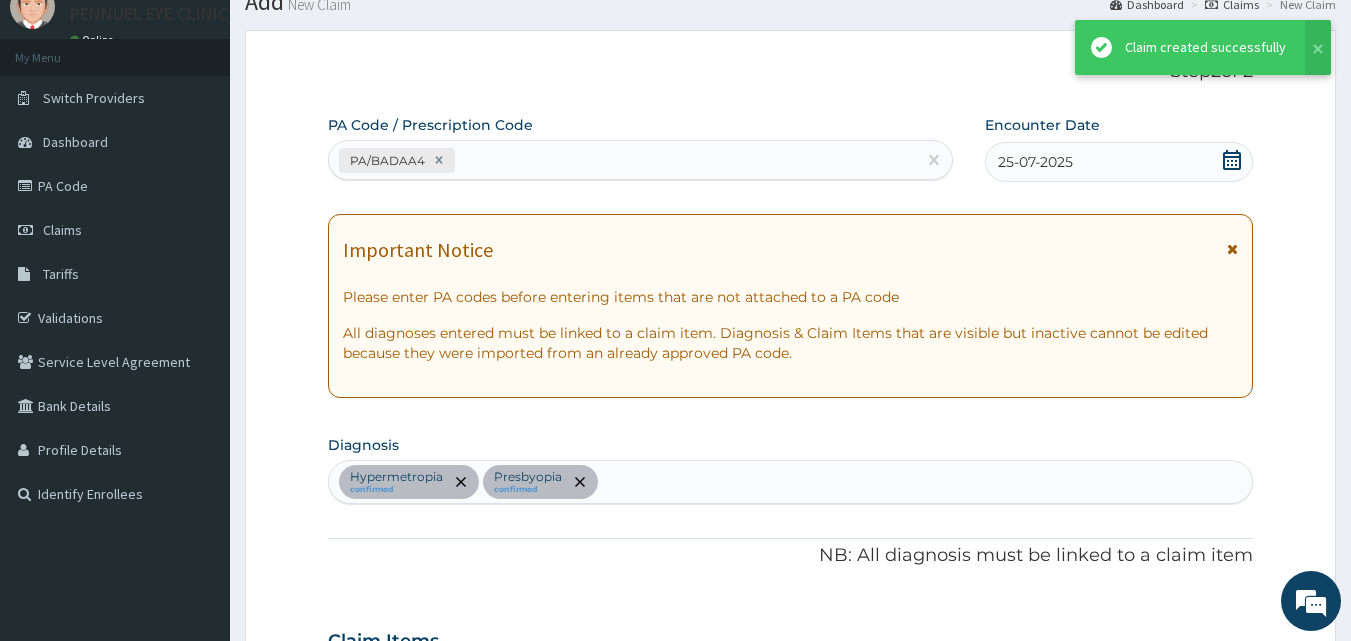scroll, scrollTop: 1156, scrollLeft: 0, axis: vertical 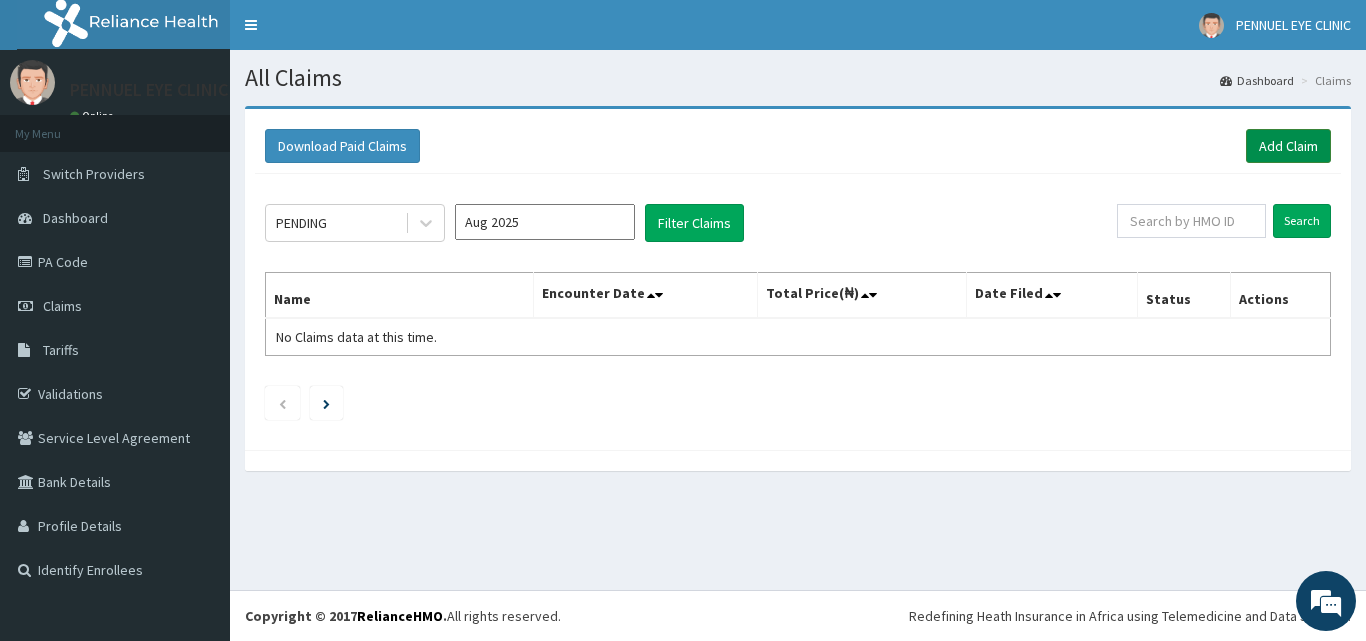 click on "Add Claim" at bounding box center [1288, 146] 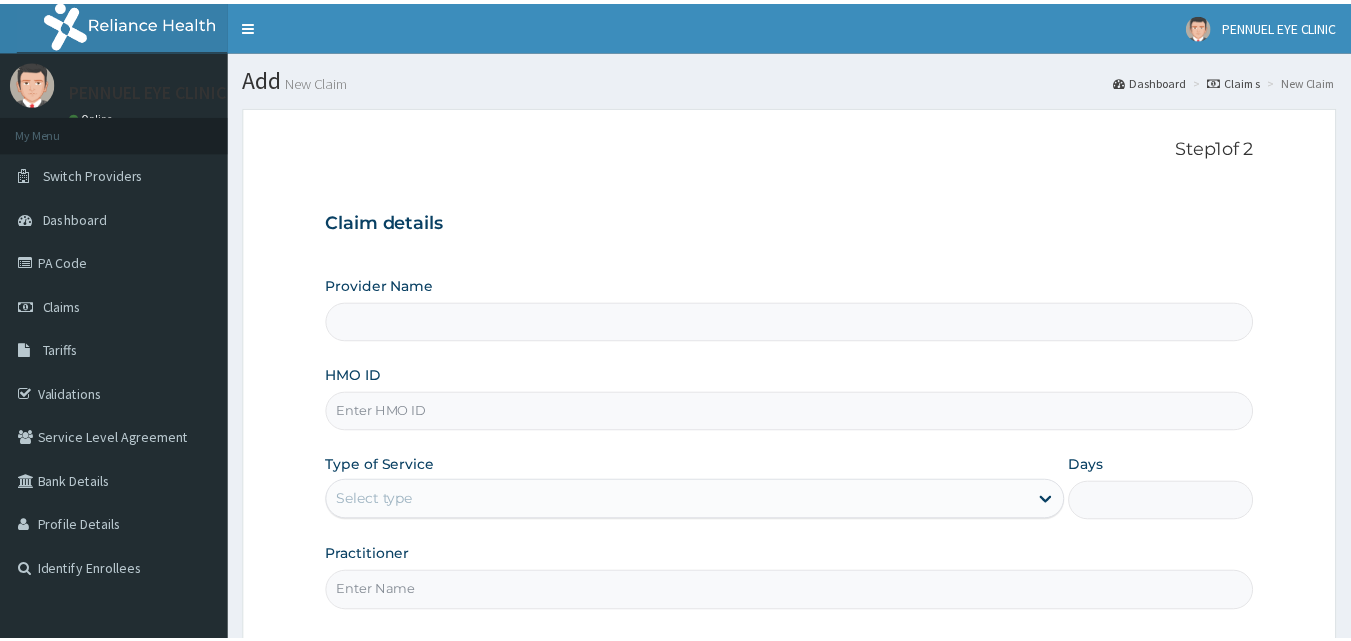 scroll, scrollTop: 0, scrollLeft: 0, axis: both 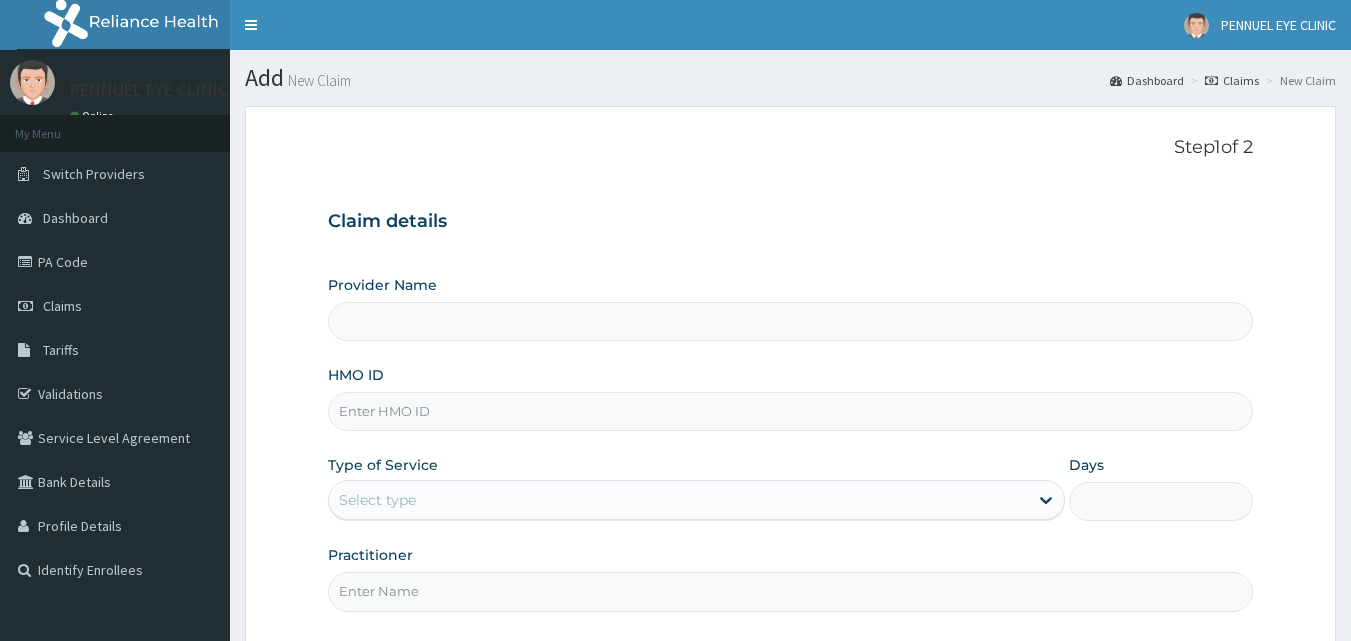 type on "PENNUEL EYE CLINIC" 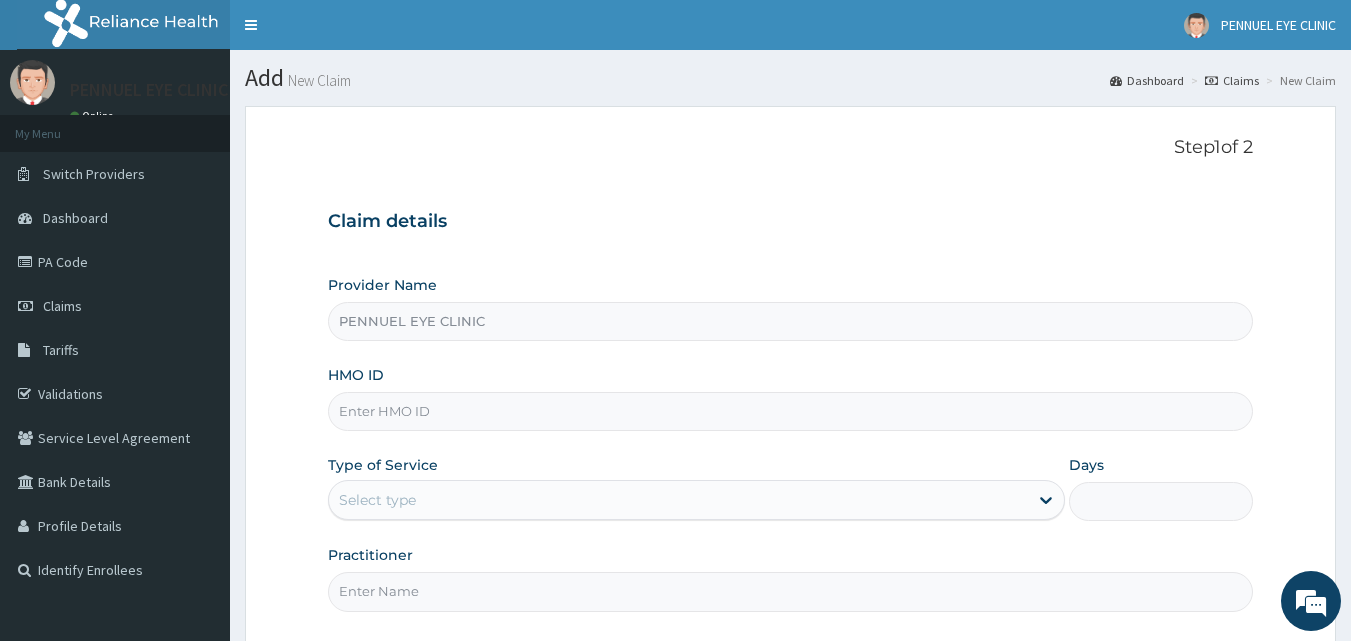 click on "HMO ID" at bounding box center [791, 411] 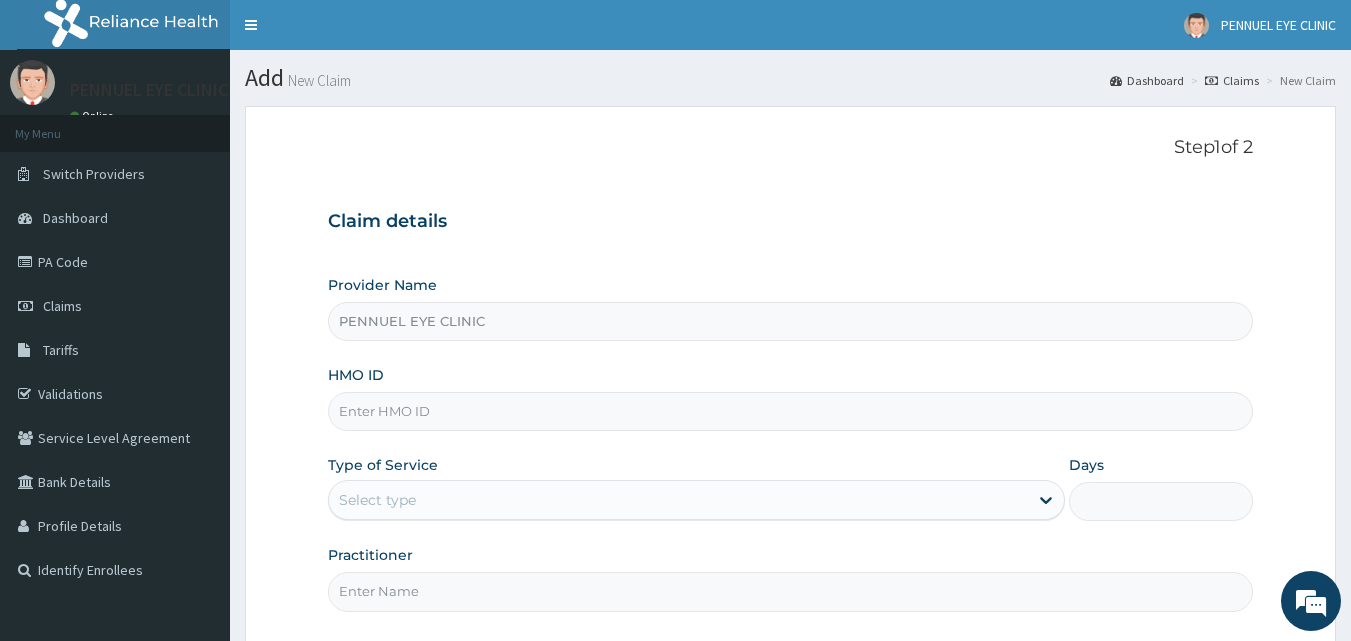 scroll, scrollTop: 0, scrollLeft: 0, axis: both 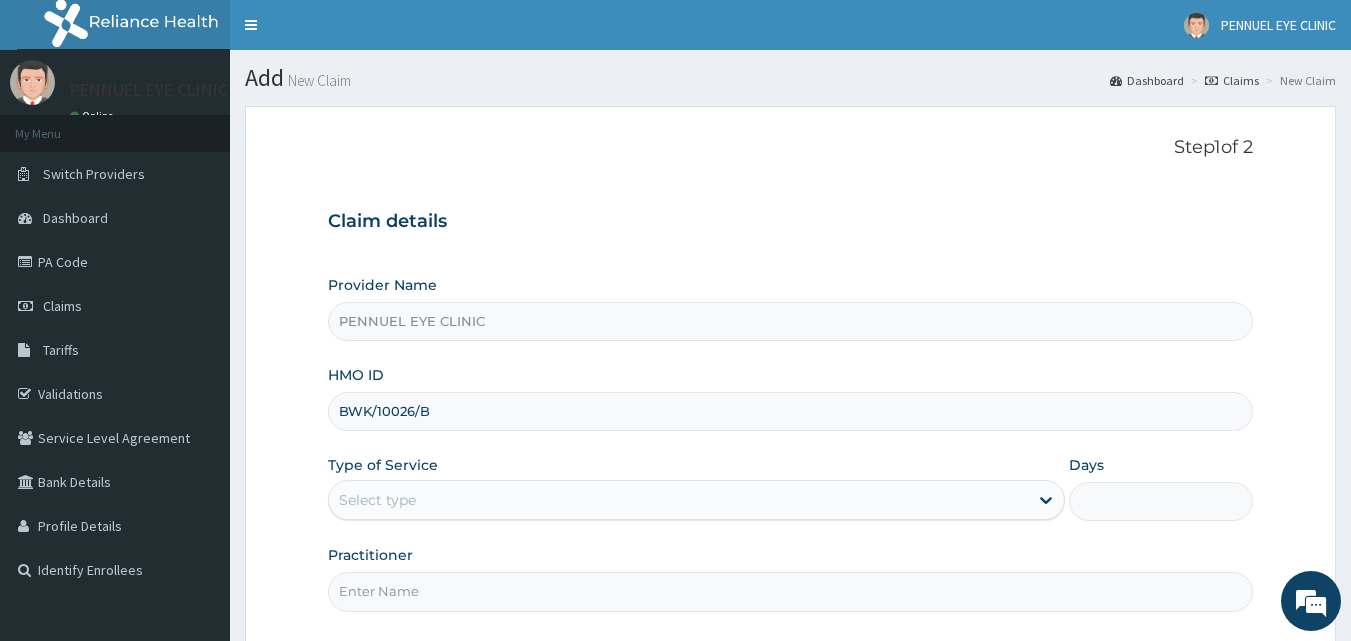 type on "BWK/10026/B" 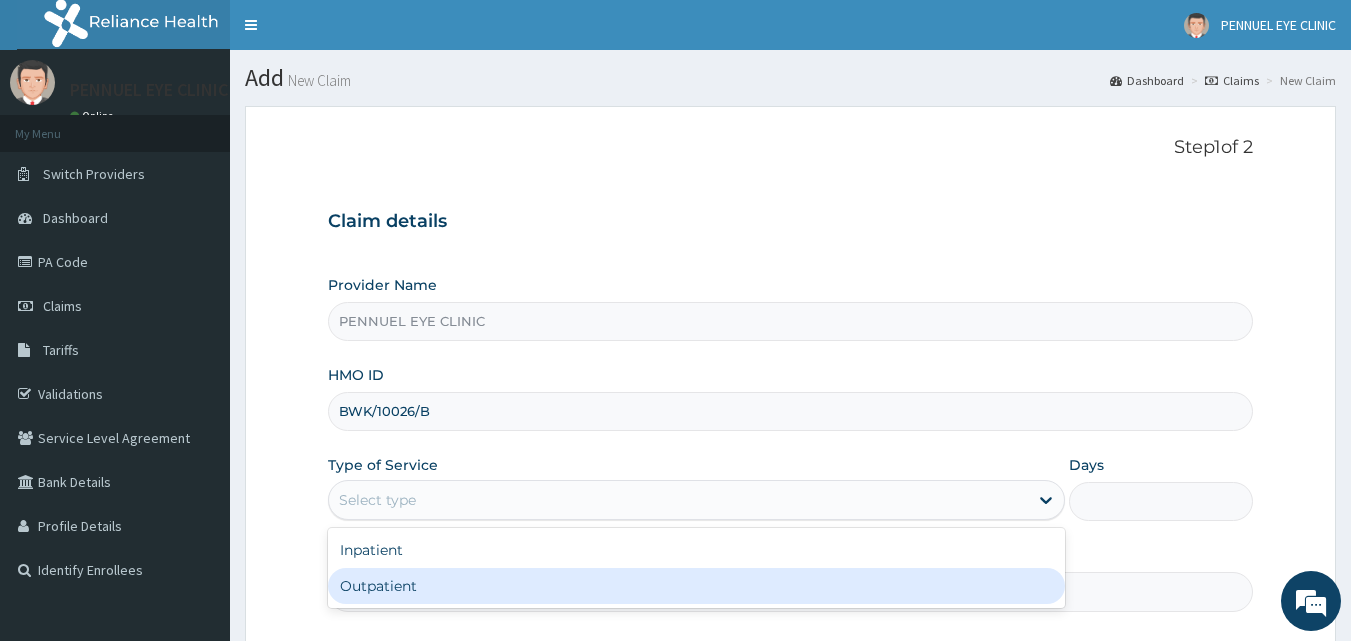 click on "Outpatient" at bounding box center [696, 586] 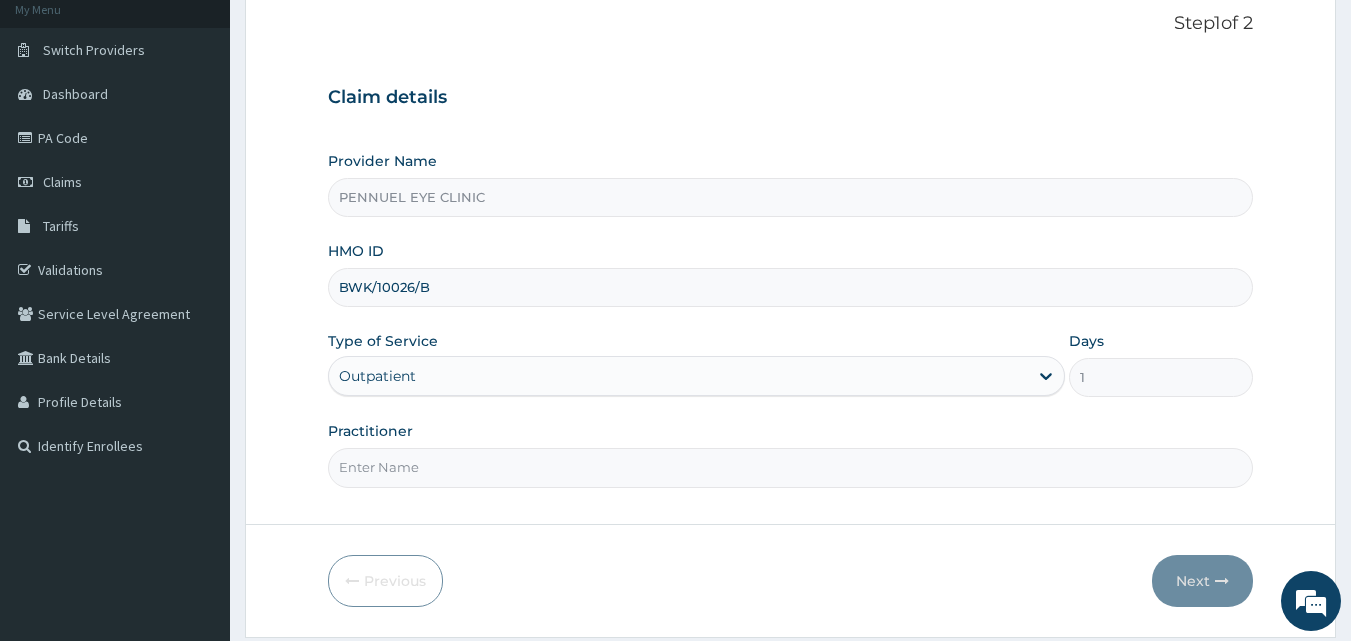 scroll, scrollTop: 187, scrollLeft: 0, axis: vertical 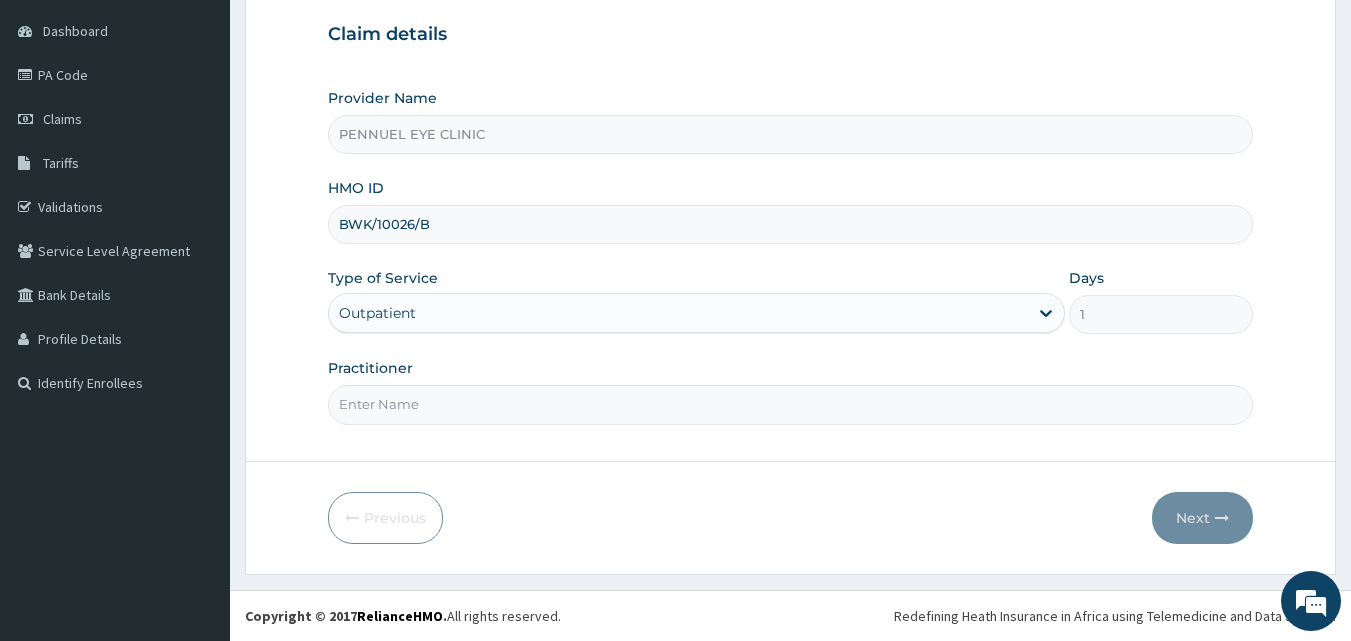 click on "Practitioner" at bounding box center (791, 404) 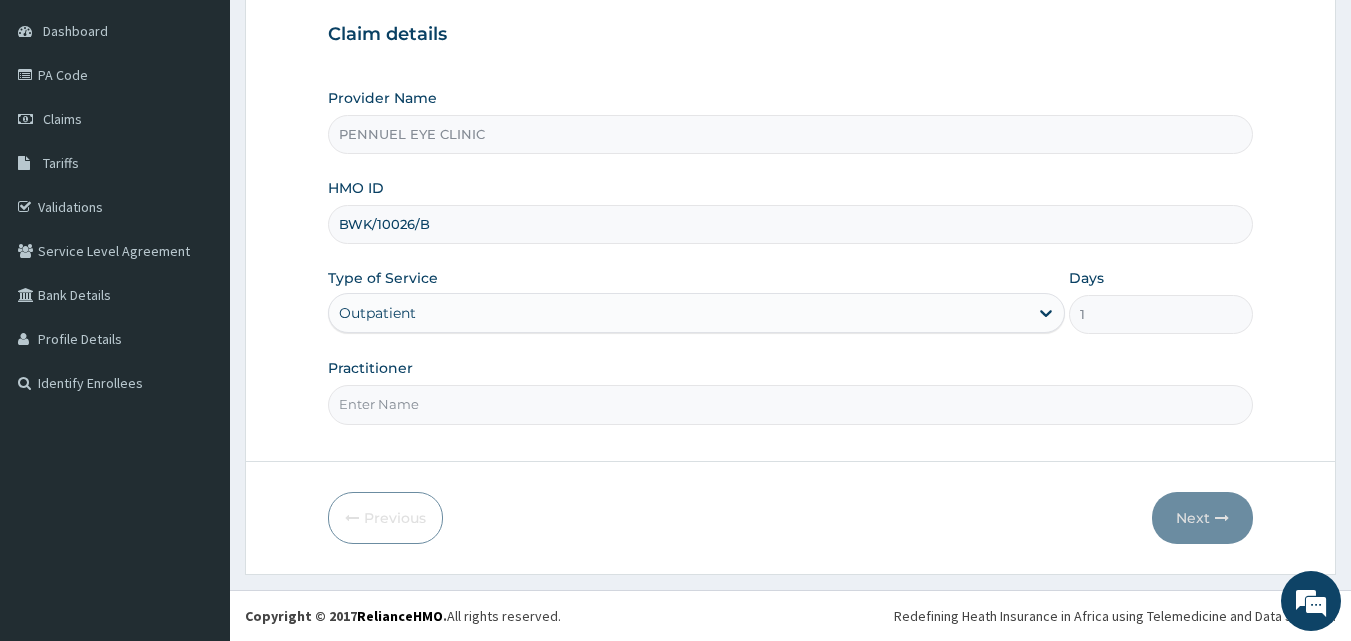 type on "DR [NAME]" 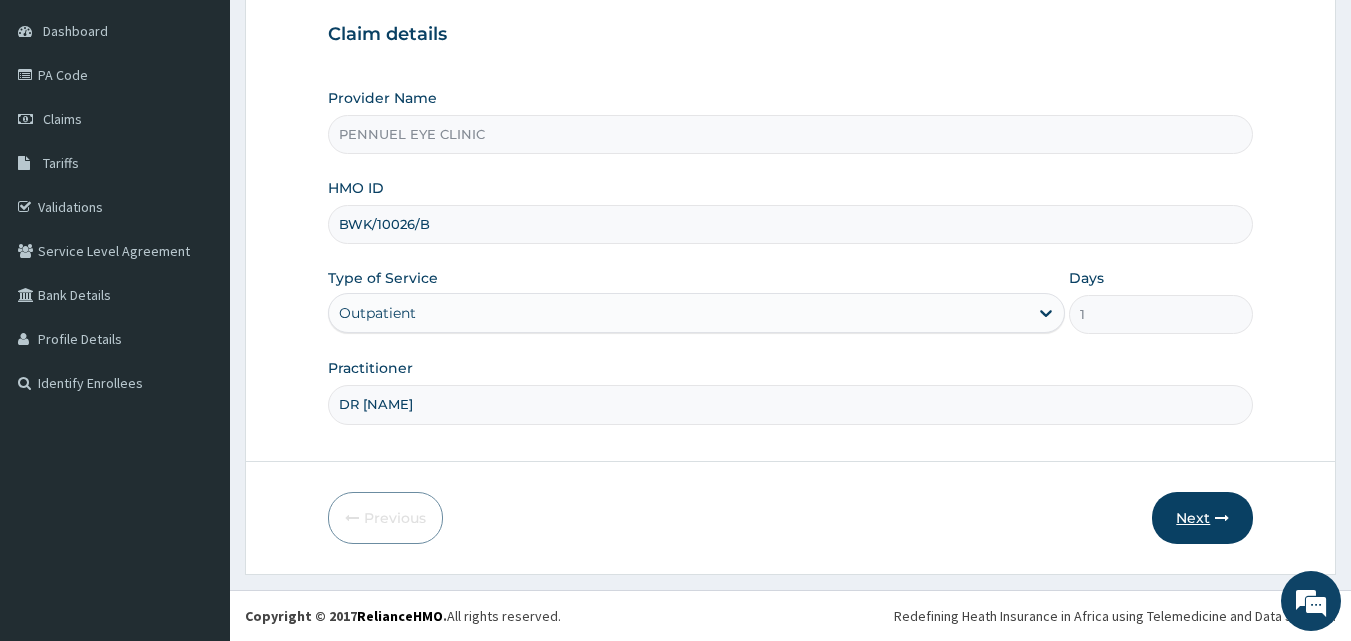 click on "Next" at bounding box center (1202, 518) 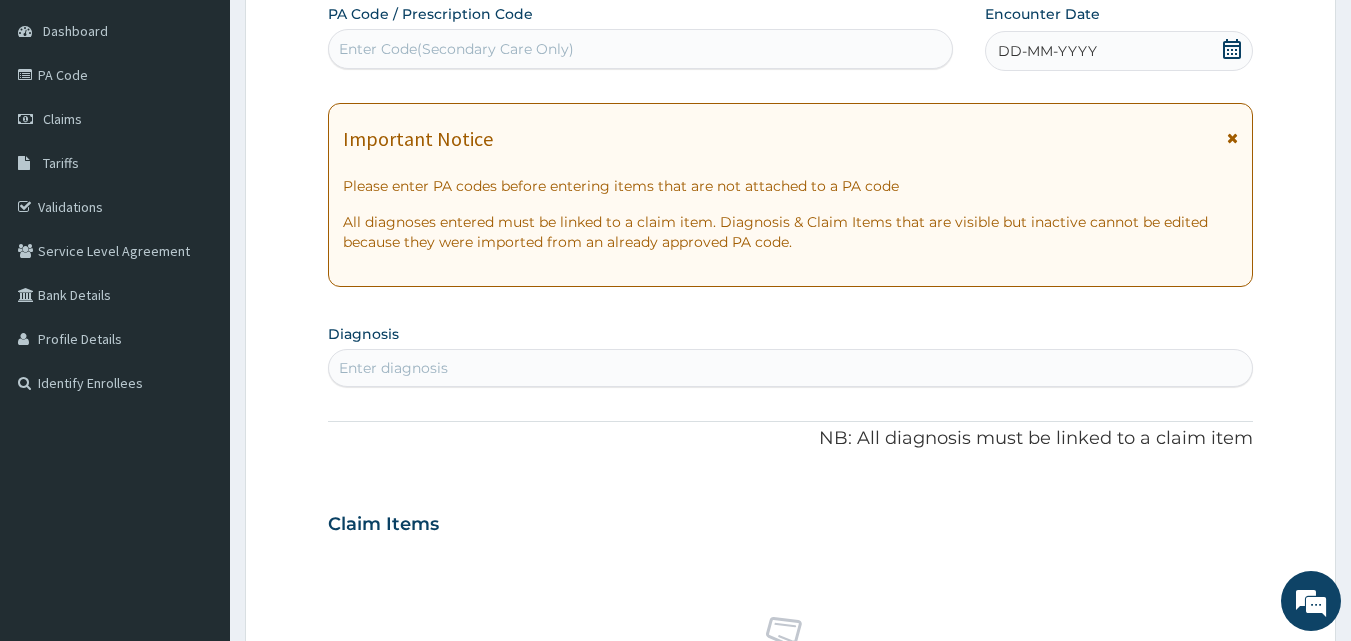 click on "Enter Code(Secondary Care Only)" at bounding box center (456, 49) 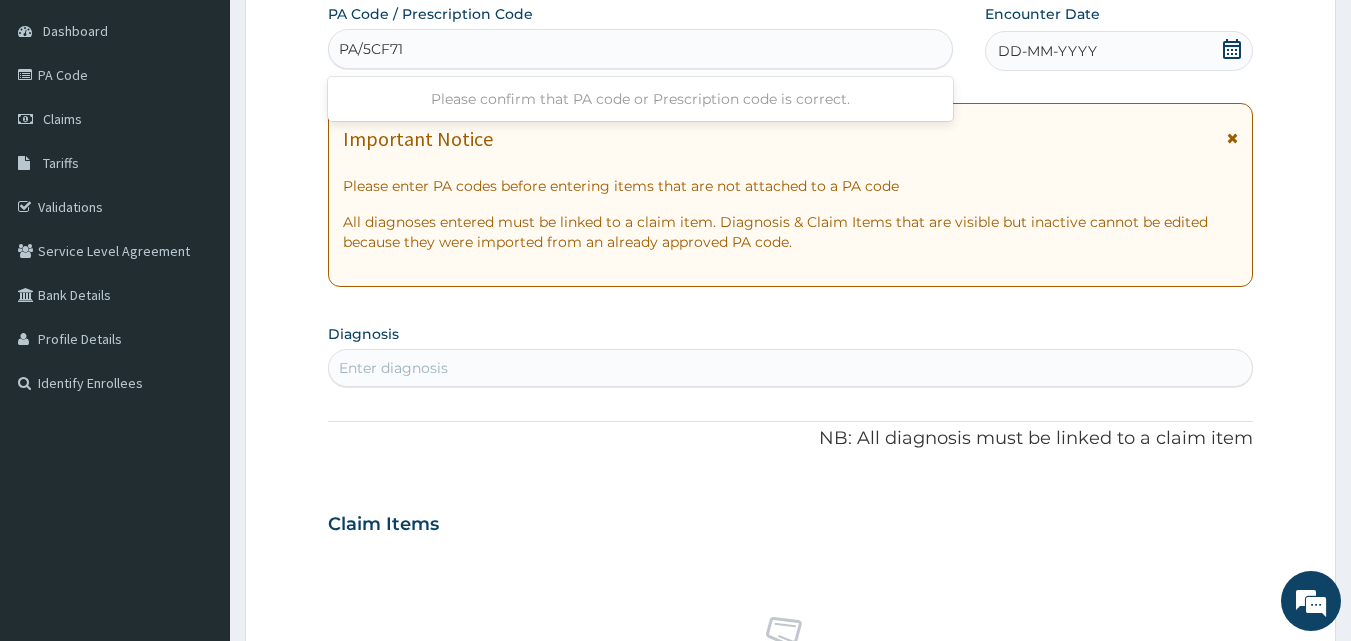 type on "PA/5CF718" 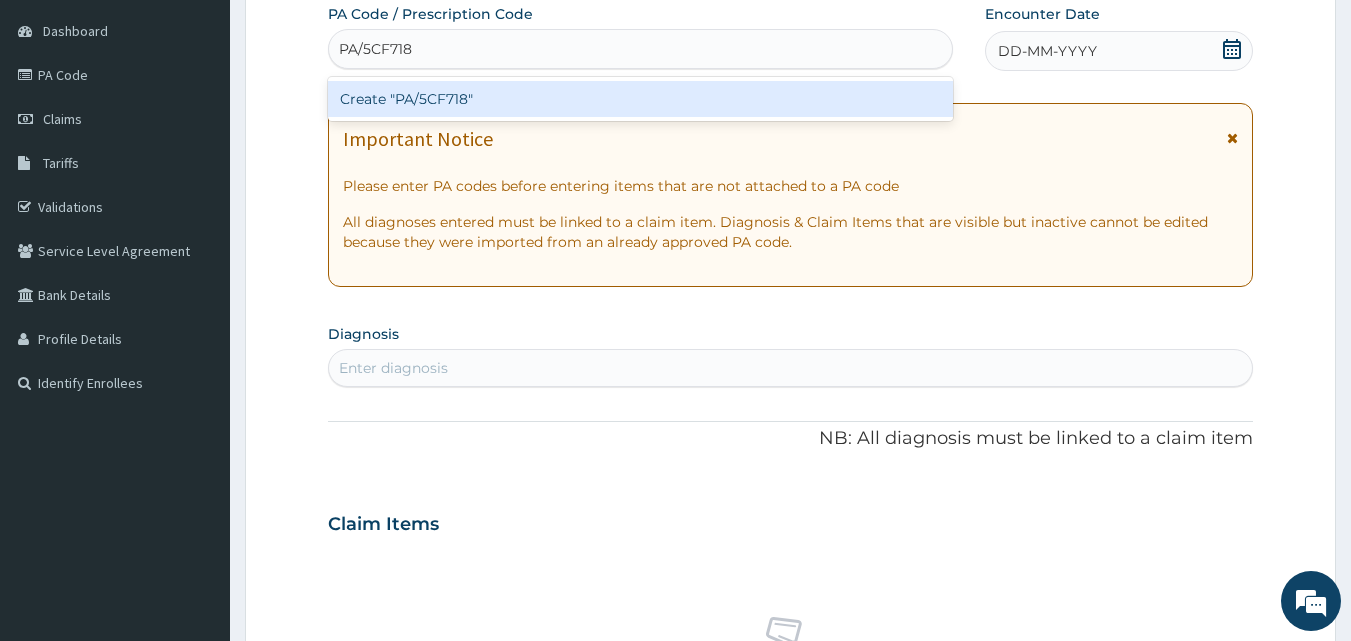click on "Create "PA/5CF718"" at bounding box center [641, 99] 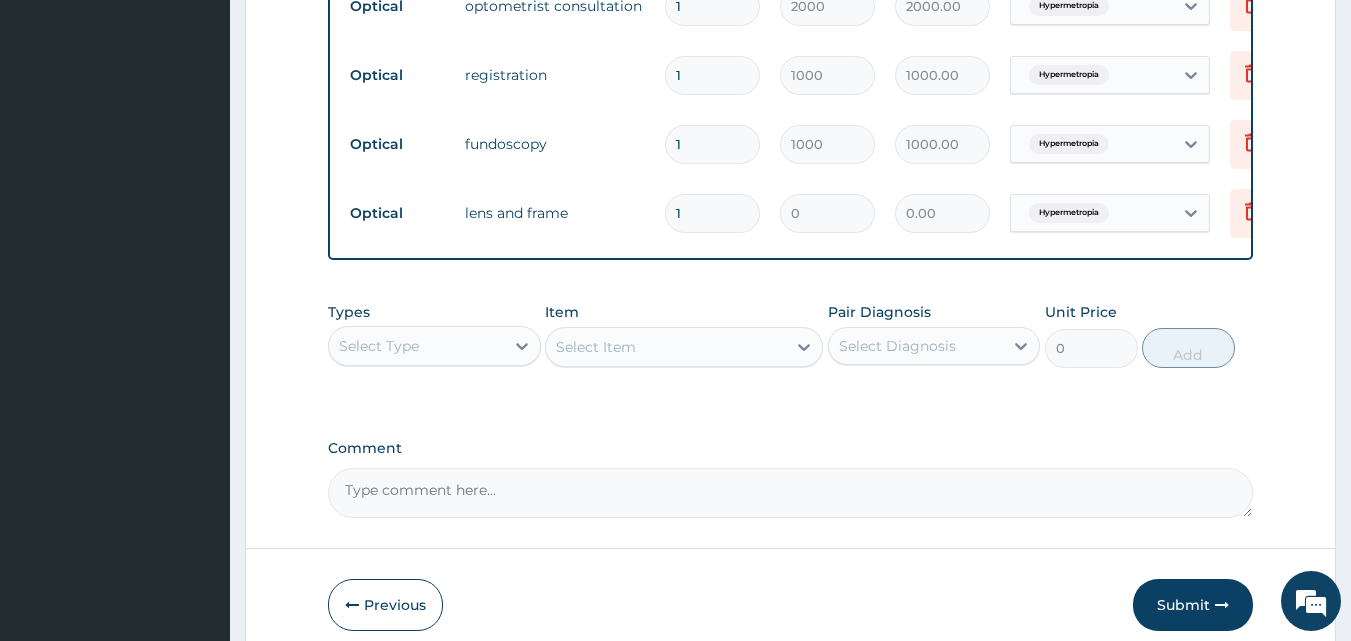 scroll, scrollTop: 1156, scrollLeft: 0, axis: vertical 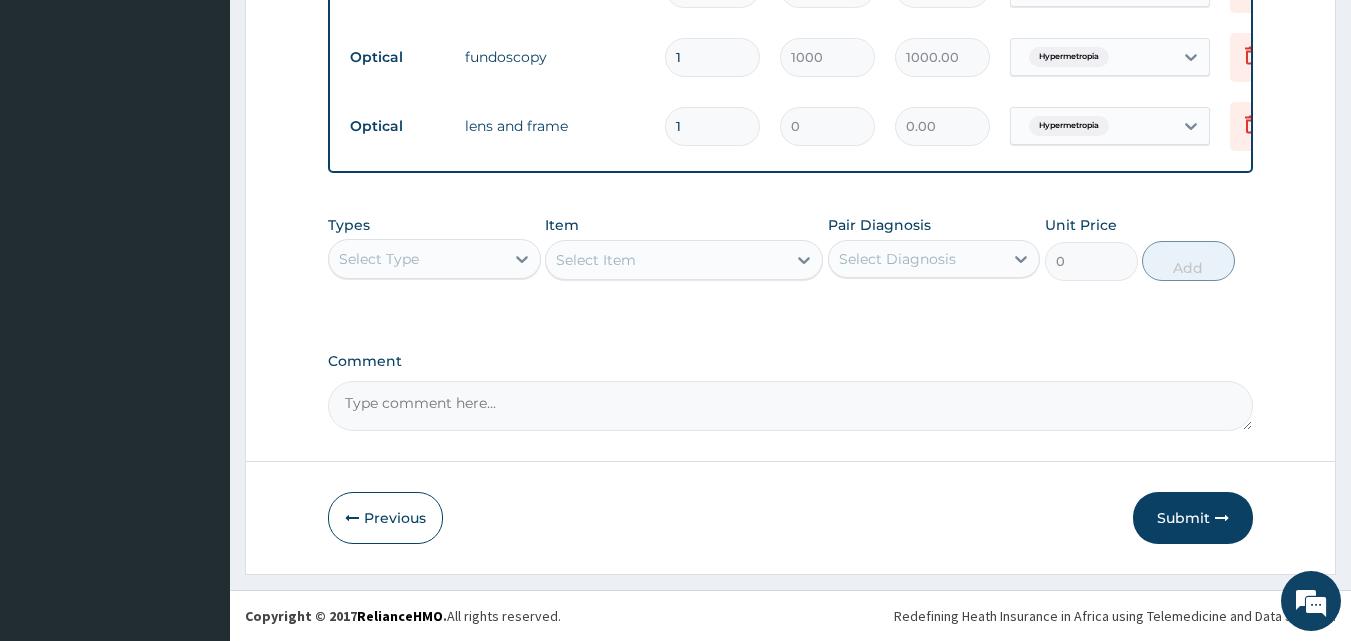 click on "Comment" at bounding box center (791, 406) 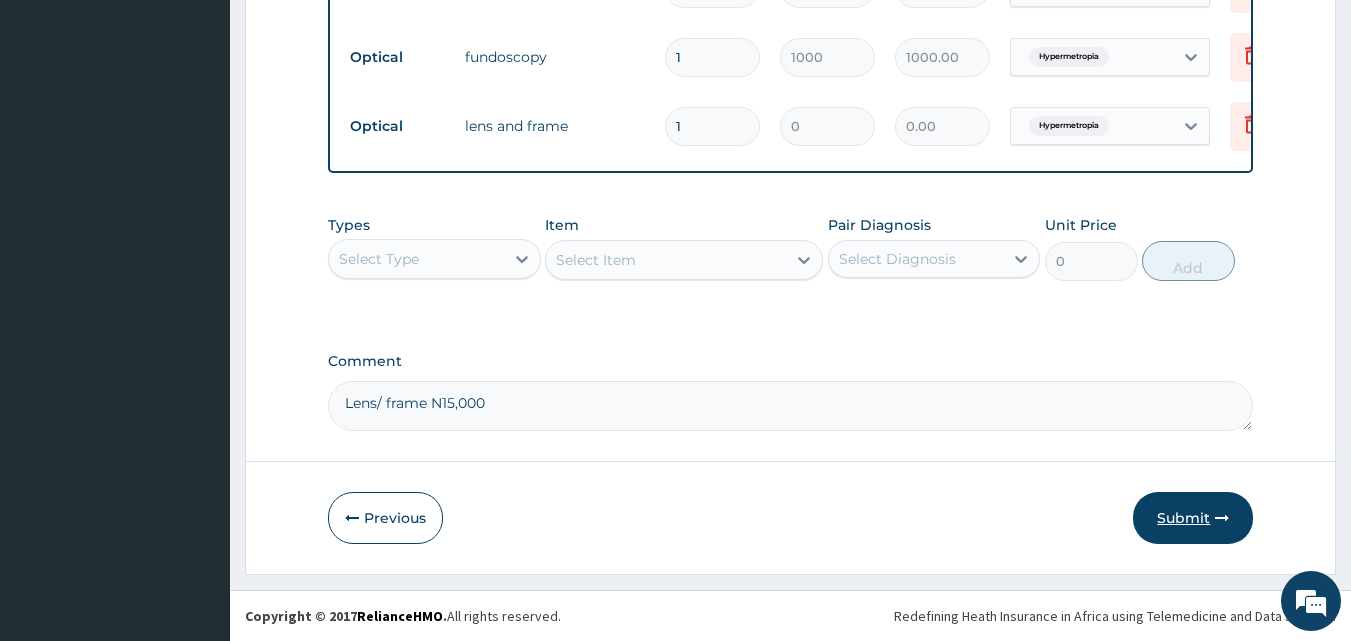 type on "Lens/ frame N15,000" 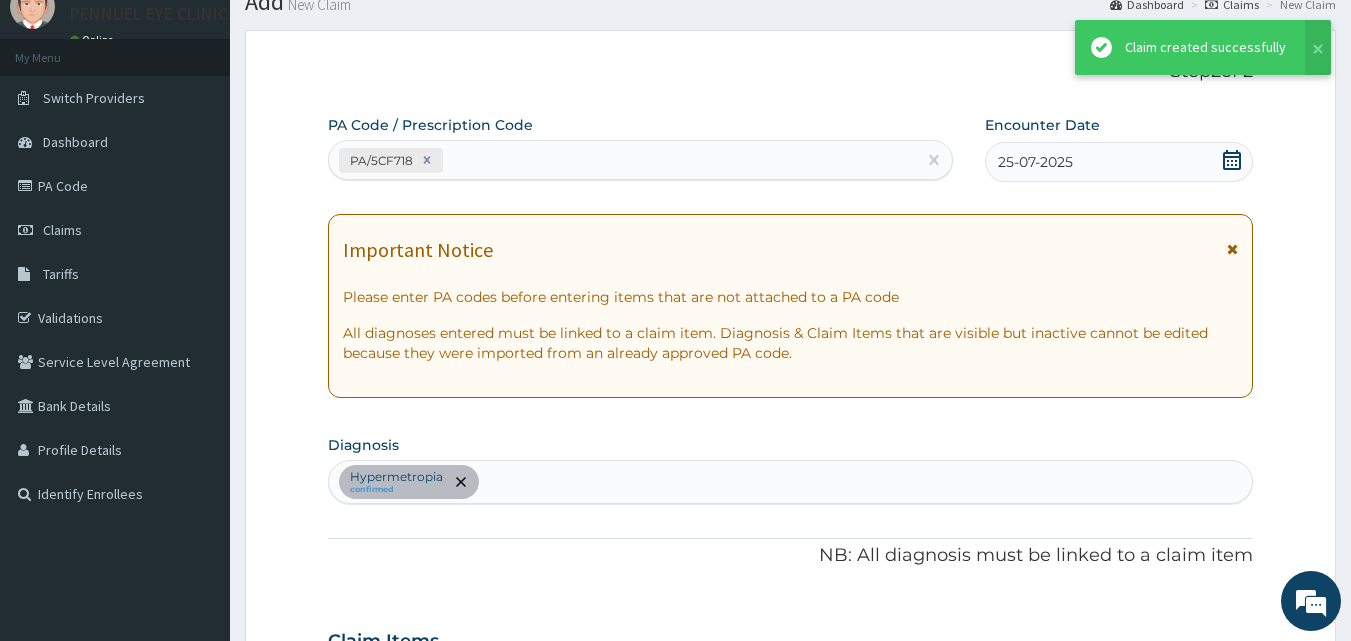 scroll, scrollTop: 1156, scrollLeft: 0, axis: vertical 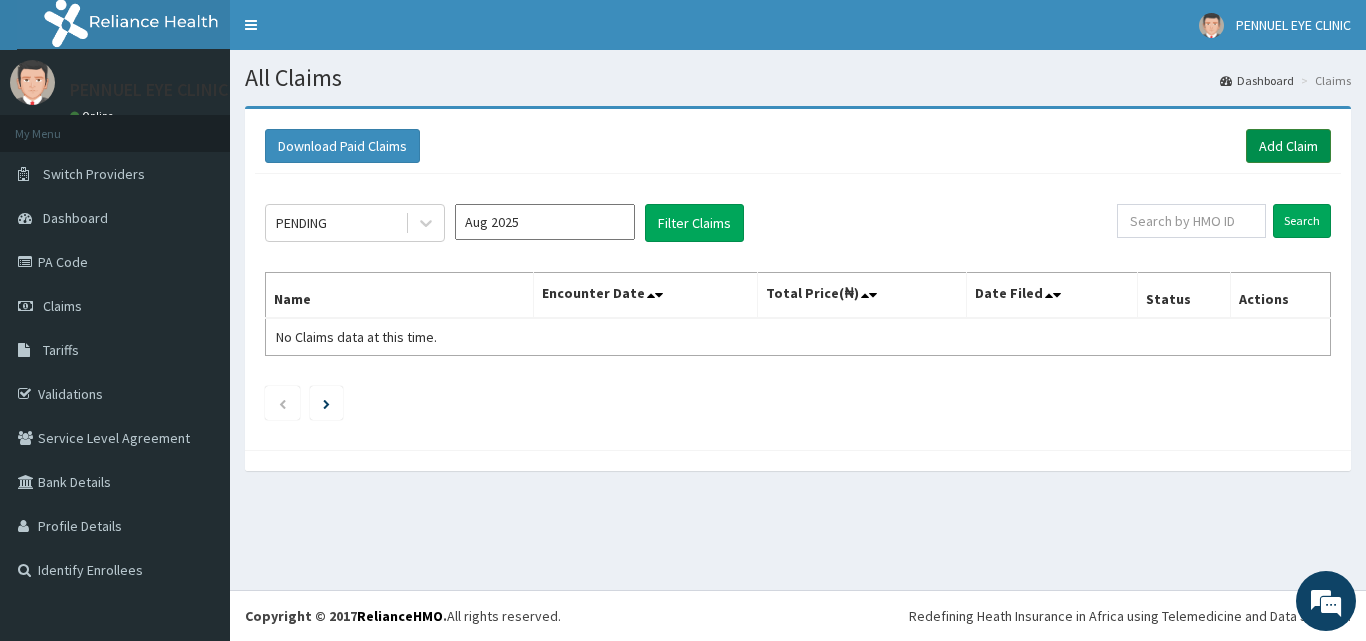 click on "Add Claim" at bounding box center (1288, 146) 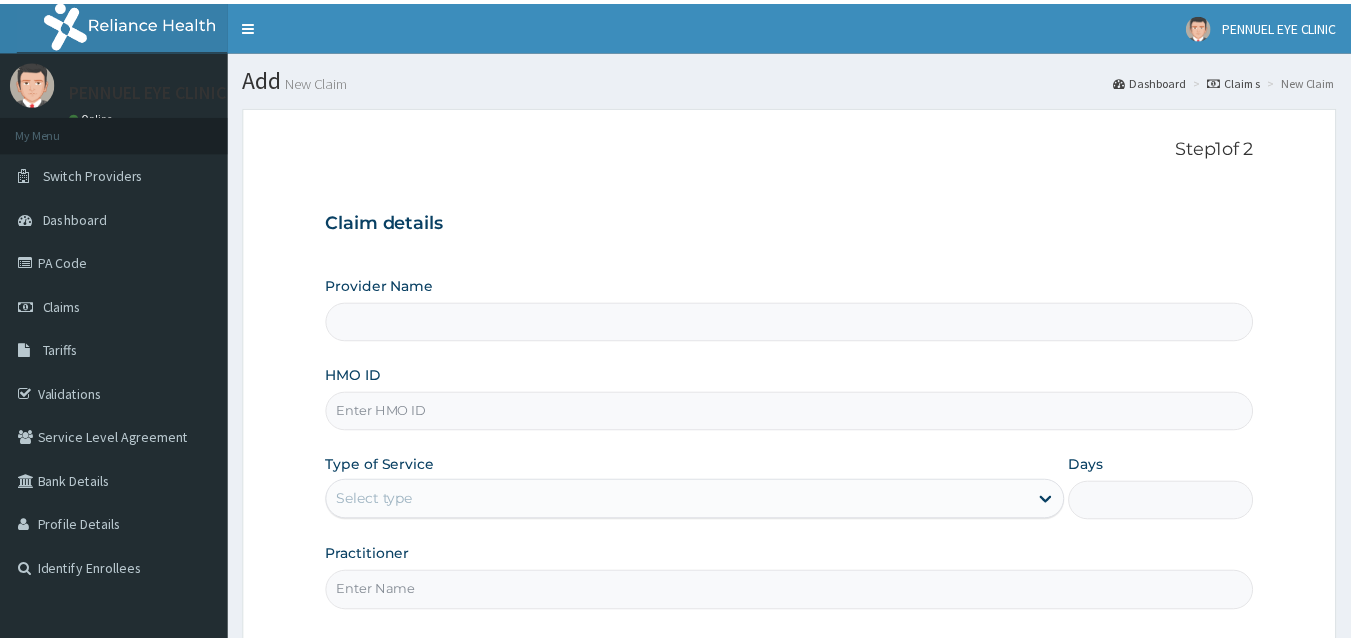 scroll, scrollTop: 0, scrollLeft: 0, axis: both 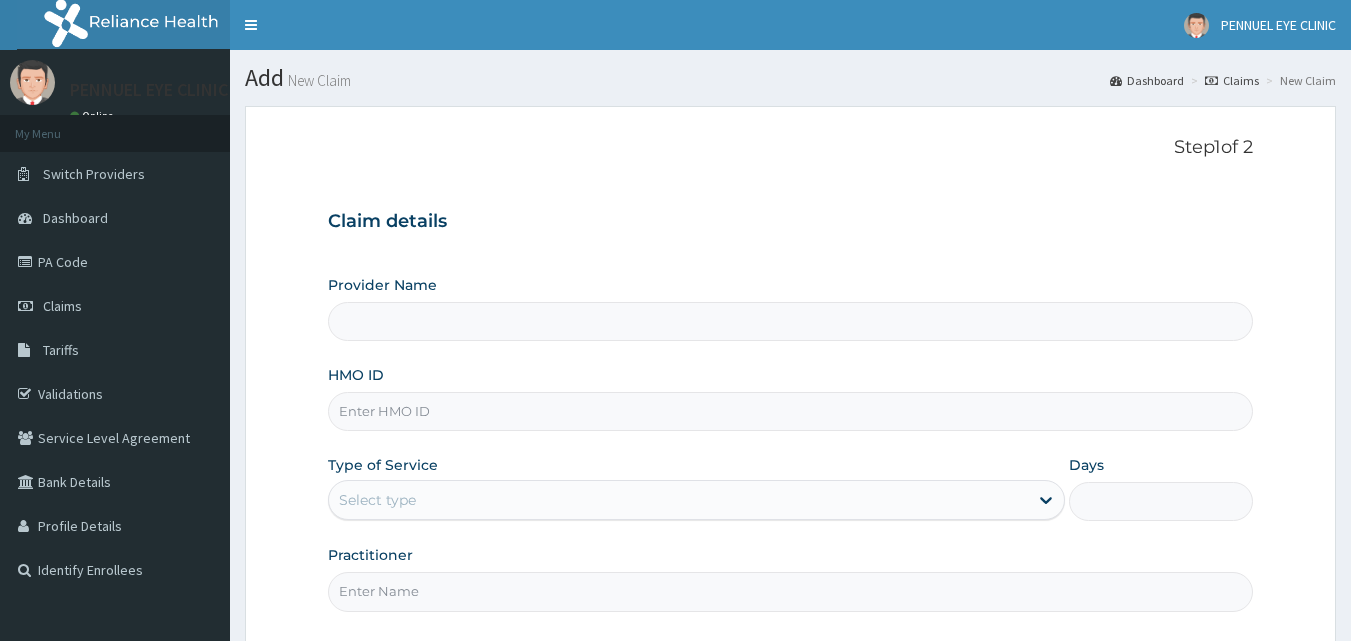 type on "PENNUEL EYE CLINIC" 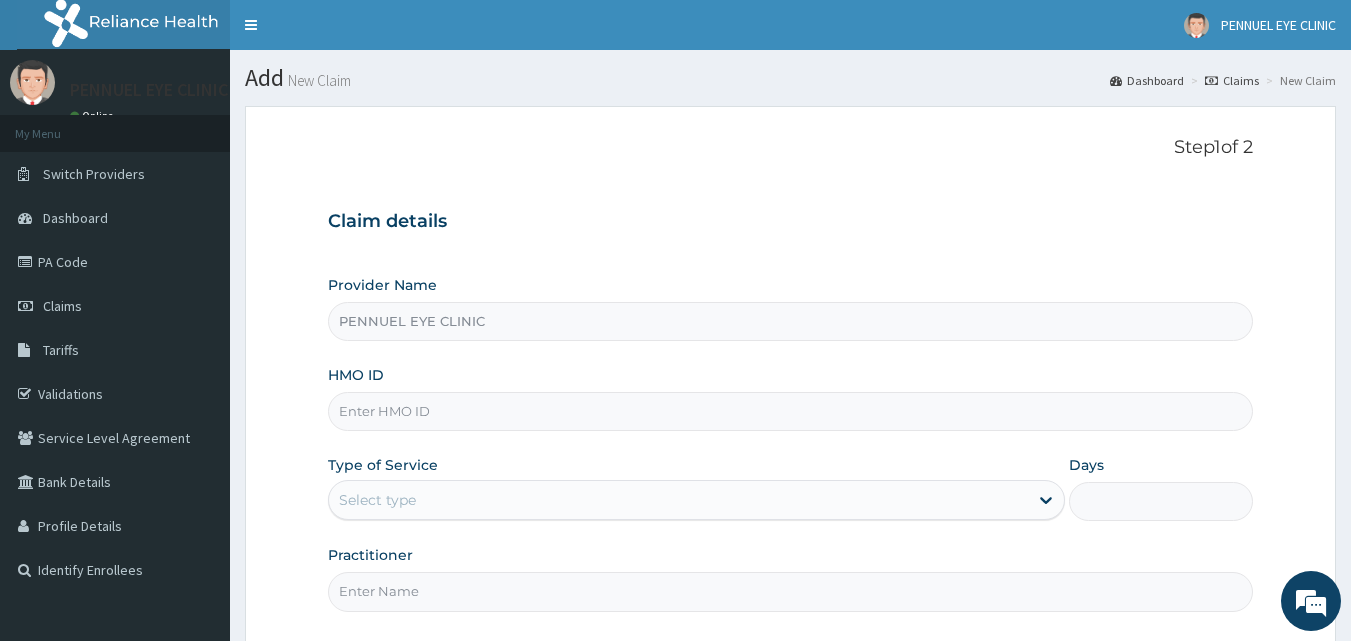 scroll, scrollTop: 0, scrollLeft: 0, axis: both 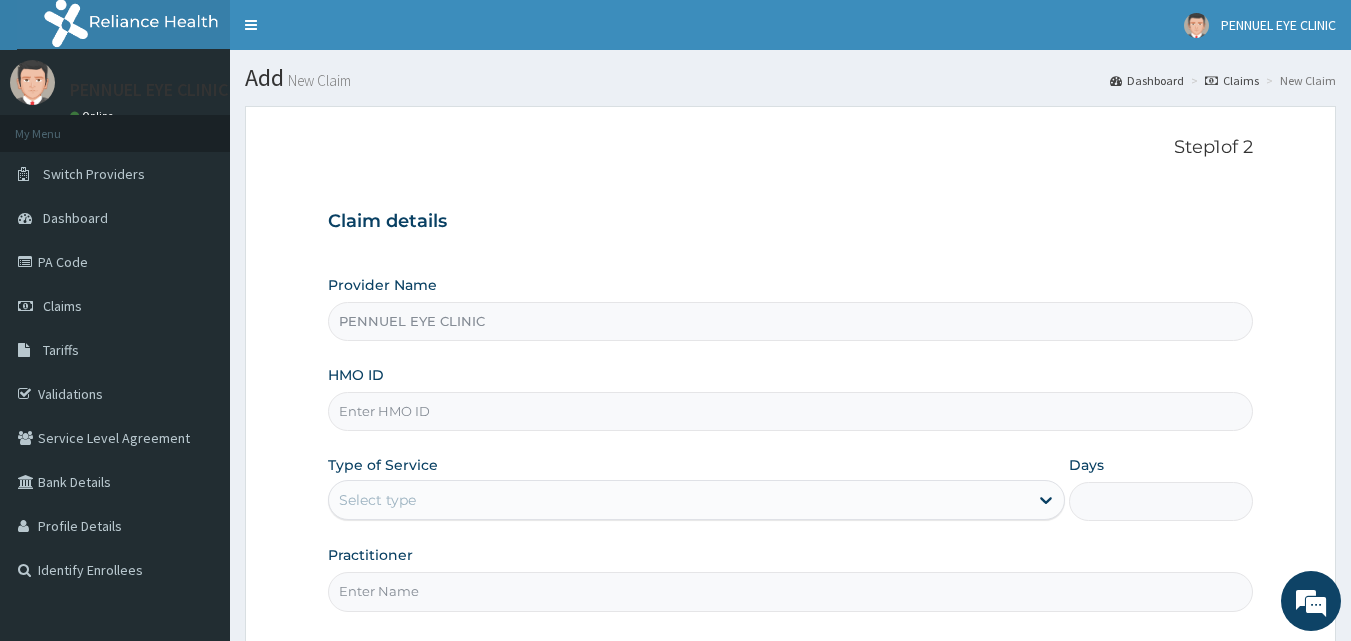 click on "HMO ID" at bounding box center [791, 411] 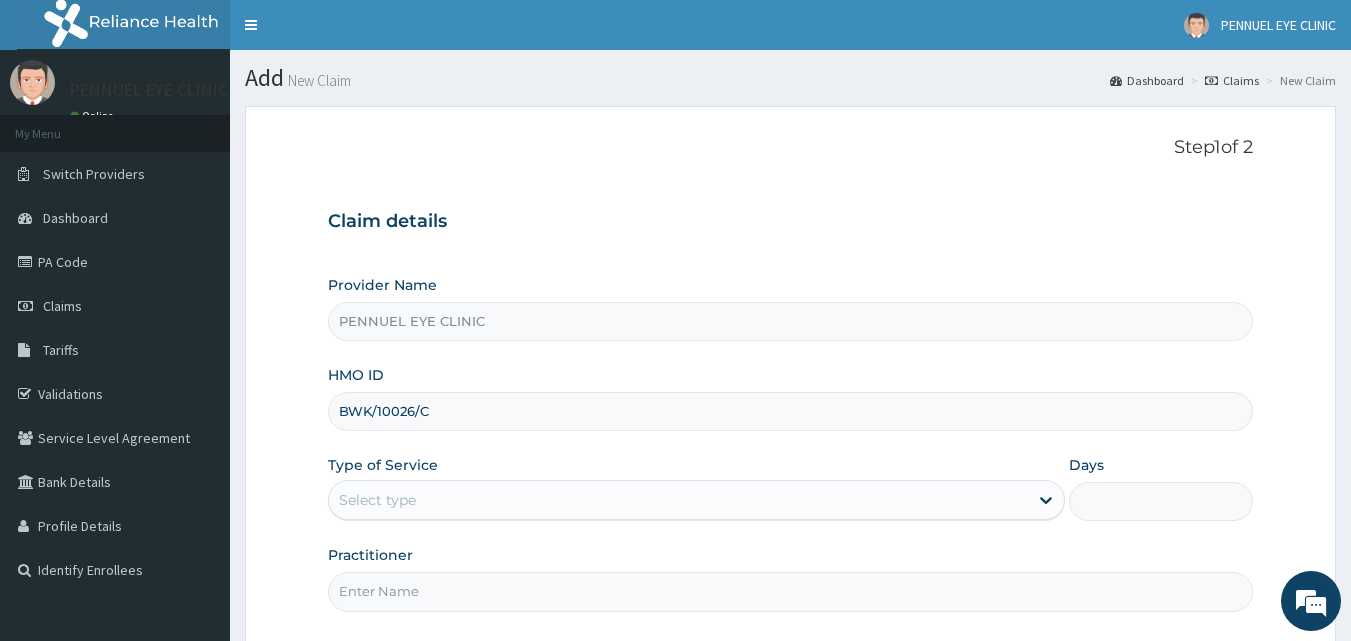 scroll, scrollTop: 187, scrollLeft: 0, axis: vertical 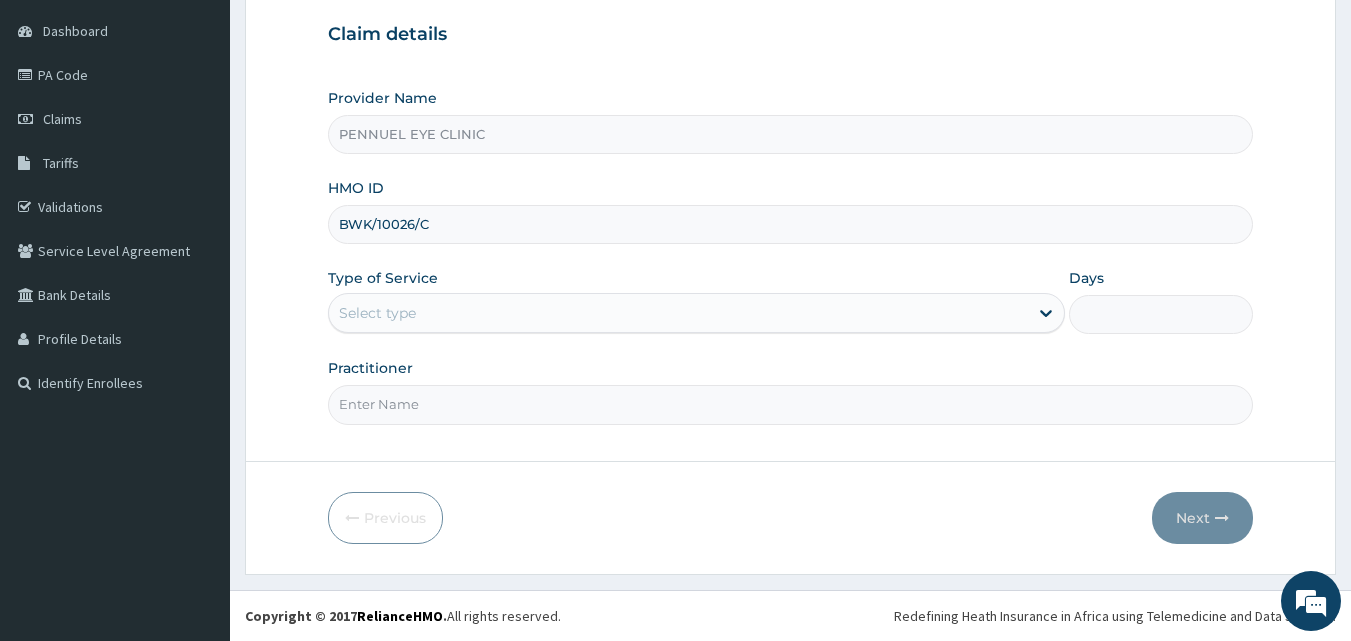 type on "BWK/10026/C" 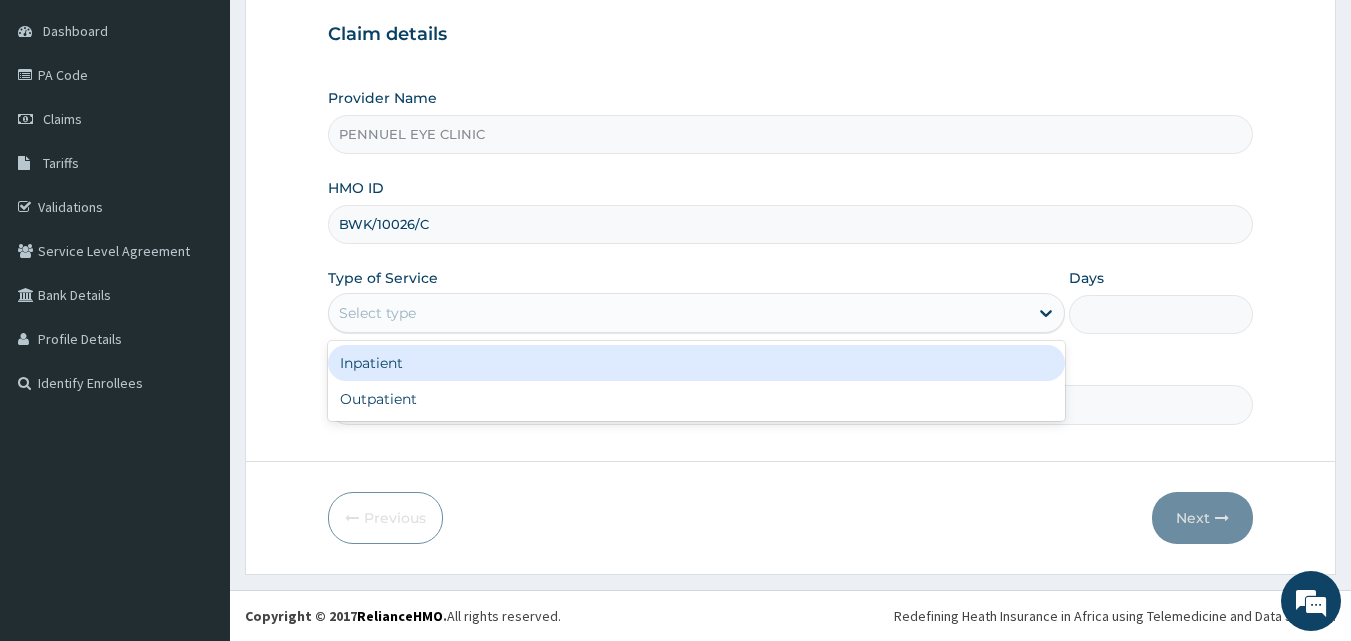 click on "Select type" at bounding box center [377, 313] 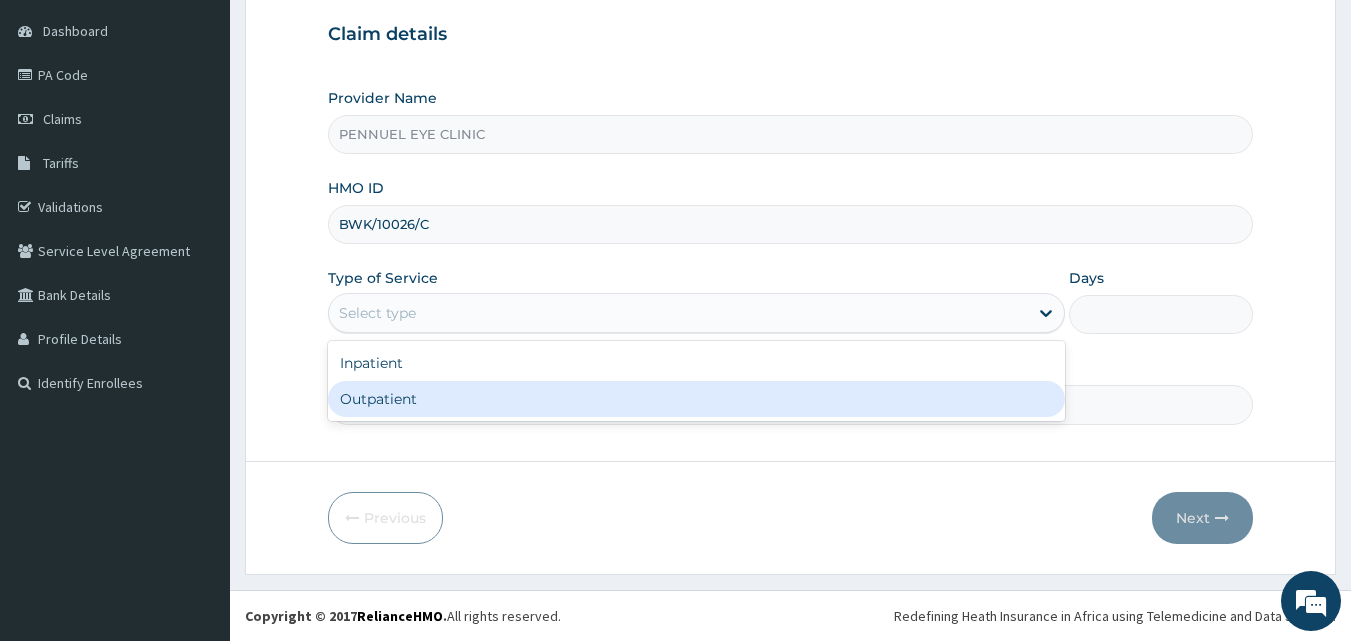 click on "Outpatient" at bounding box center [696, 399] 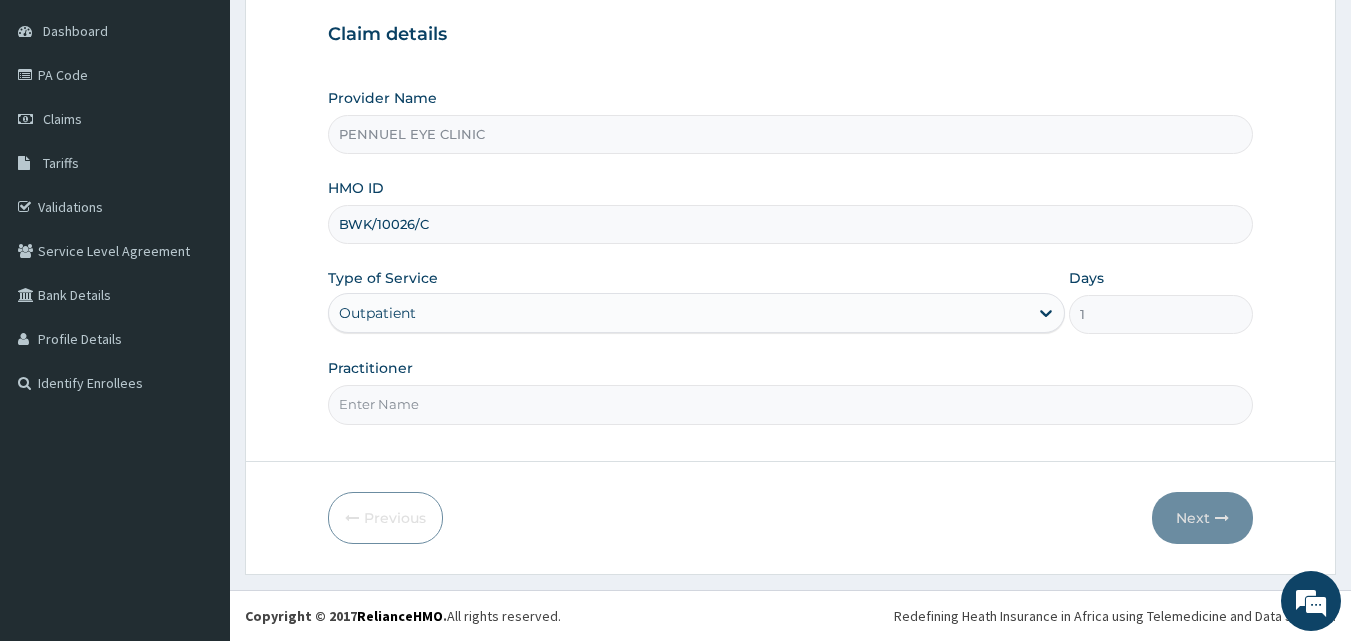 click on "Practitioner" at bounding box center (791, 404) 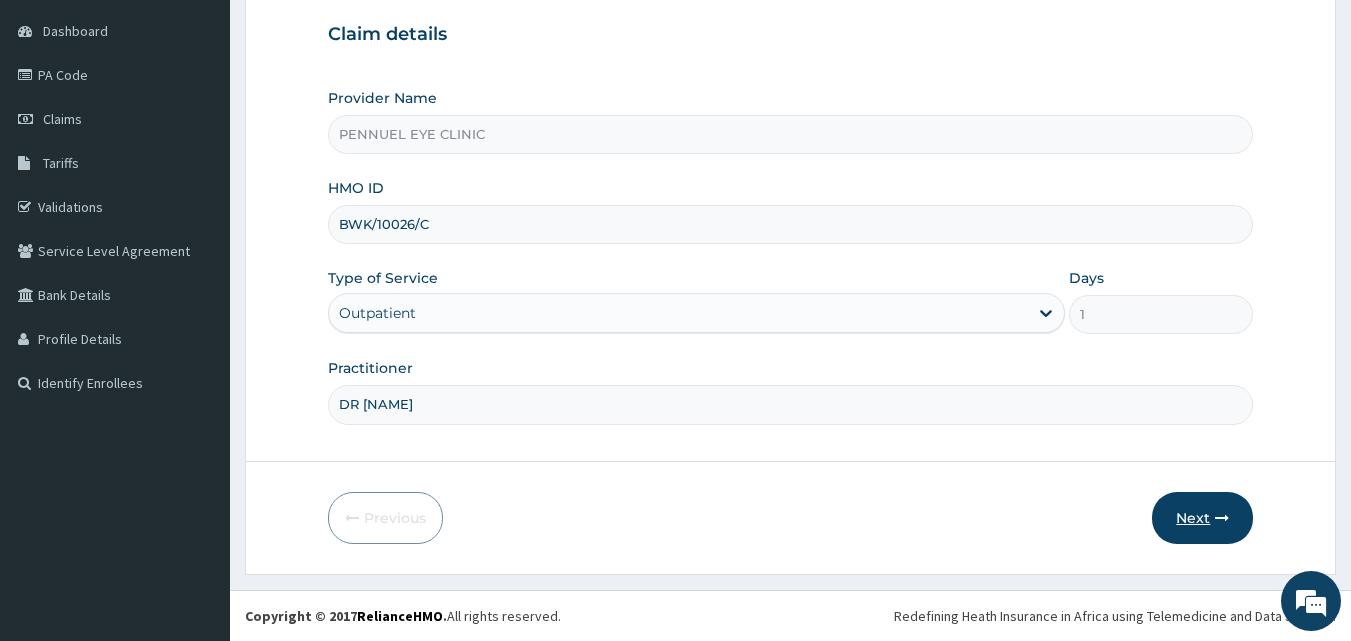 click on "Next" at bounding box center (1202, 518) 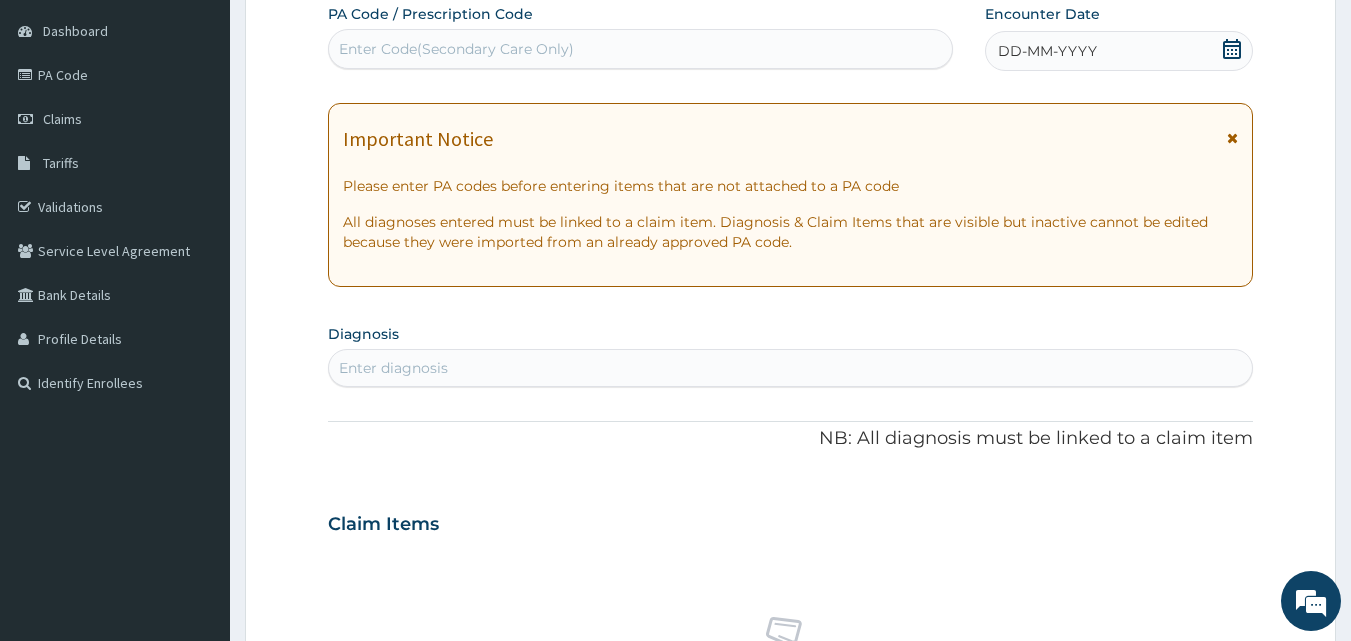 click on "Enter Code(Secondary Care Only)" at bounding box center [456, 49] 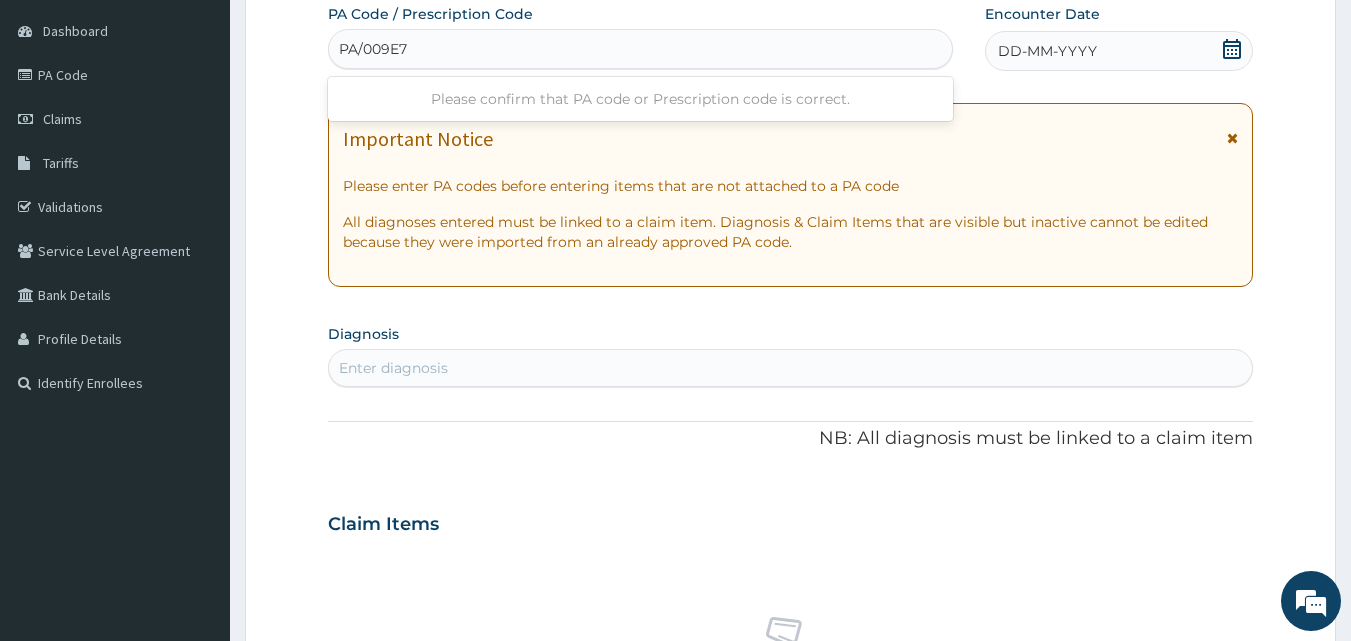 type on "PA/009E78" 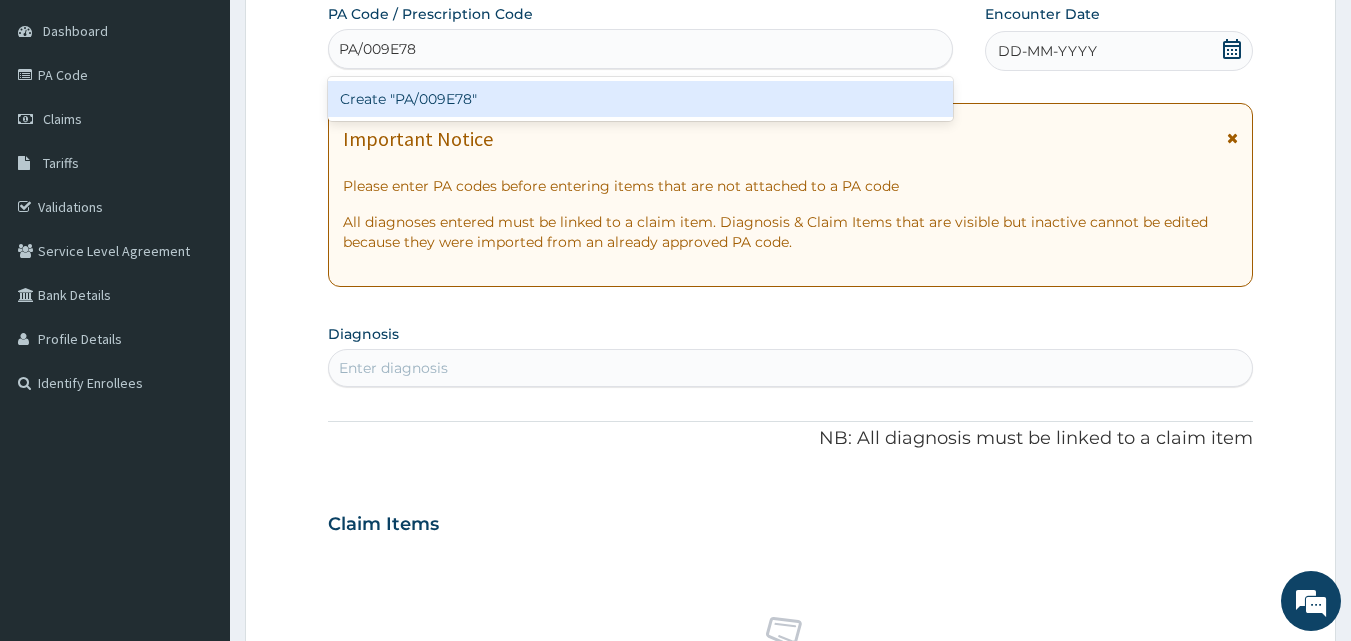 click on "Create "PA/009E78"" at bounding box center [641, 99] 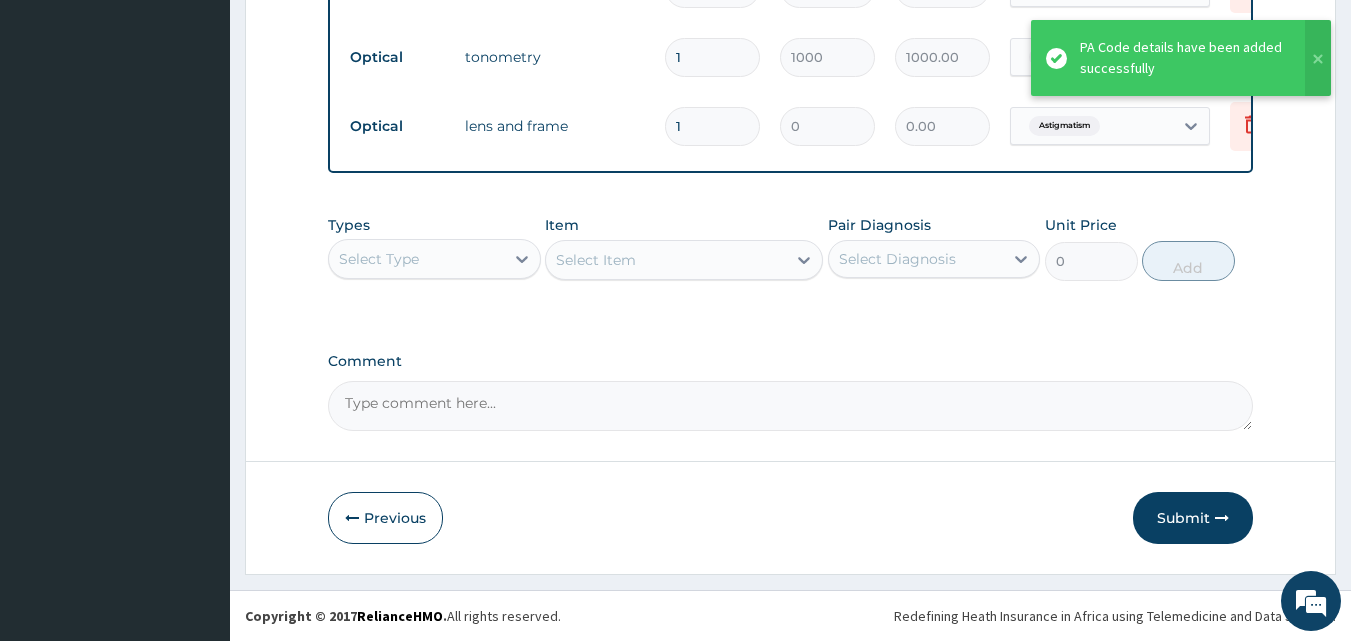 scroll, scrollTop: 1156, scrollLeft: 0, axis: vertical 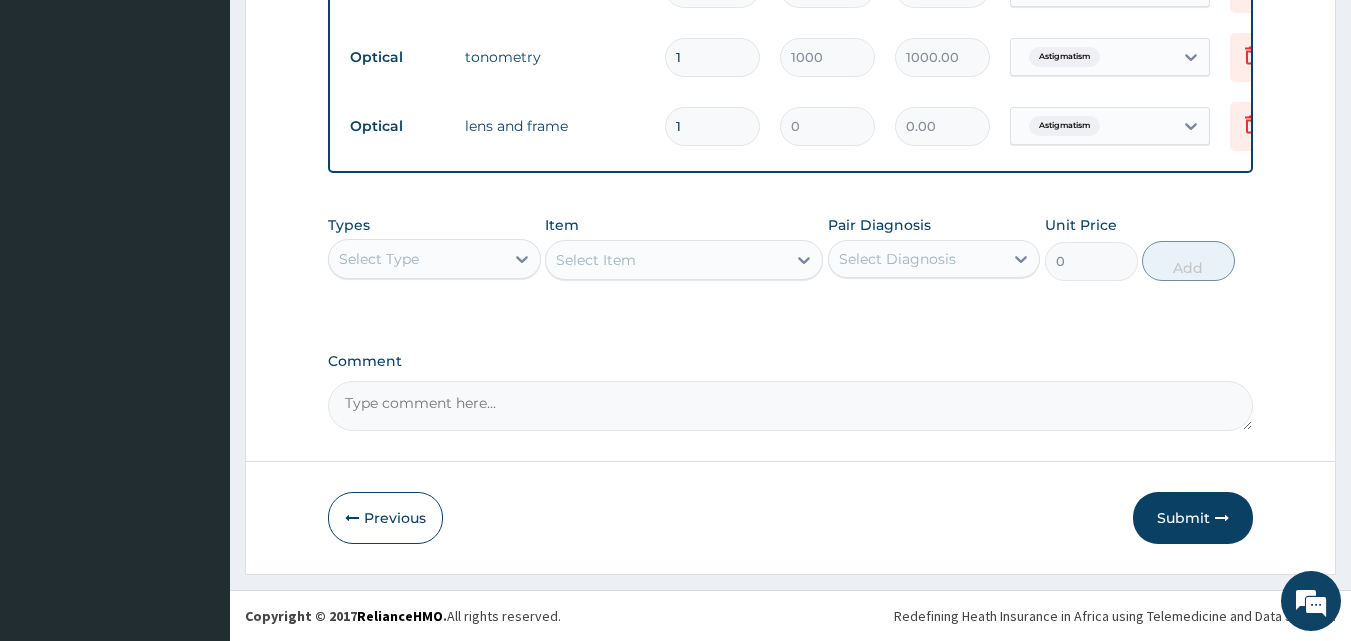 click on "Comment" at bounding box center [791, 406] 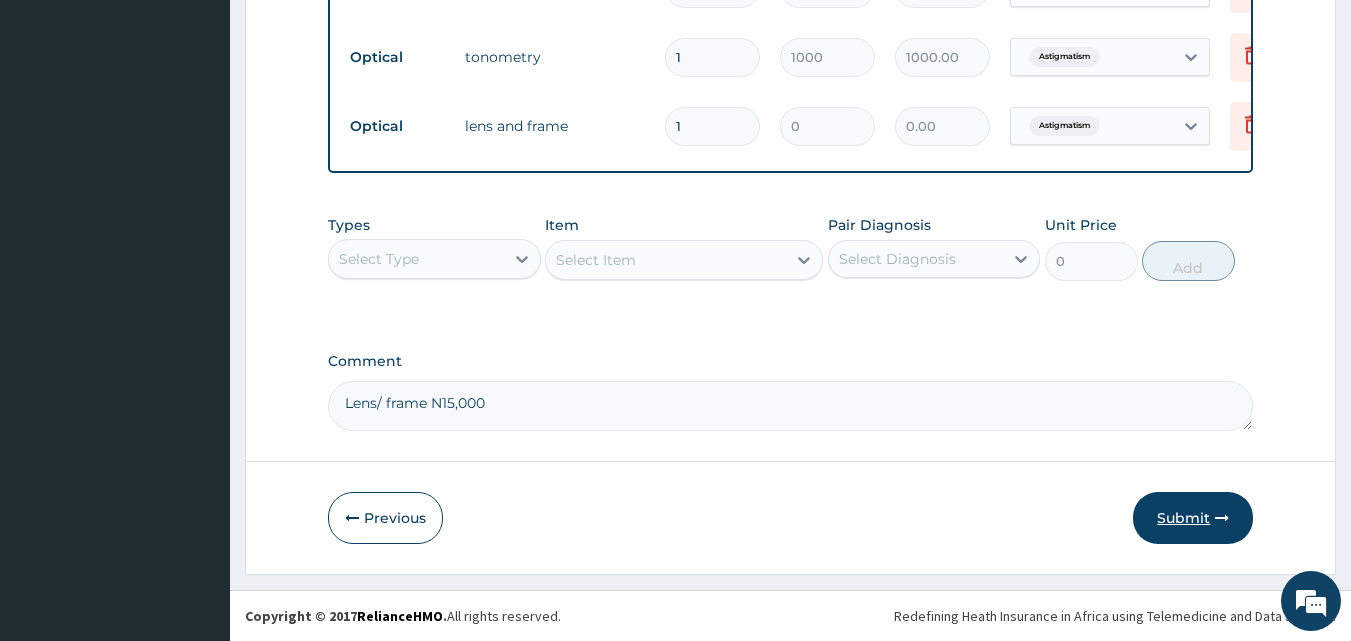 type on "Lens/ frame N15,000" 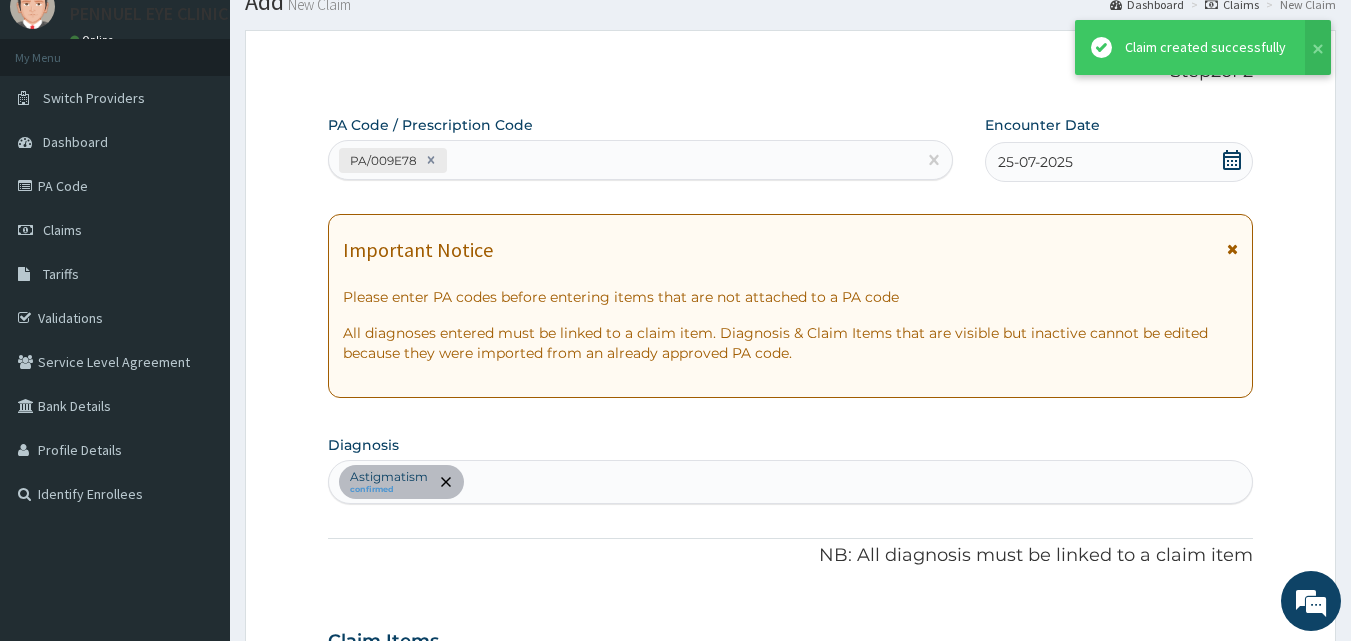 scroll, scrollTop: 1156, scrollLeft: 0, axis: vertical 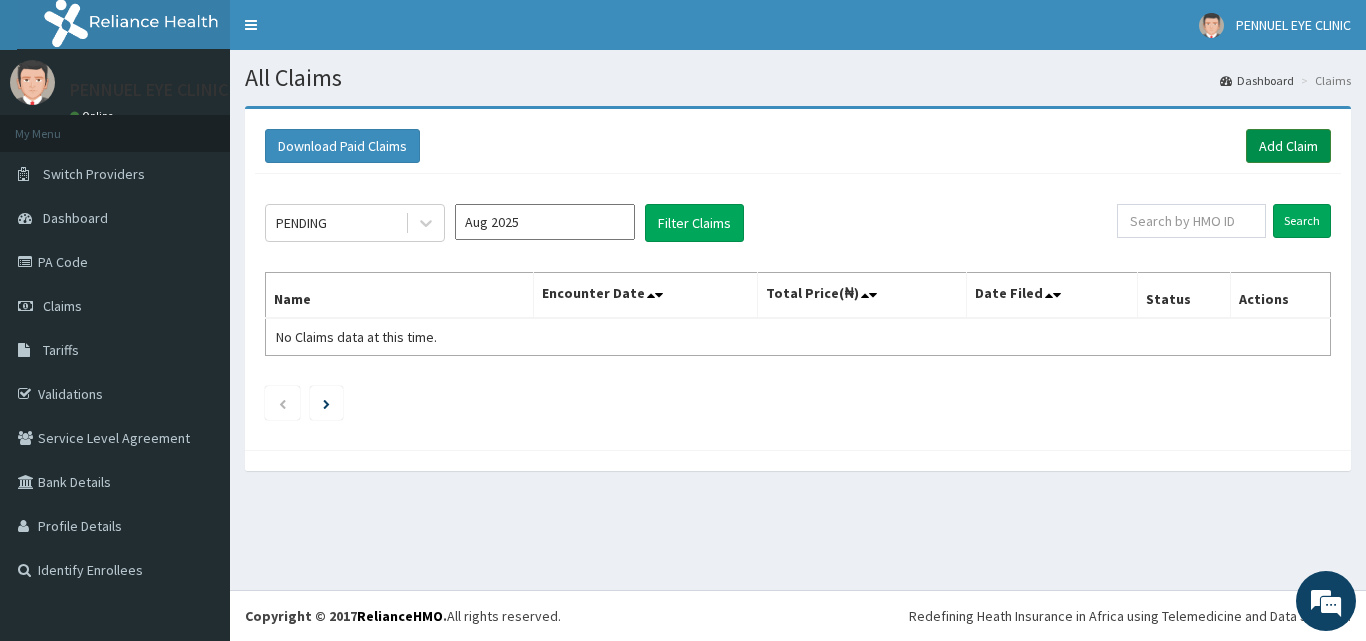 click on "Add Claim" at bounding box center [1288, 146] 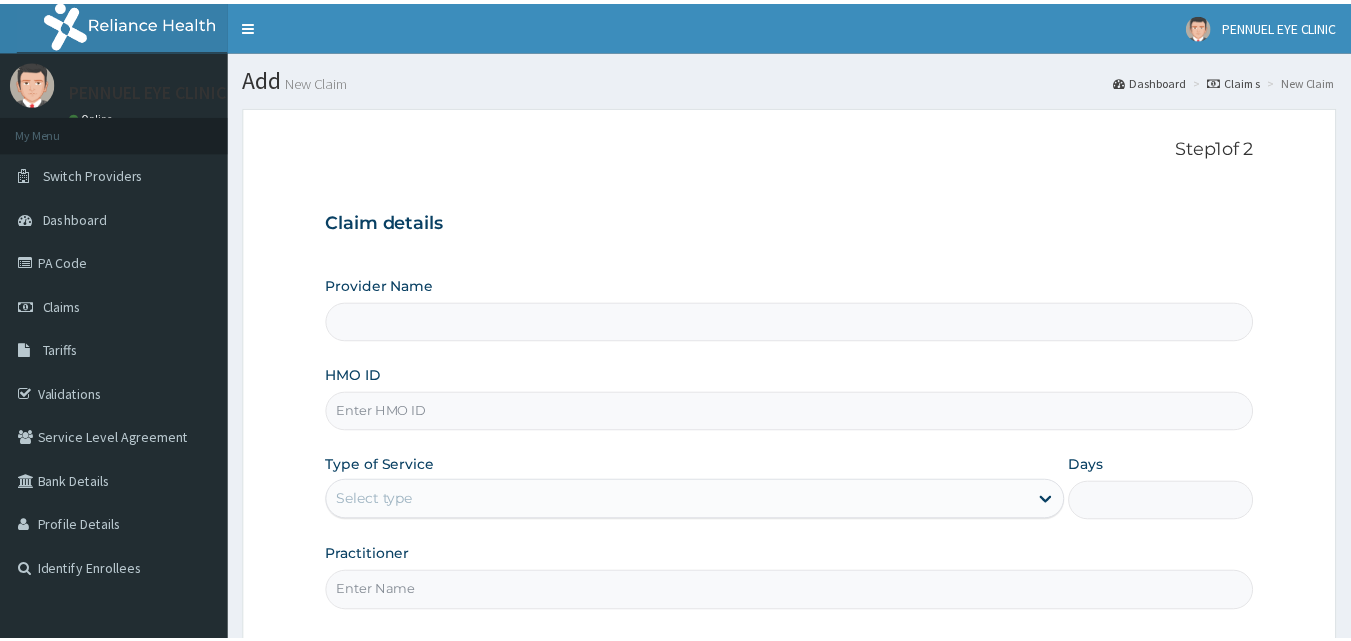 scroll, scrollTop: 0, scrollLeft: 0, axis: both 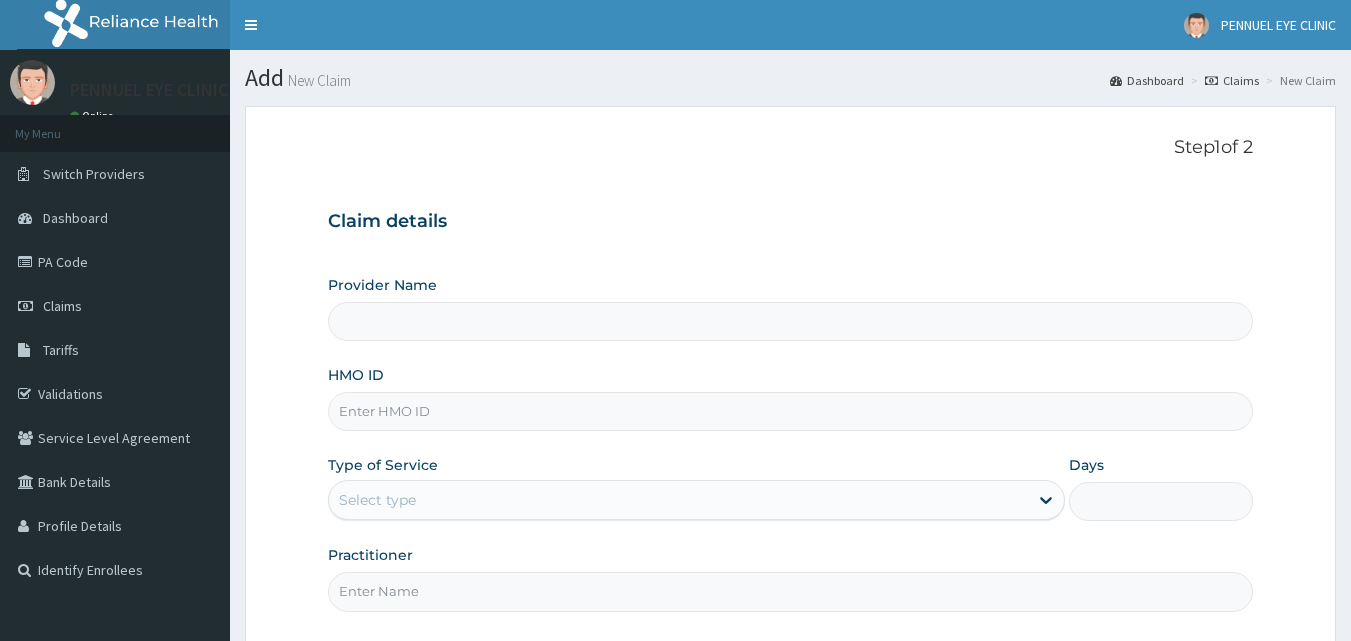 type on "PENNUEL EYE CLINIC" 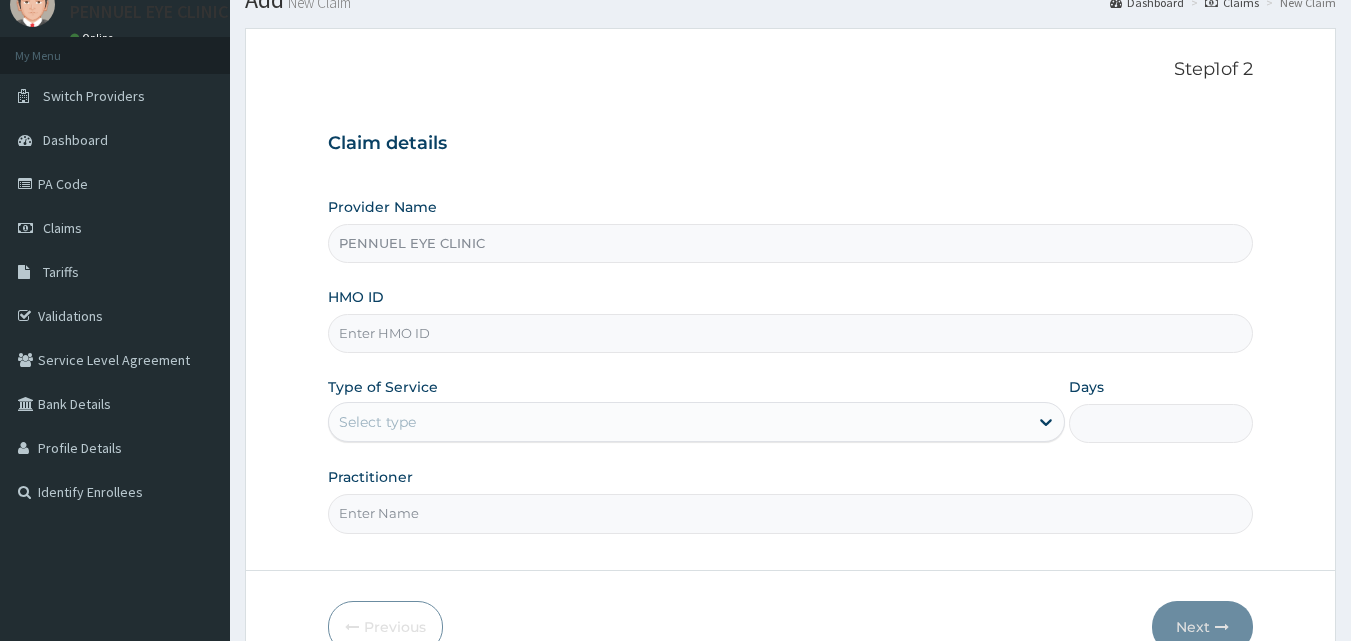 scroll, scrollTop: 100, scrollLeft: 0, axis: vertical 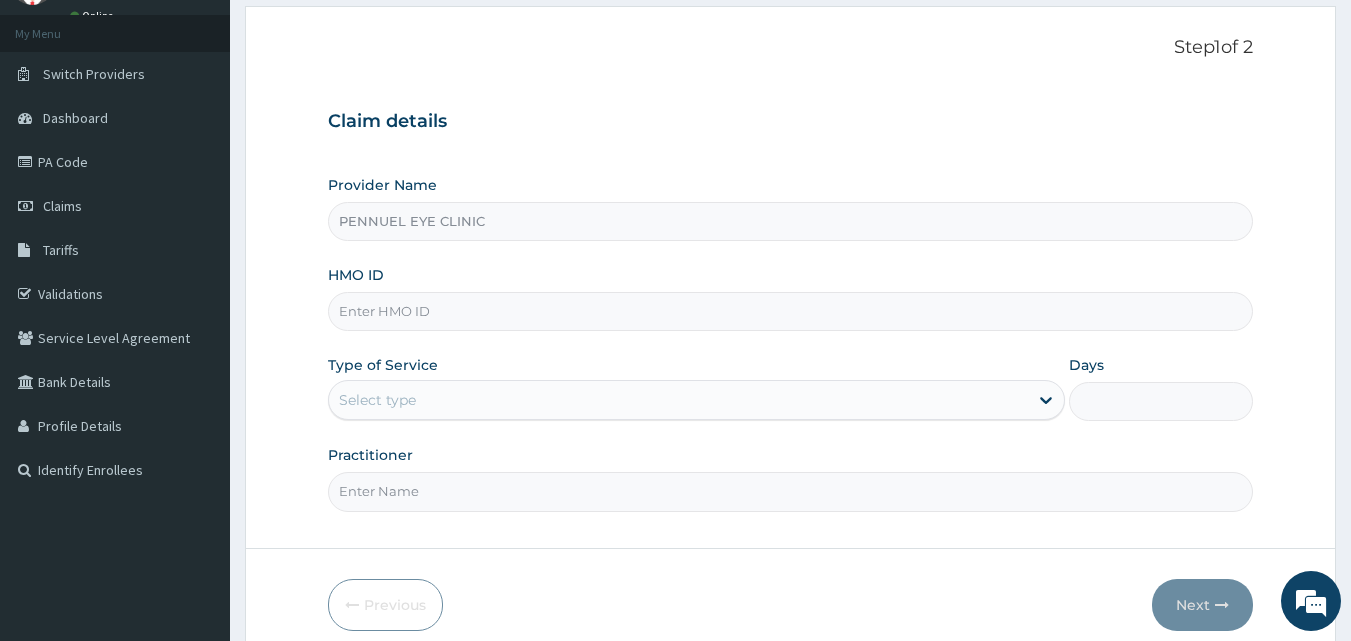 click on "HMO ID" at bounding box center (791, 311) 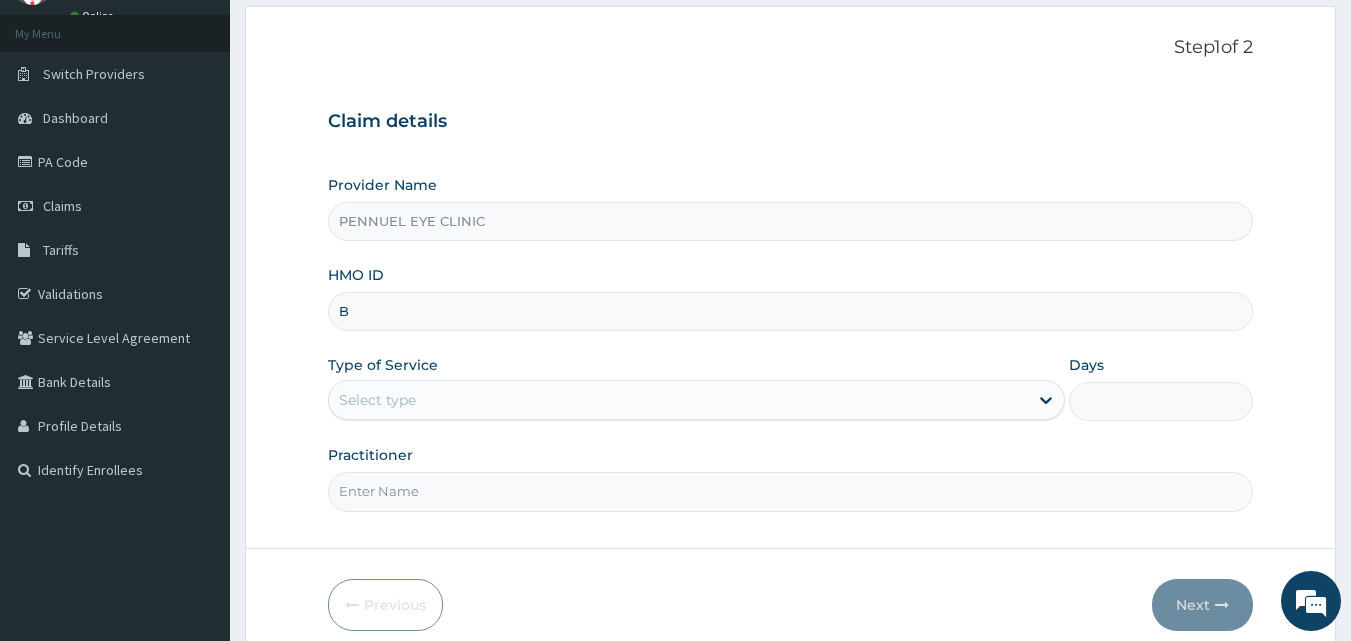 scroll, scrollTop: 0, scrollLeft: 0, axis: both 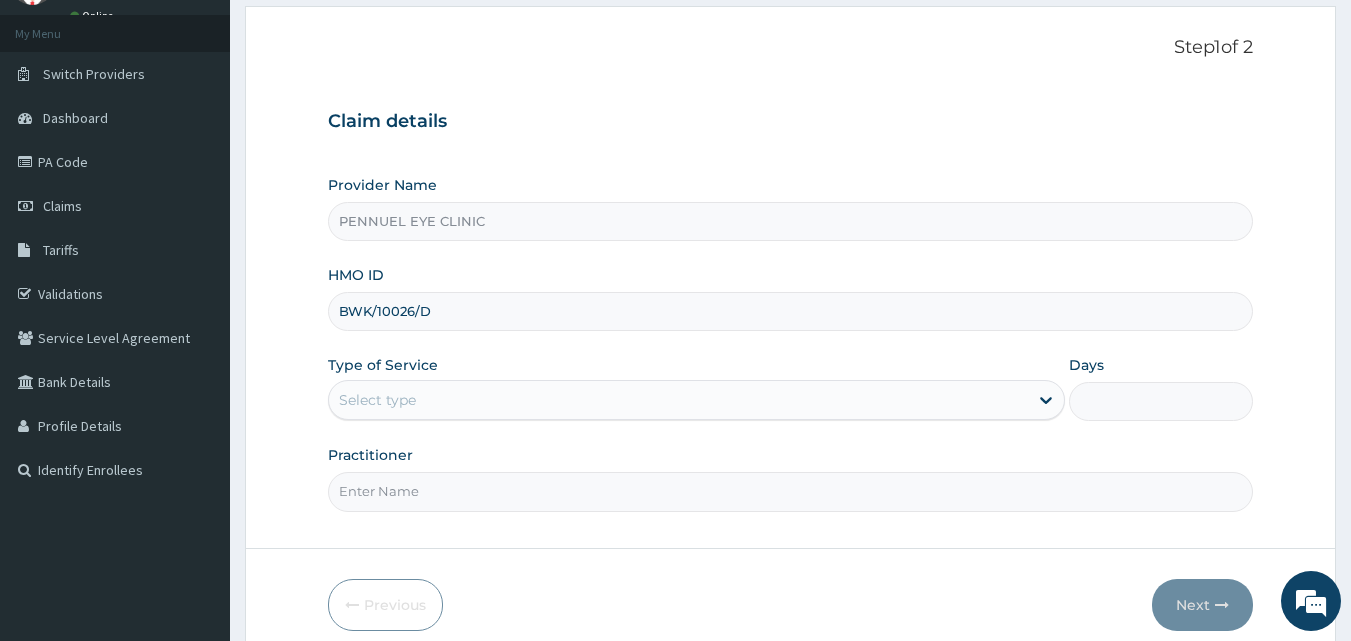 type on "BWK/10026/D" 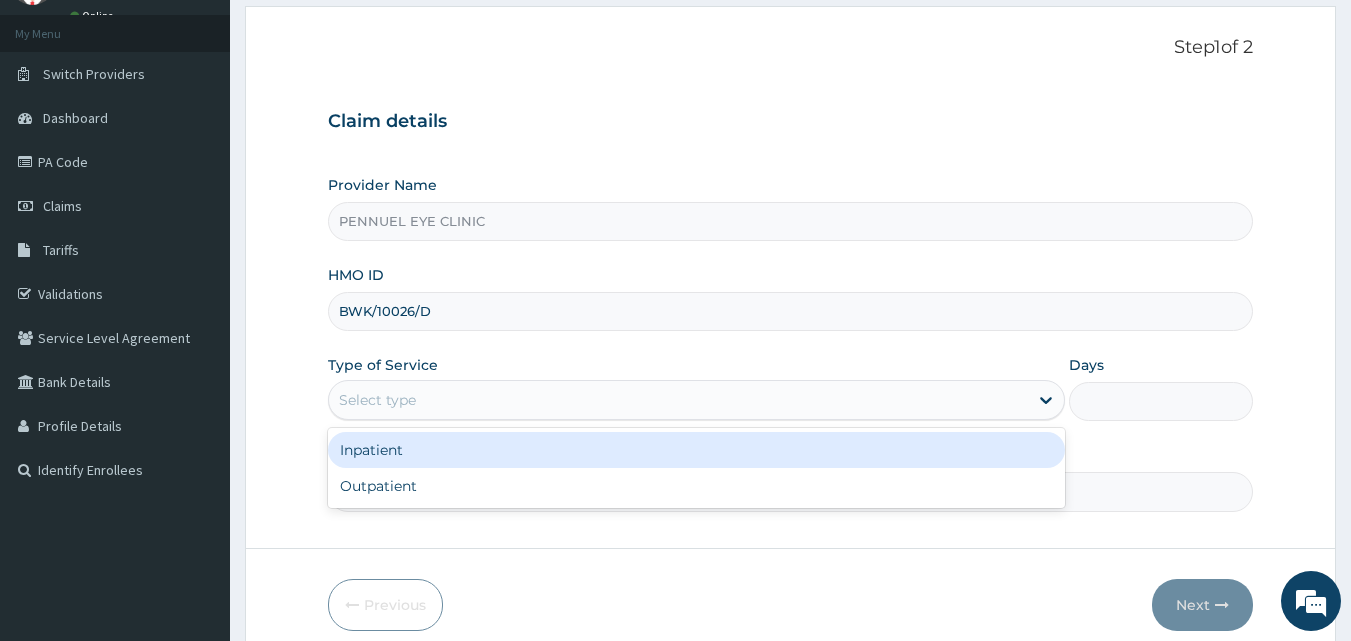 click on "Select type" at bounding box center (678, 400) 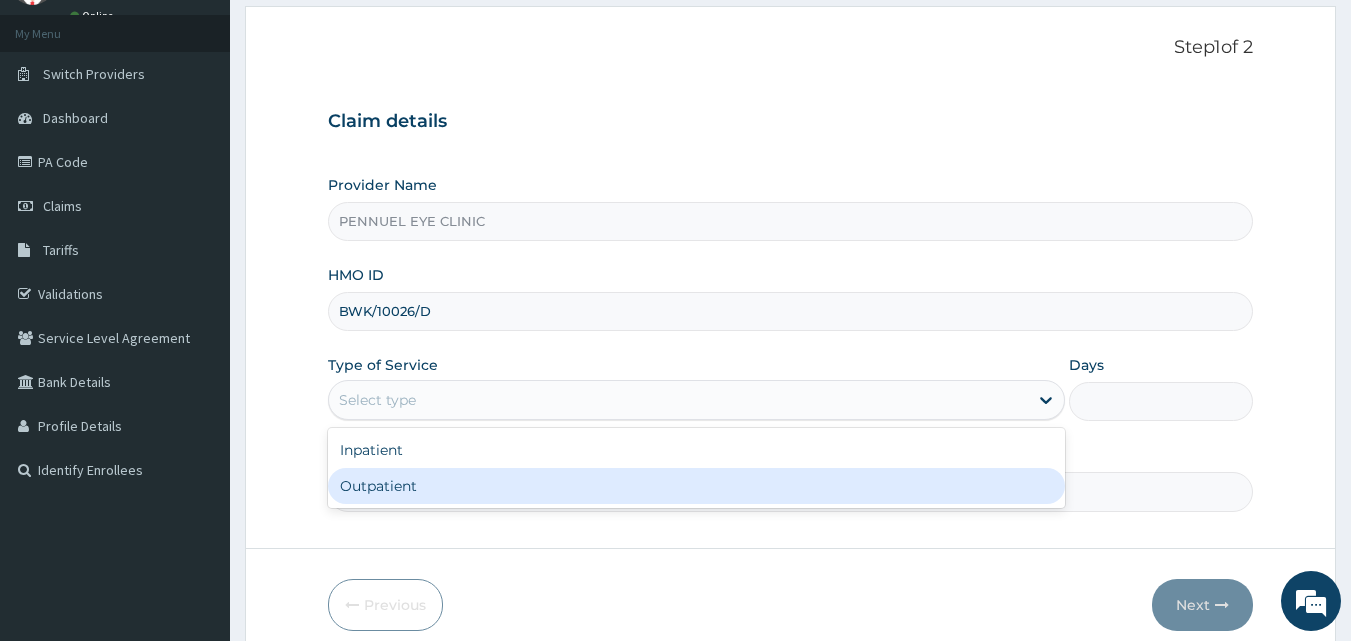 click on "Outpatient" at bounding box center [696, 486] 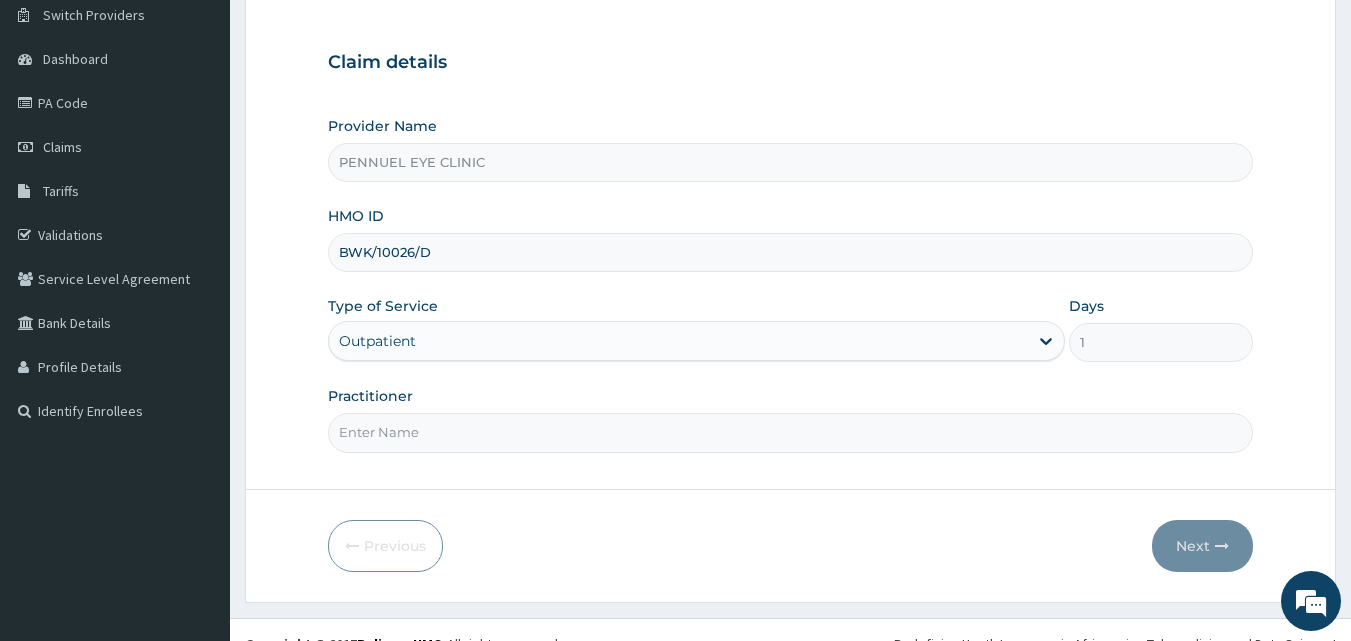 scroll, scrollTop: 187, scrollLeft: 0, axis: vertical 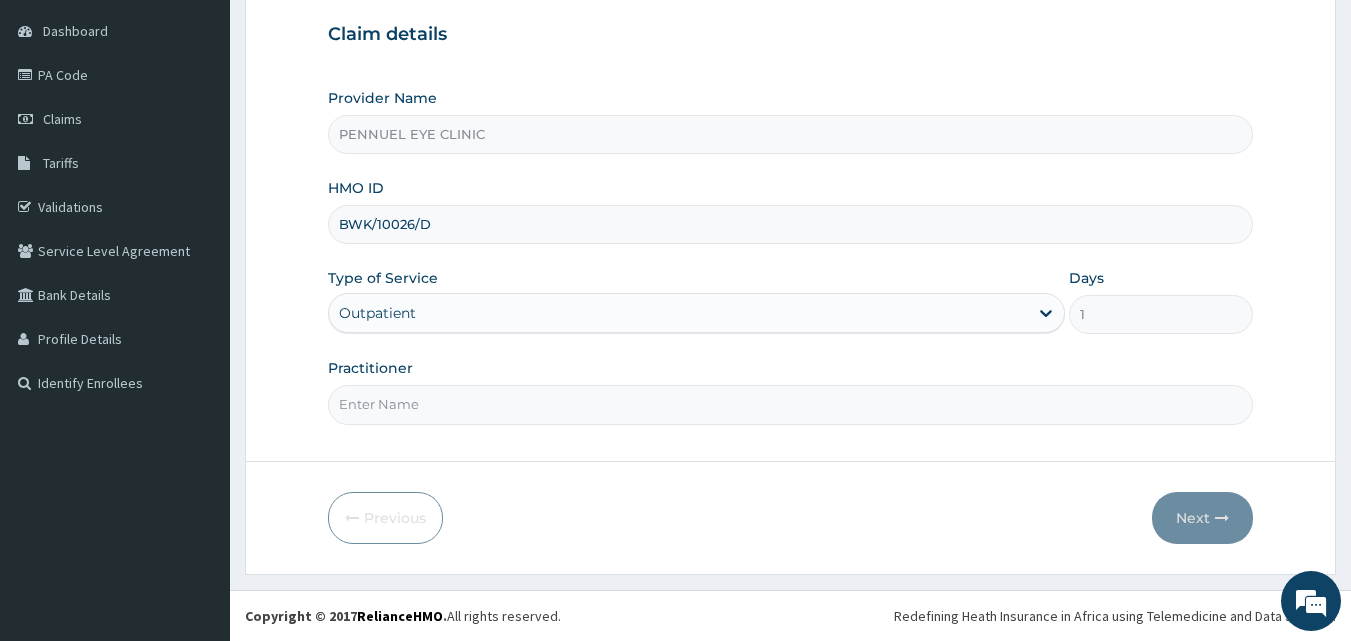 click on "Practitioner" at bounding box center [791, 404] 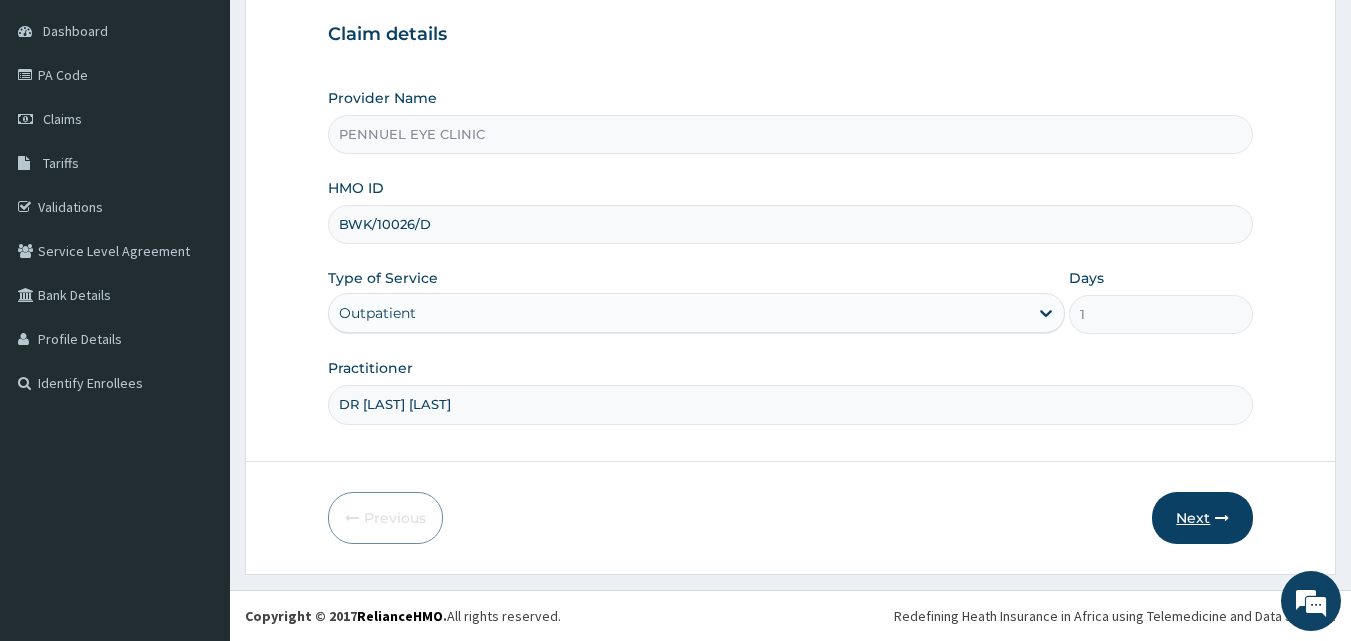click on "Next" at bounding box center [1202, 518] 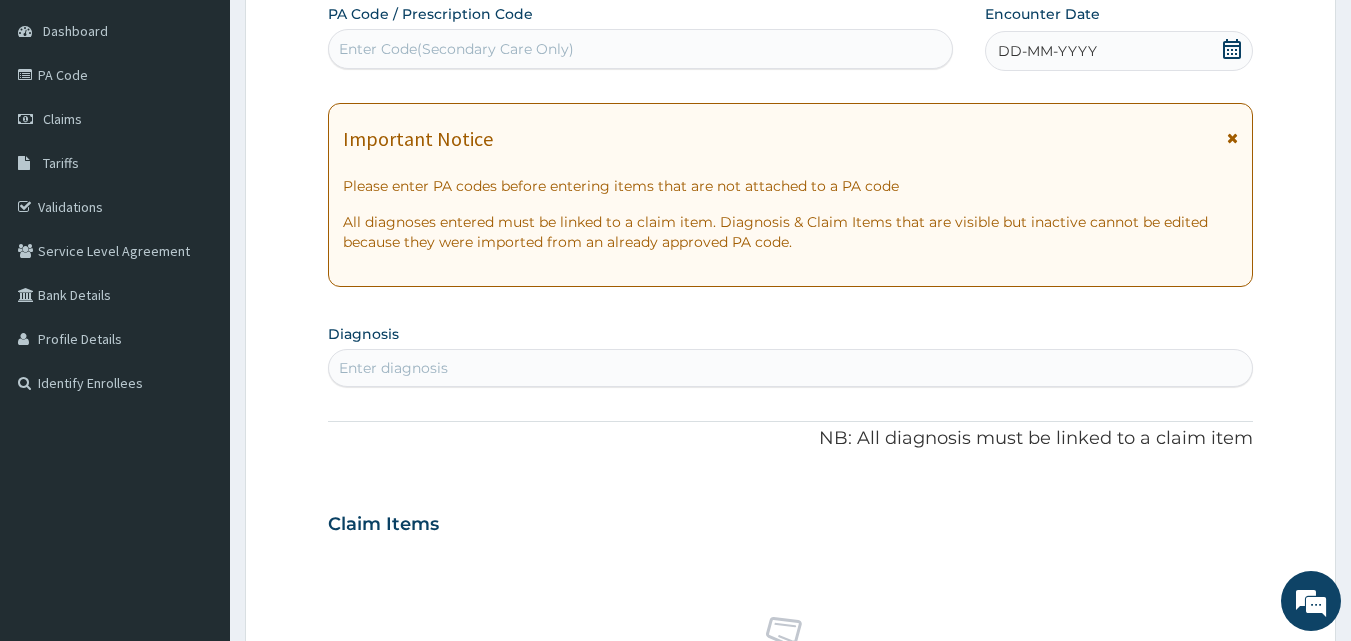 click on "Enter Code(Secondary Care Only)" at bounding box center (456, 49) 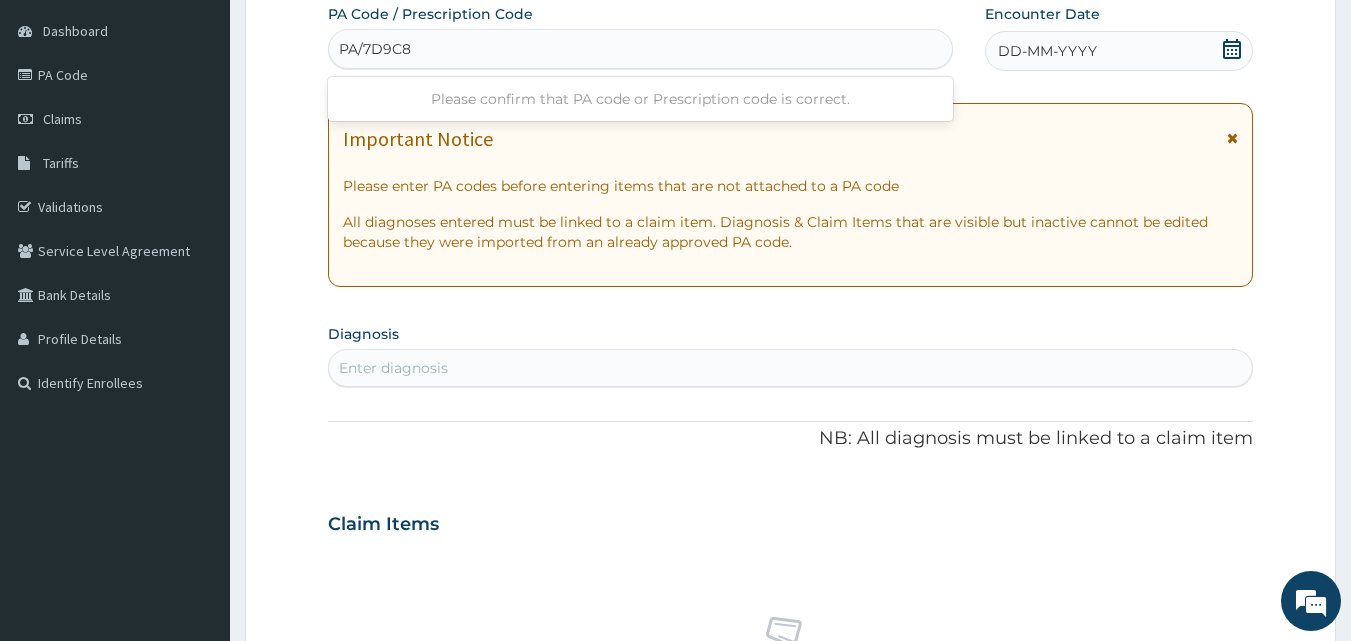 type on "PA/7D9C82" 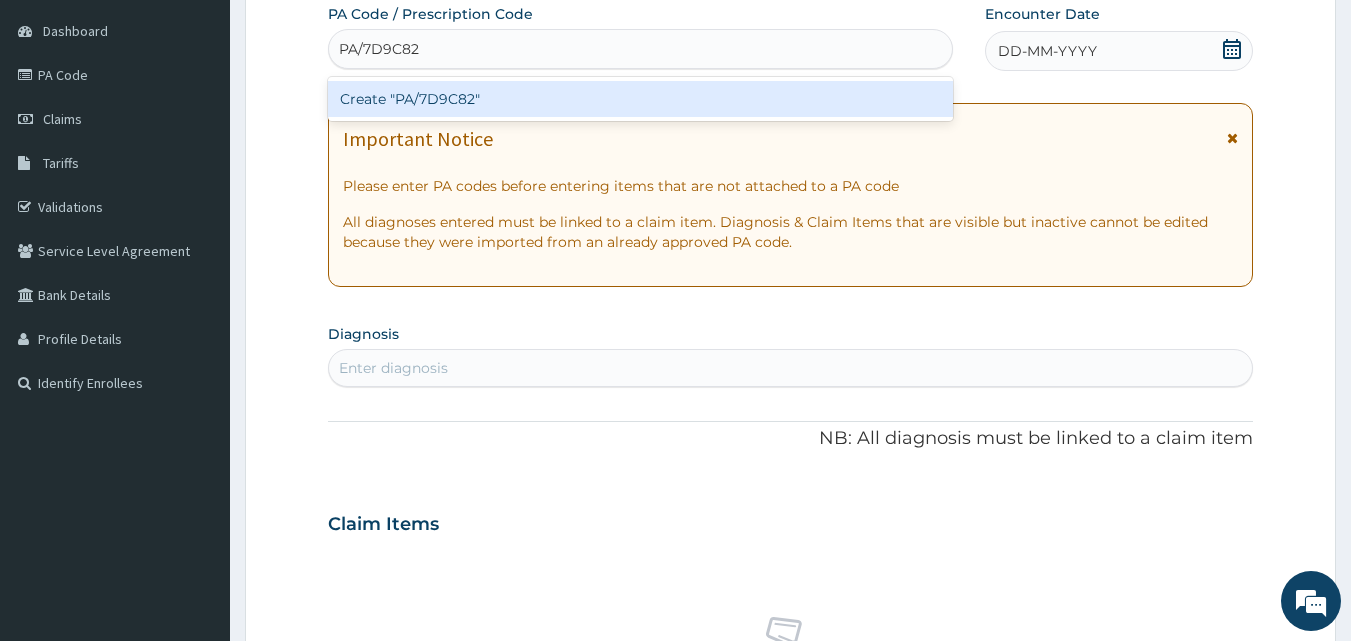 click on "Create "PA/7D9C82"" at bounding box center [641, 99] 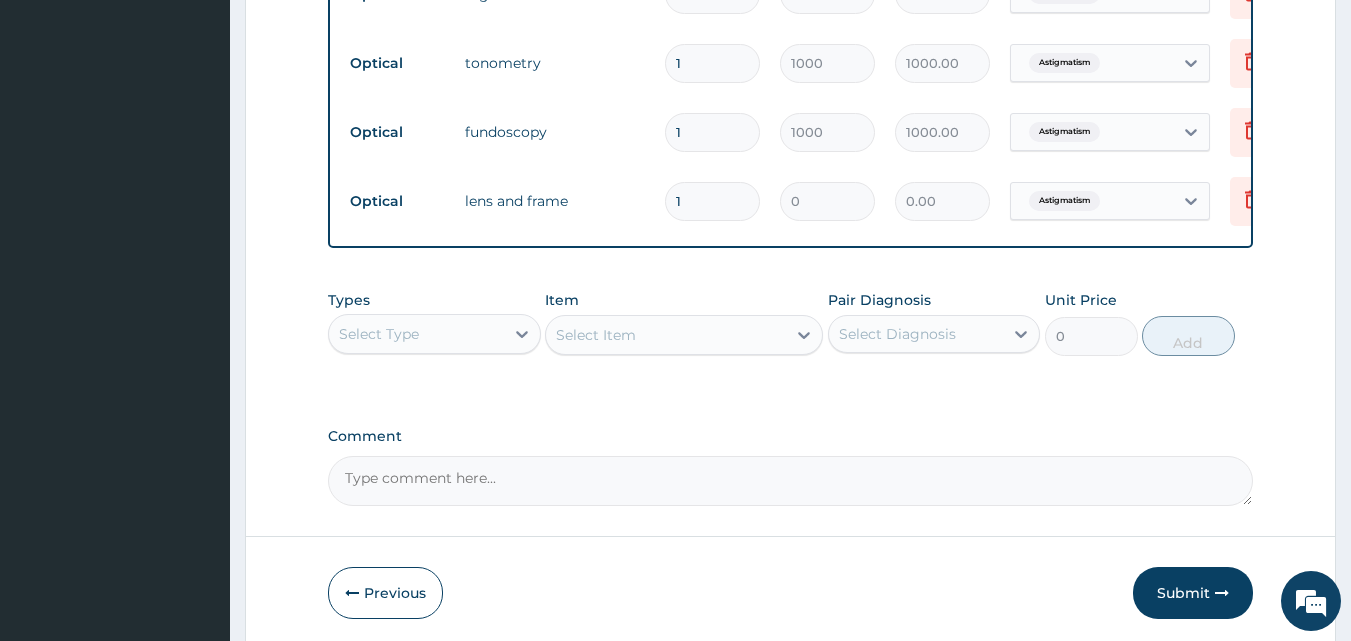 scroll, scrollTop: 1156, scrollLeft: 0, axis: vertical 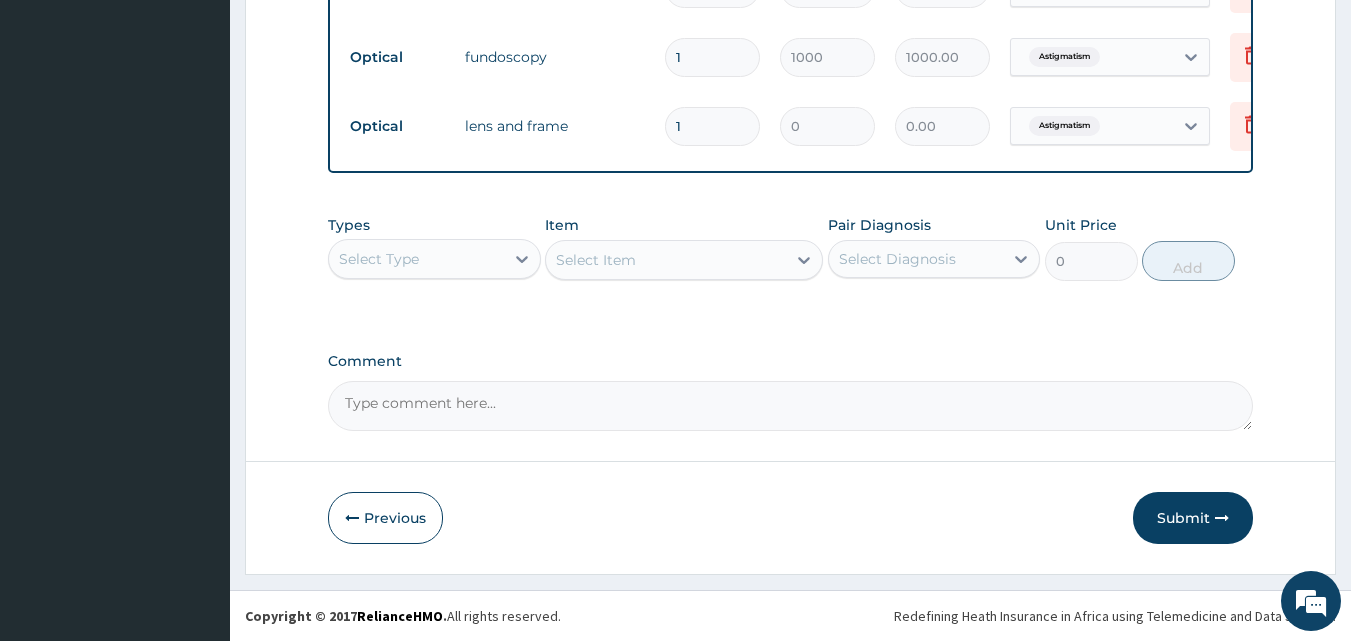 click on "Comment" at bounding box center (791, 406) 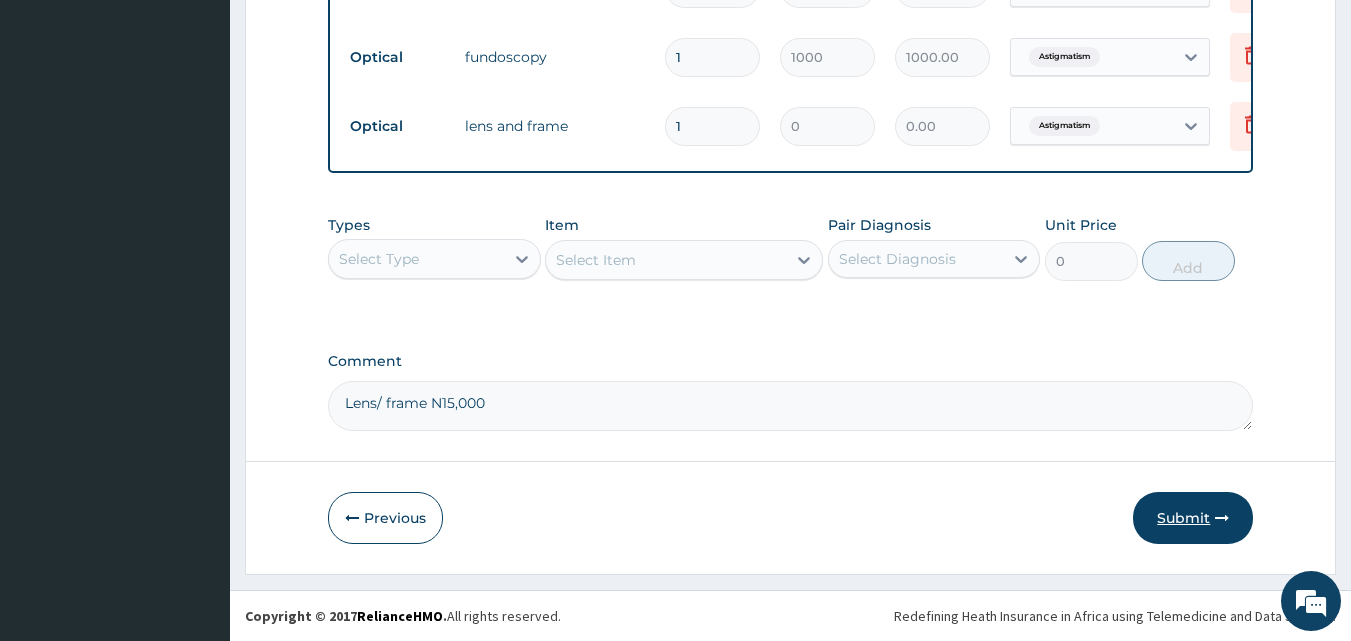 type on "Lens/ frame N15,000" 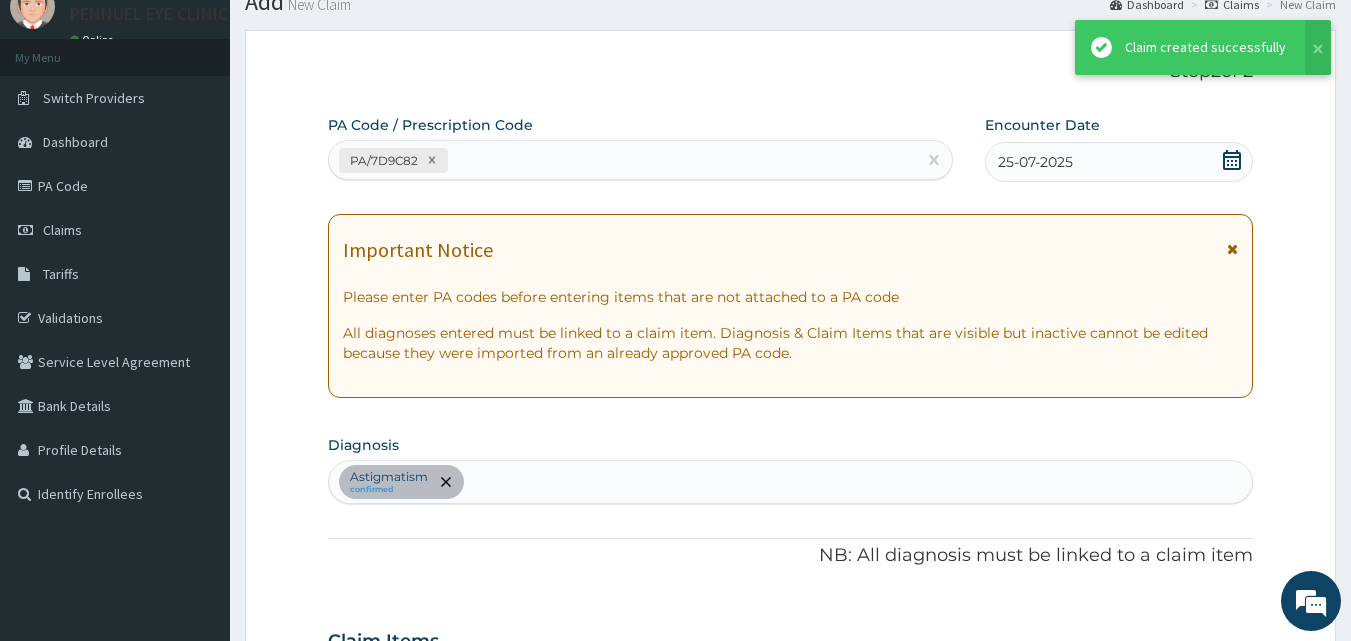 scroll, scrollTop: 1156, scrollLeft: 0, axis: vertical 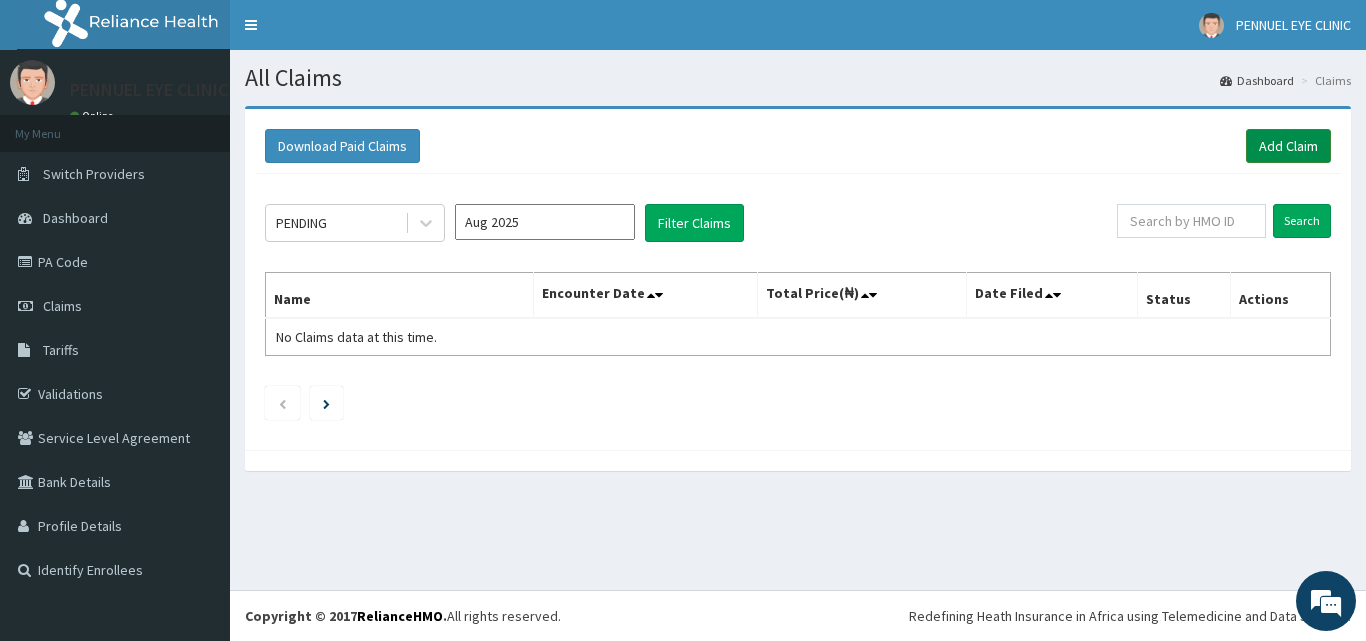 click on "Add Claim" at bounding box center (1288, 146) 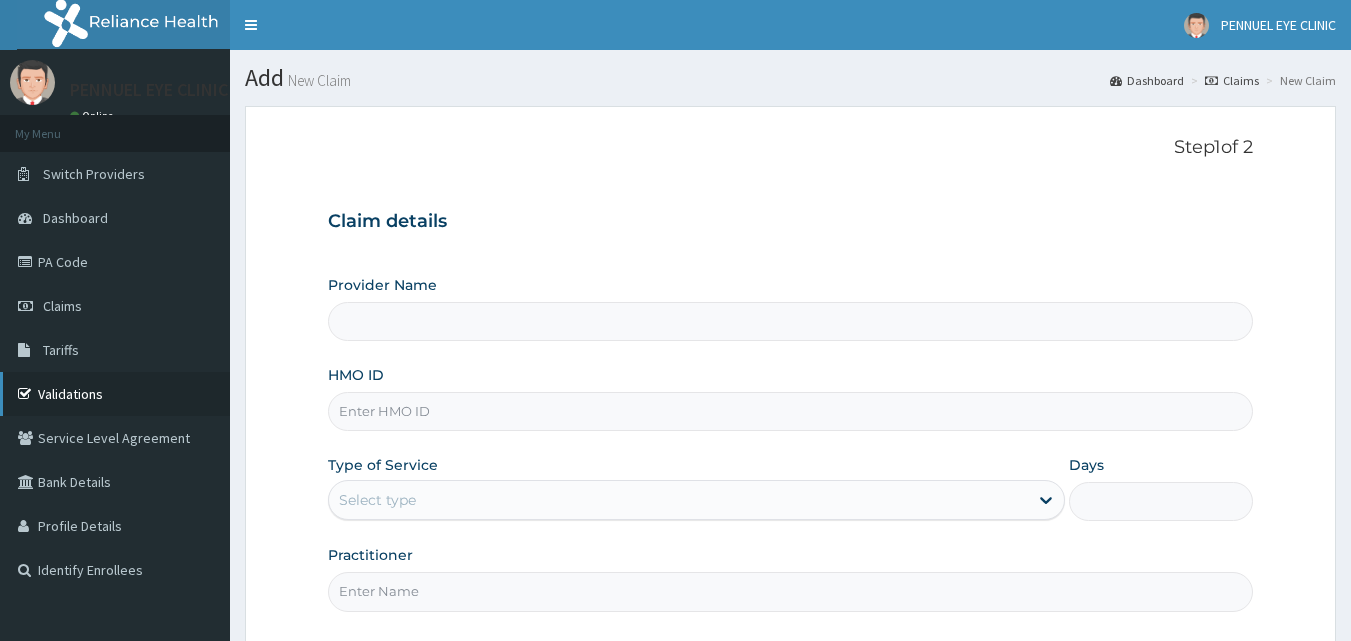 scroll, scrollTop: 0, scrollLeft: 0, axis: both 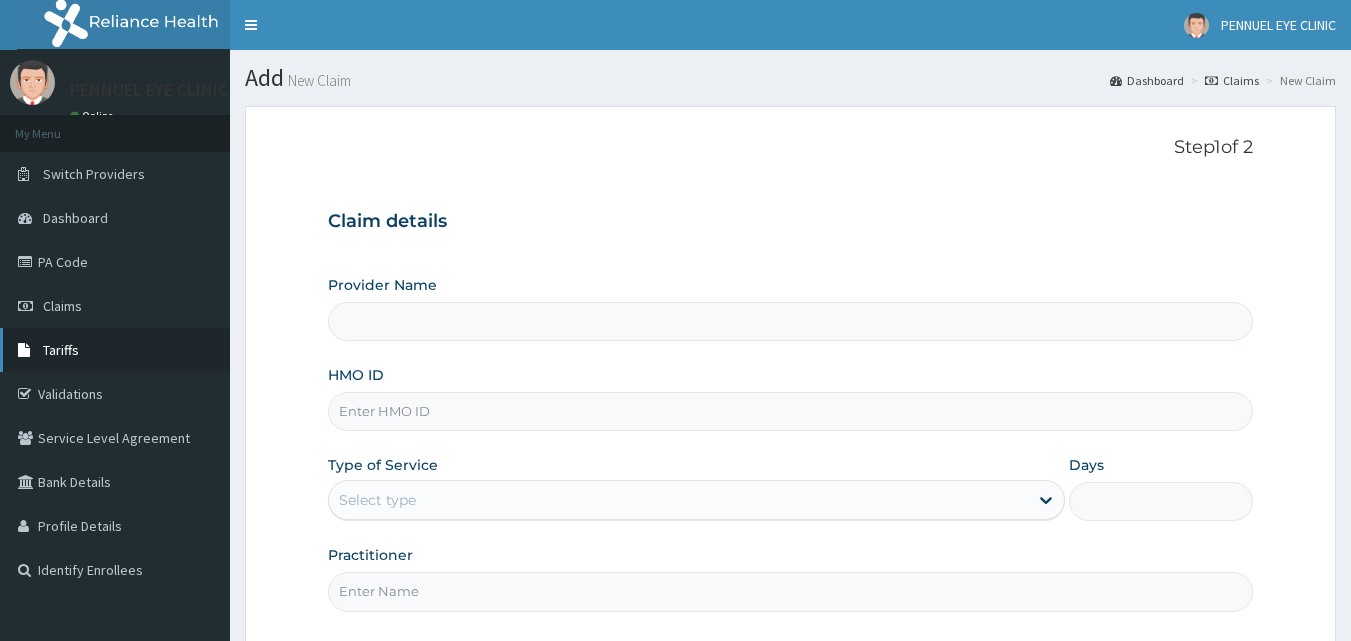 type on "PENNUEL EYE CLINIC" 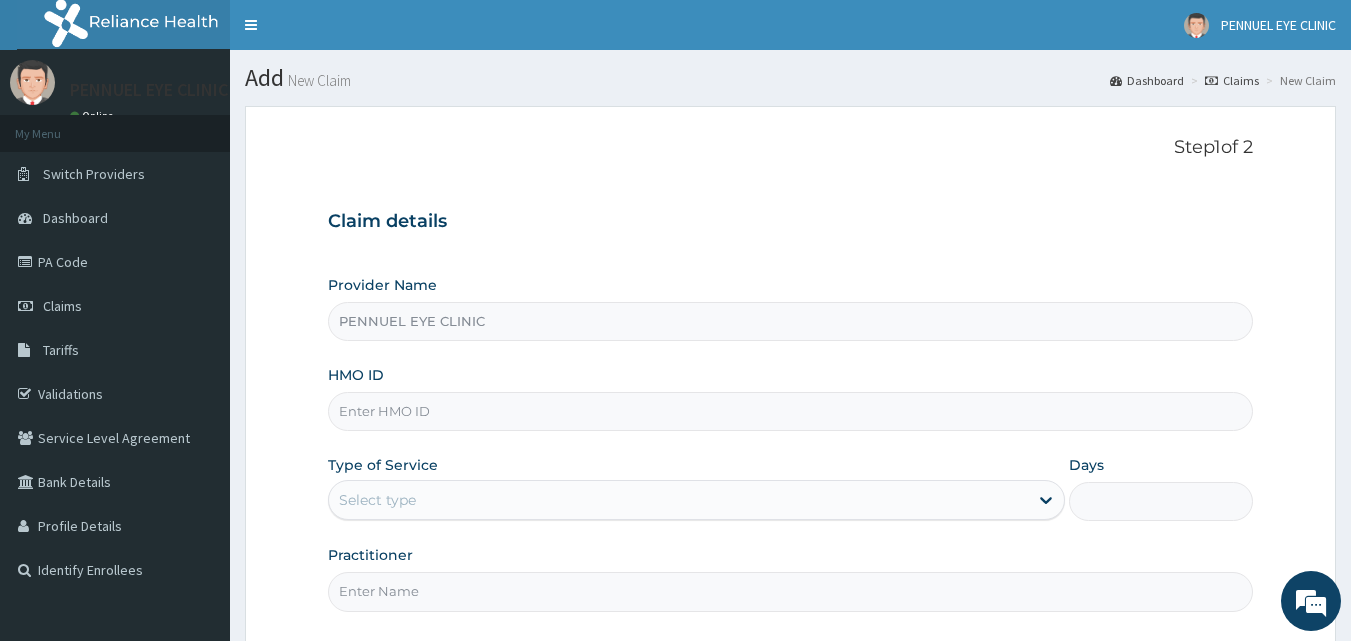 click on "HMO ID" at bounding box center [791, 411] 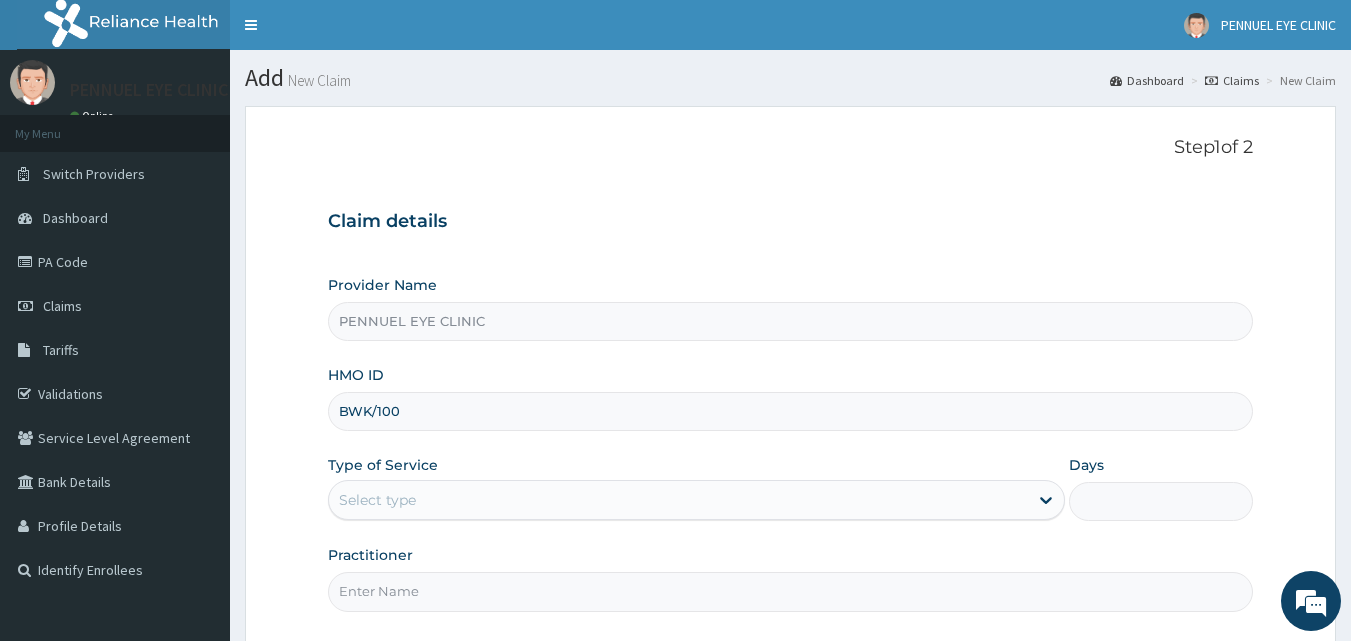 scroll, scrollTop: 0, scrollLeft: 0, axis: both 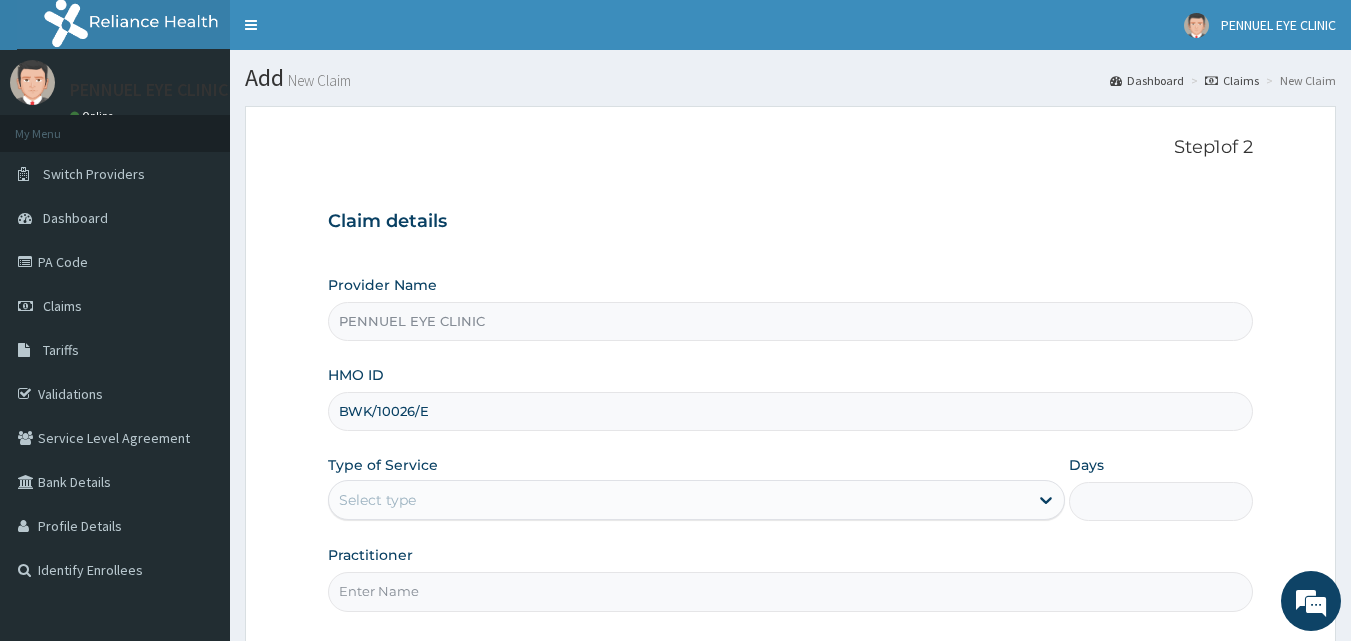 type on "BWK/10026/E" 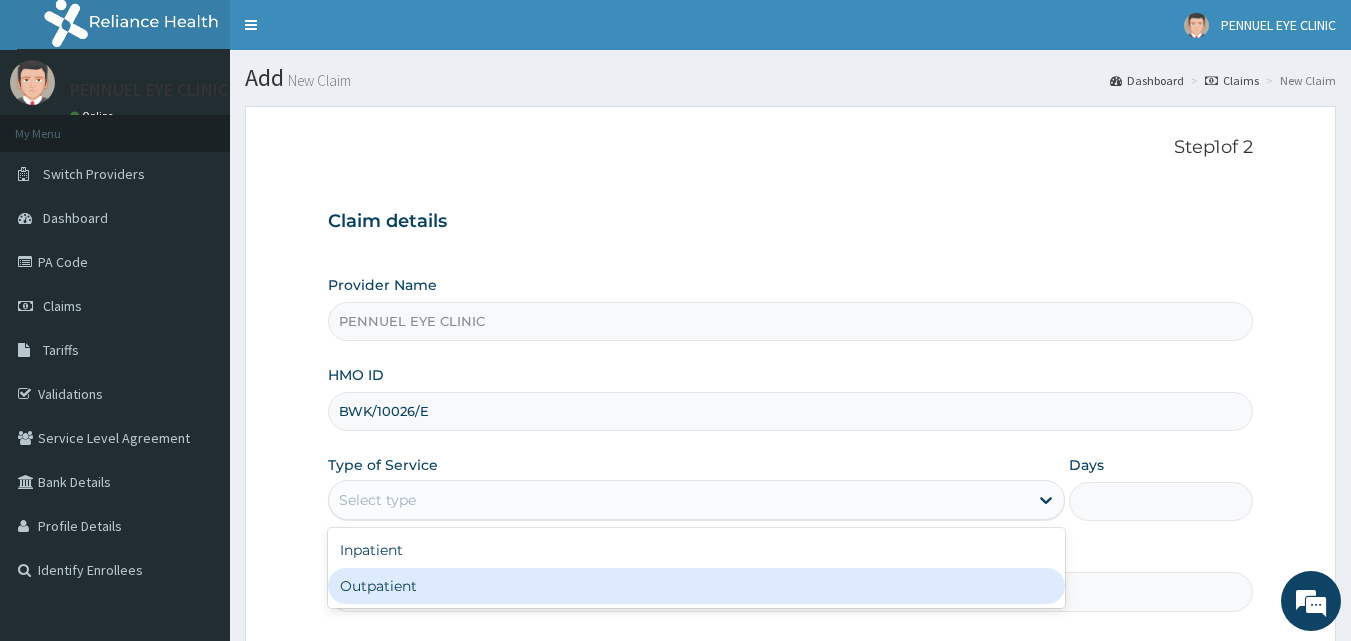 click on "Outpatient" at bounding box center (696, 586) 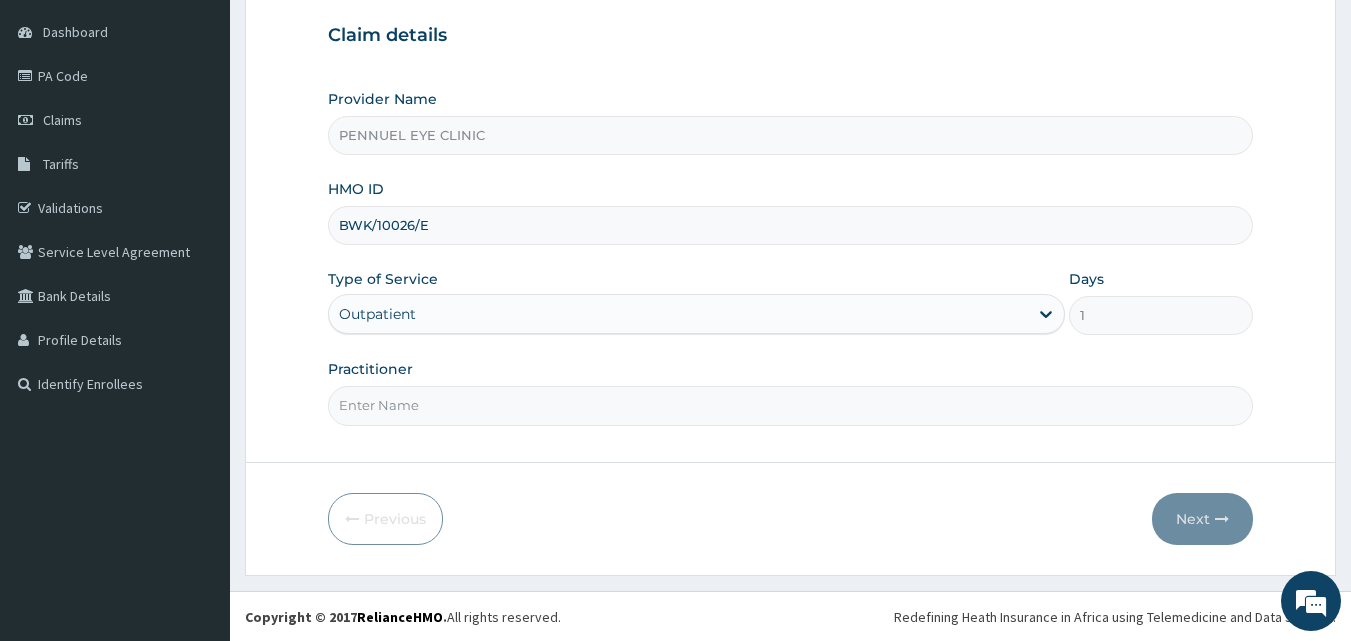 scroll, scrollTop: 187, scrollLeft: 0, axis: vertical 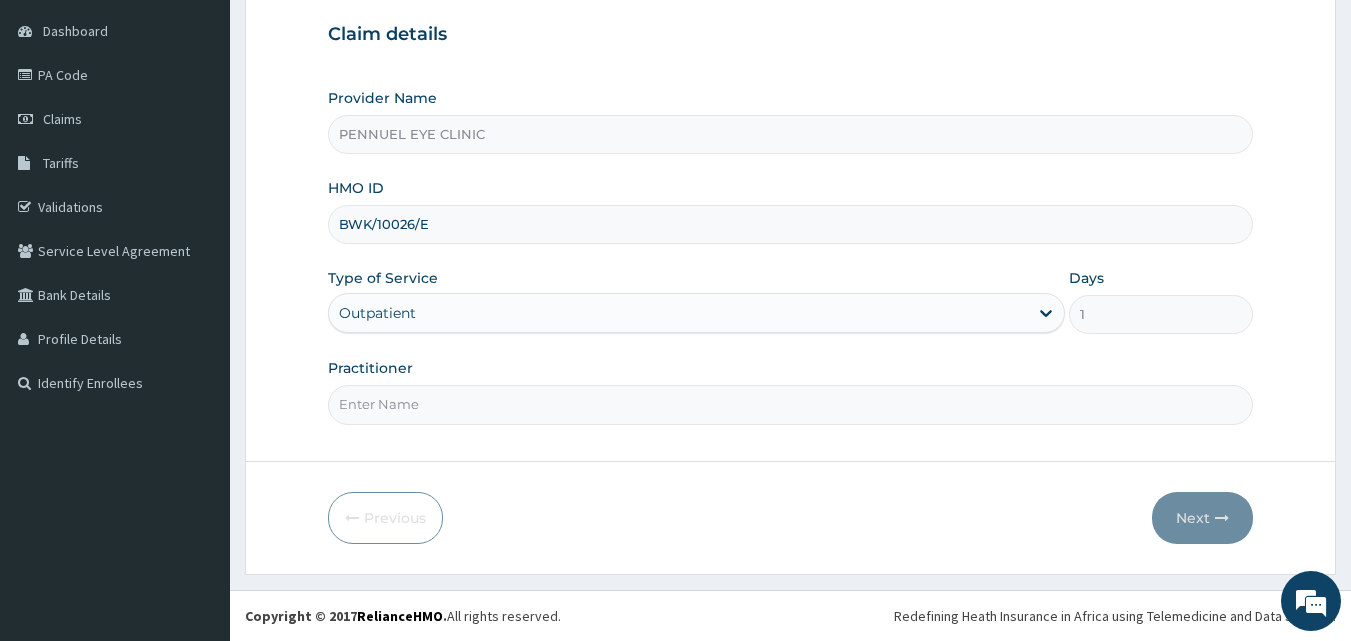 click on "Practitioner" at bounding box center (791, 404) 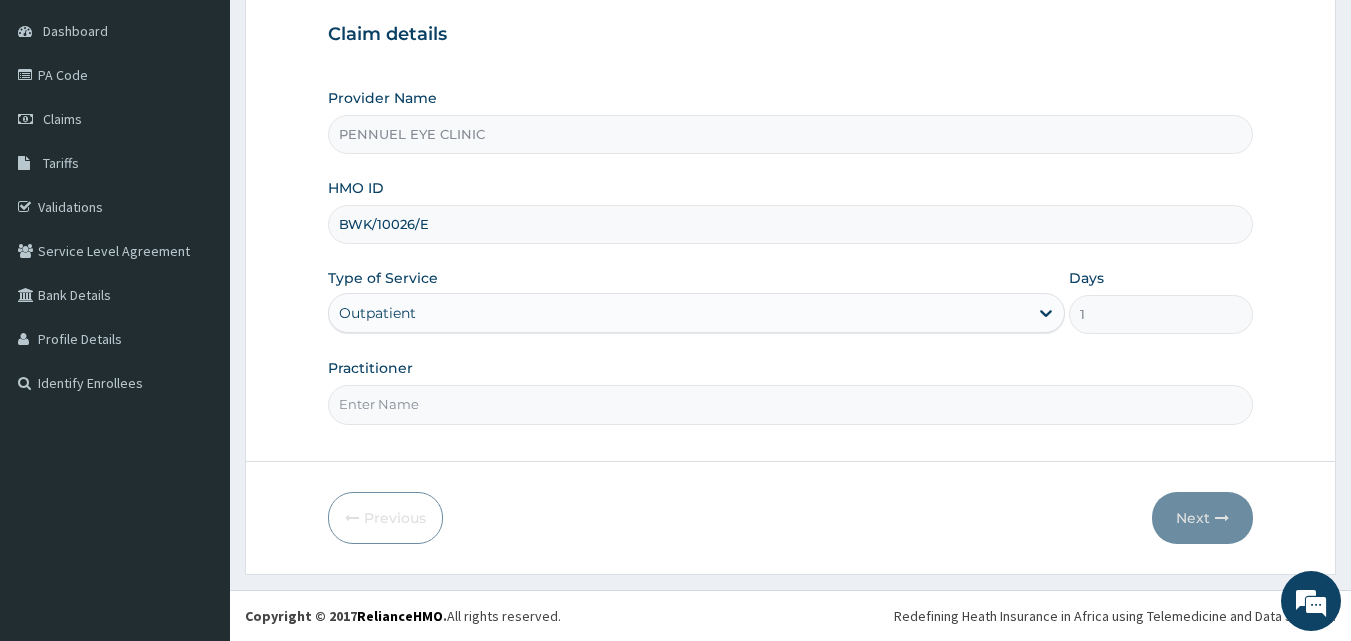type on "DR NNENNA ONWUKA" 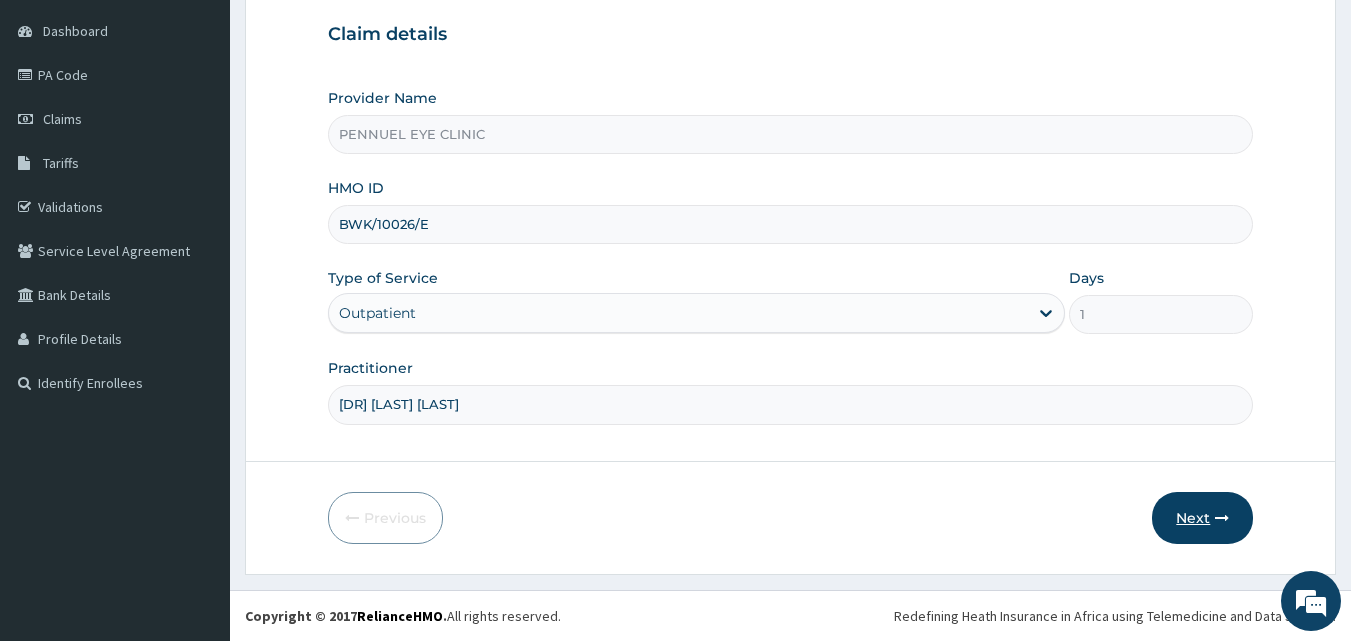 click on "Next" at bounding box center [1202, 518] 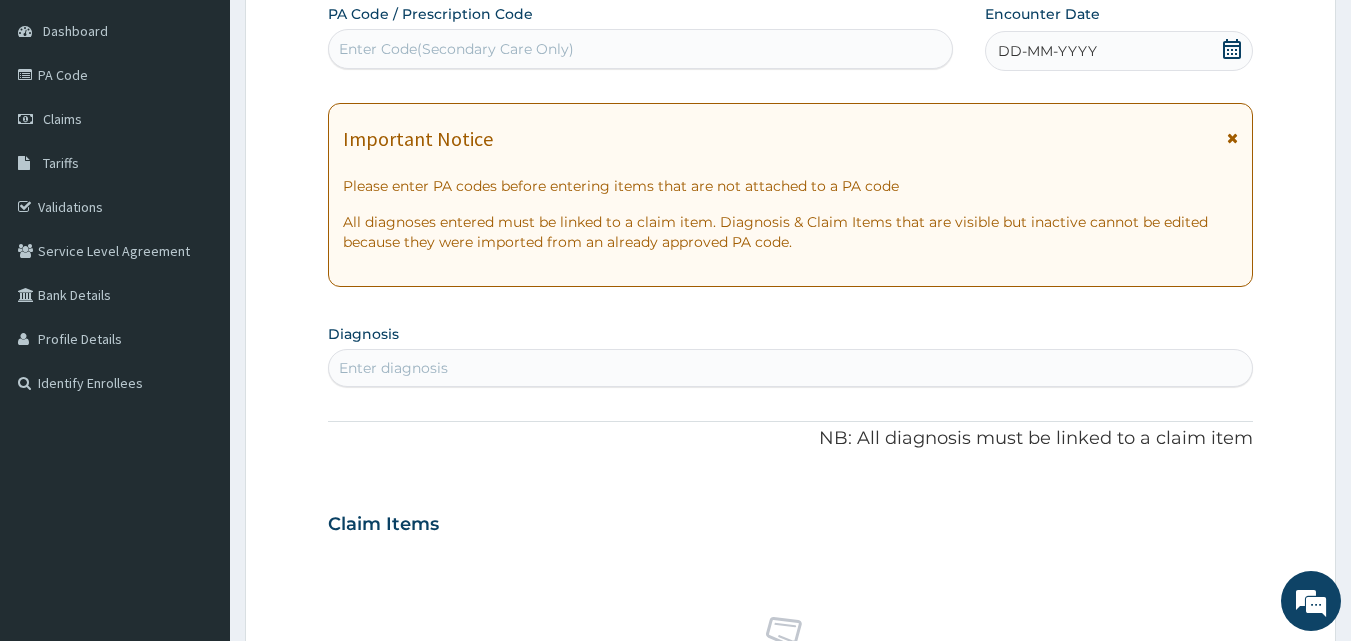 click on "Enter Code(Secondary Care Only)" at bounding box center (456, 49) 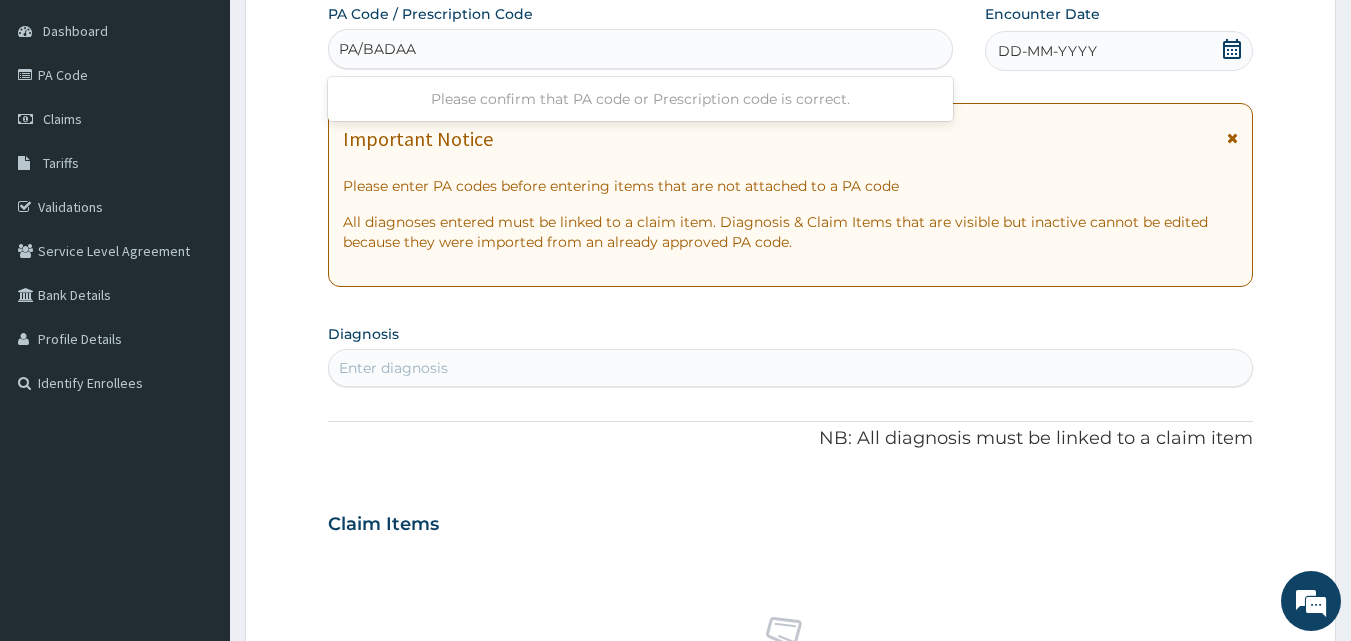 type on "PA/BADAA4" 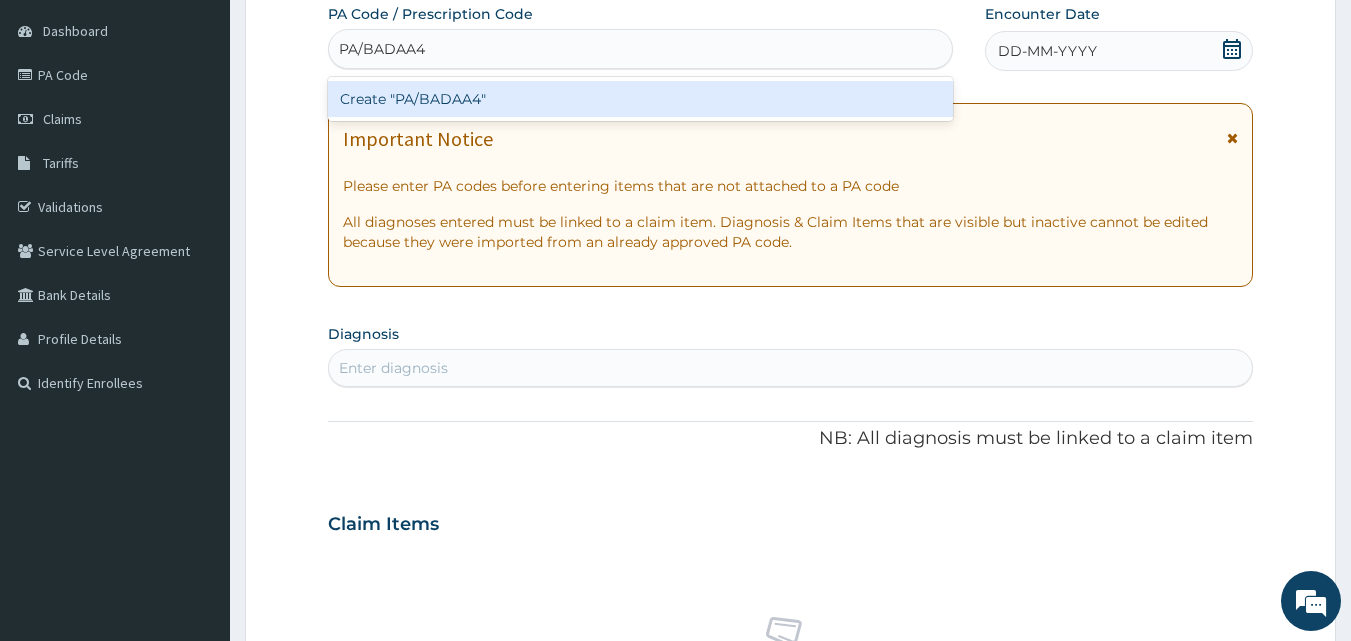 click on "Create "PA/BADAA4"" at bounding box center (641, 99) 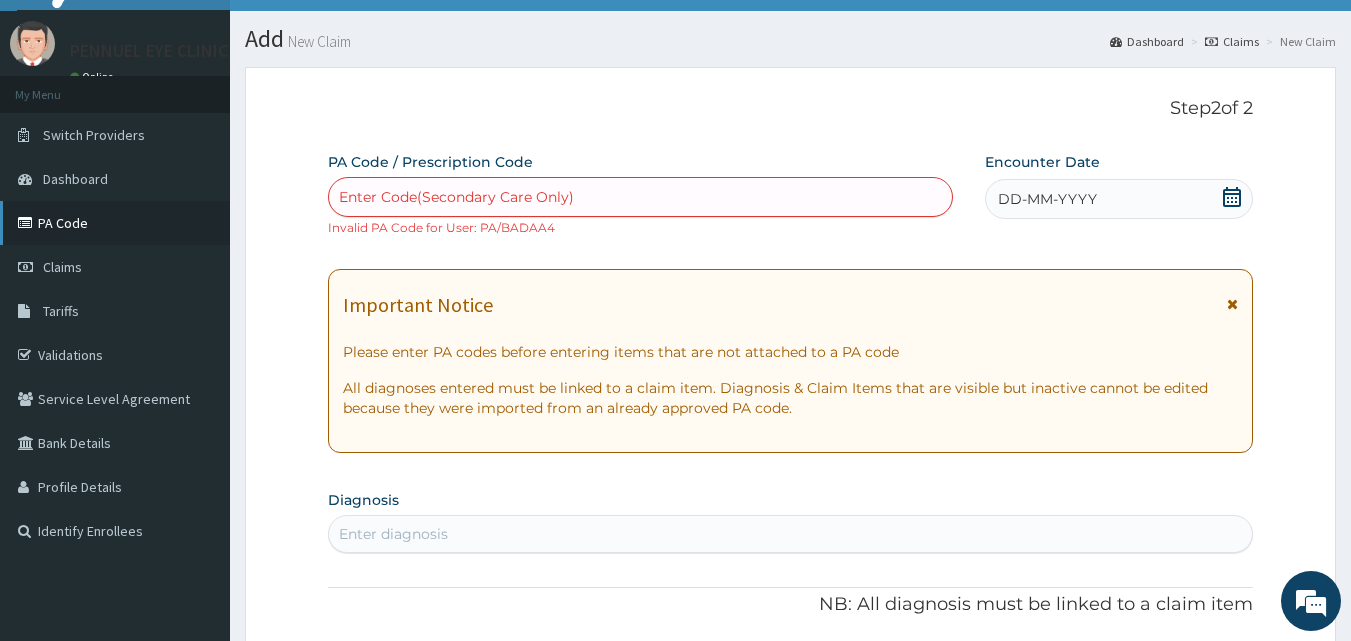 scroll, scrollTop: 0, scrollLeft: 0, axis: both 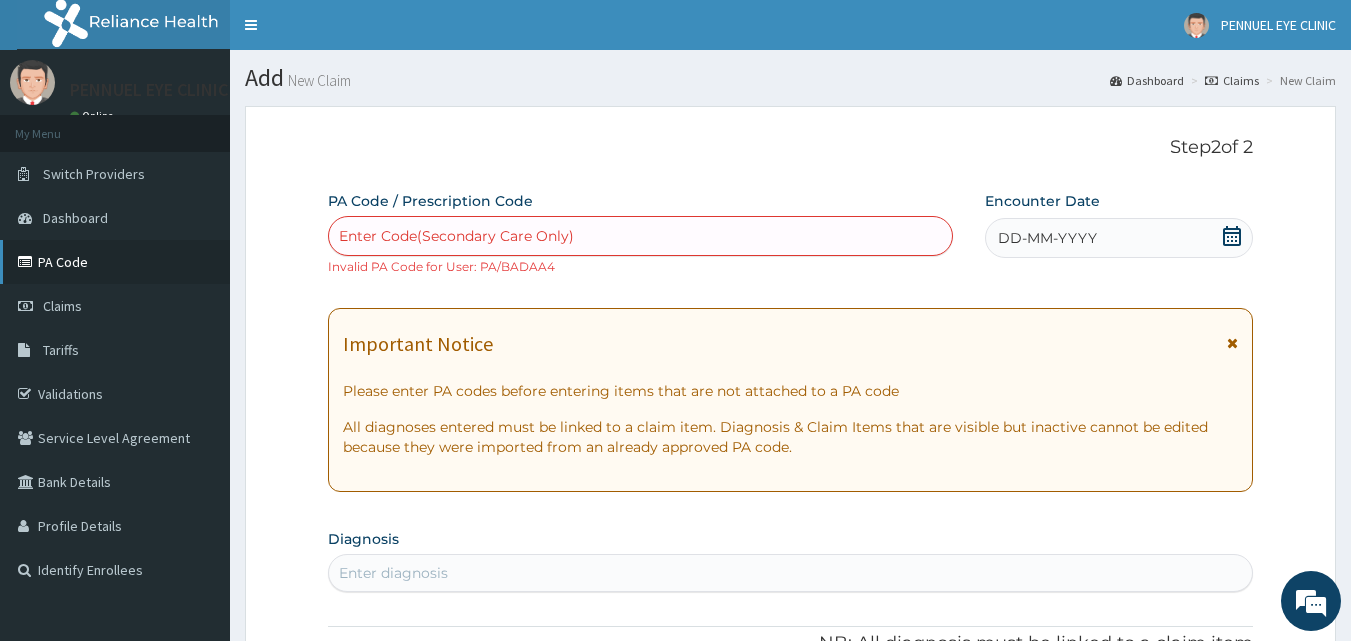 click on "PA Code" at bounding box center (115, 262) 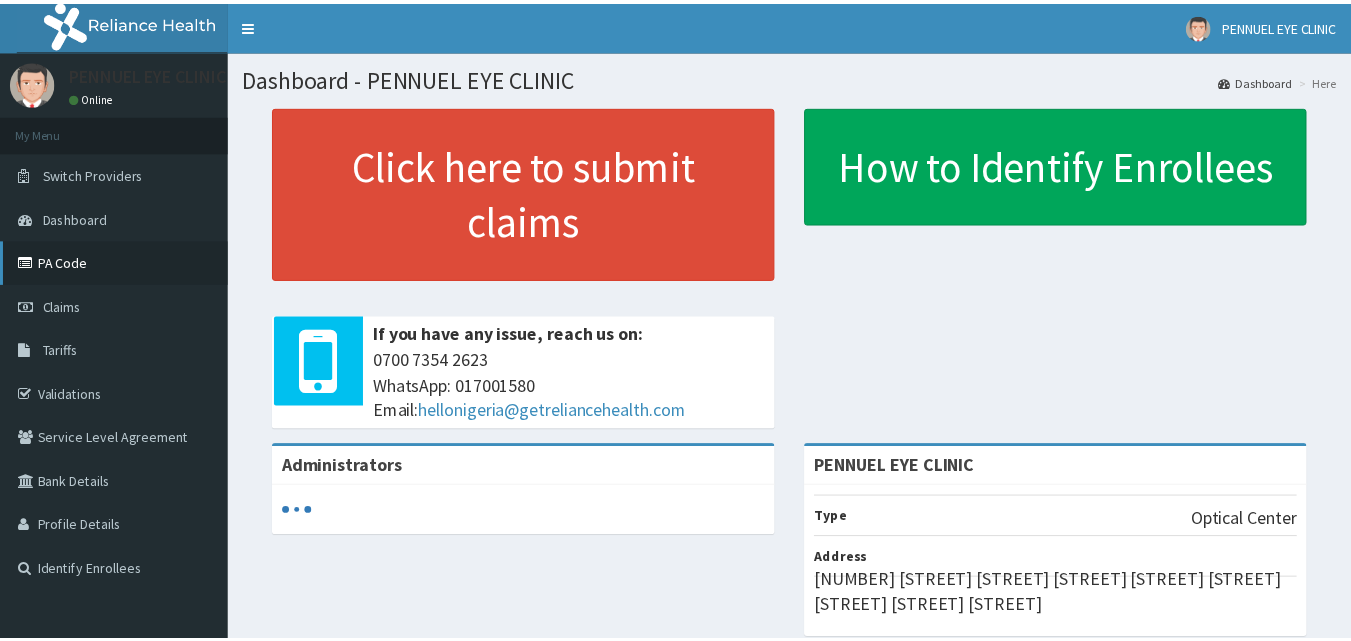 scroll, scrollTop: 0, scrollLeft: 0, axis: both 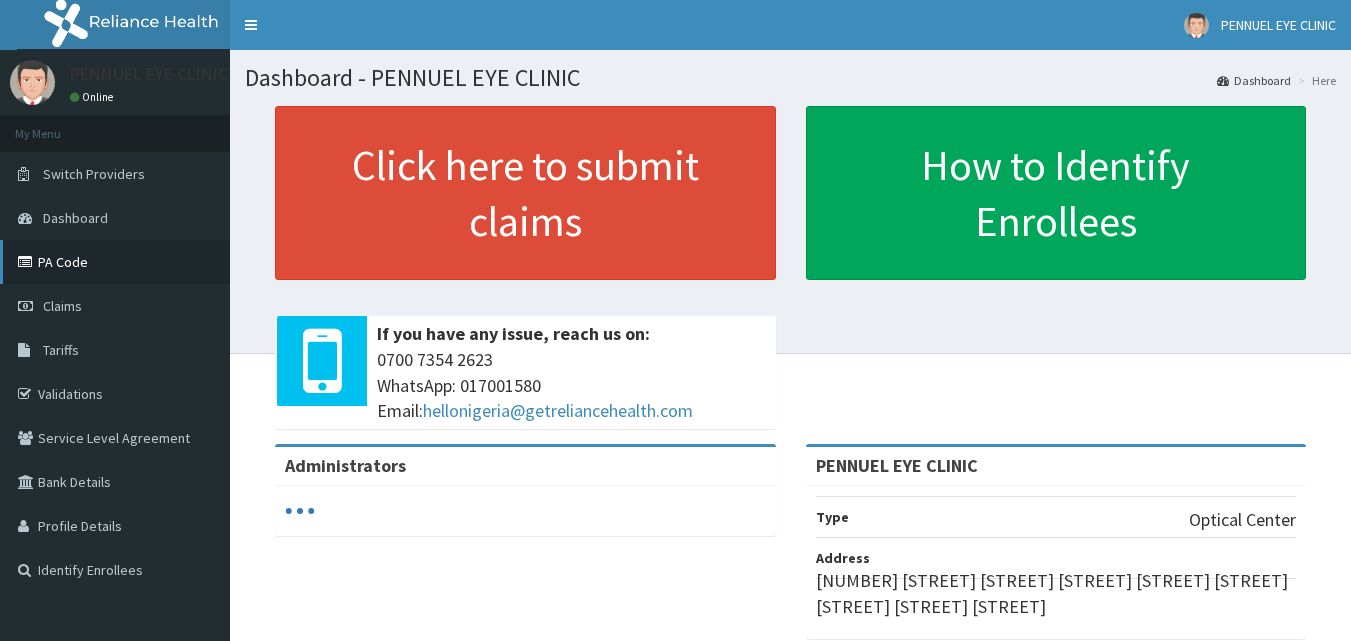 click on "PA Code" at bounding box center (115, 262) 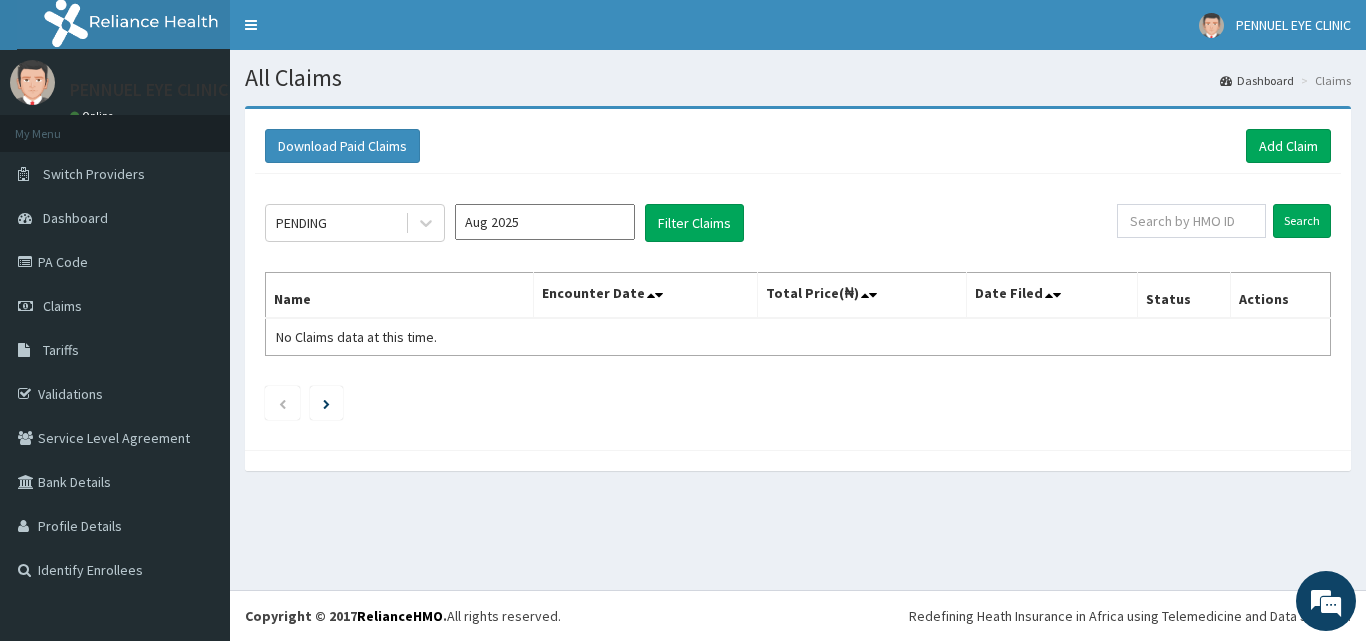 scroll, scrollTop: 0, scrollLeft: 0, axis: both 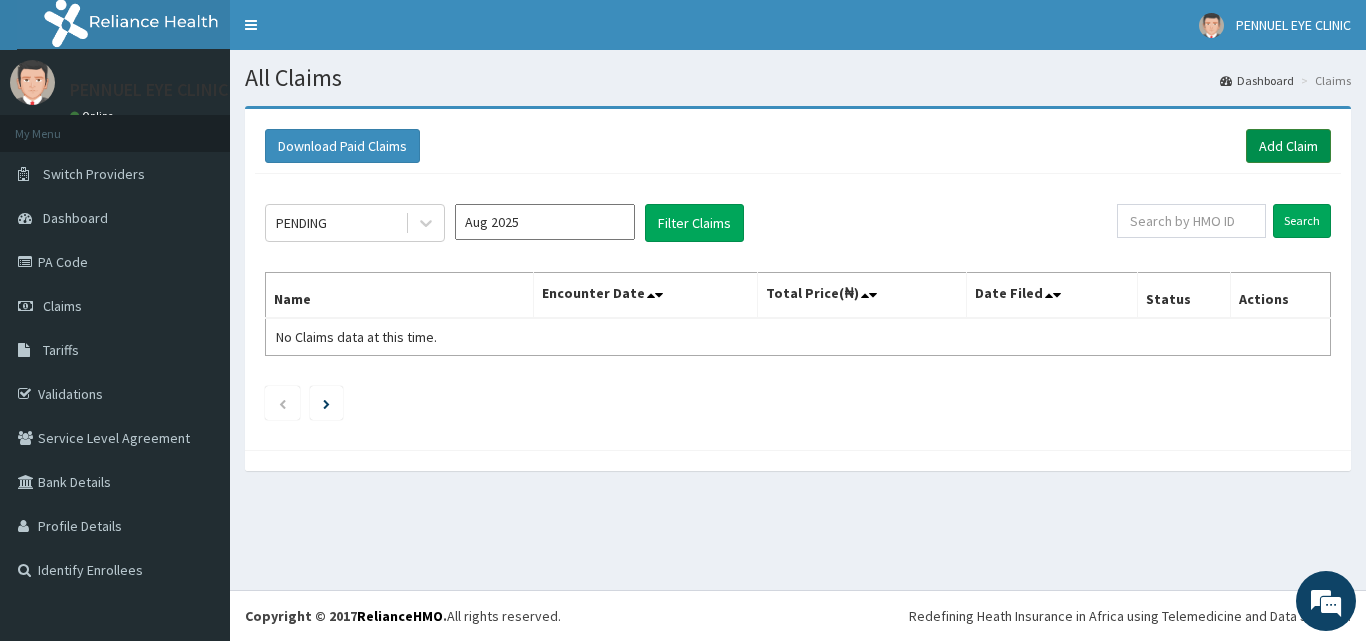 click on "Add Claim" at bounding box center [1288, 146] 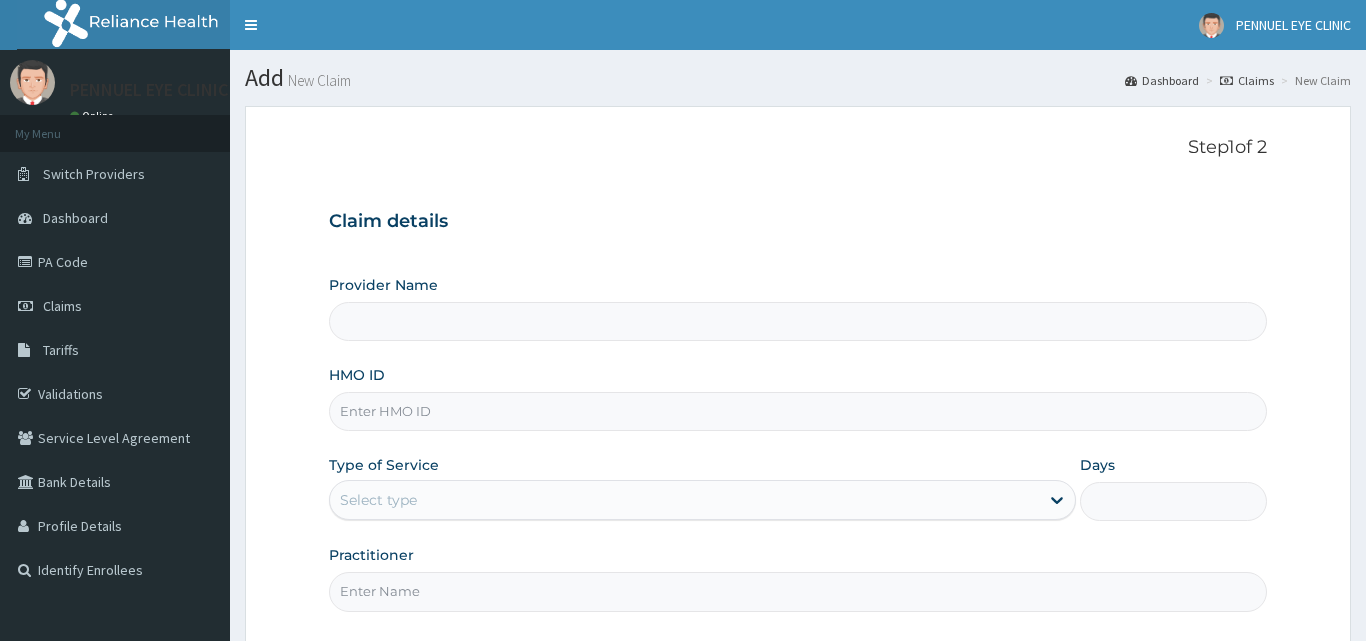 type on "PENNUEL EYE CLINIC" 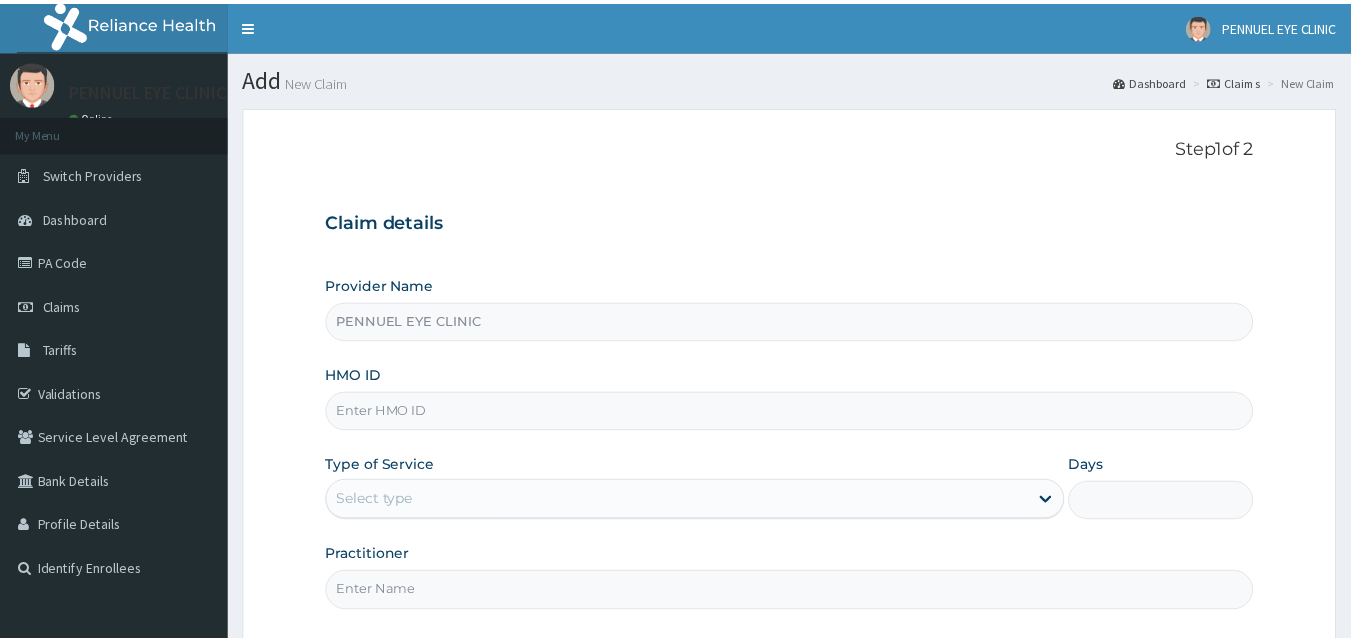 scroll, scrollTop: 0, scrollLeft: 0, axis: both 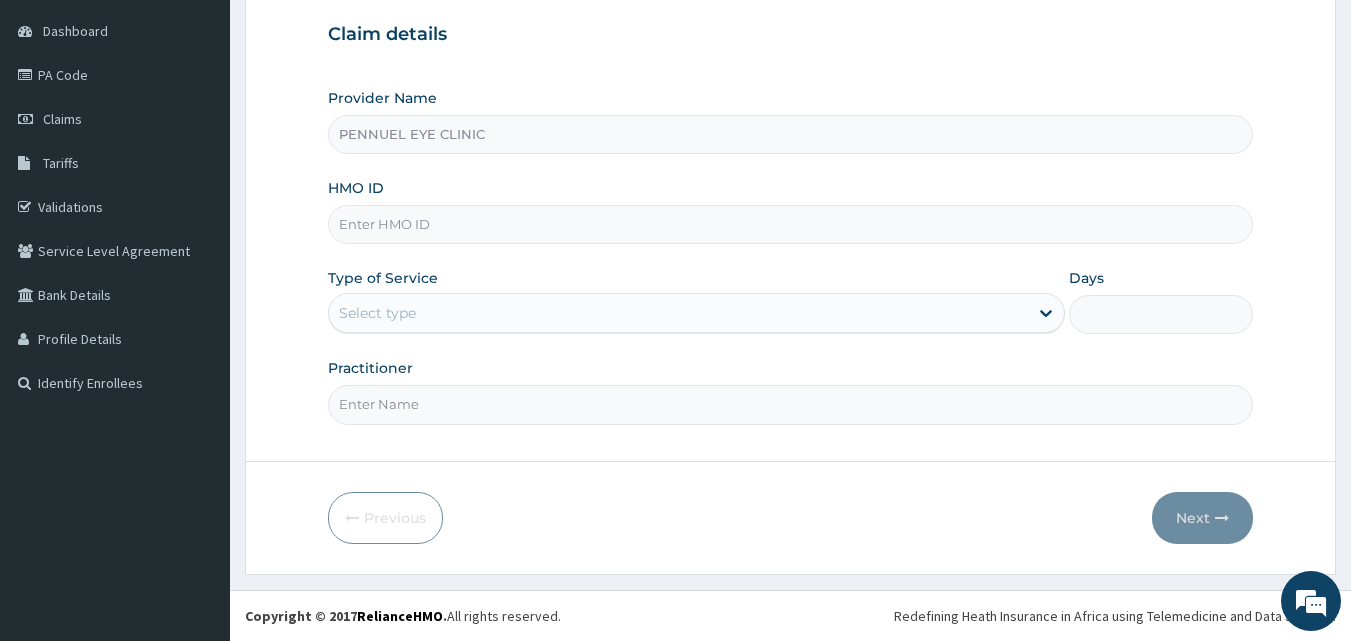 click on "HMO ID" at bounding box center (791, 224) 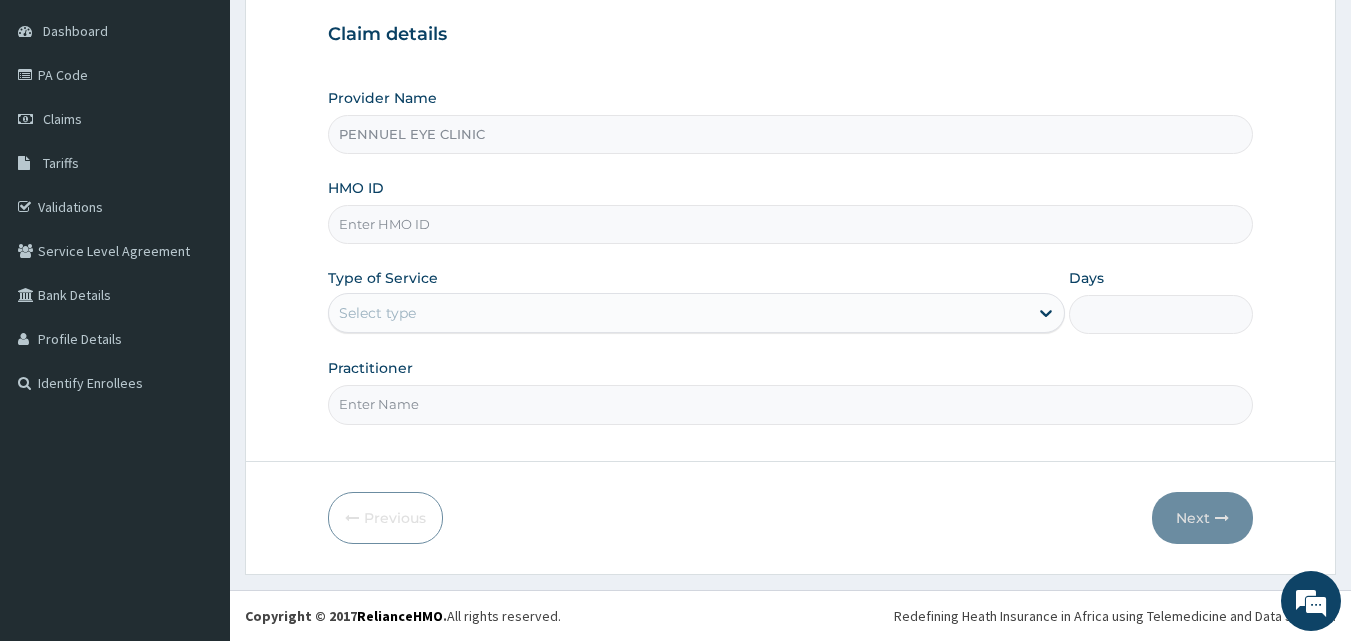 scroll, scrollTop: 0, scrollLeft: 0, axis: both 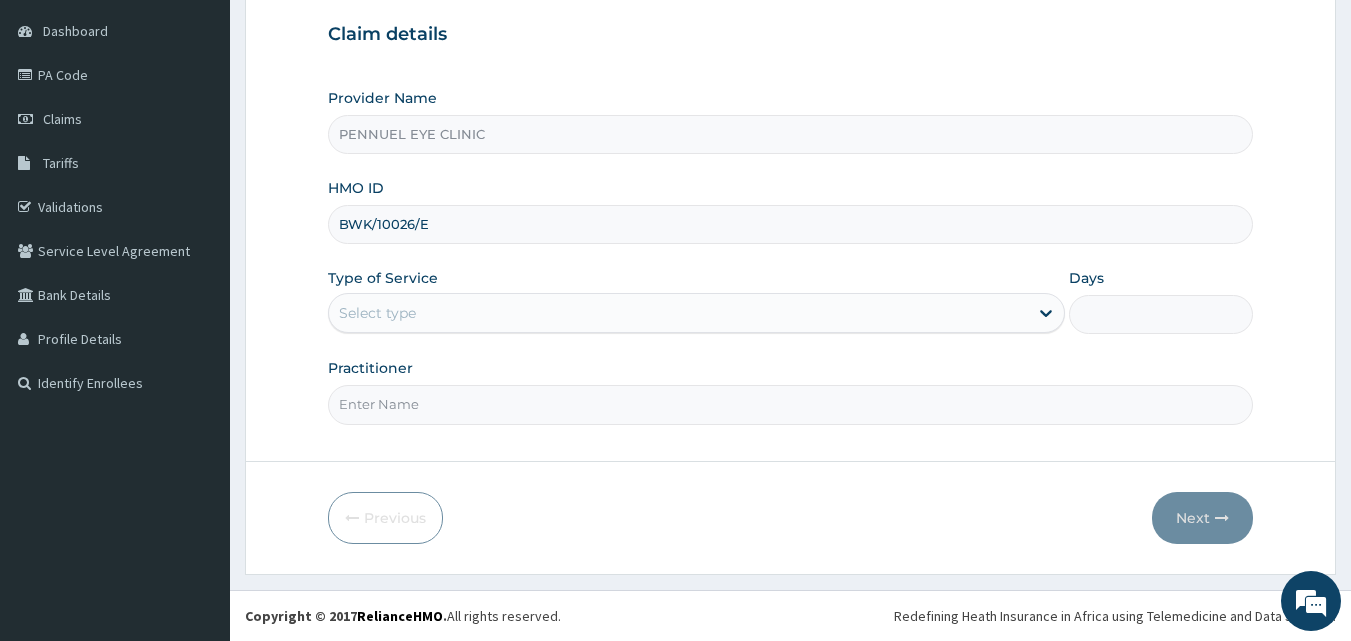 type on "BWK/10026/E" 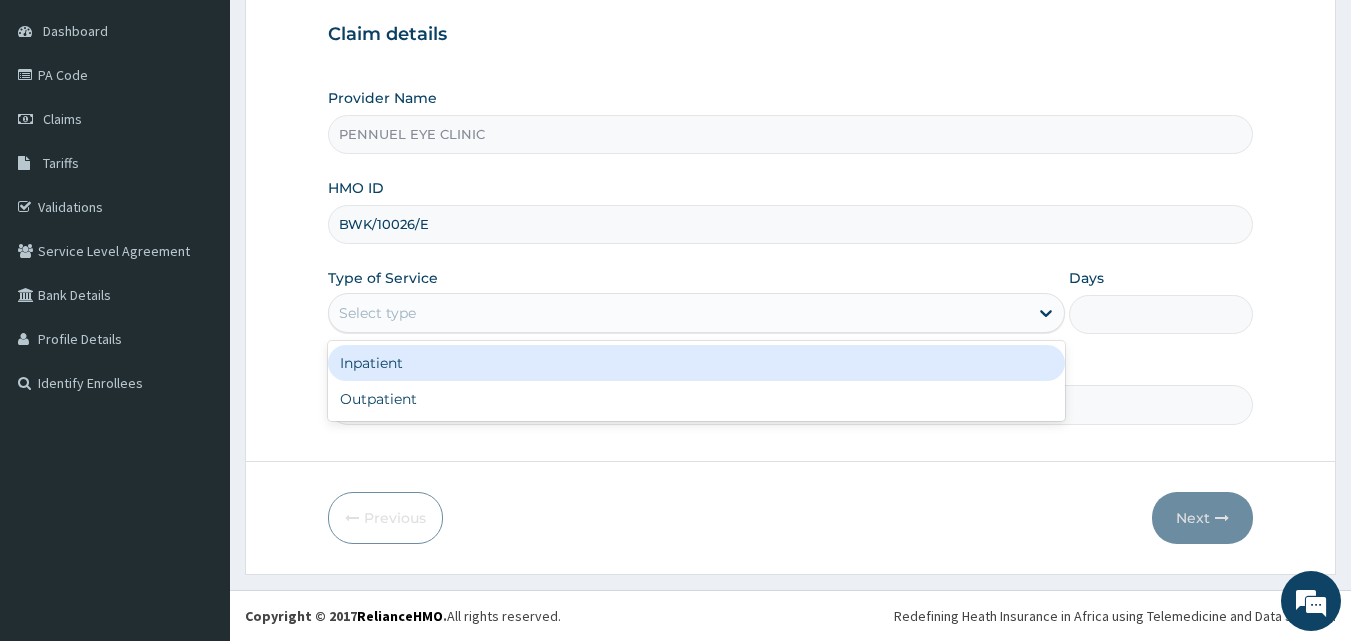 click on "Select type" at bounding box center [377, 313] 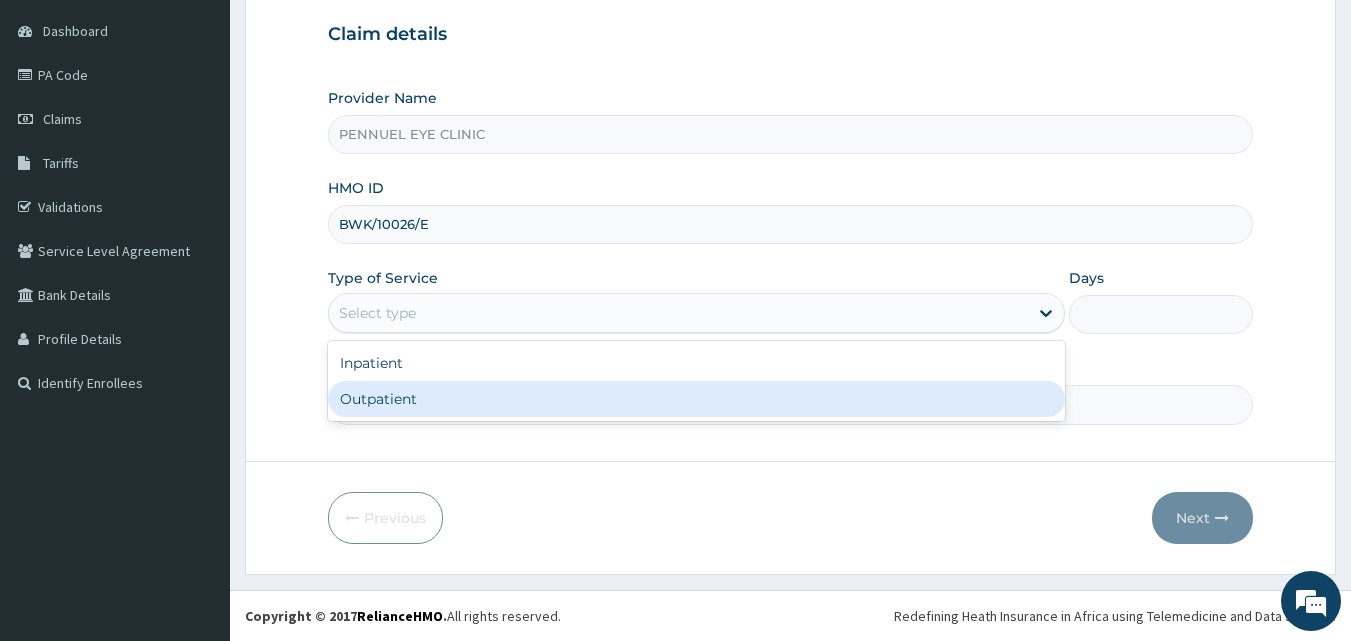 click on "Outpatient" at bounding box center [696, 399] 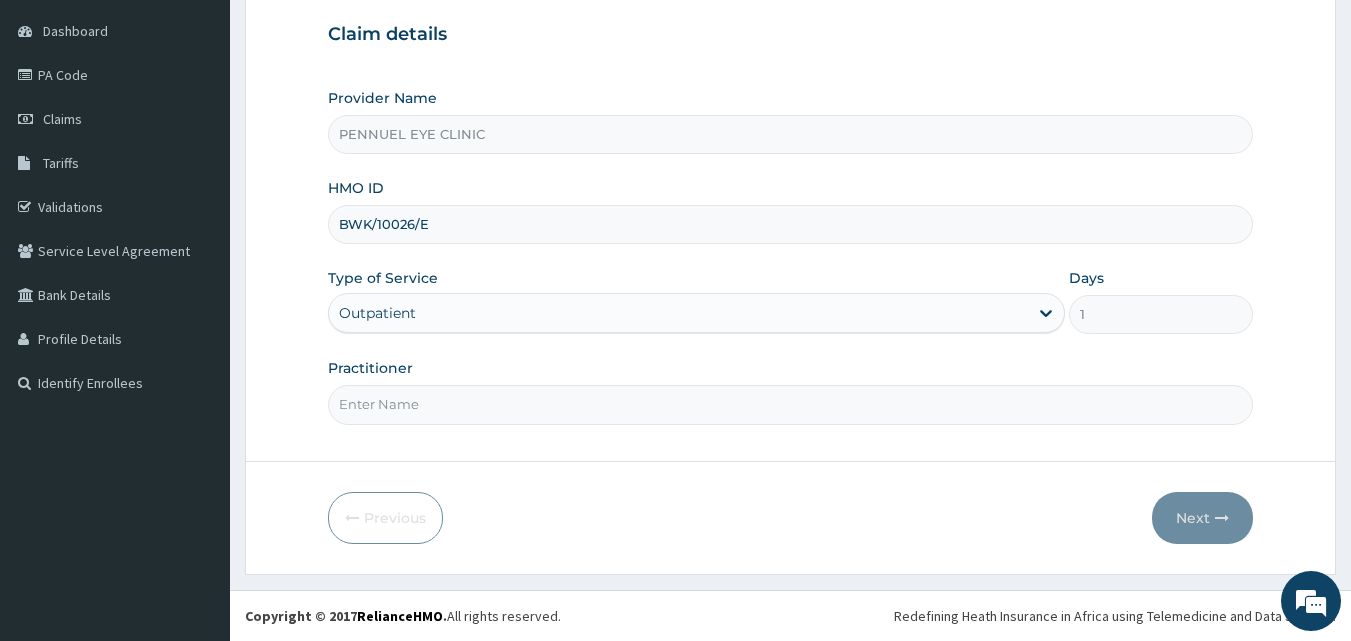 click on "Practitioner" at bounding box center (791, 404) 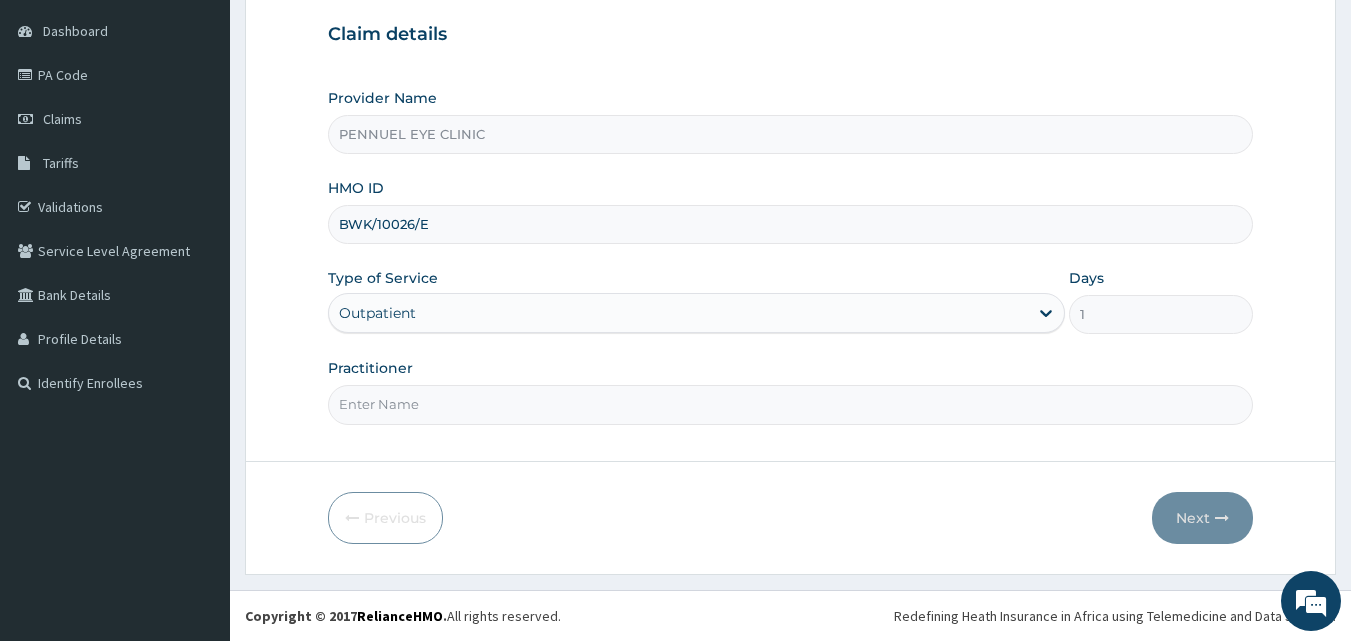 type on "DR [LAST] [LAST]" 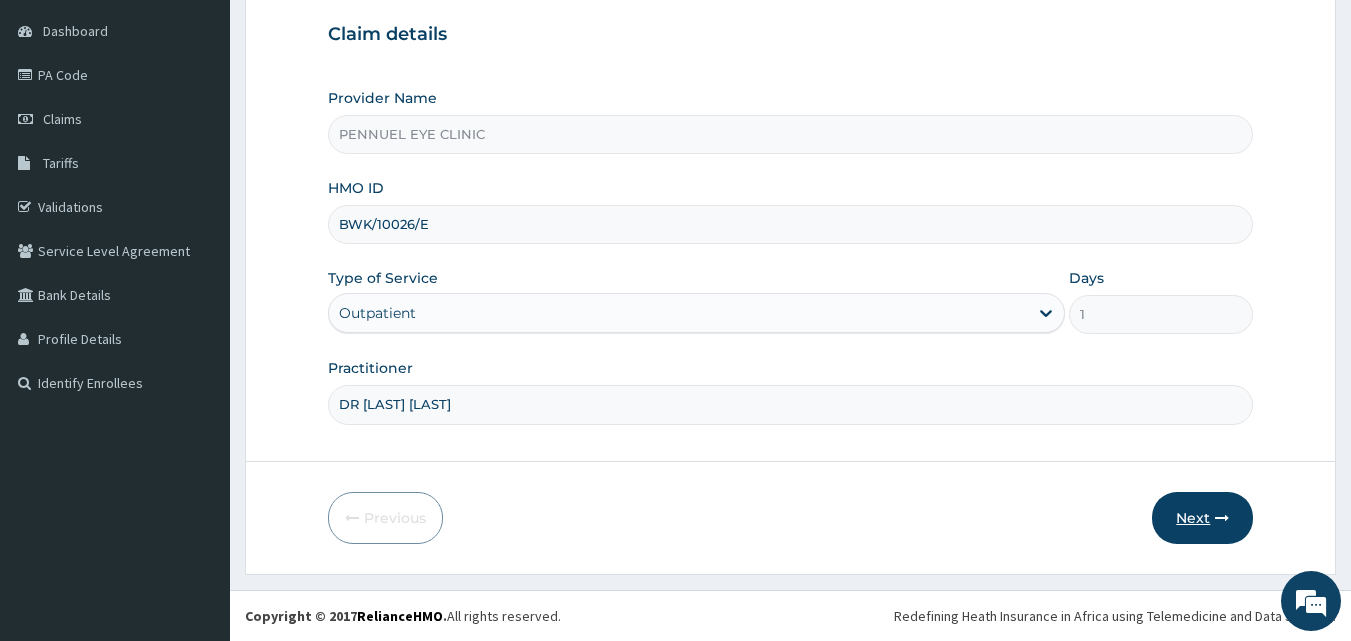 click on "Next" at bounding box center (1202, 518) 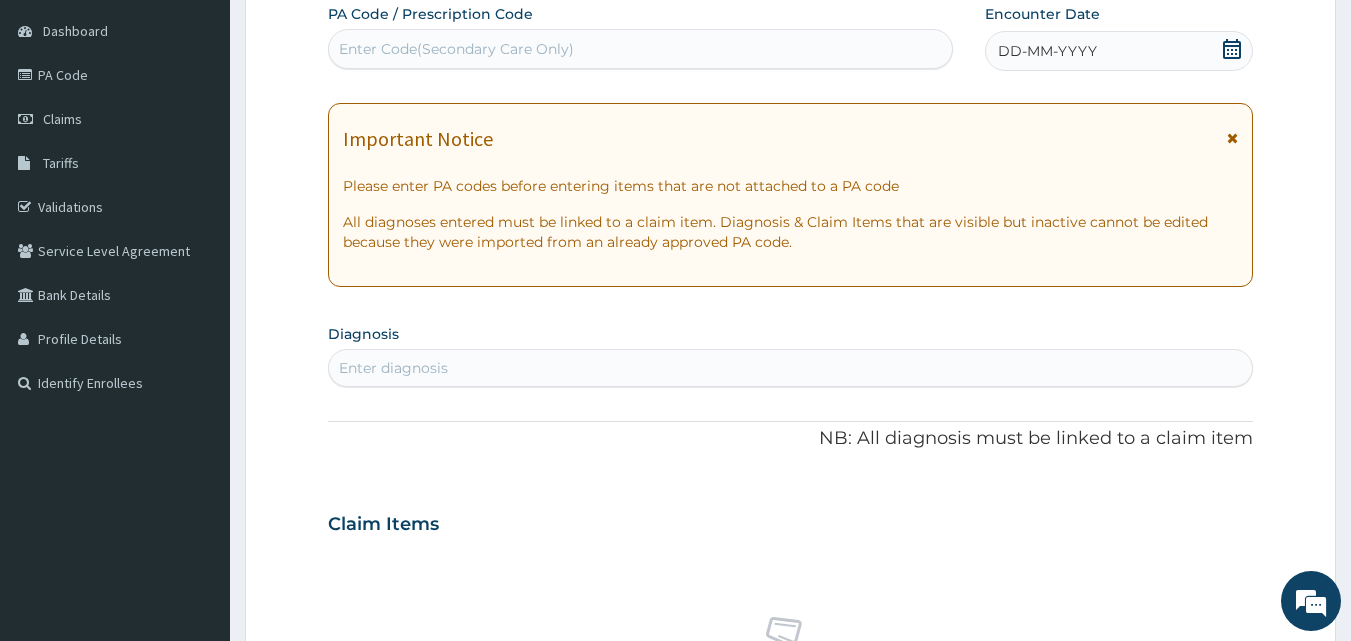 click on "Enter Code(Secondary Care Only)" at bounding box center [456, 49] 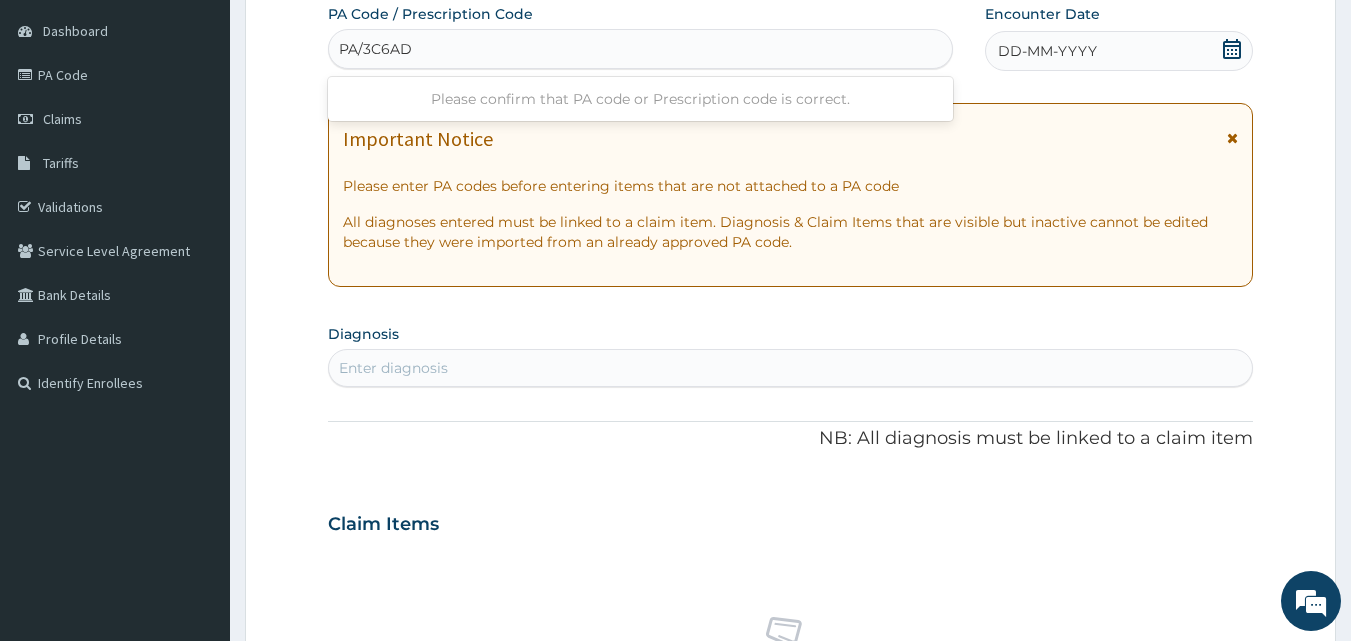 type on "PA/3C6AD8" 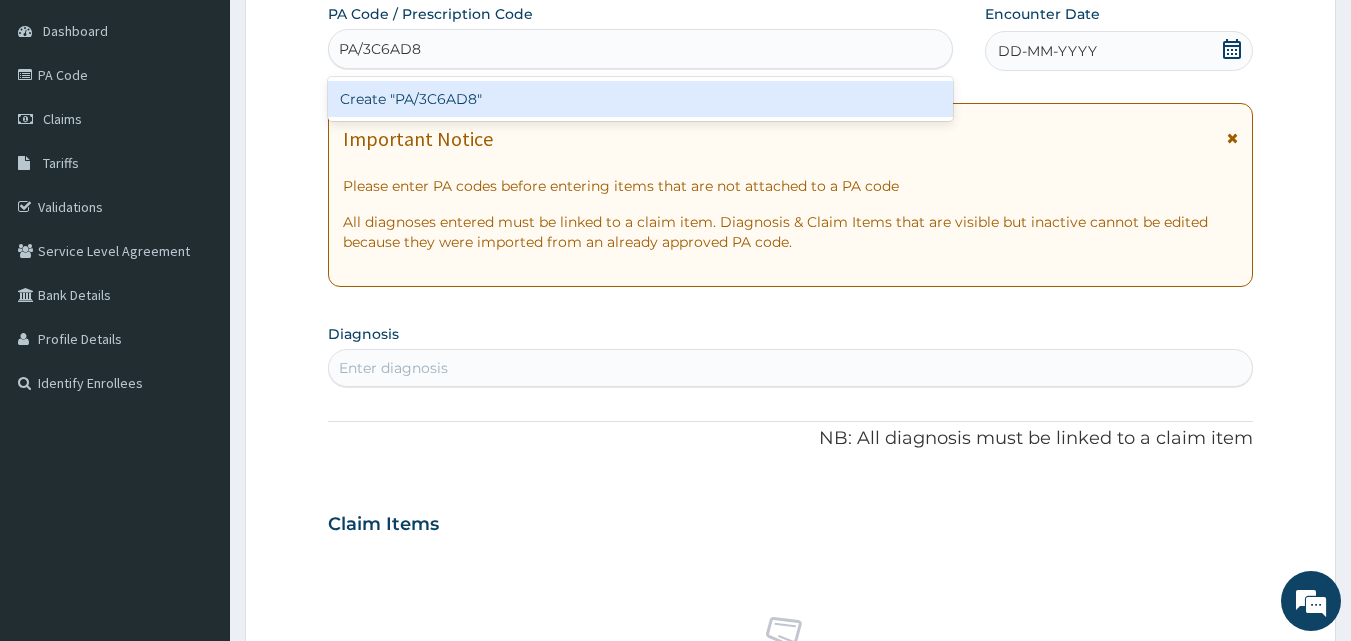 click on "Create "PA/3C6AD8"" at bounding box center (641, 99) 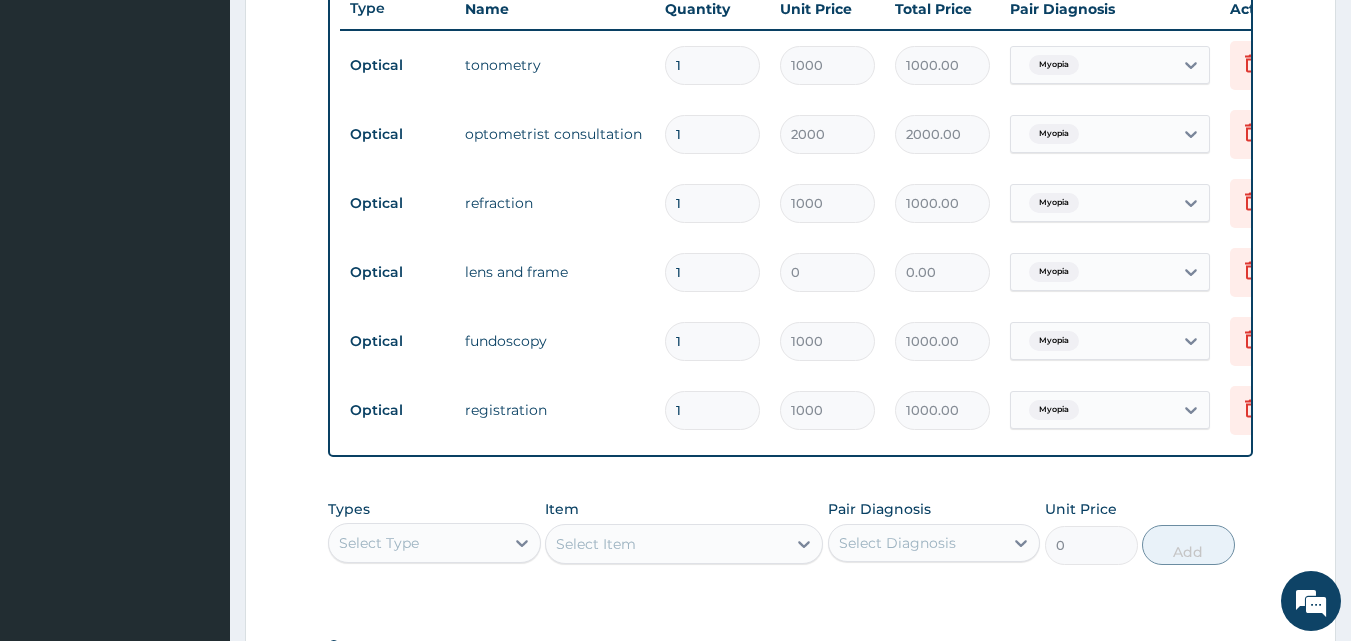 scroll, scrollTop: 1156, scrollLeft: 0, axis: vertical 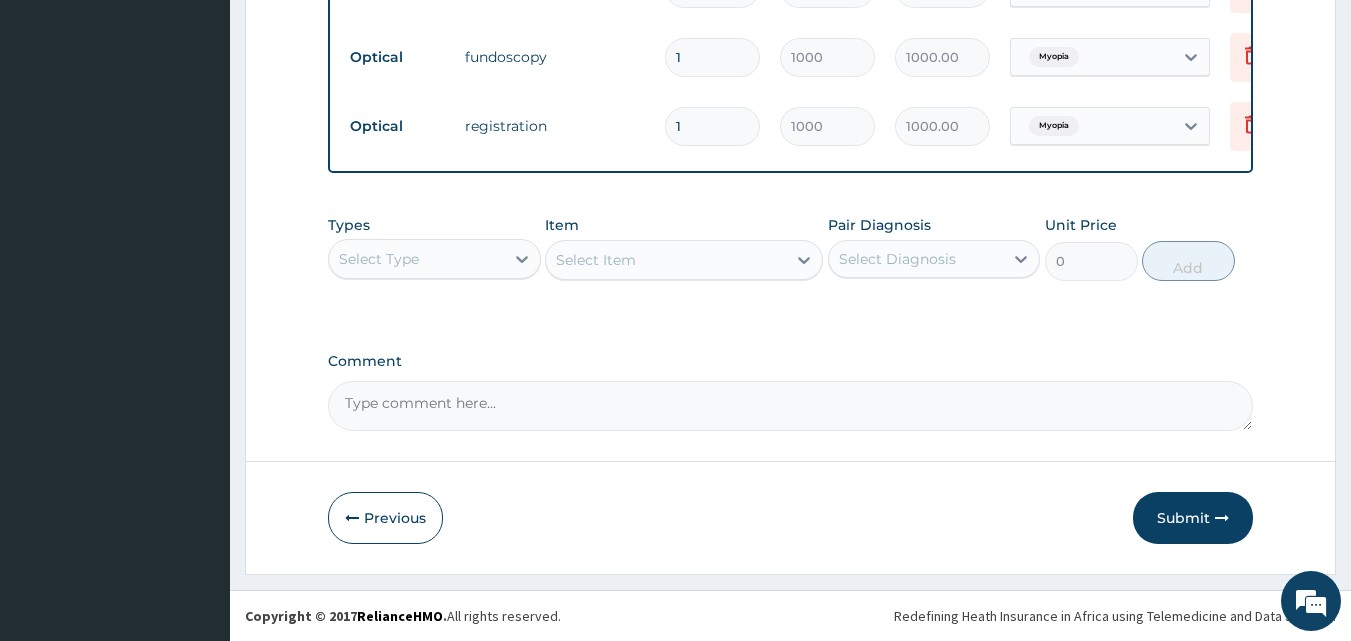click on "Comment" at bounding box center [791, 406] 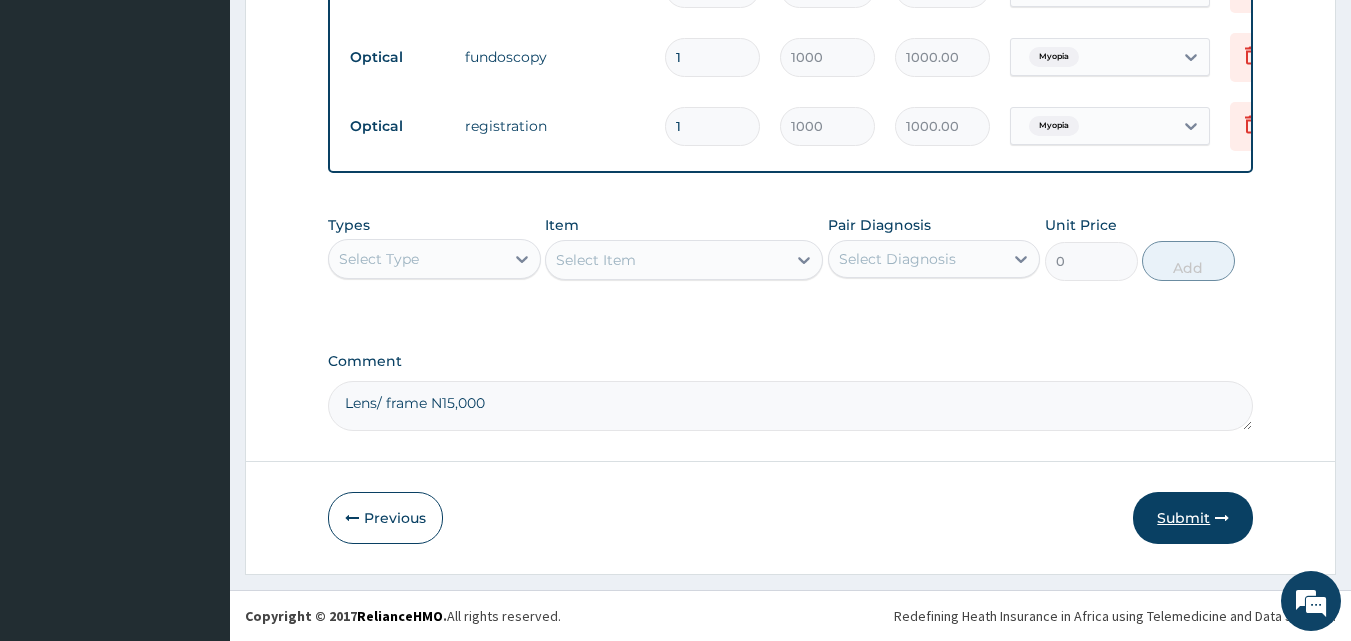 type on "Lens/ frame N15,000" 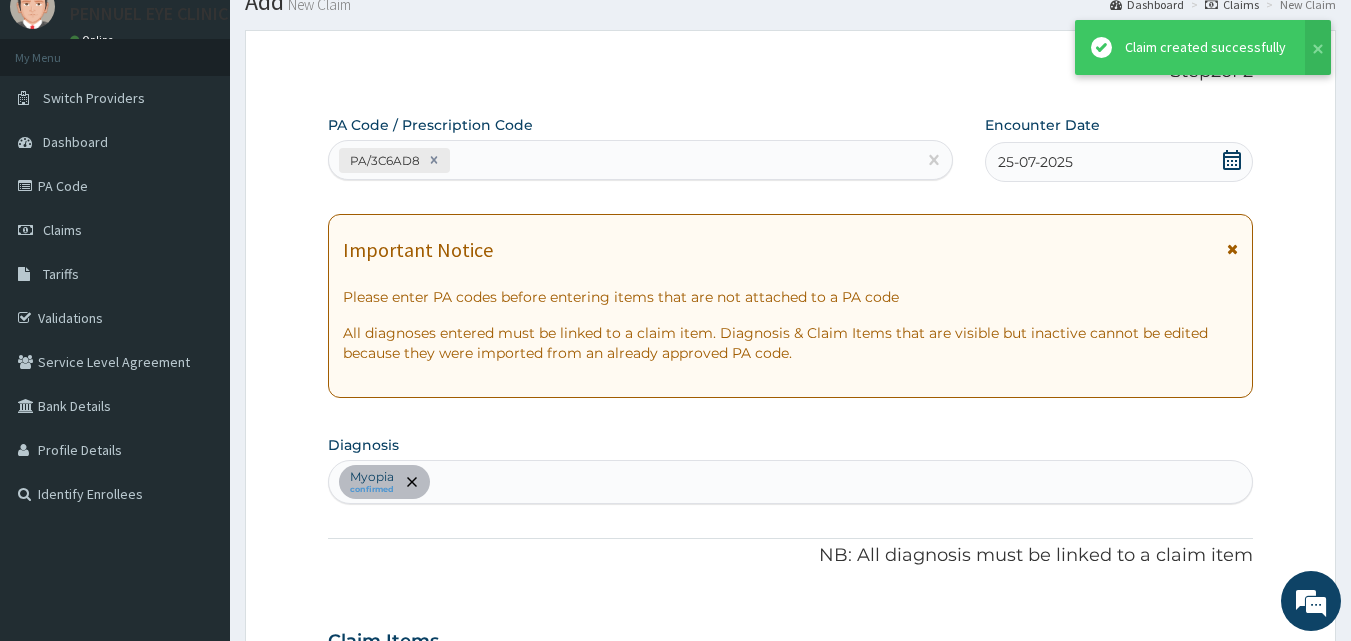scroll, scrollTop: 1156, scrollLeft: 0, axis: vertical 